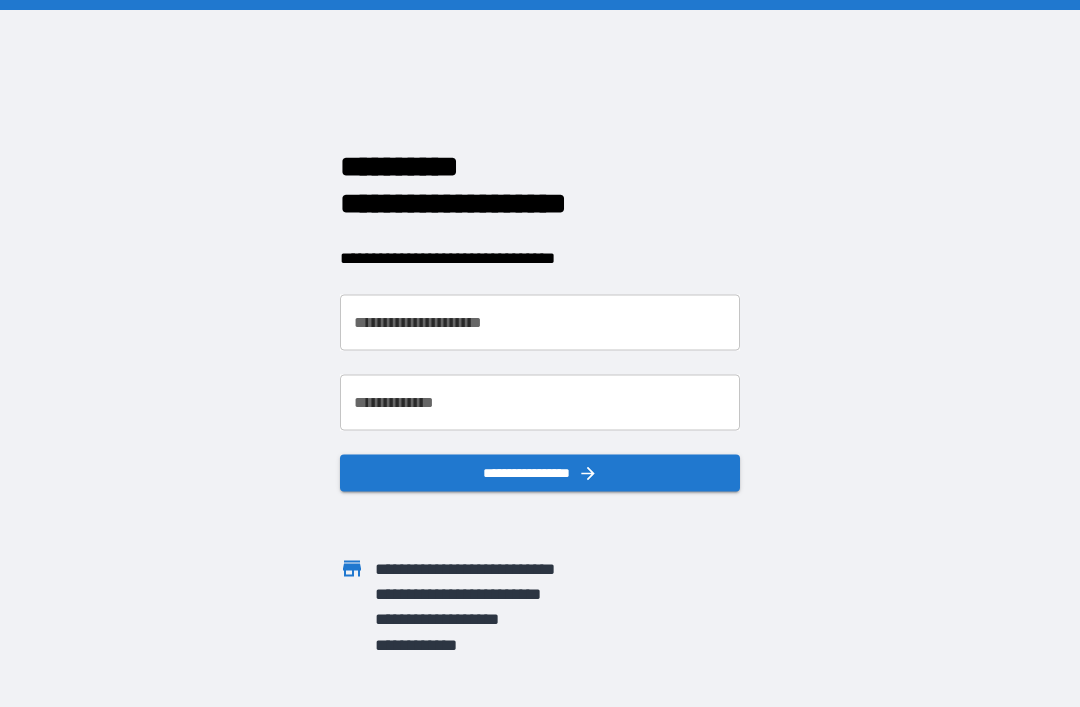 scroll, scrollTop: 0, scrollLeft: 0, axis: both 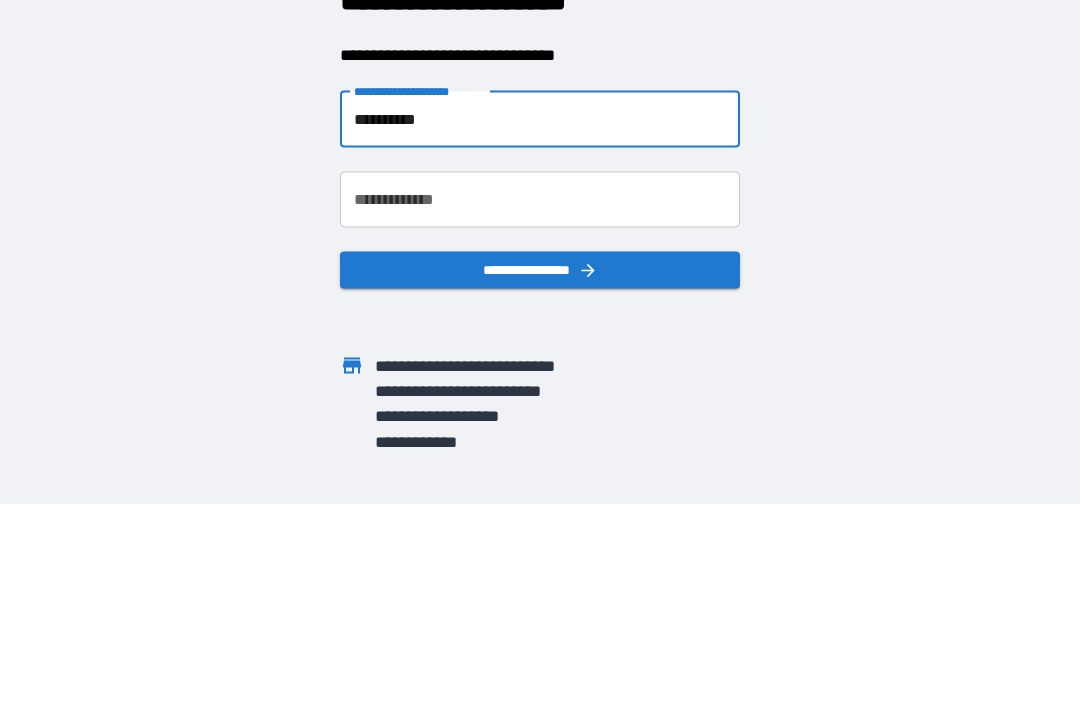 type on "**********" 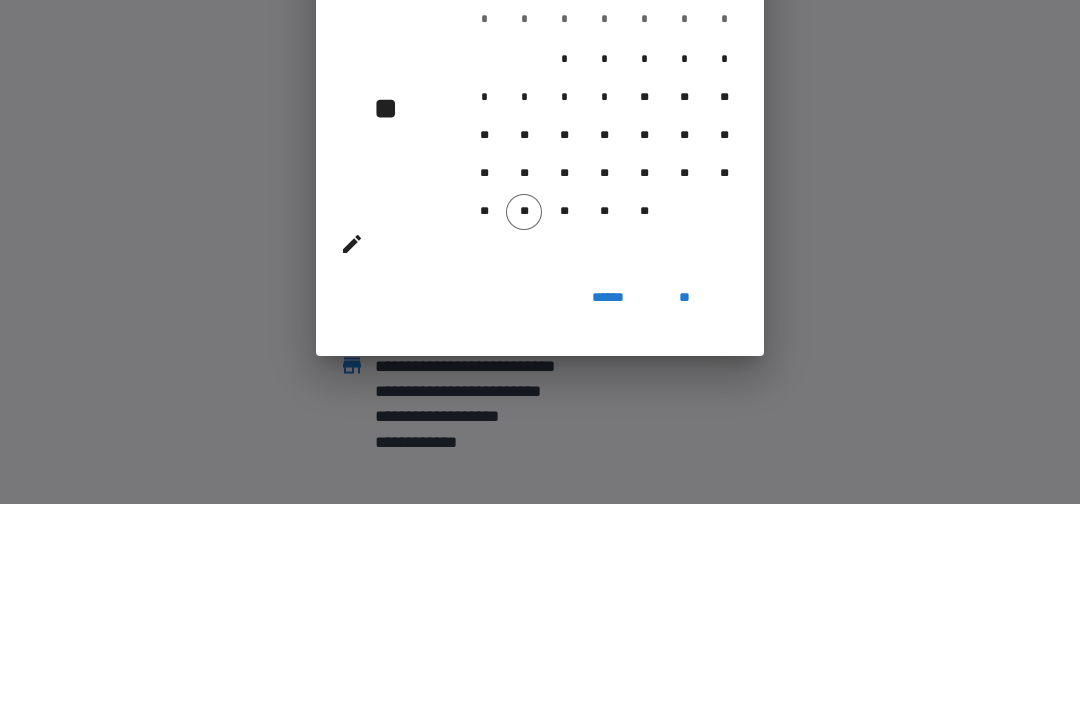 scroll, scrollTop: 64, scrollLeft: 0, axis: vertical 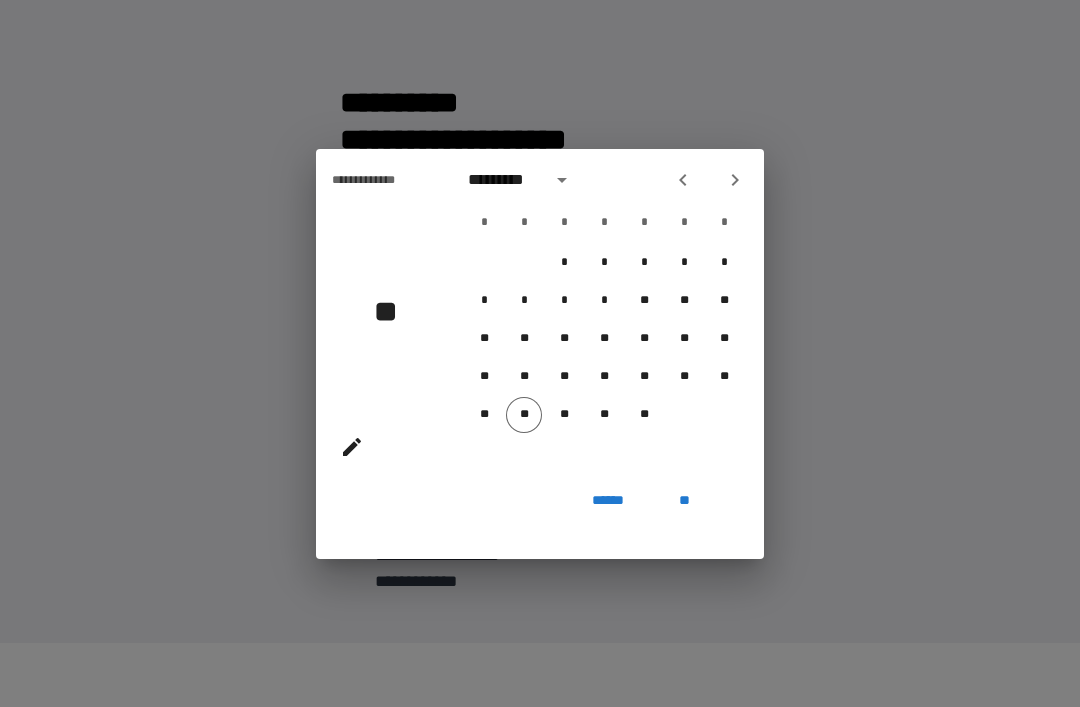 click on "*********" at bounding box center [503, 180] 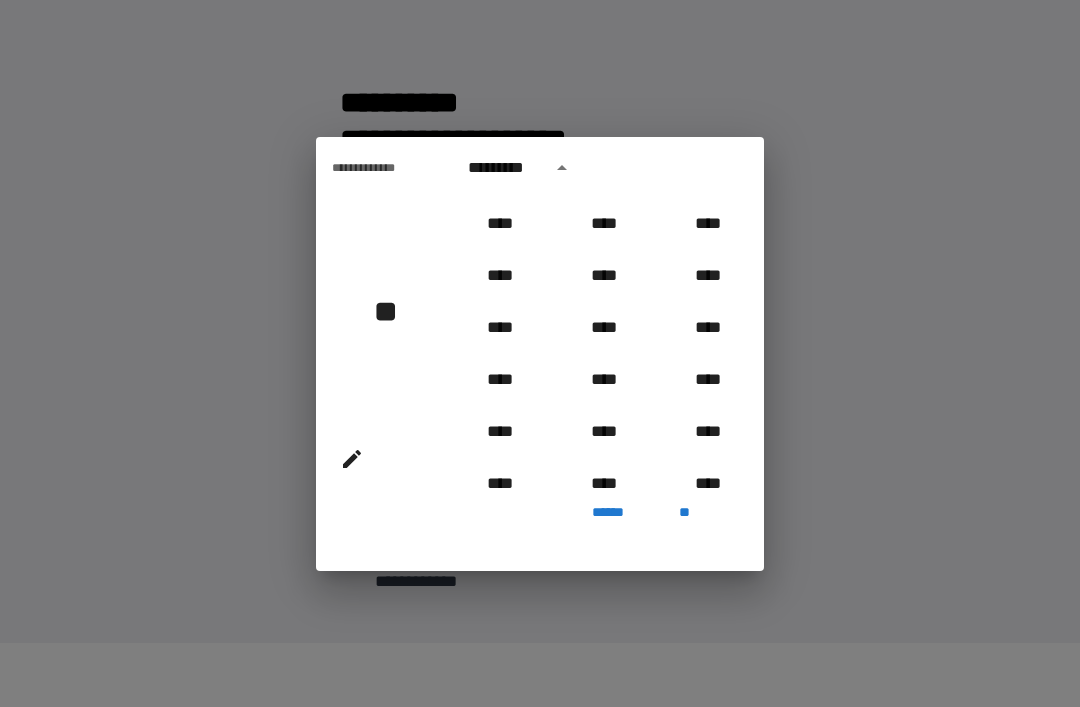 scroll, scrollTop: 1500, scrollLeft: 0, axis: vertical 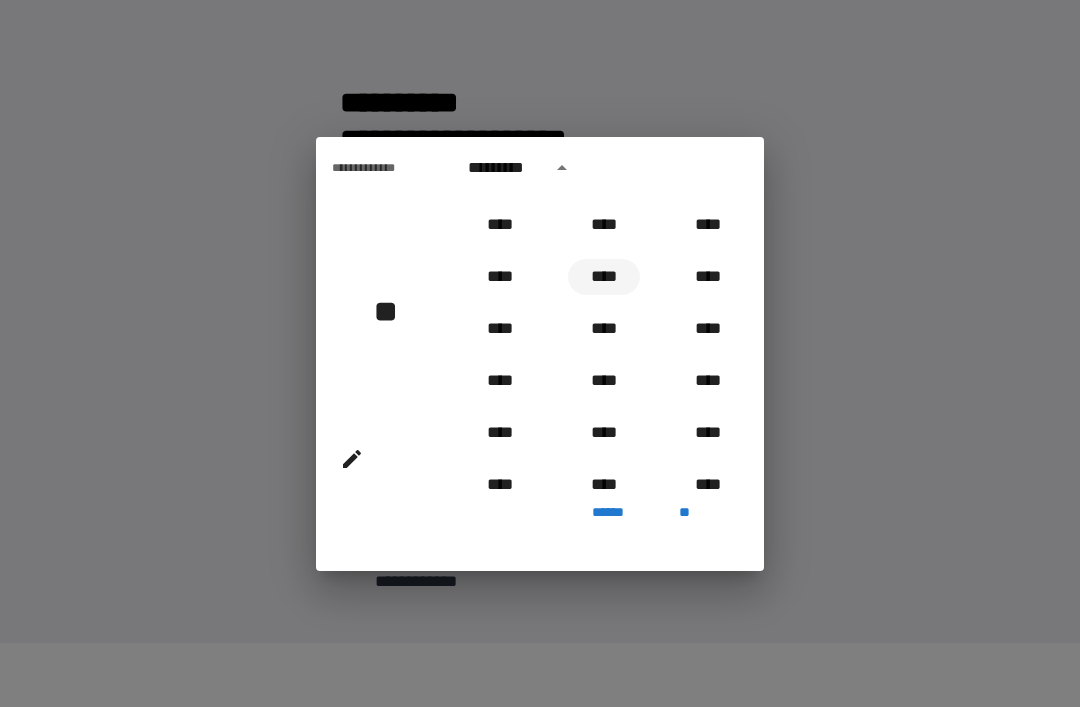 click on "****" at bounding box center (604, 277) 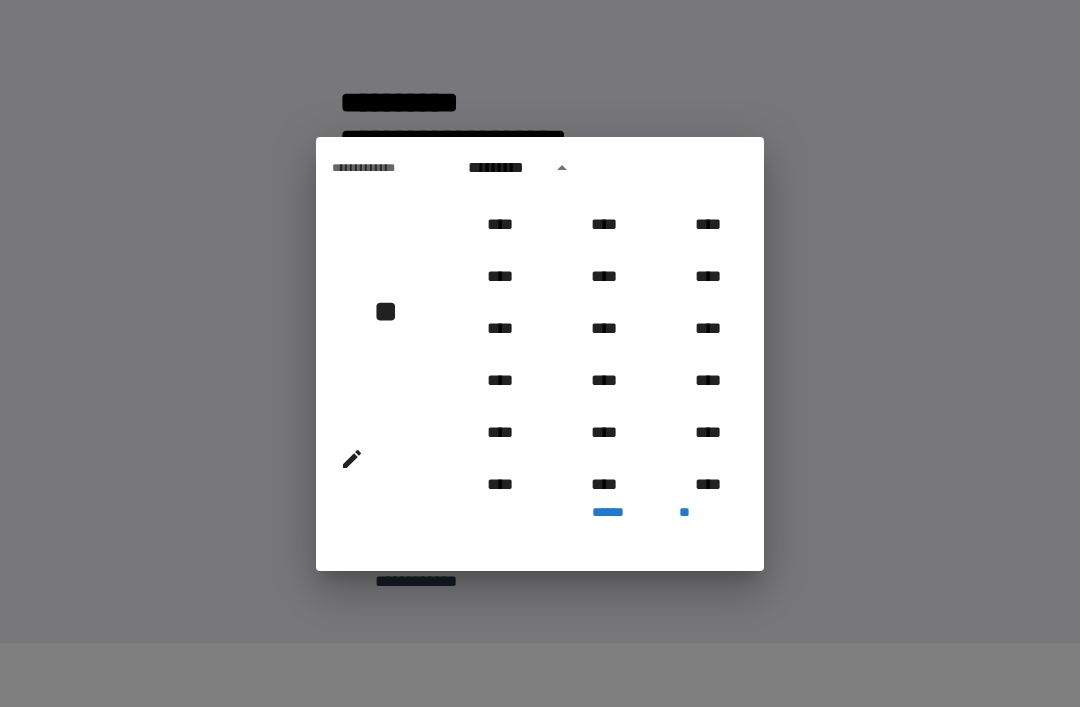 type on "**********" 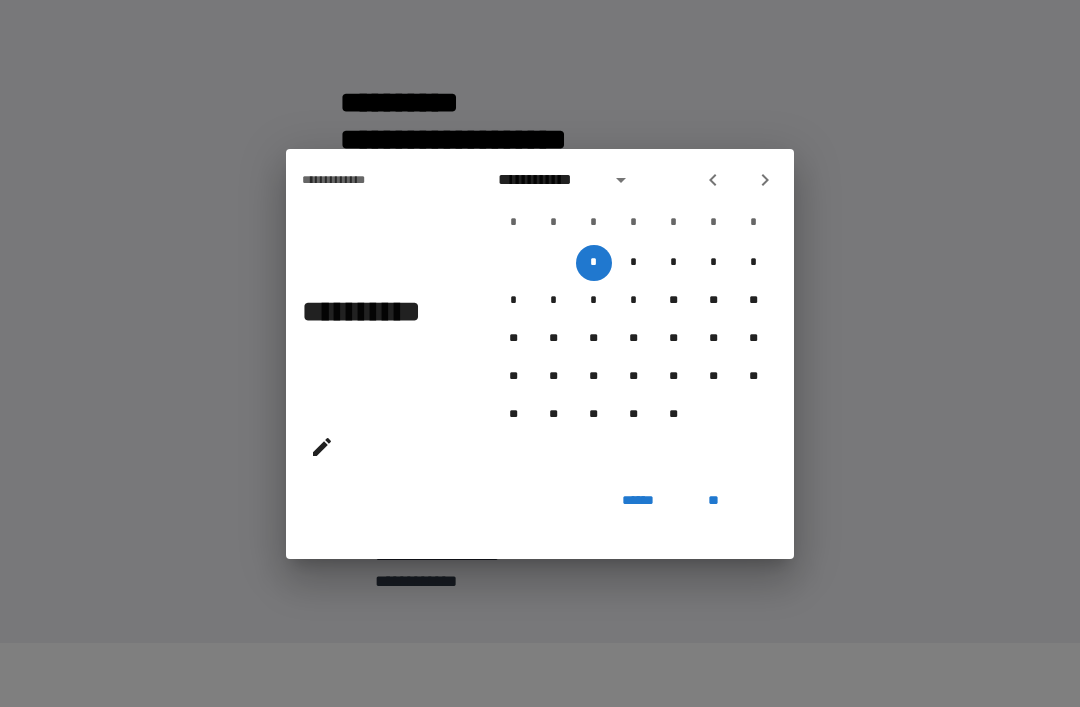 click on "**********" at bounding box center (548, 180) 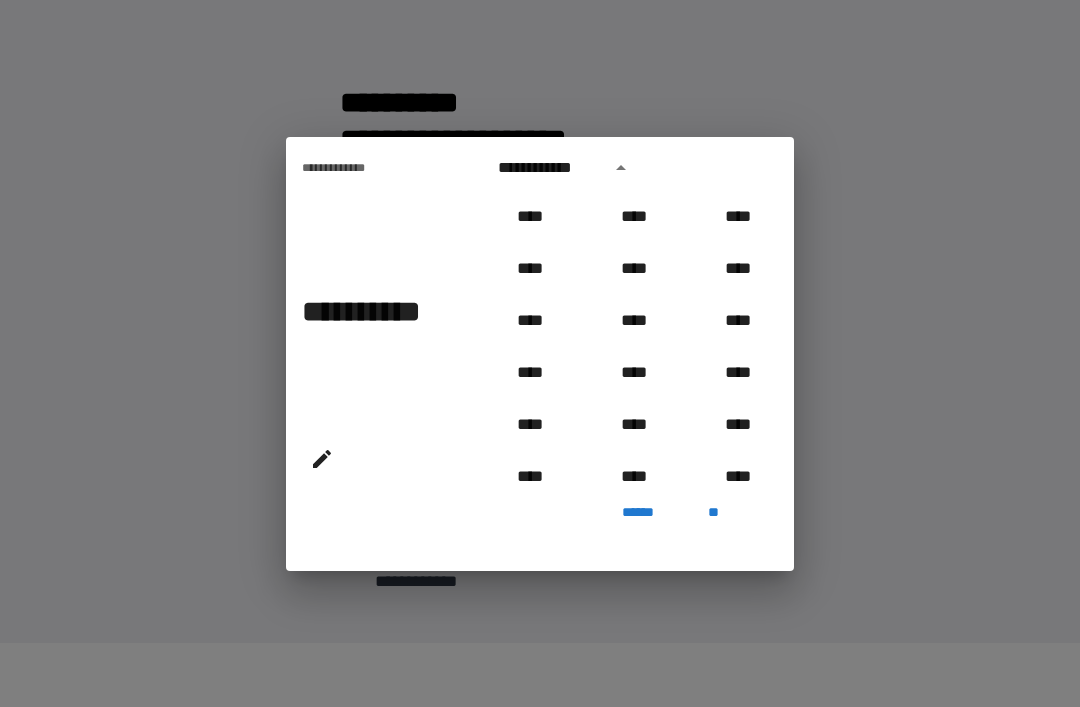 scroll, scrollTop: 1434, scrollLeft: 0, axis: vertical 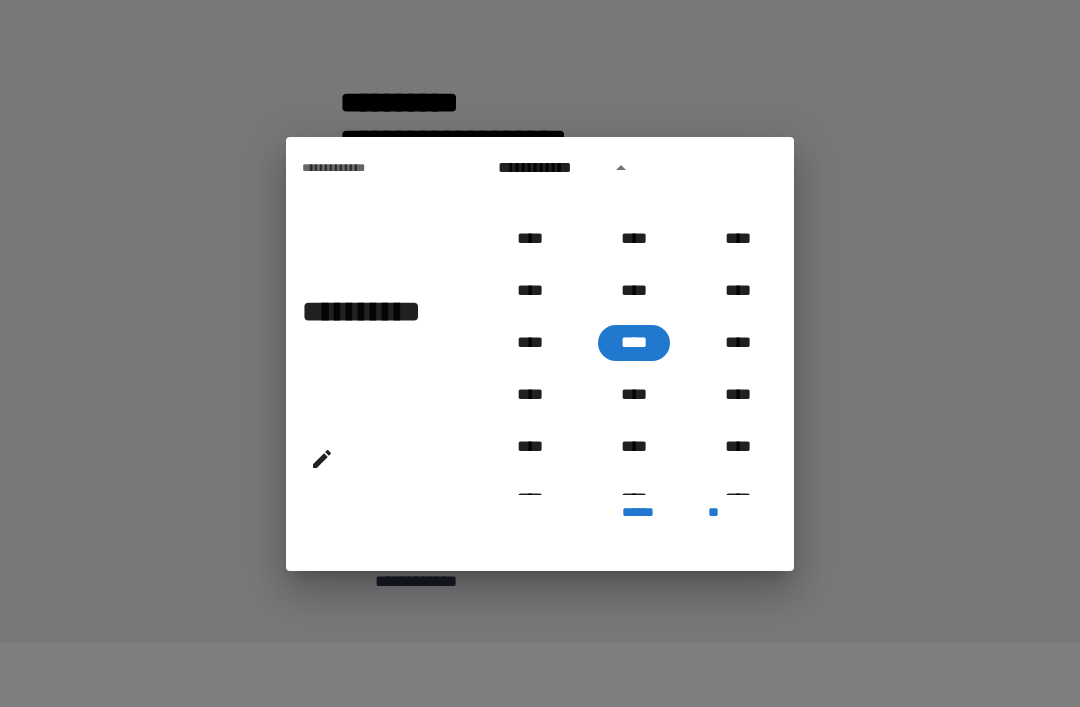 click on "**********" at bounding box center (372, 311) 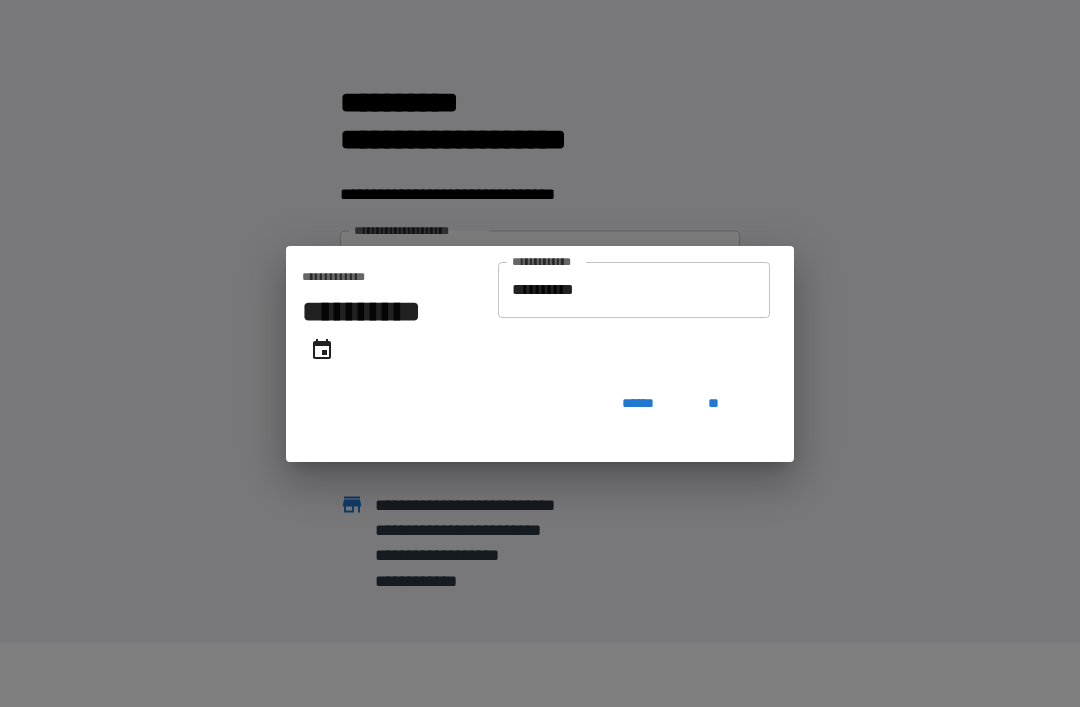 click on "**********" at bounding box center [634, 290] 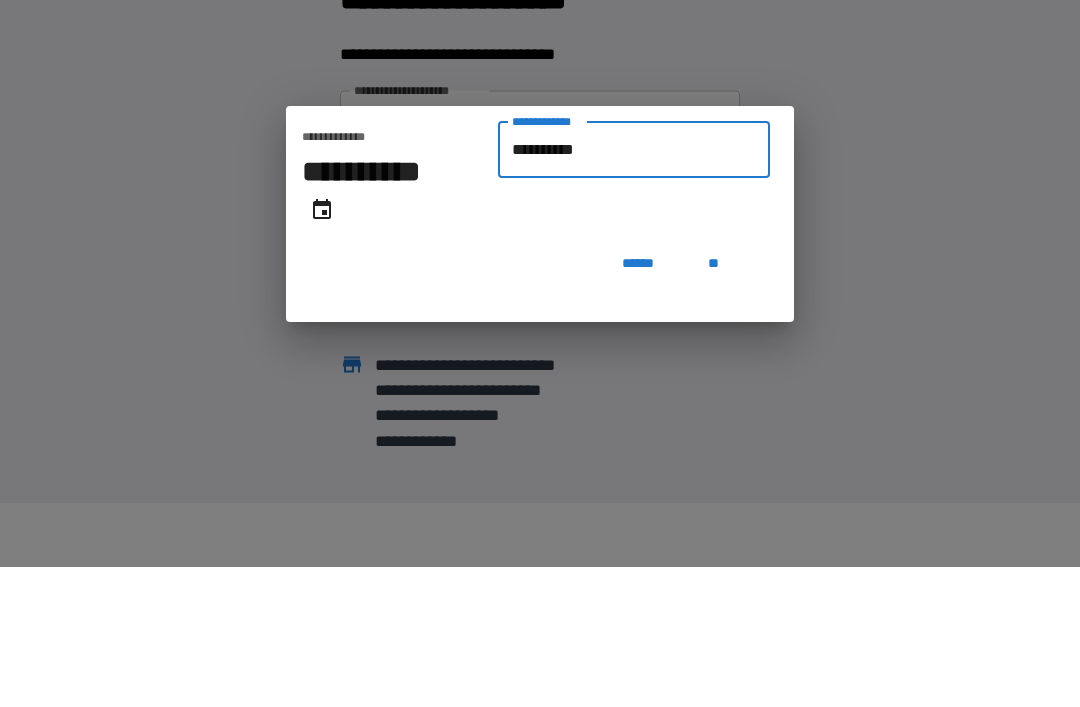 type on "*********" 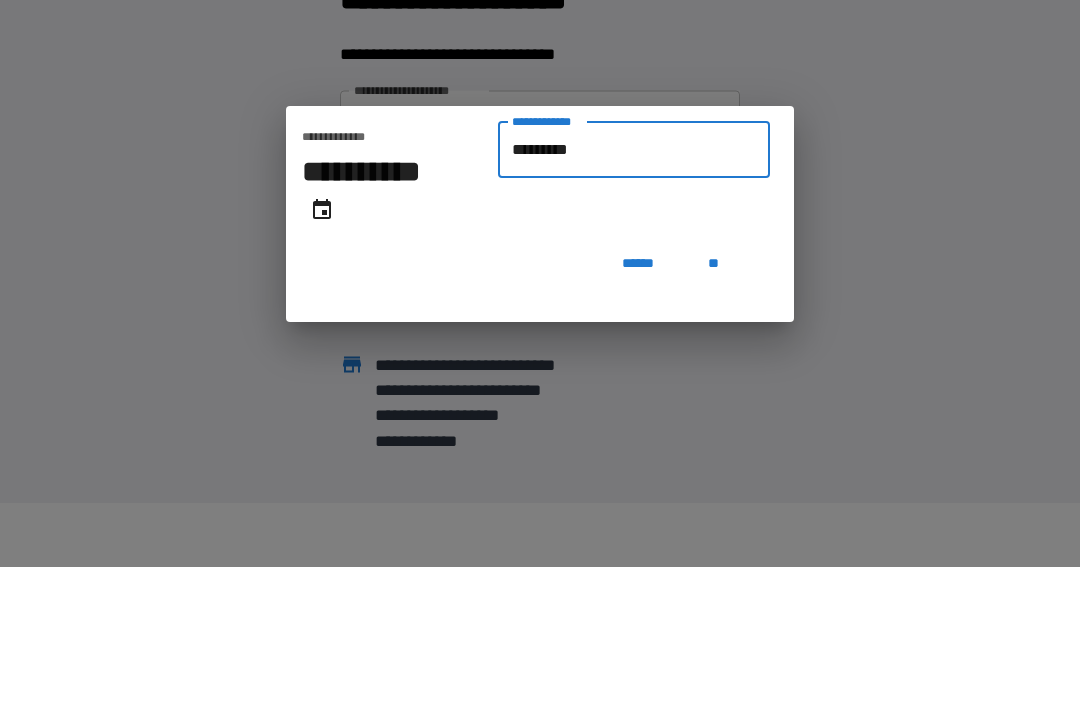 type on "**********" 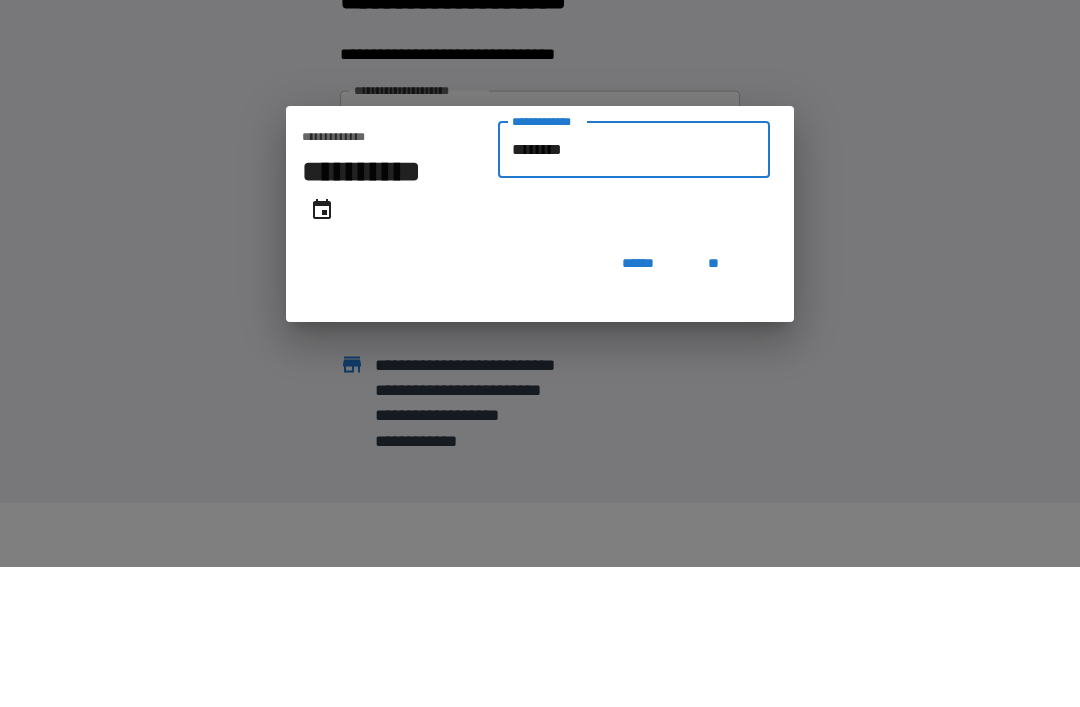 type on "**********" 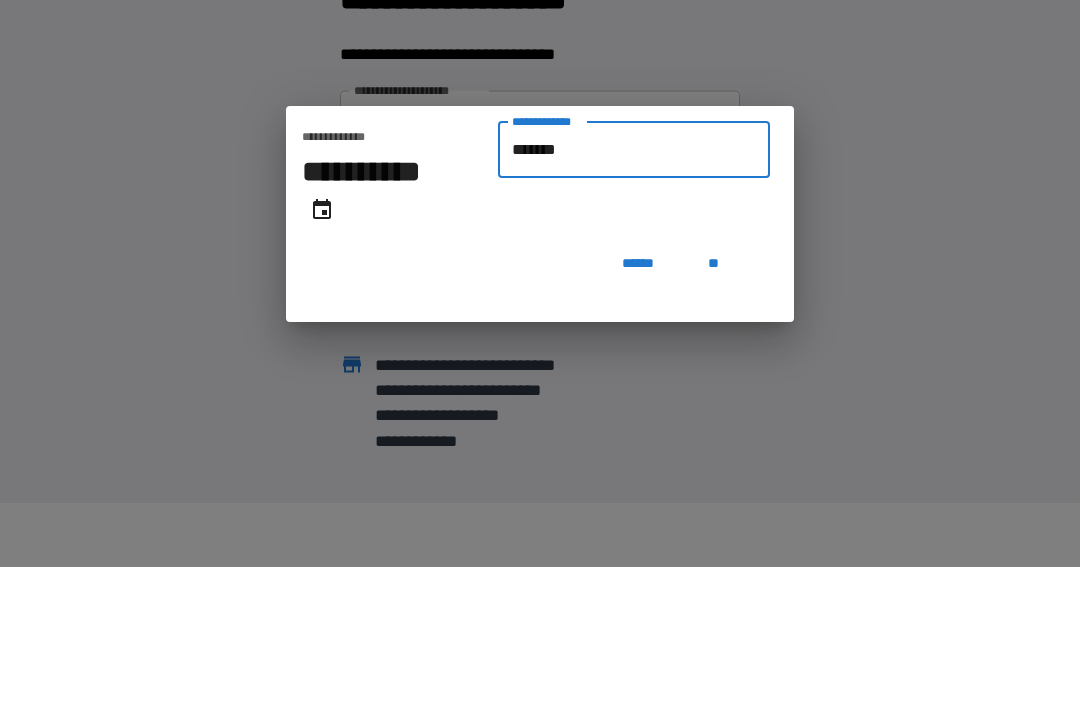 type on "**********" 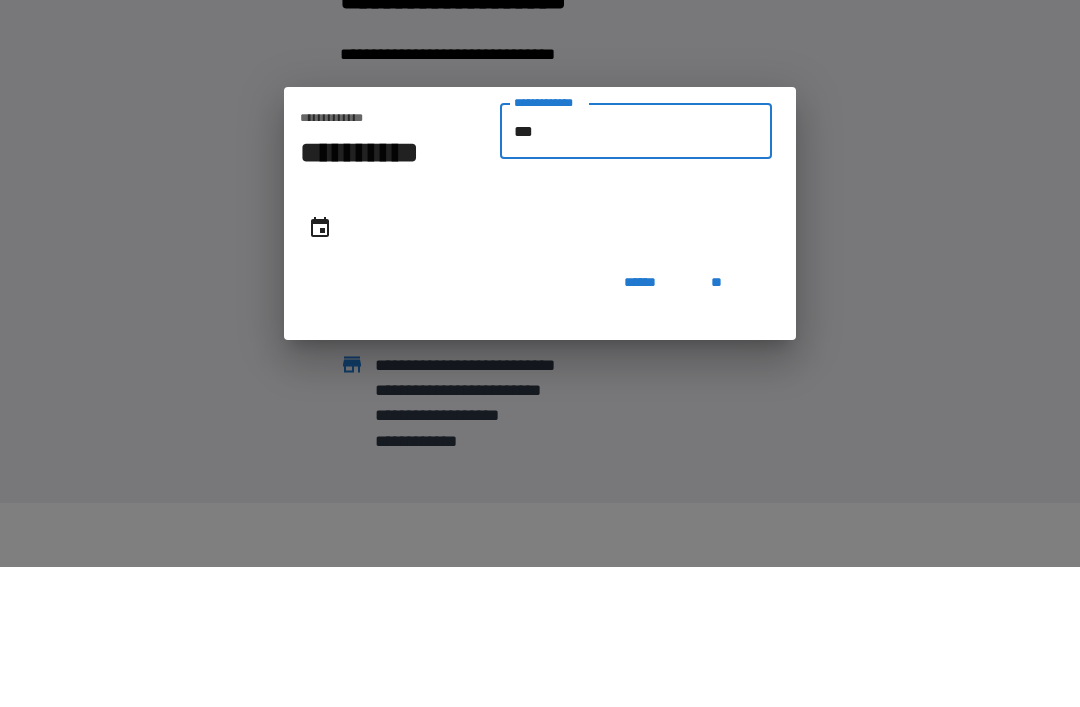 type on "*" 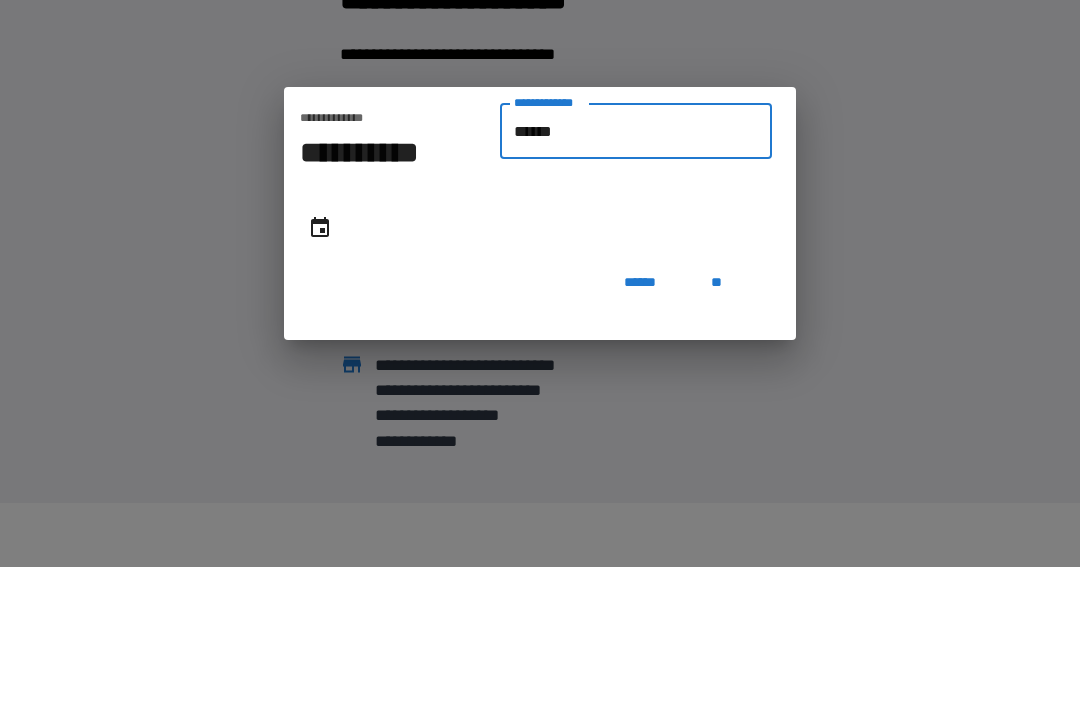type on "*******" 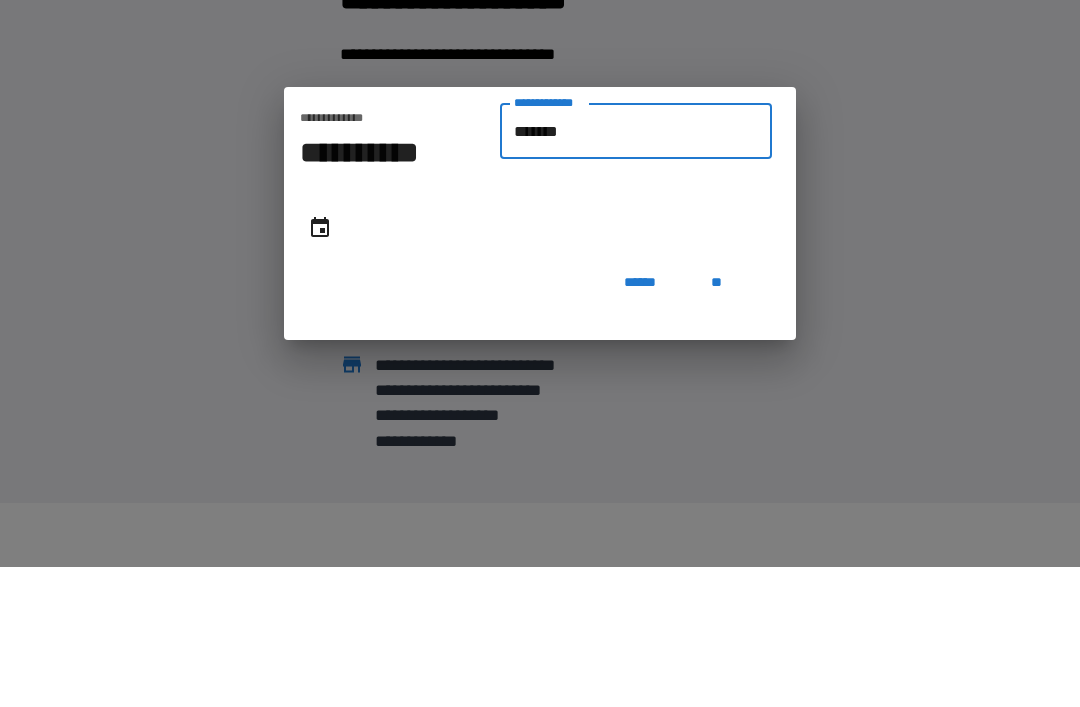 type on "**********" 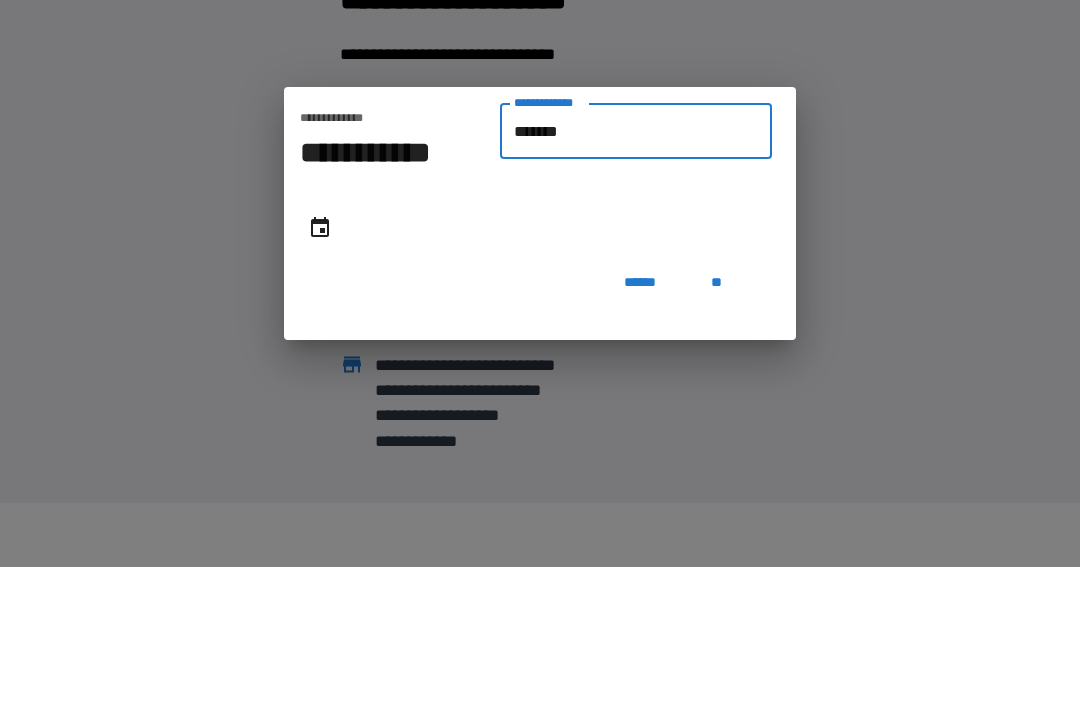 type on "********" 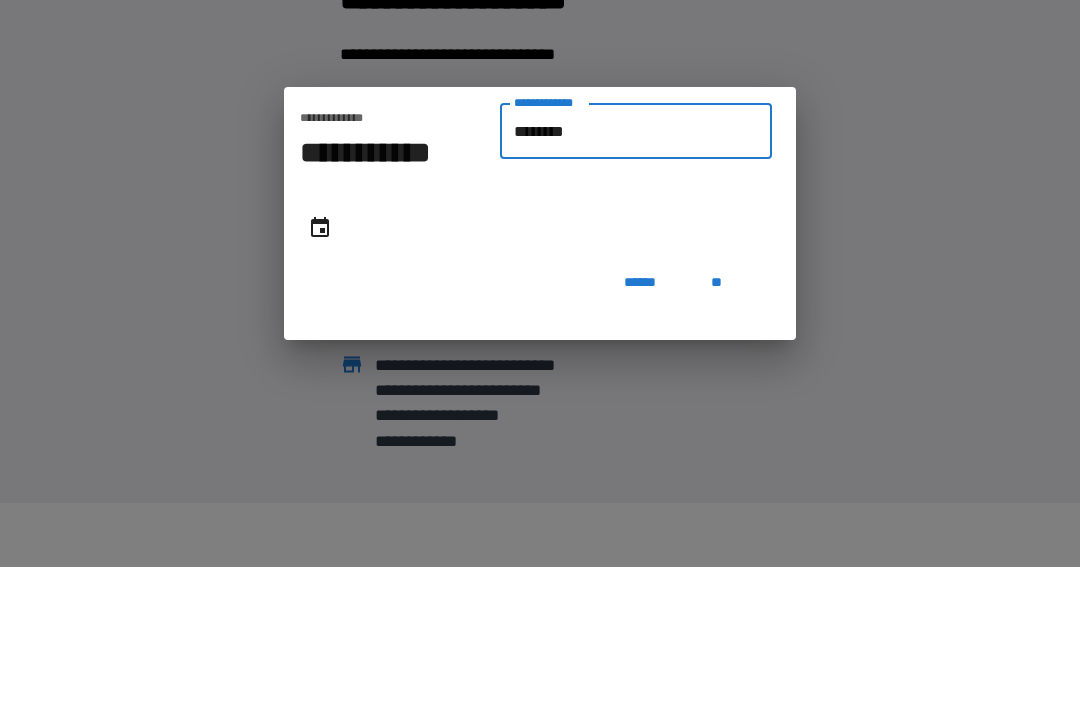 type on "**********" 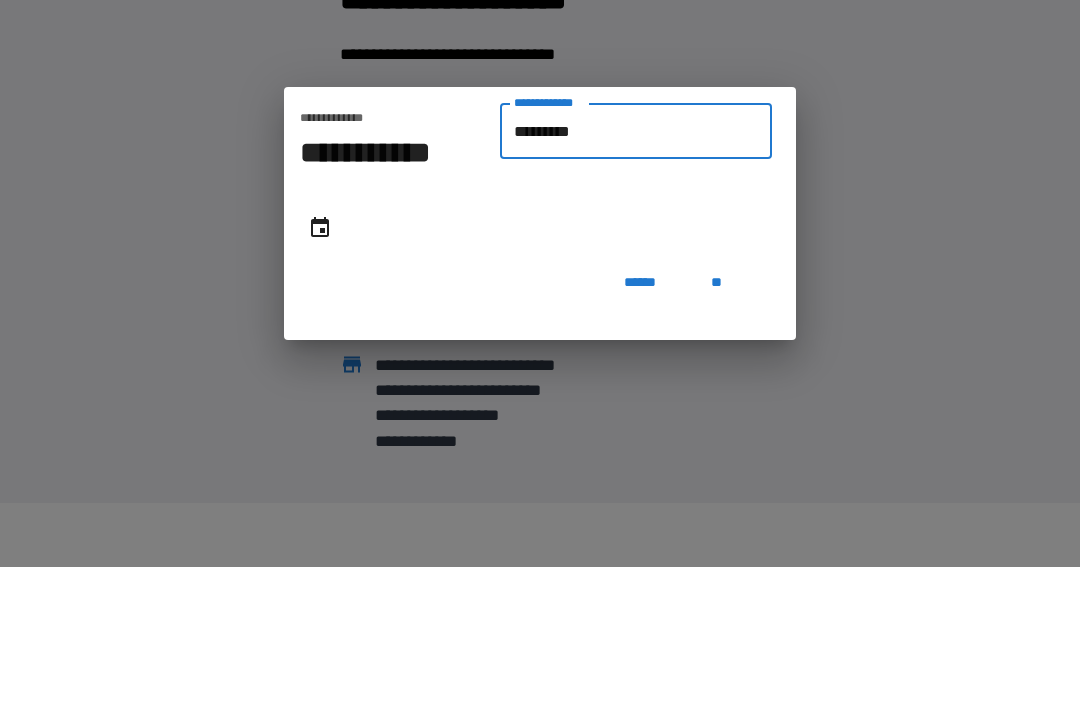 type on "**********" 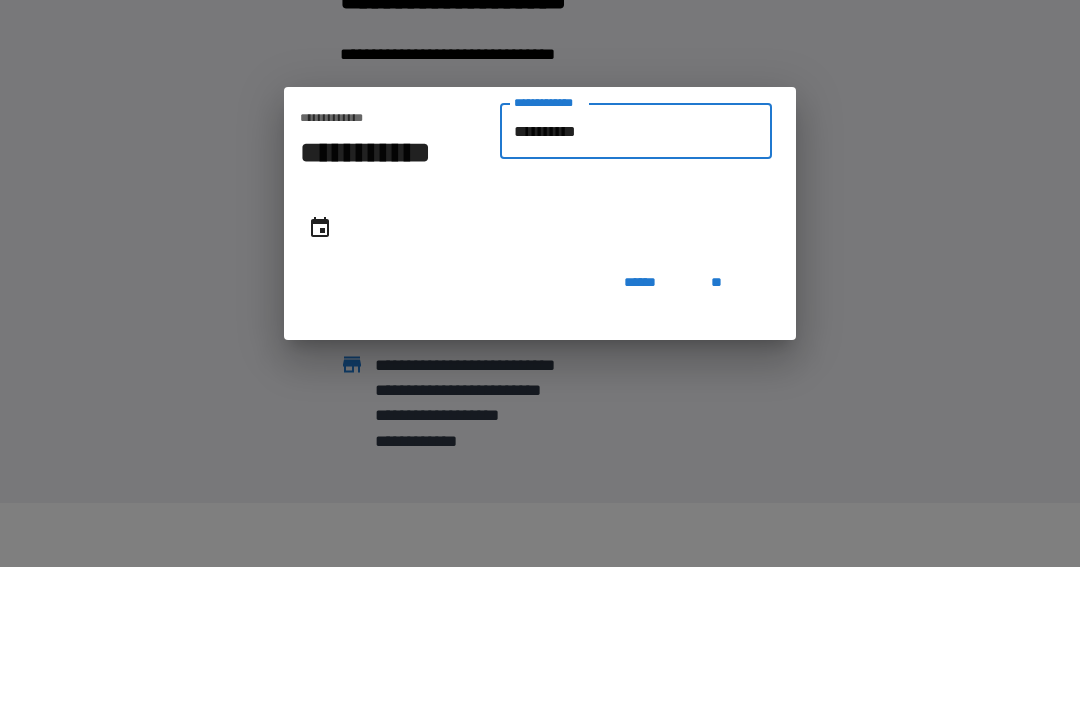 type on "**********" 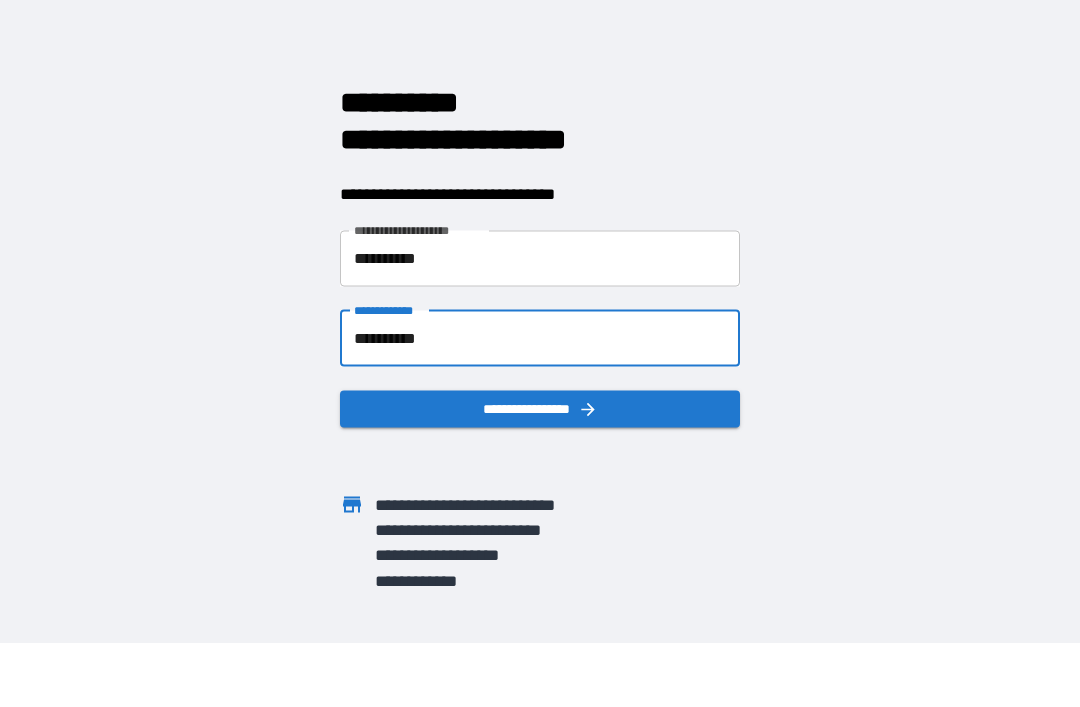 click on "**********" at bounding box center (540, 408) 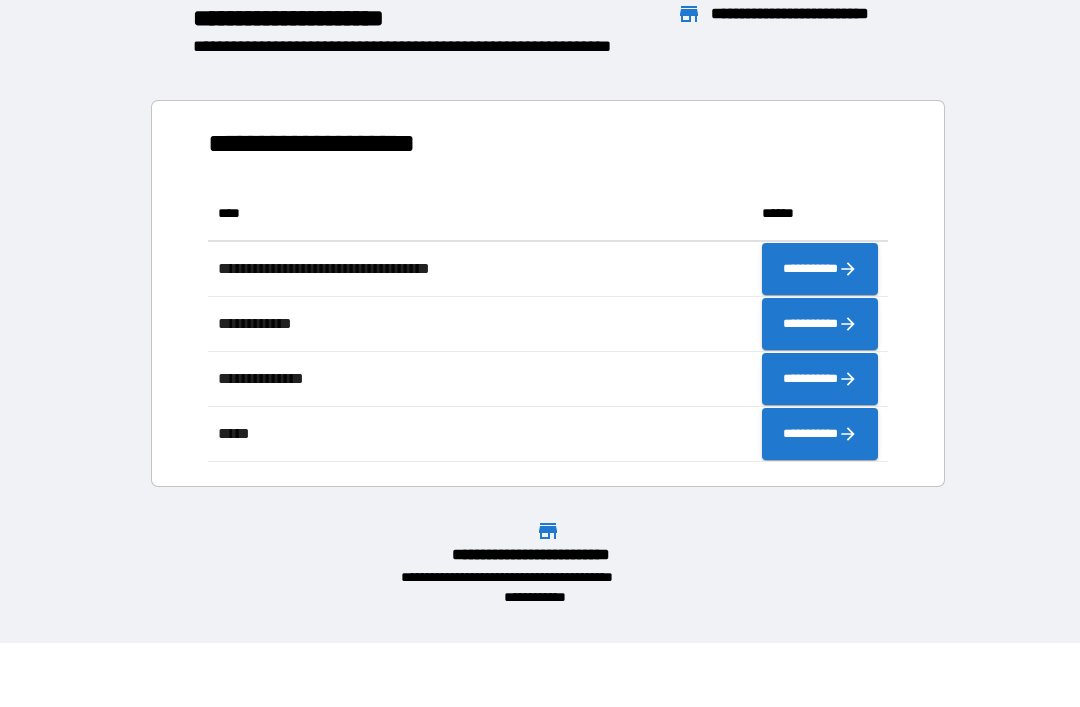 scroll, scrollTop: 1, scrollLeft: 1, axis: both 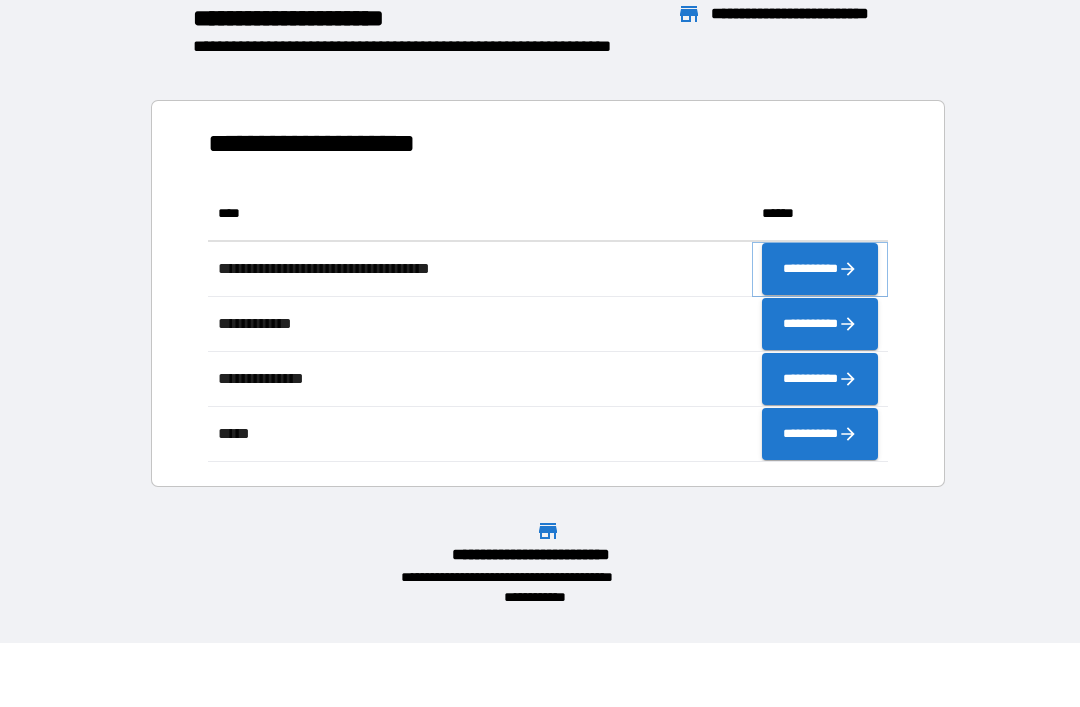 click on "**********" at bounding box center [820, 269] 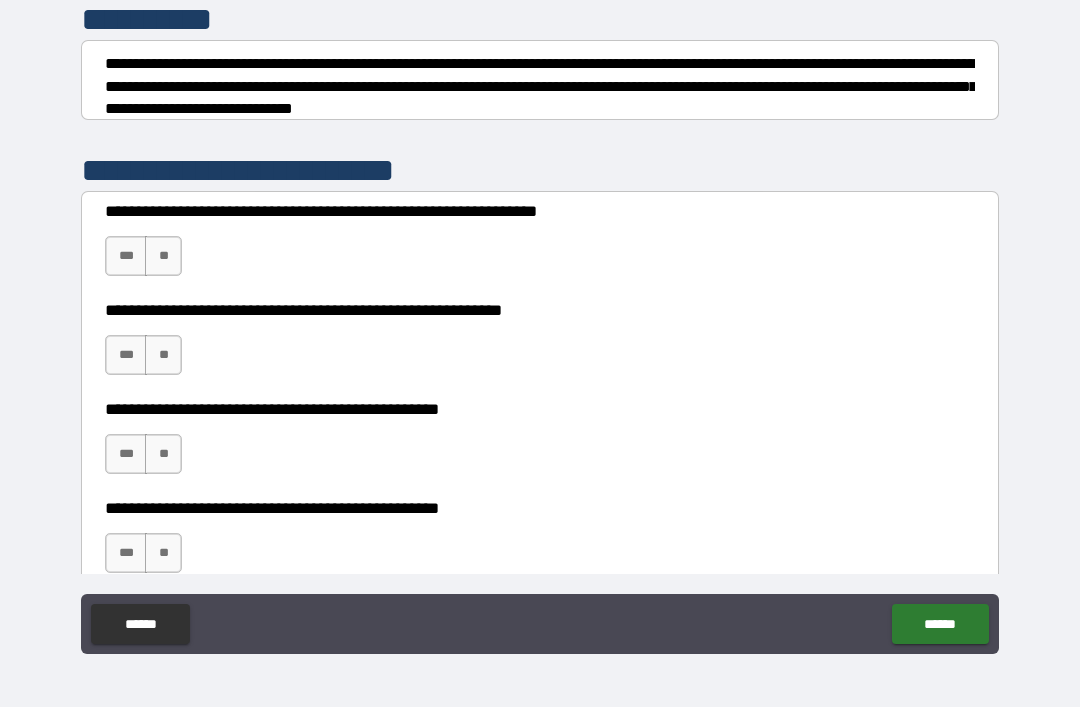 scroll, scrollTop: 279, scrollLeft: 0, axis: vertical 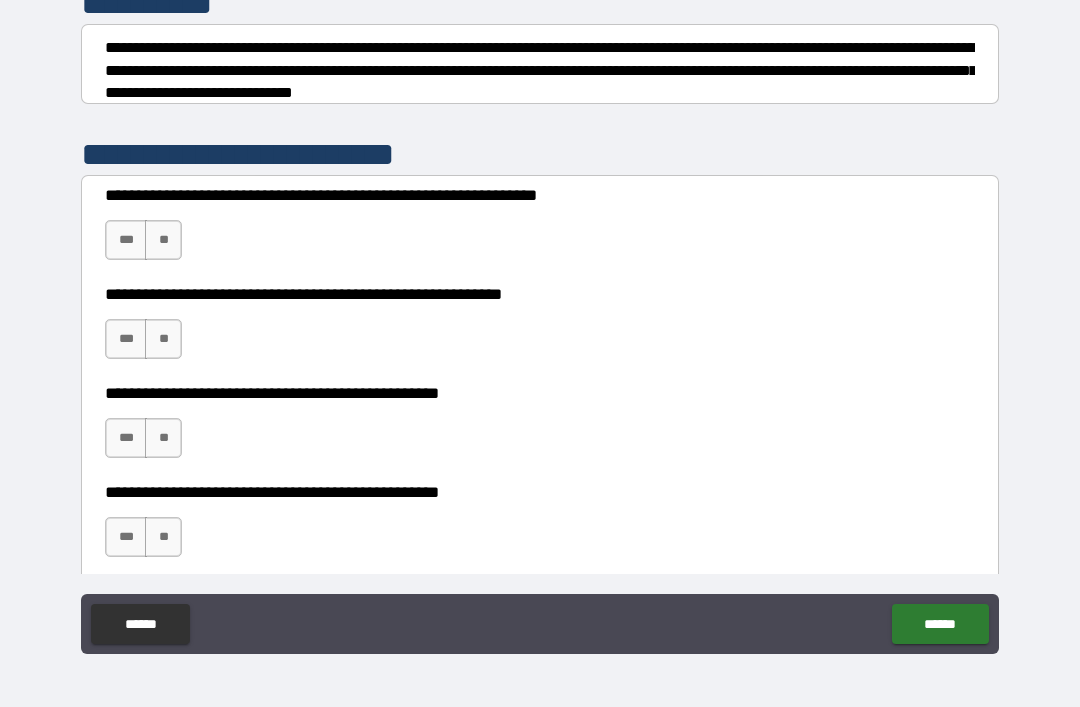 click on "**" at bounding box center (163, 240) 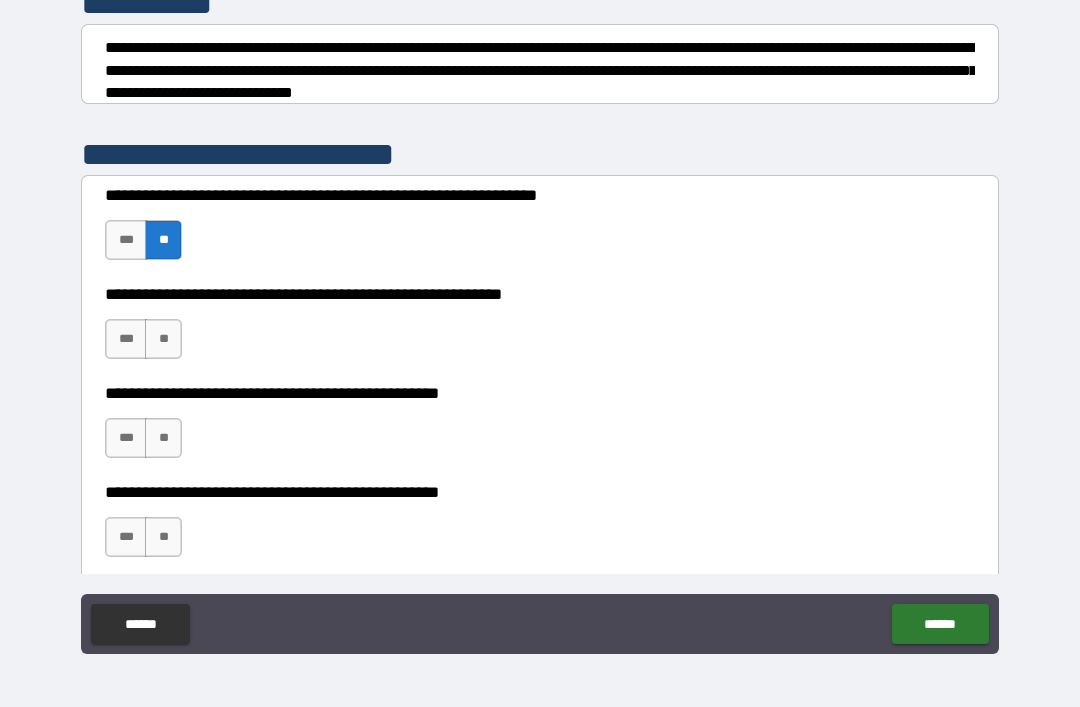 click on "**" at bounding box center [163, 339] 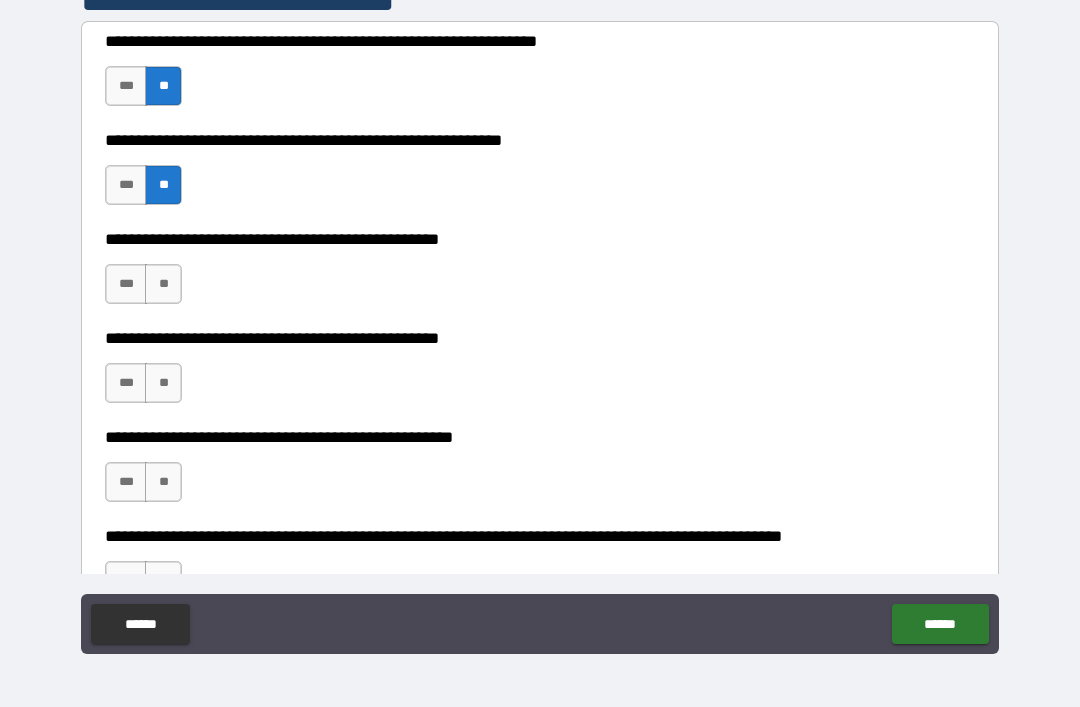 scroll, scrollTop: 436, scrollLeft: 0, axis: vertical 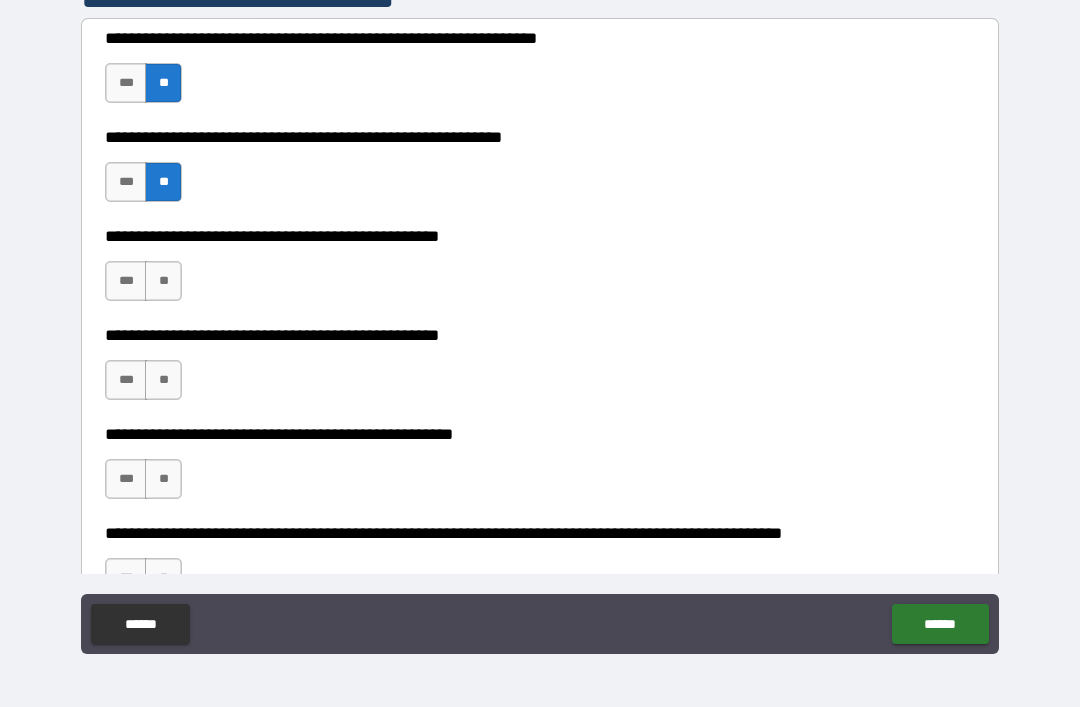 click on "**" at bounding box center [163, 281] 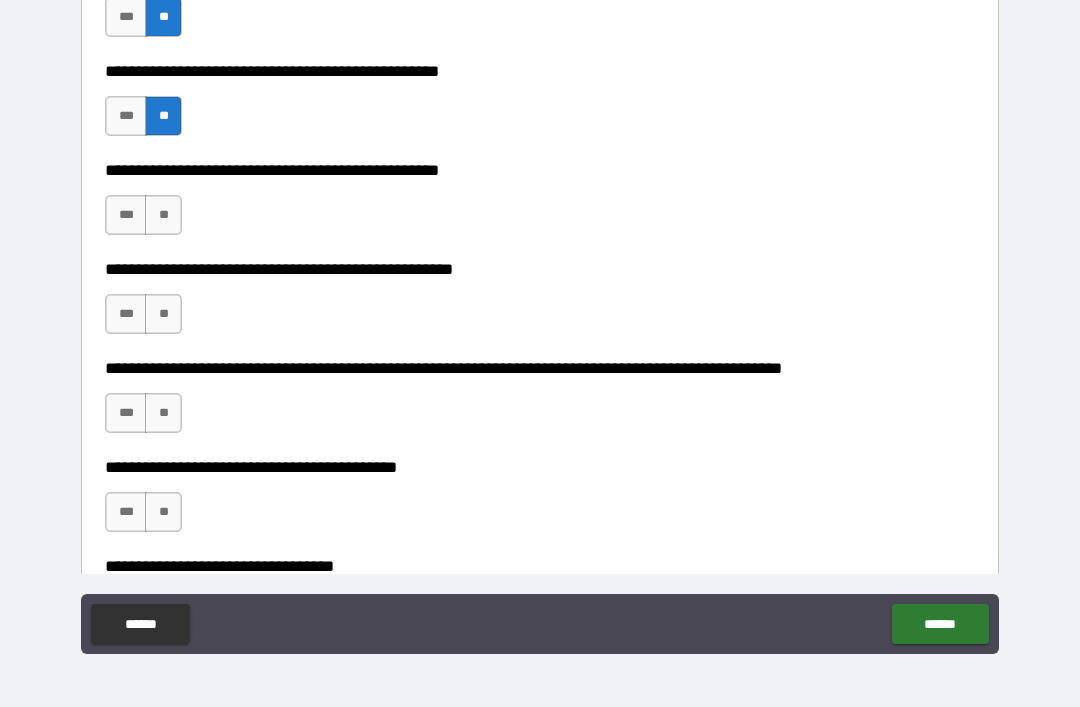 scroll, scrollTop: 602, scrollLeft: 0, axis: vertical 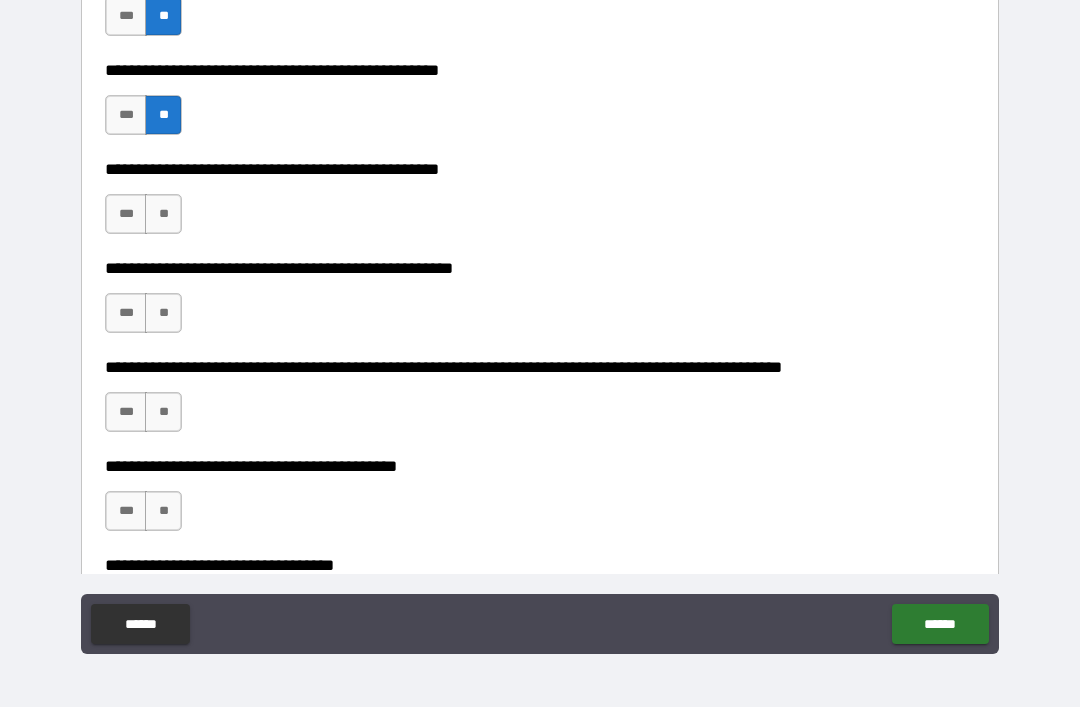 click on "**" at bounding box center (163, 313) 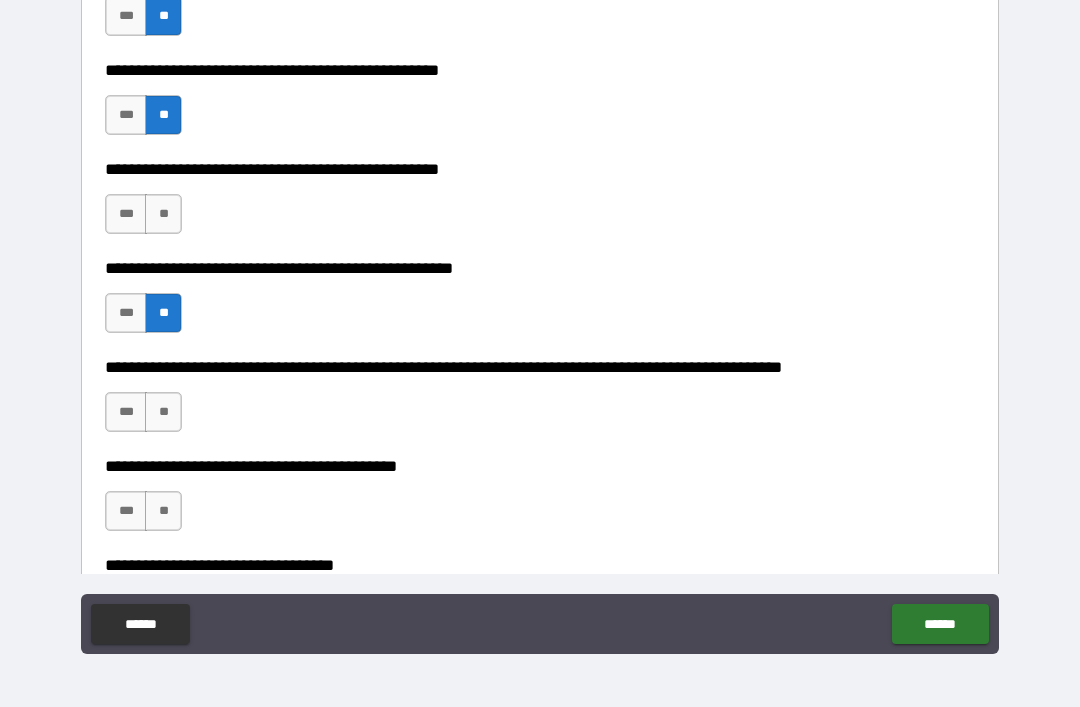 click on "***" at bounding box center (126, 214) 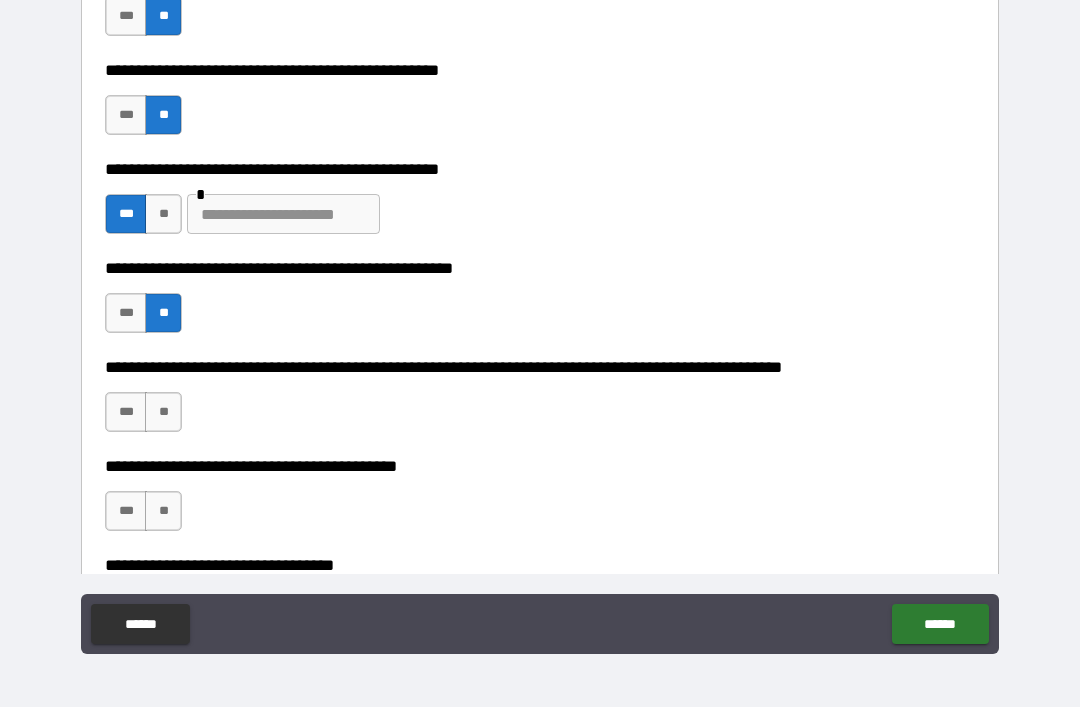 click at bounding box center (283, 214) 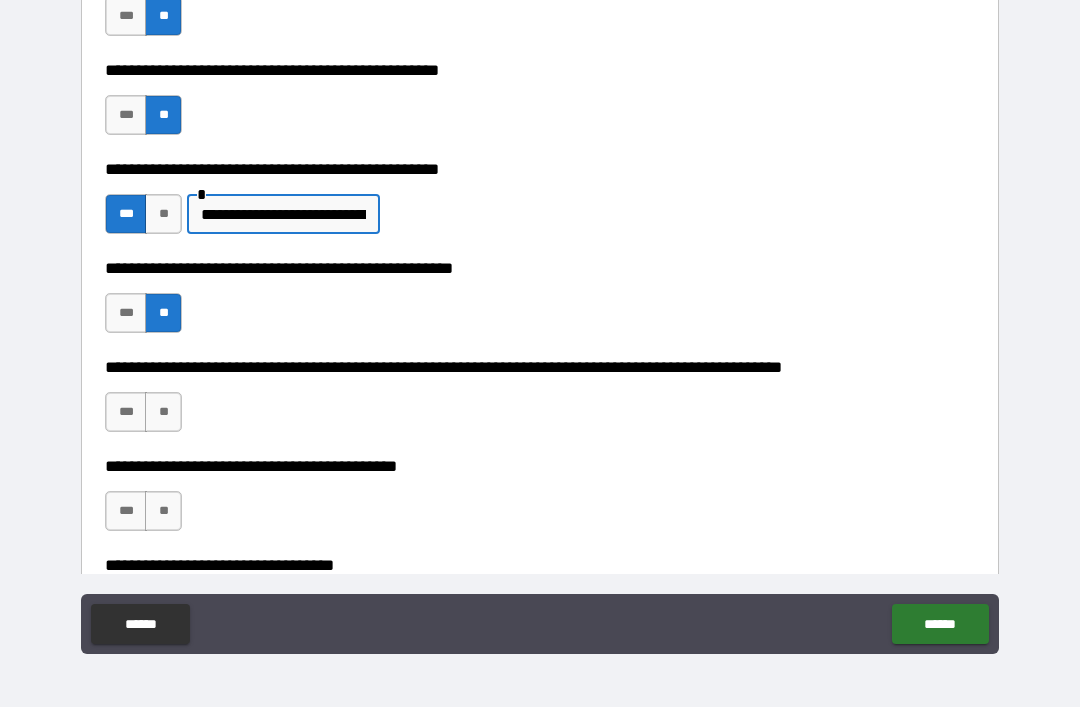 type on "**********" 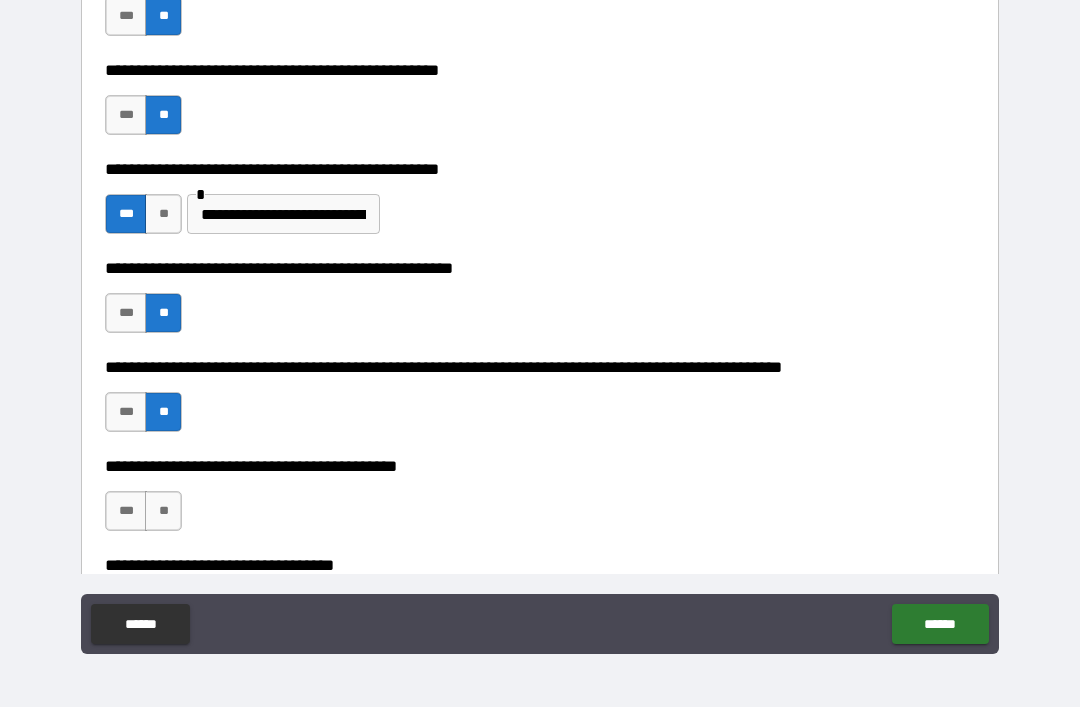 click on "**" at bounding box center [163, 511] 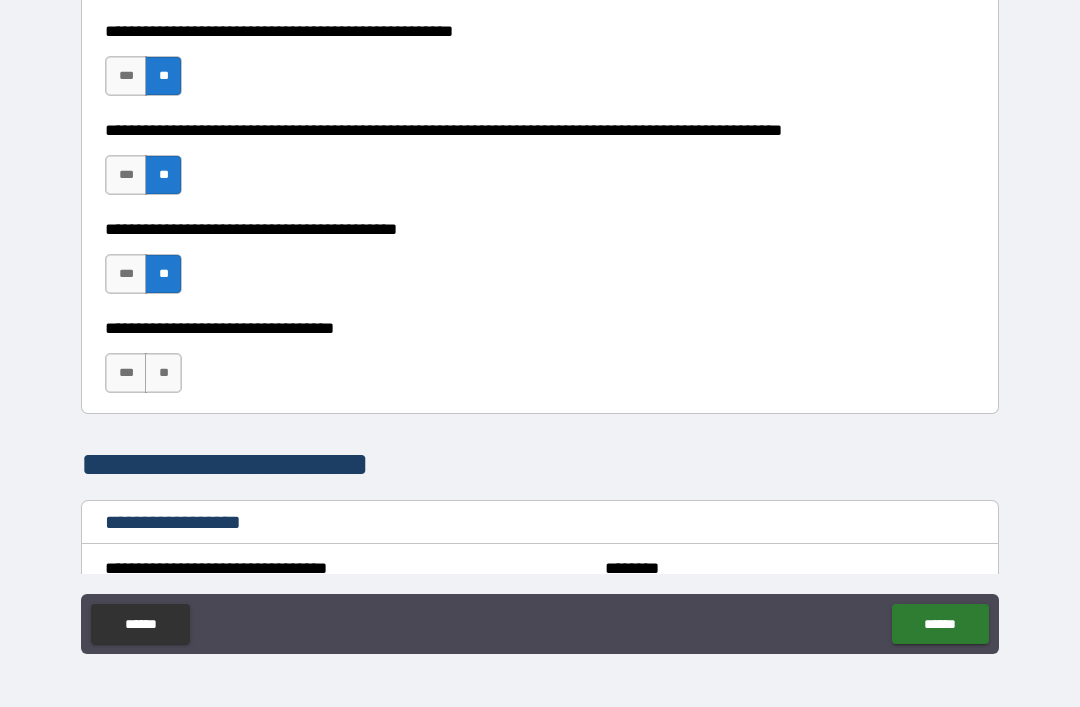 scroll, scrollTop: 871, scrollLeft: 0, axis: vertical 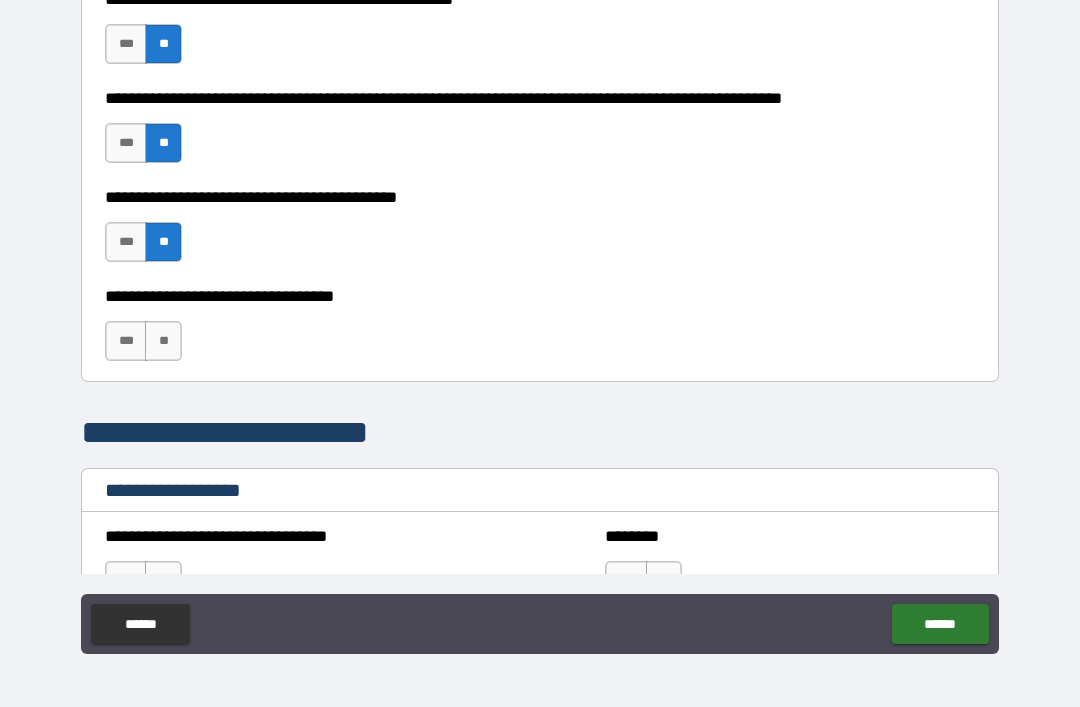click on "***" at bounding box center [126, 341] 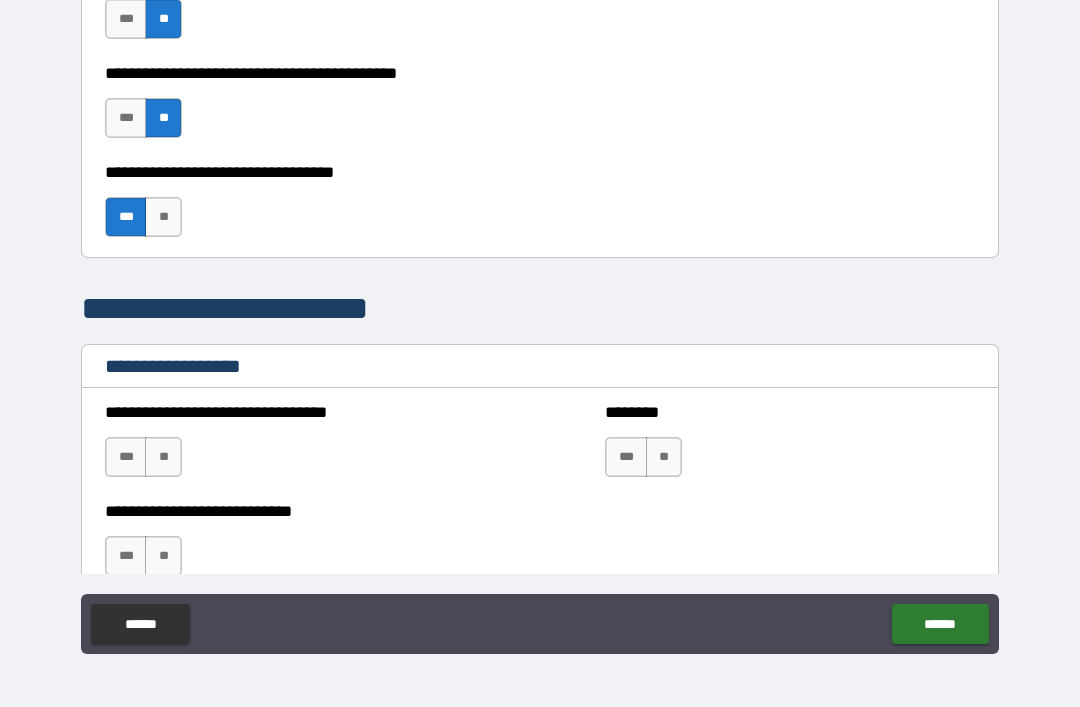 scroll, scrollTop: 1012, scrollLeft: 0, axis: vertical 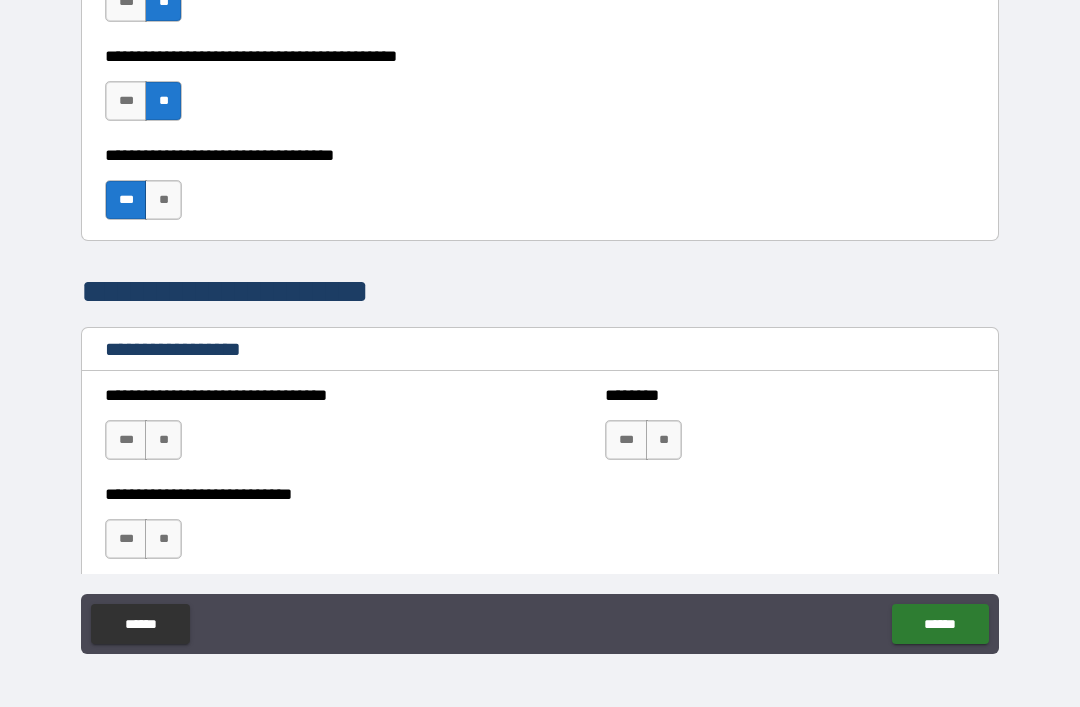 click on "**" at bounding box center [163, 200] 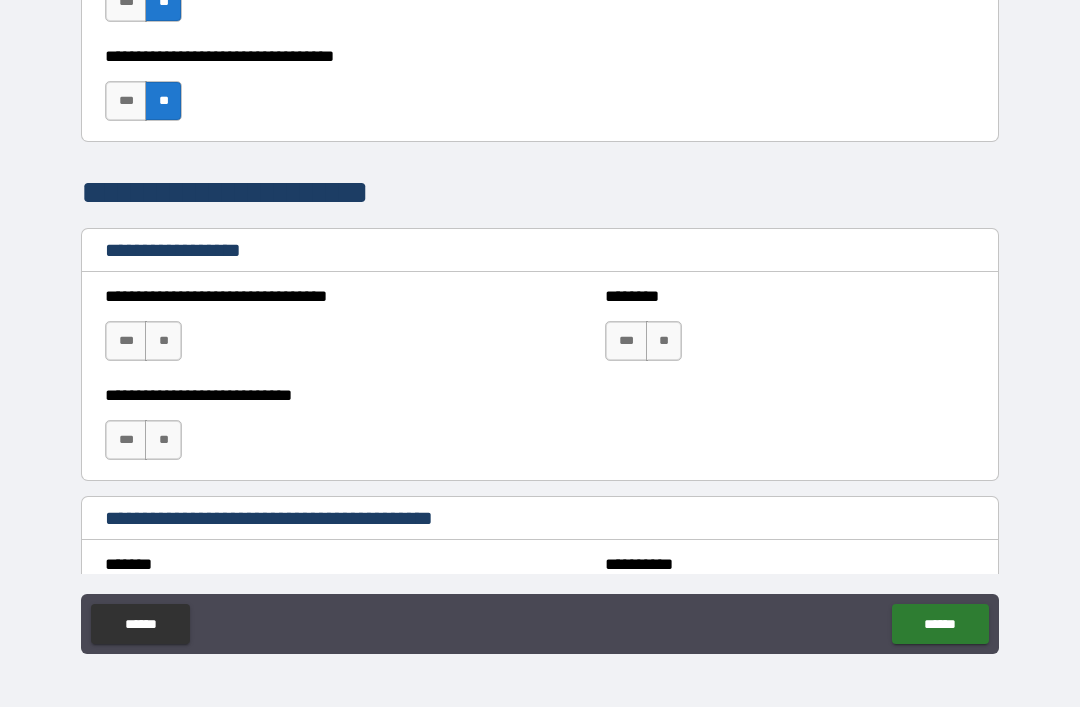 scroll, scrollTop: 1114, scrollLeft: 0, axis: vertical 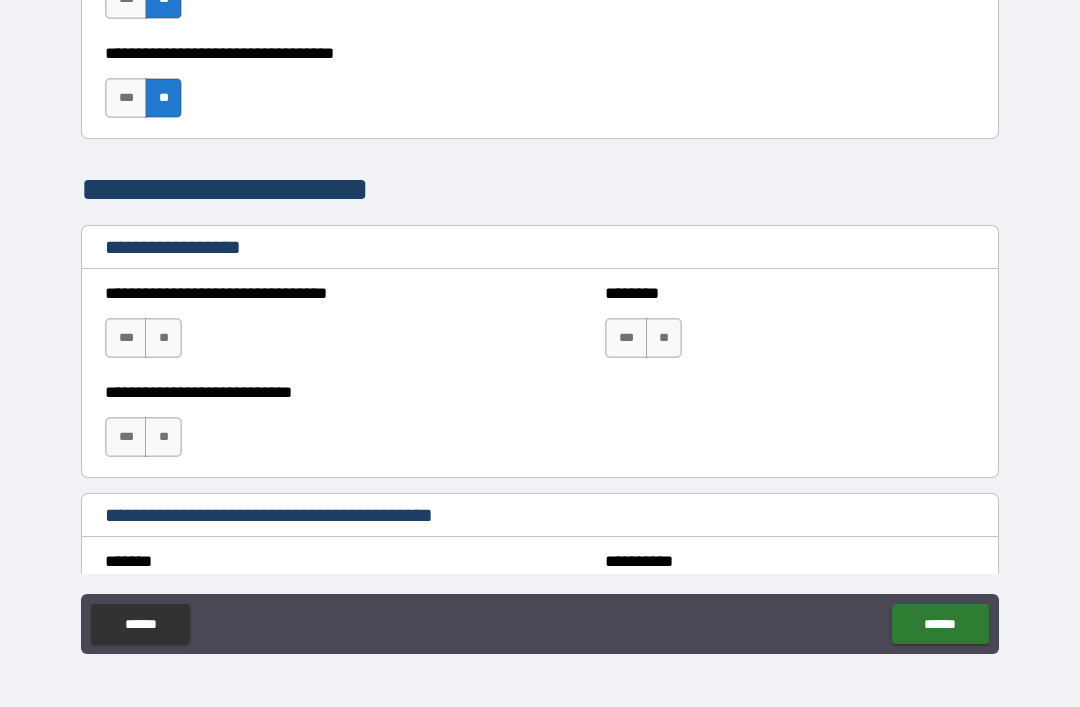 click on "**" at bounding box center [163, 338] 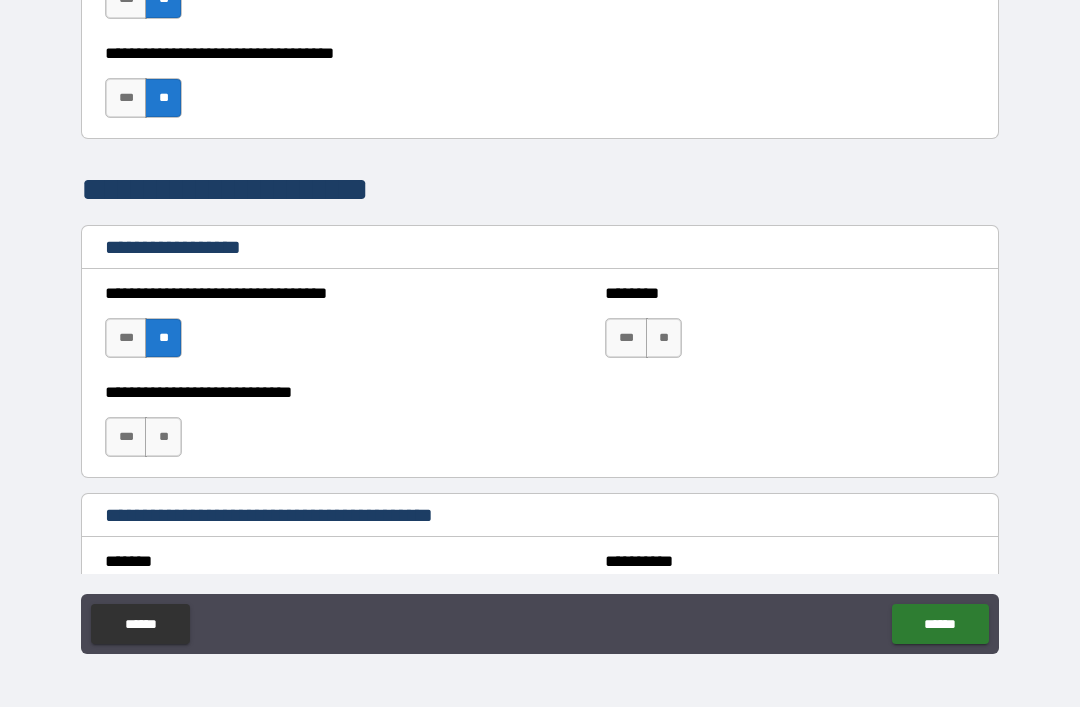click on "**" at bounding box center (163, 437) 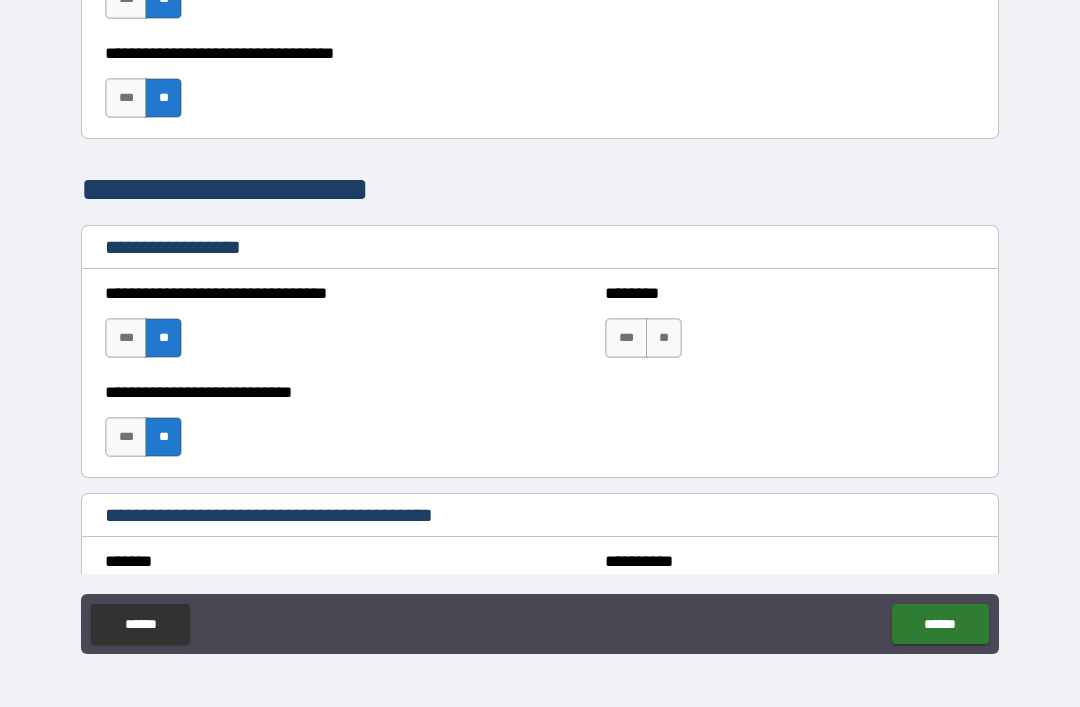 click on "**" at bounding box center [664, 338] 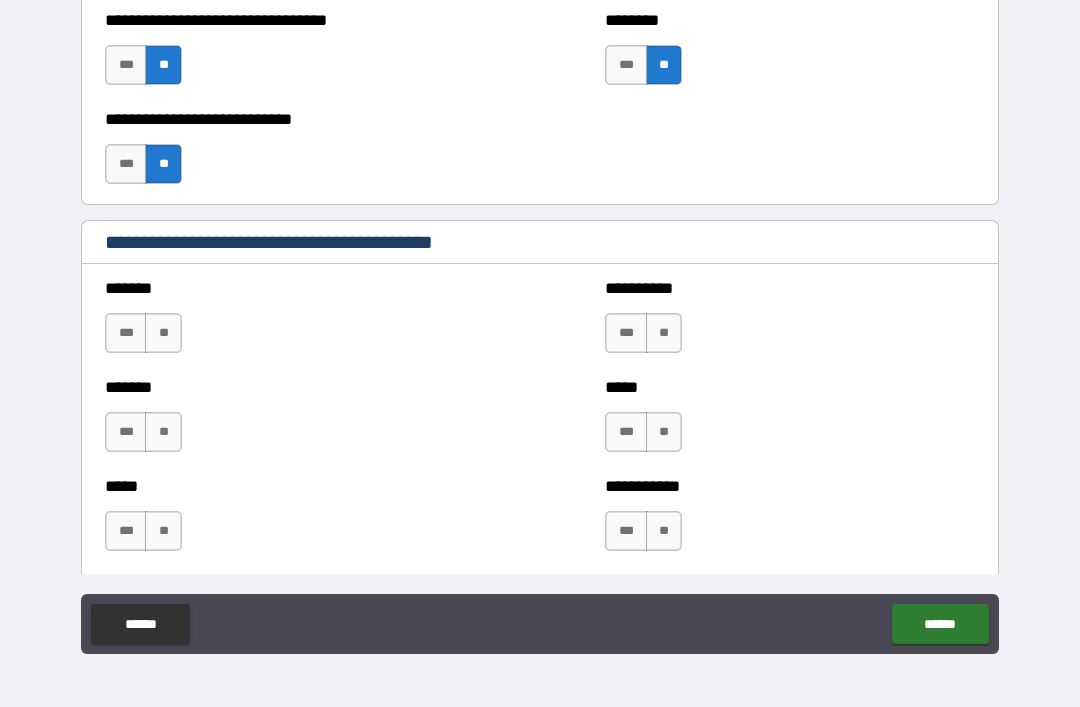 scroll, scrollTop: 1456, scrollLeft: 0, axis: vertical 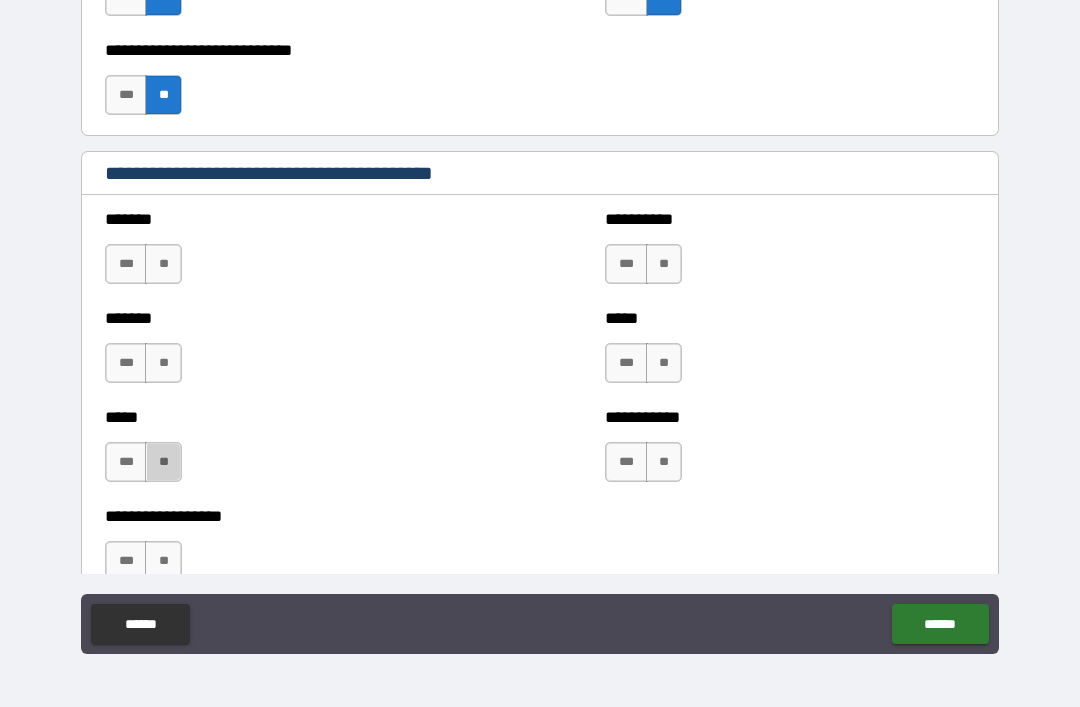click on "**" at bounding box center [163, 462] 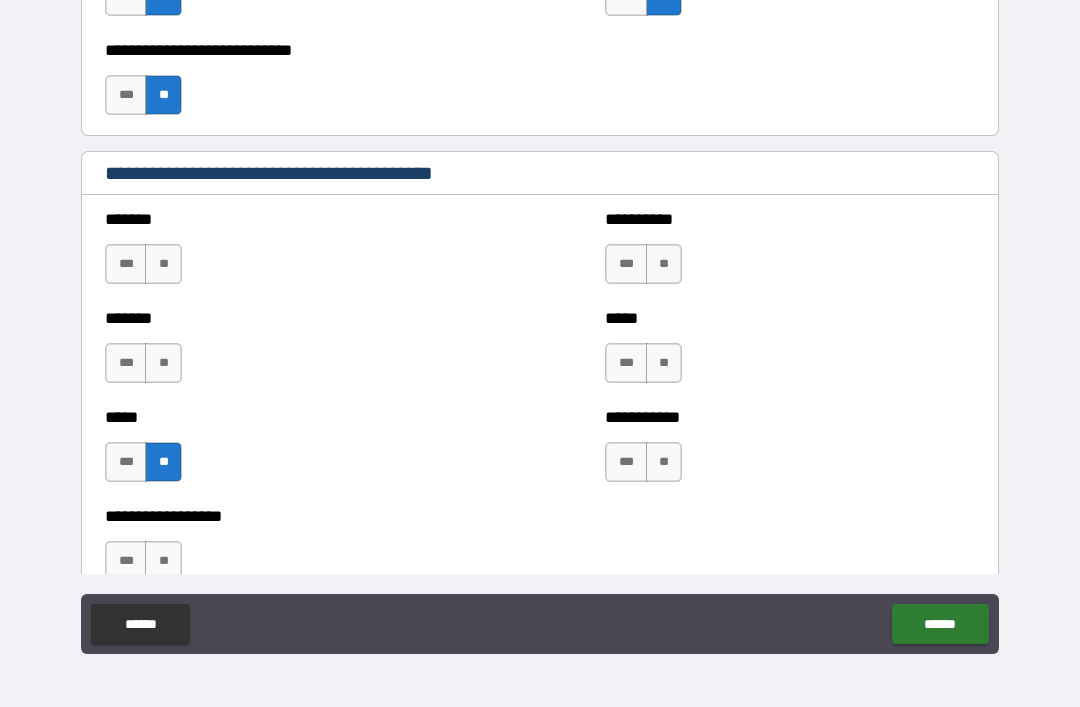 click on "**" at bounding box center [163, 561] 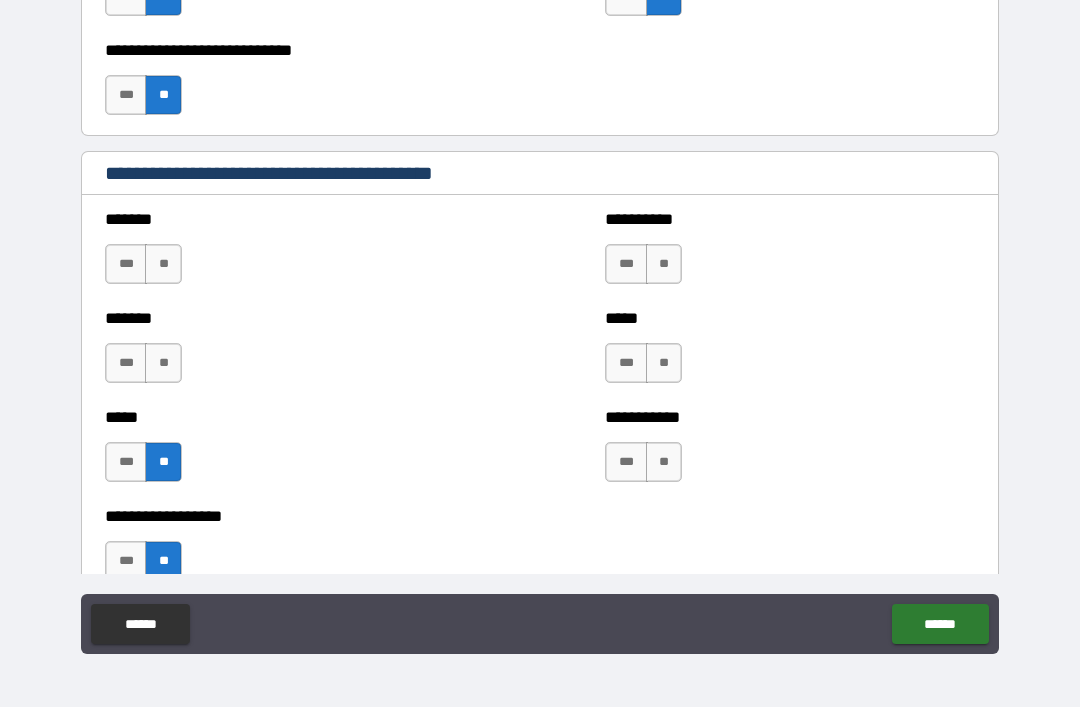 click on "**" at bounding box center [163, 363] 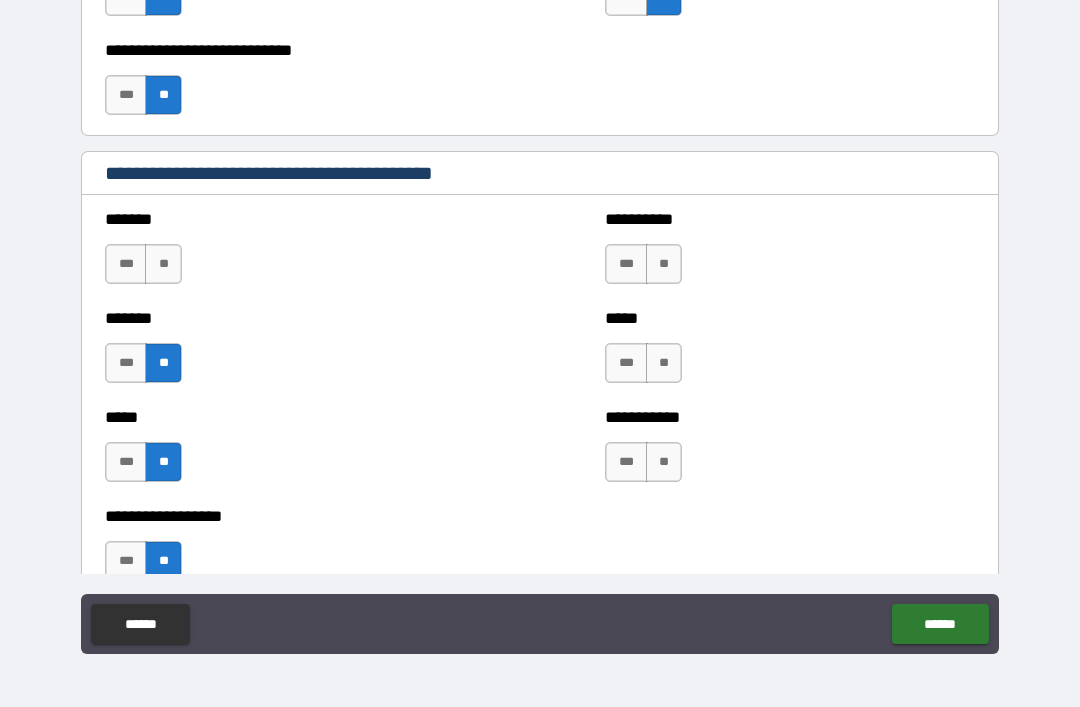 click on "**" at bounding box center (163, 264) 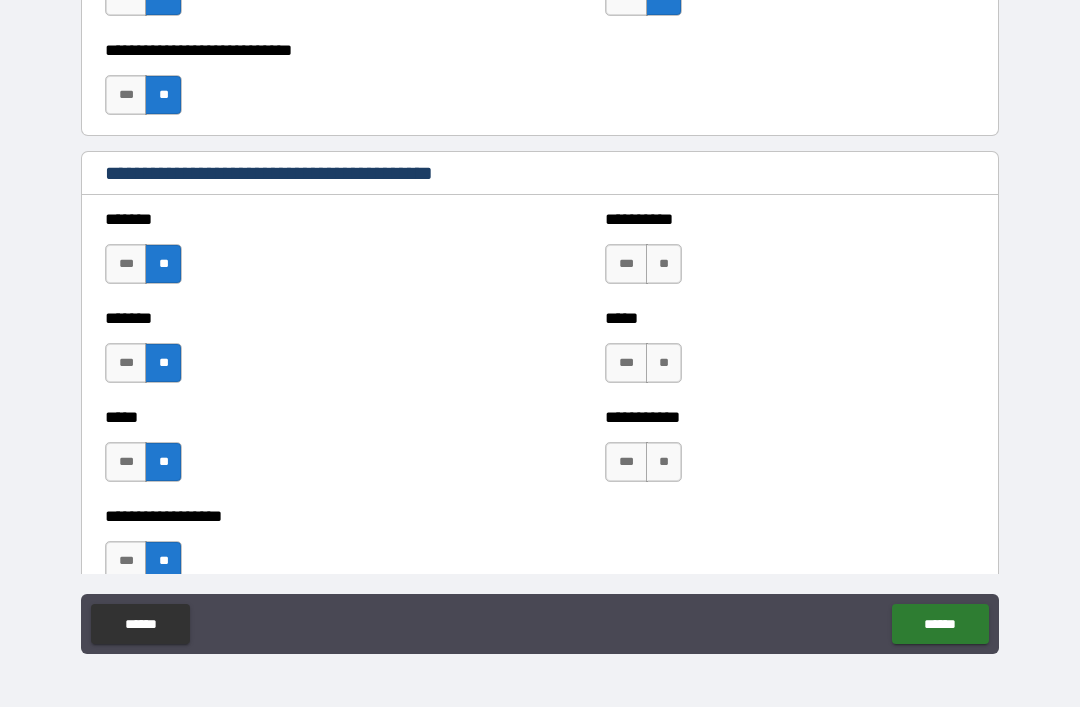 click on "**" at bounding box center (664, 264) 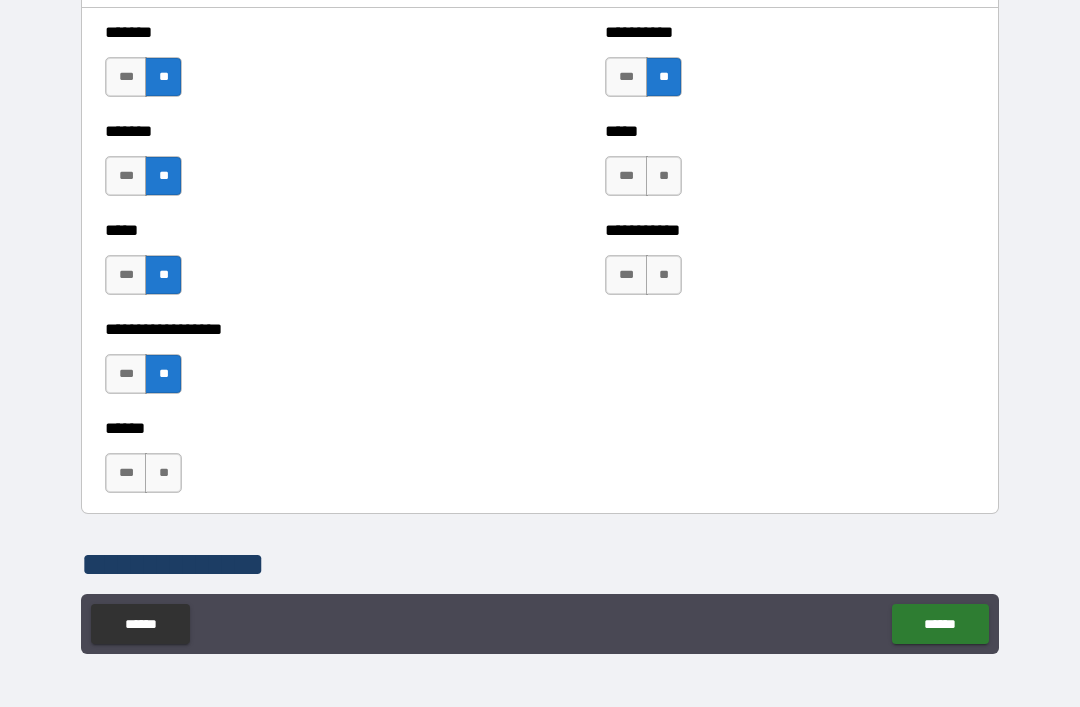 scroll, scrollTop: 1644, scrollLeft: 0, axis: vertical 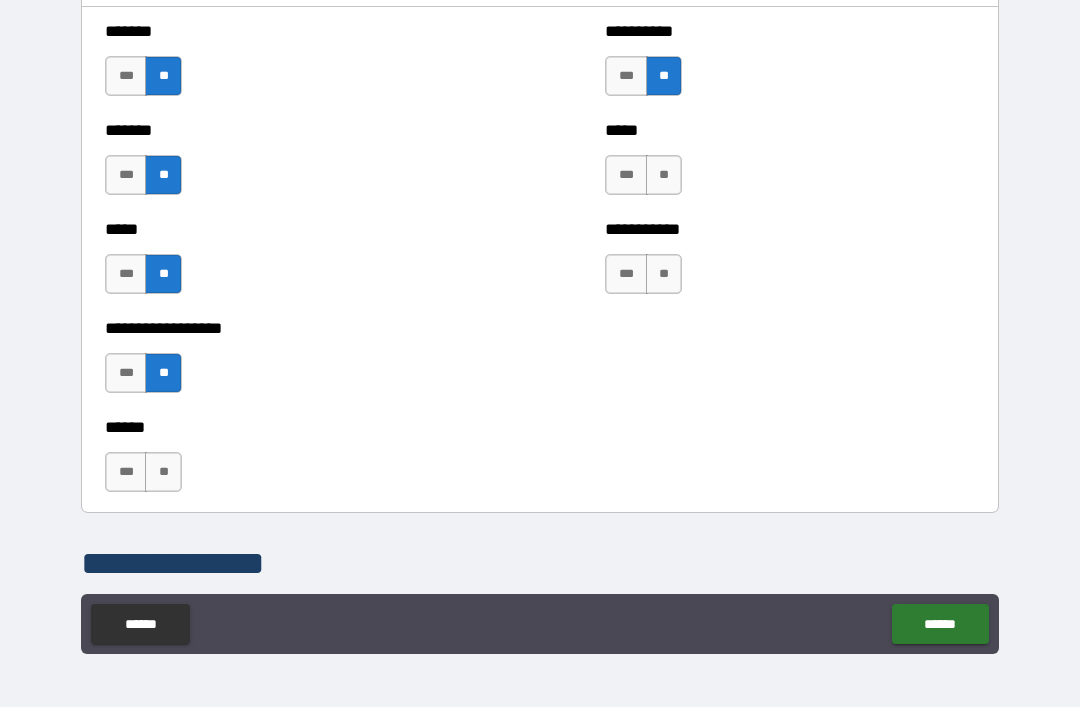 click on "**" at bounding box center [664, 175] 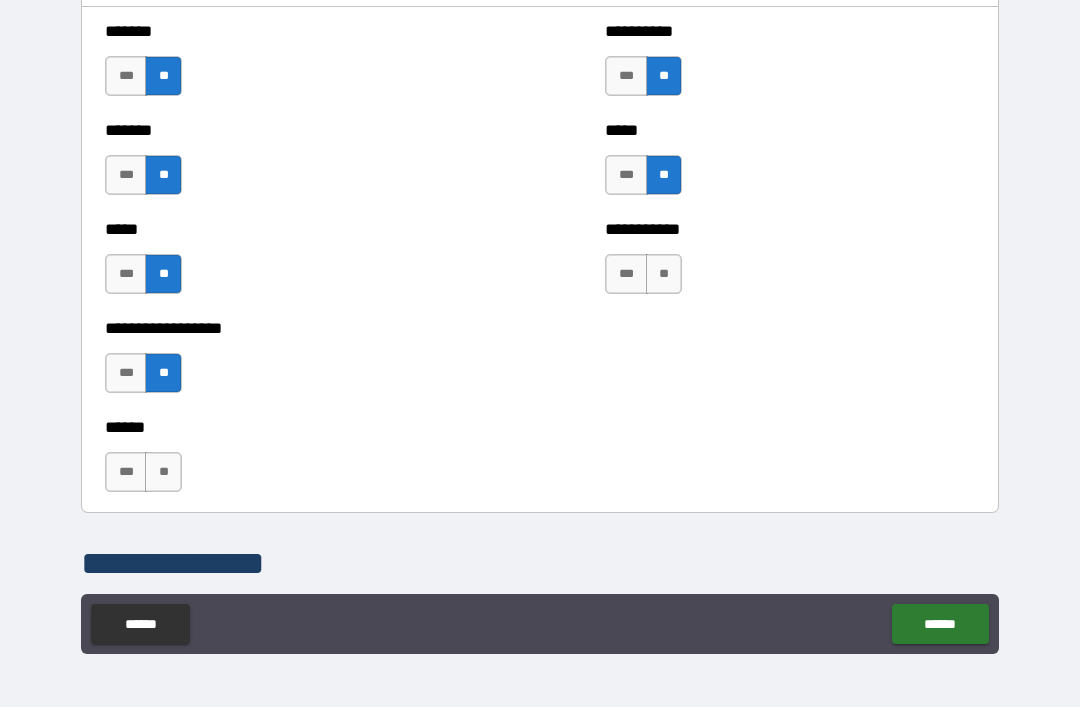 click on "**" at bounding box center (664, 274) 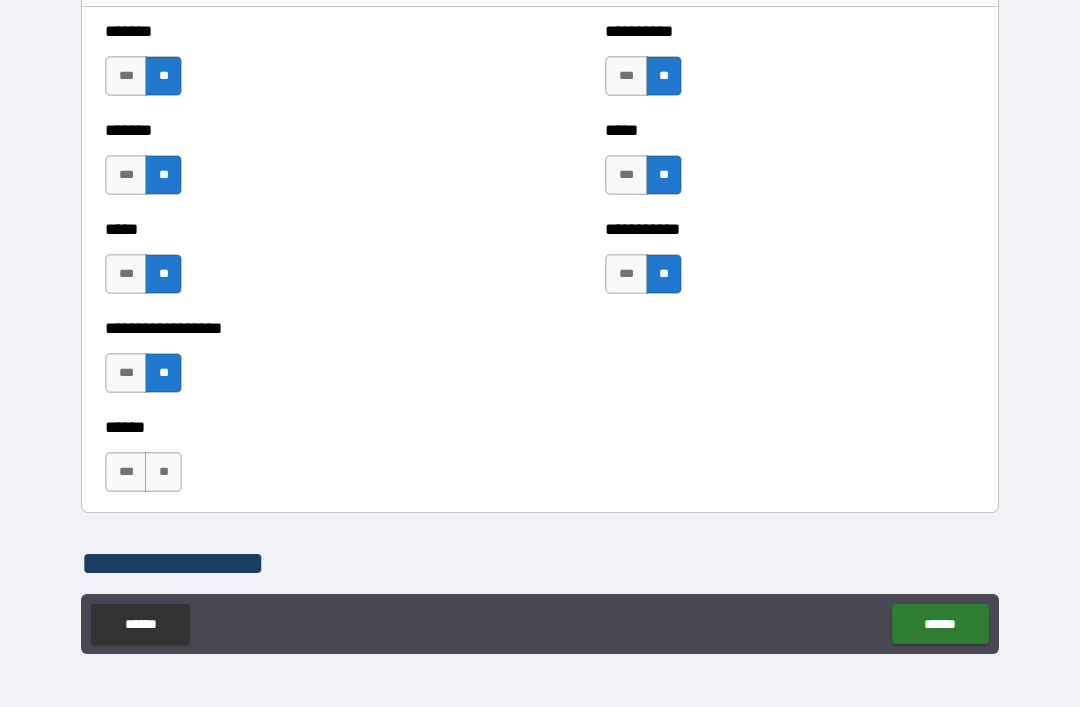 click on "***" at bounding box center [126, 472] 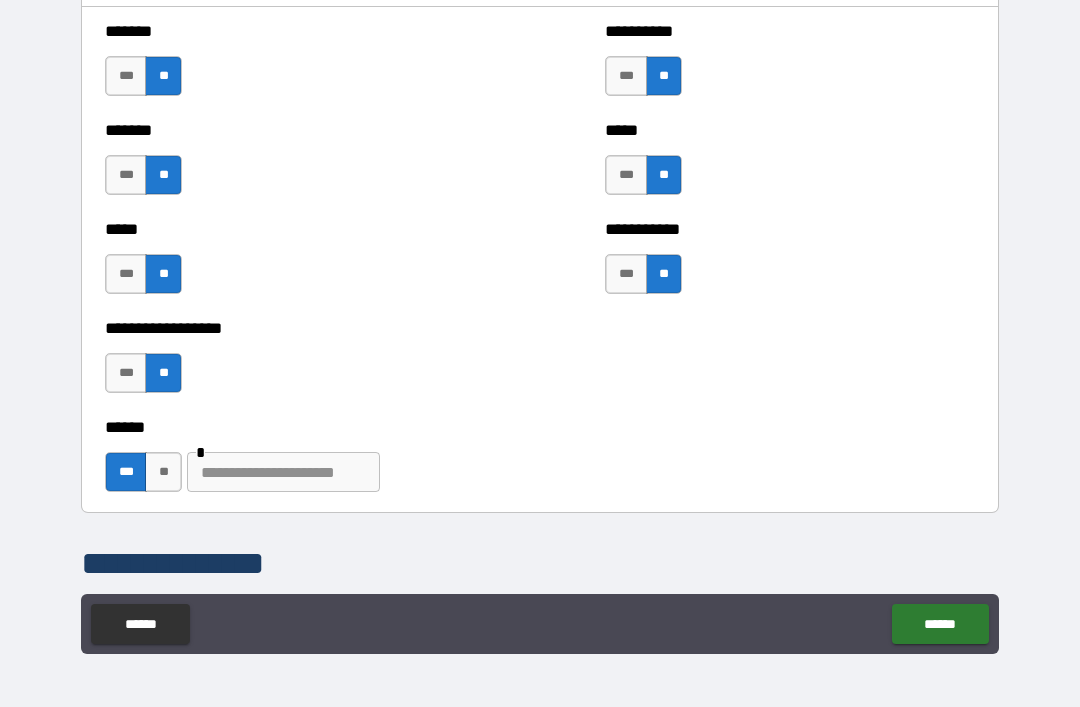 click at bounding box center (283, 472) 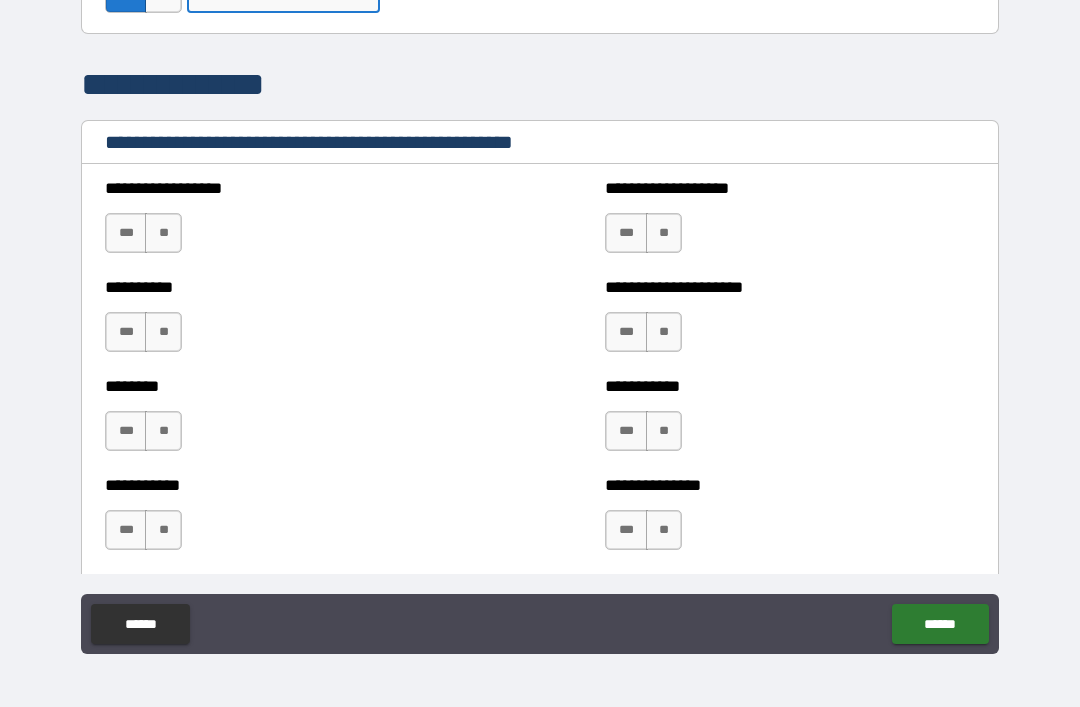 scroll, scrollTop: 2186, scrollLeft: 0, axis: vertical 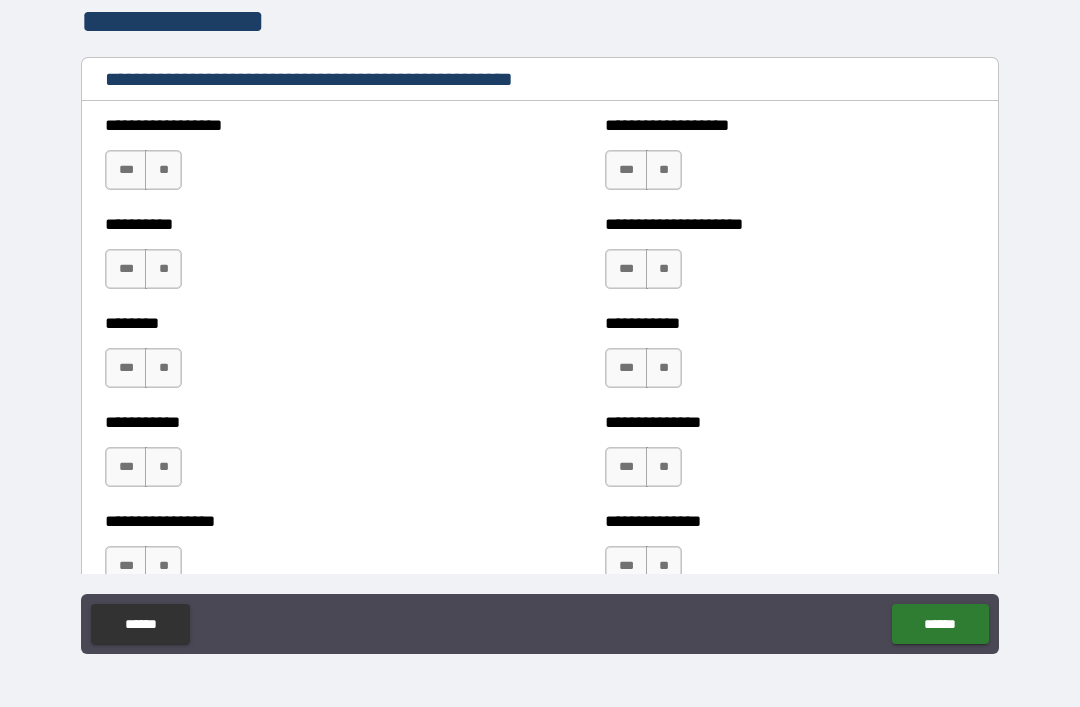 type on "**********" 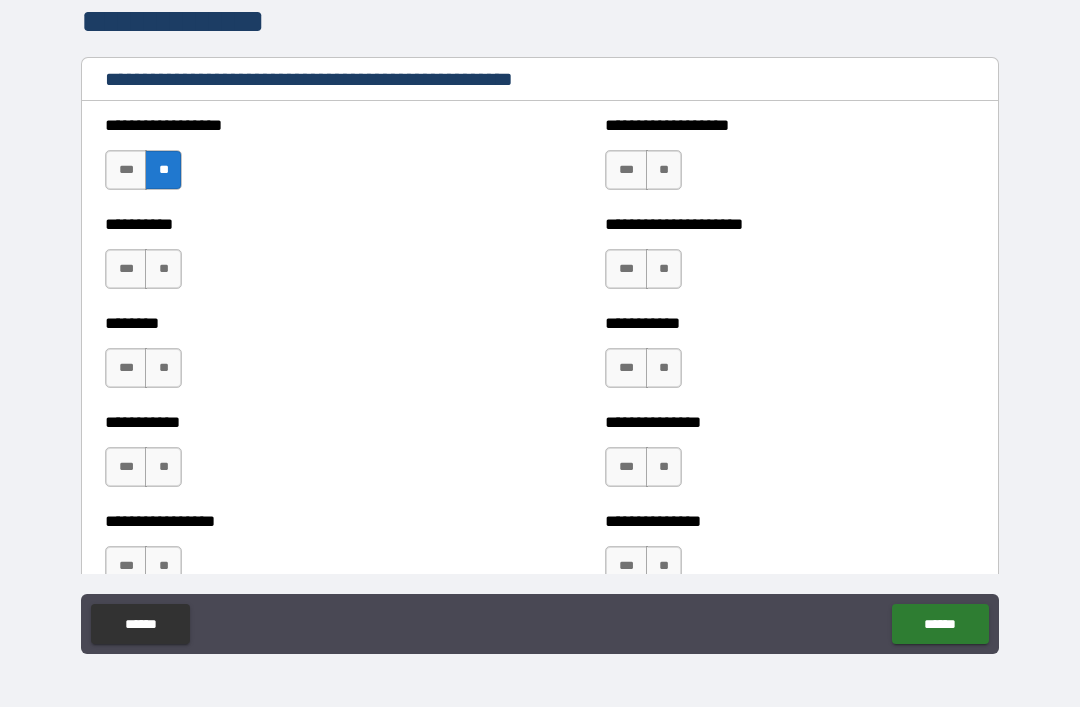 click on "**" at bounding box center (163, 269) 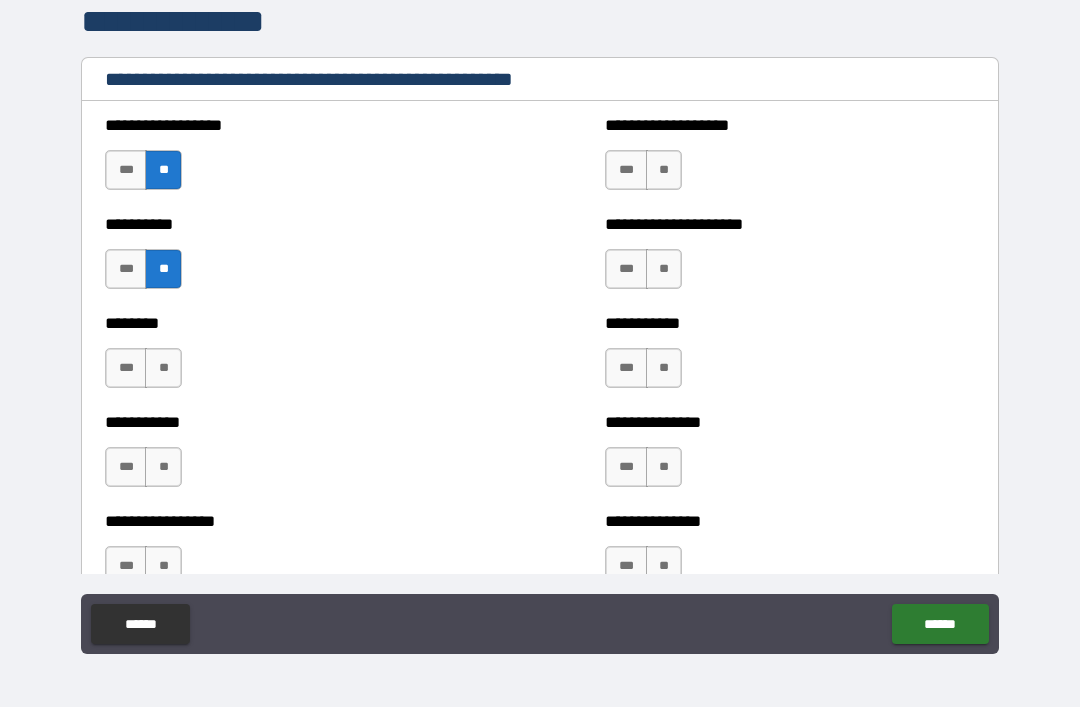 click on "**" at bounding box center [163, 368] 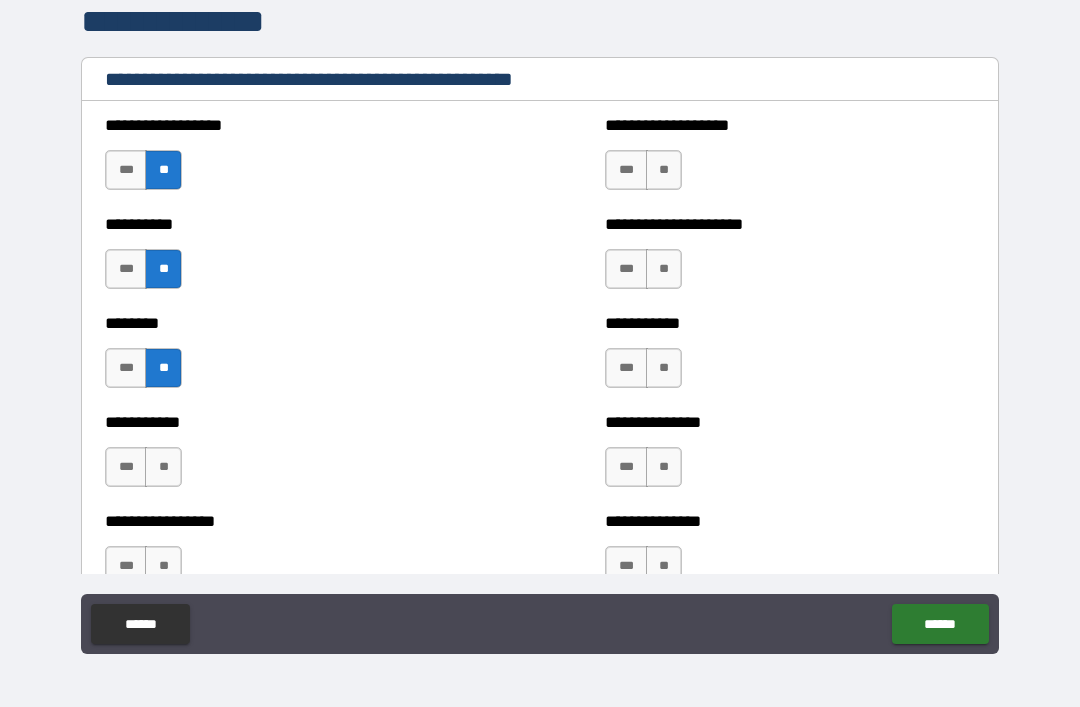 click on "**" at bounding box center (163, 467) 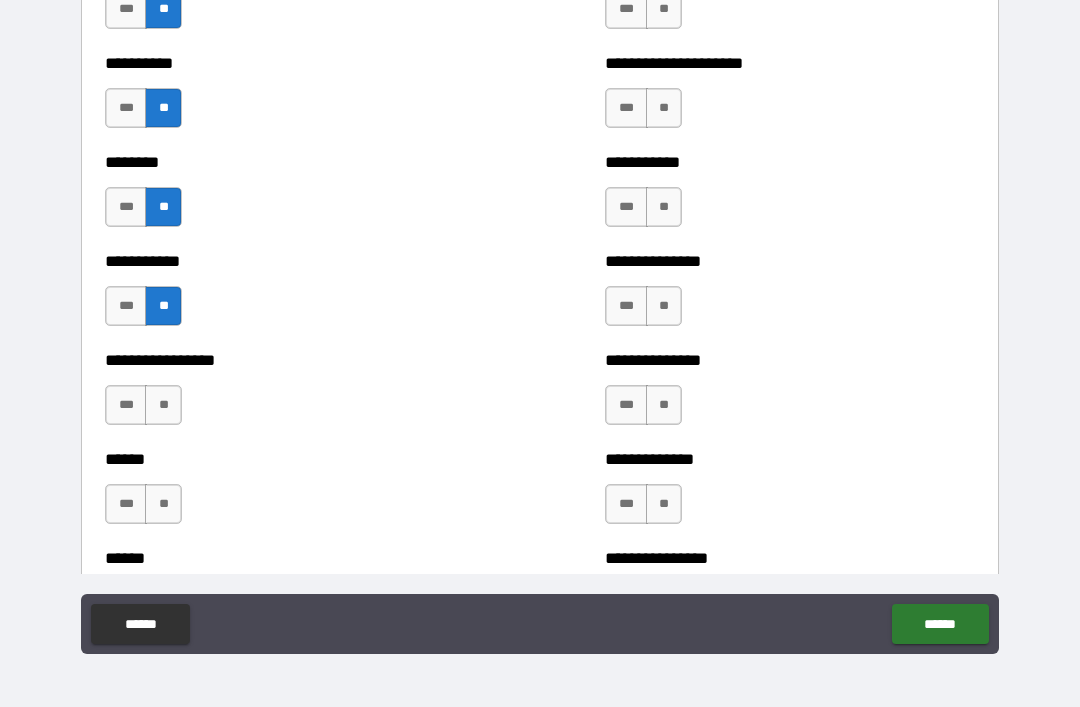 scroll, scrollTop: 2349, scrollLeft: 0, axis: vertical 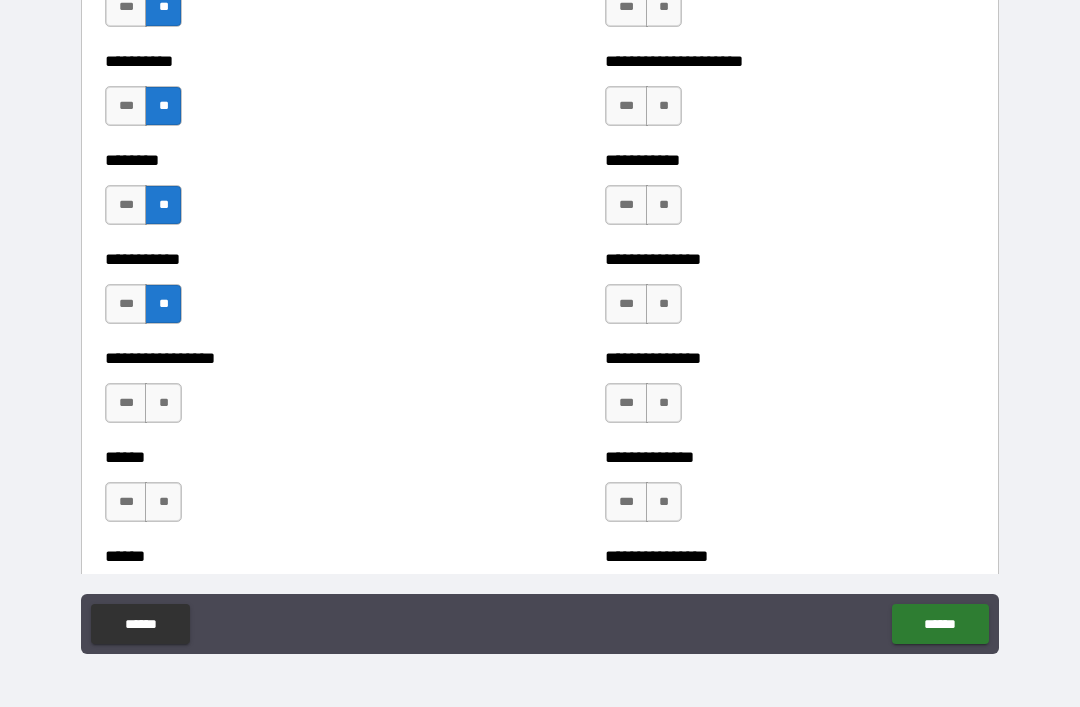 click on "**" at bounding box center (163, 403) 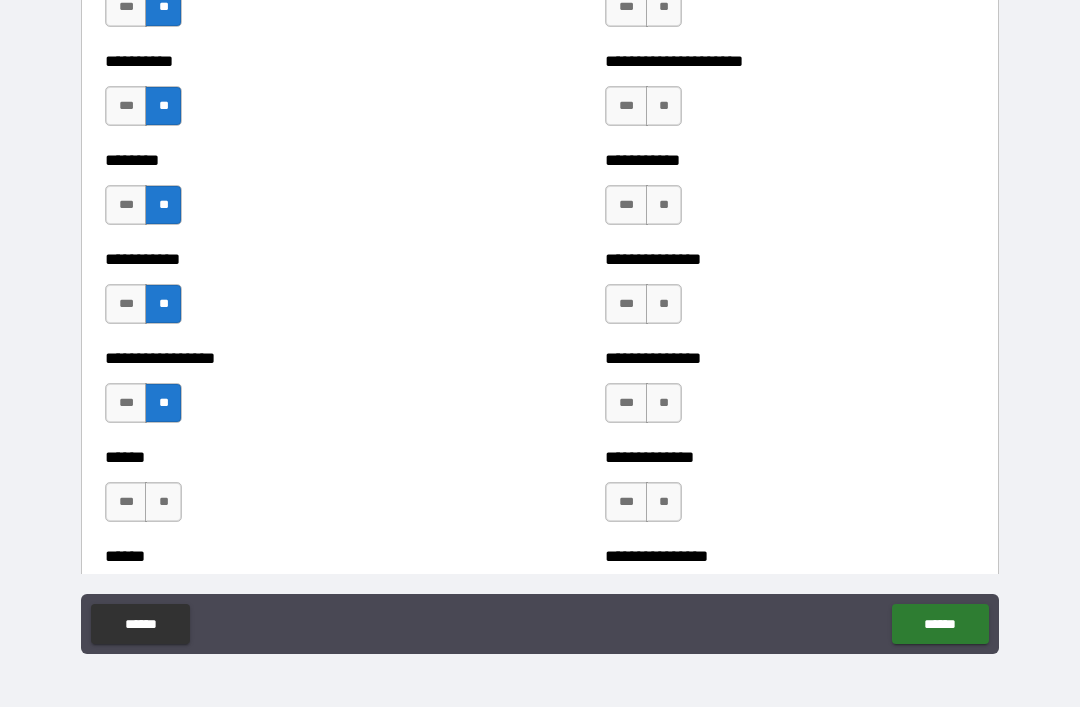 click on "**" at bounding box center [163, 502] 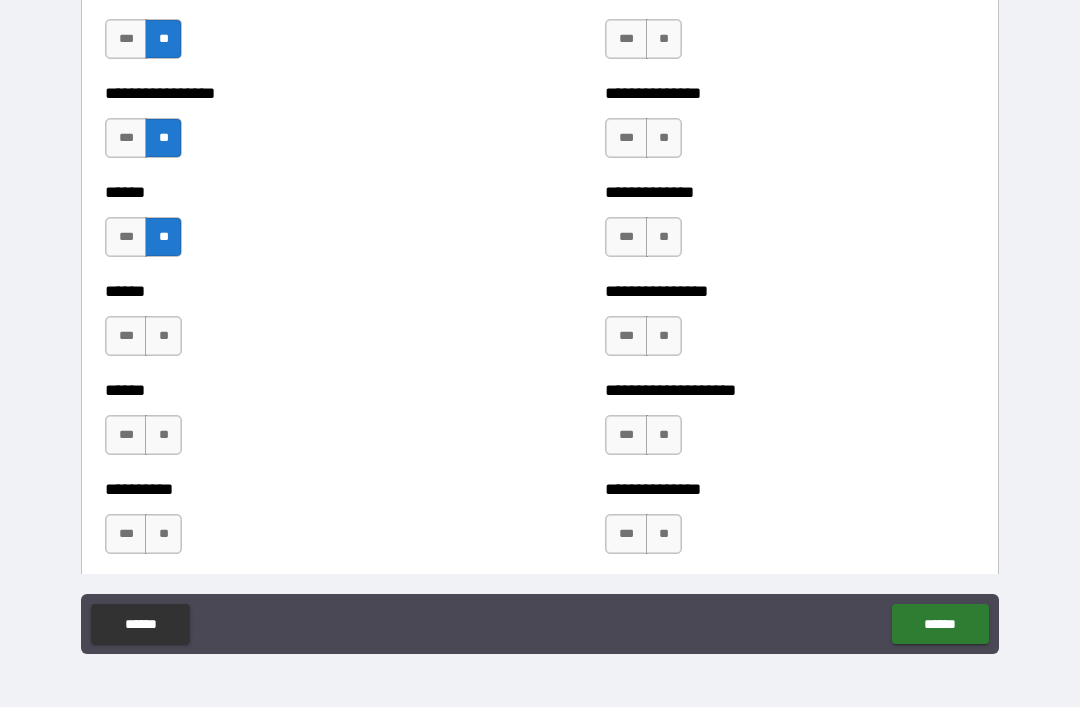 scroll, scrollTop: 2634, scrollLeft: 0, axis: vertical 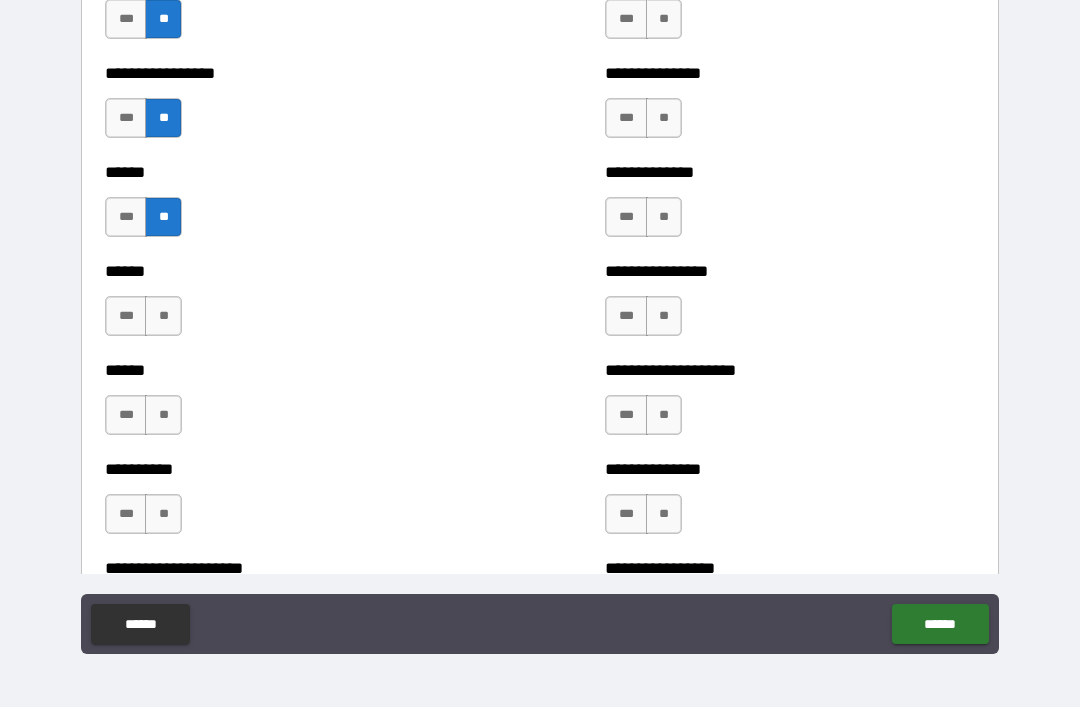 click on "**" at bounding box center [163, 316] 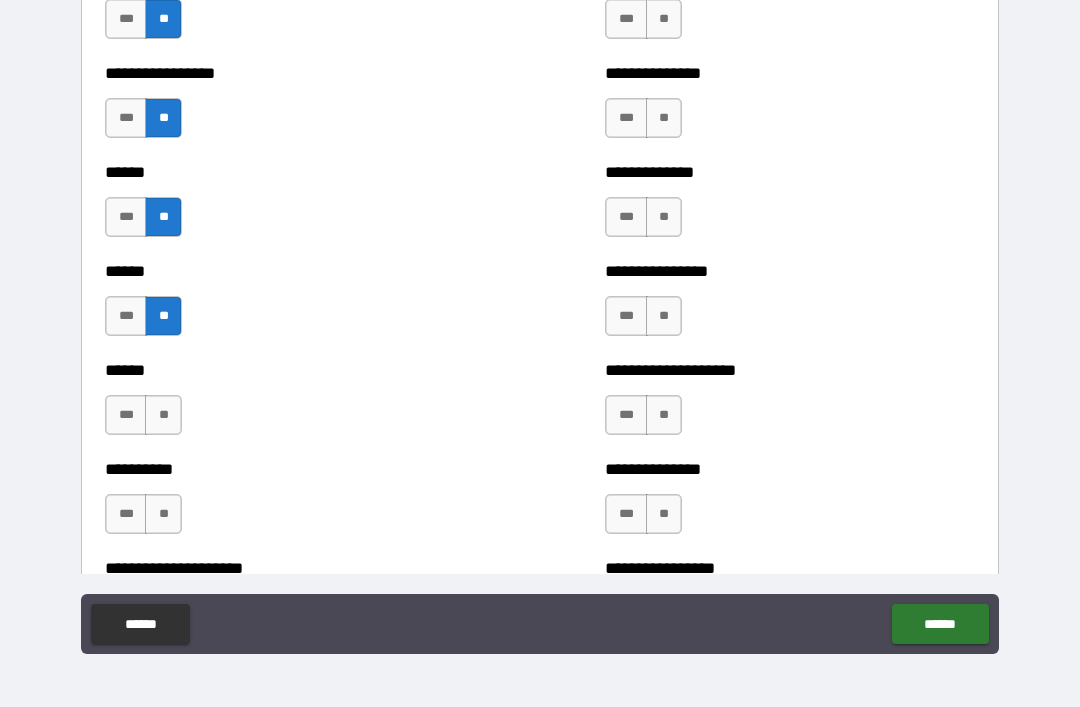 click on "**" at bounding box center (163, 415) 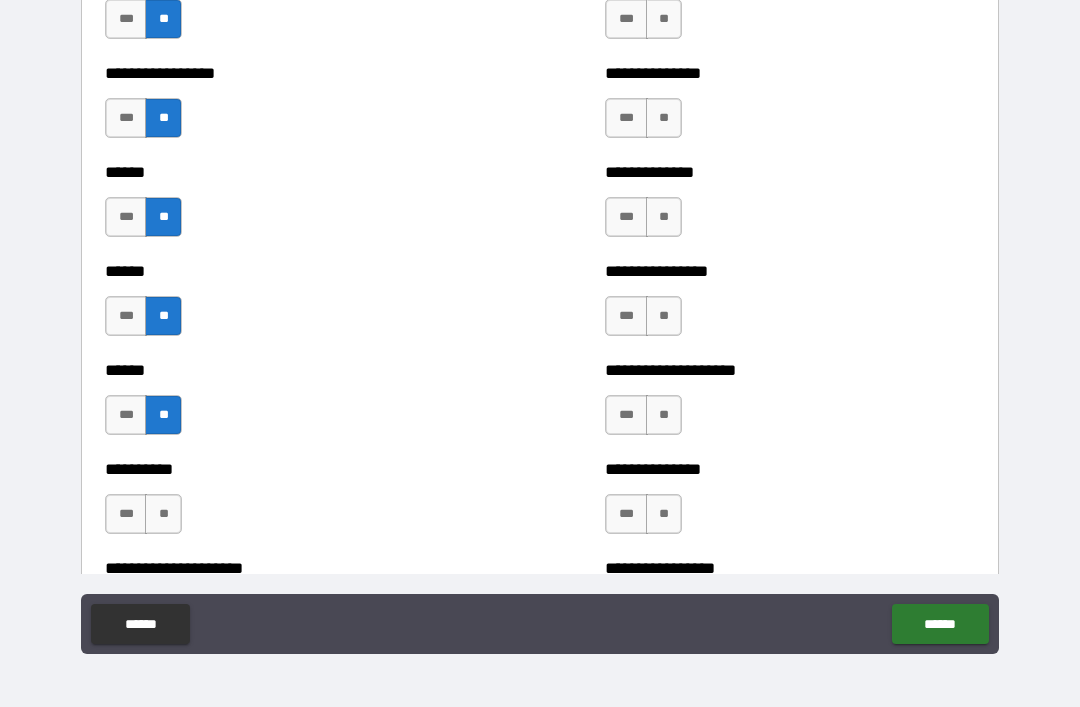 click on "**" at bounding box center (163, 514) 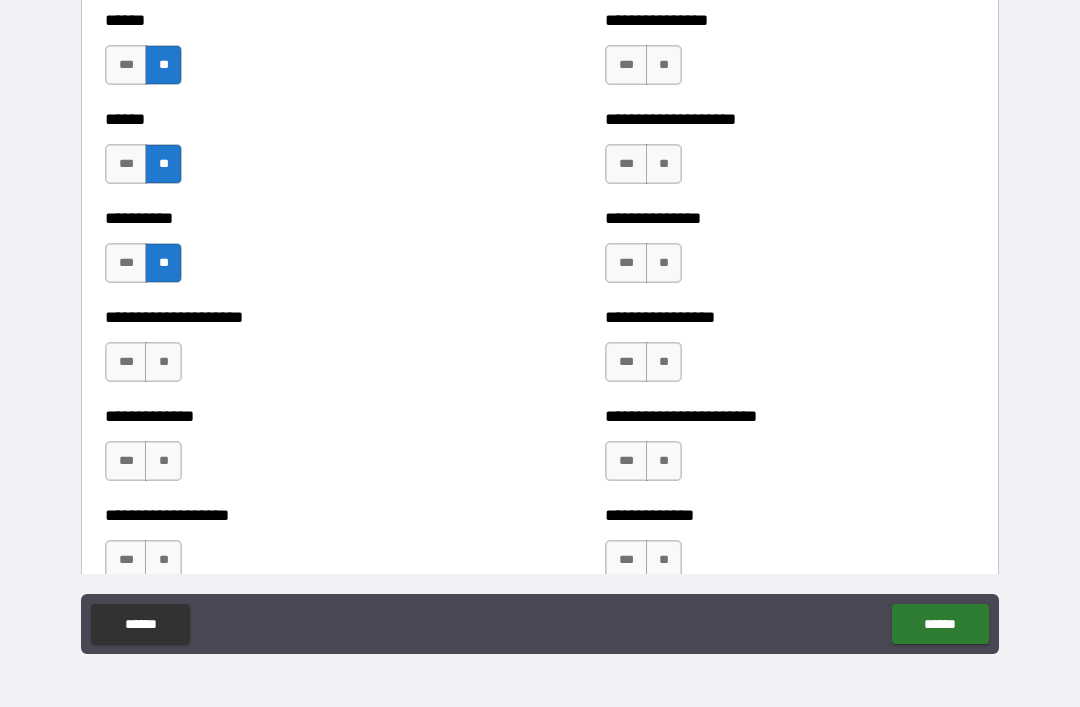 scroll, scrollTop: 2896, scrollLeft: 0, axis: vertical 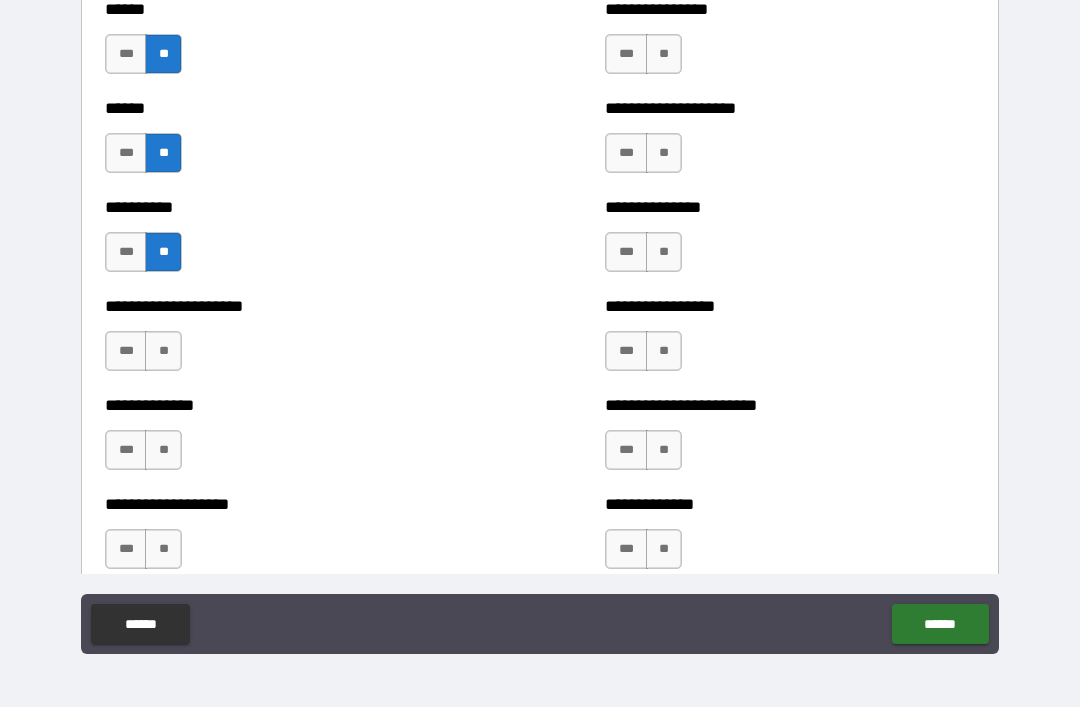 click on "**" at bounding box center (163, 351) 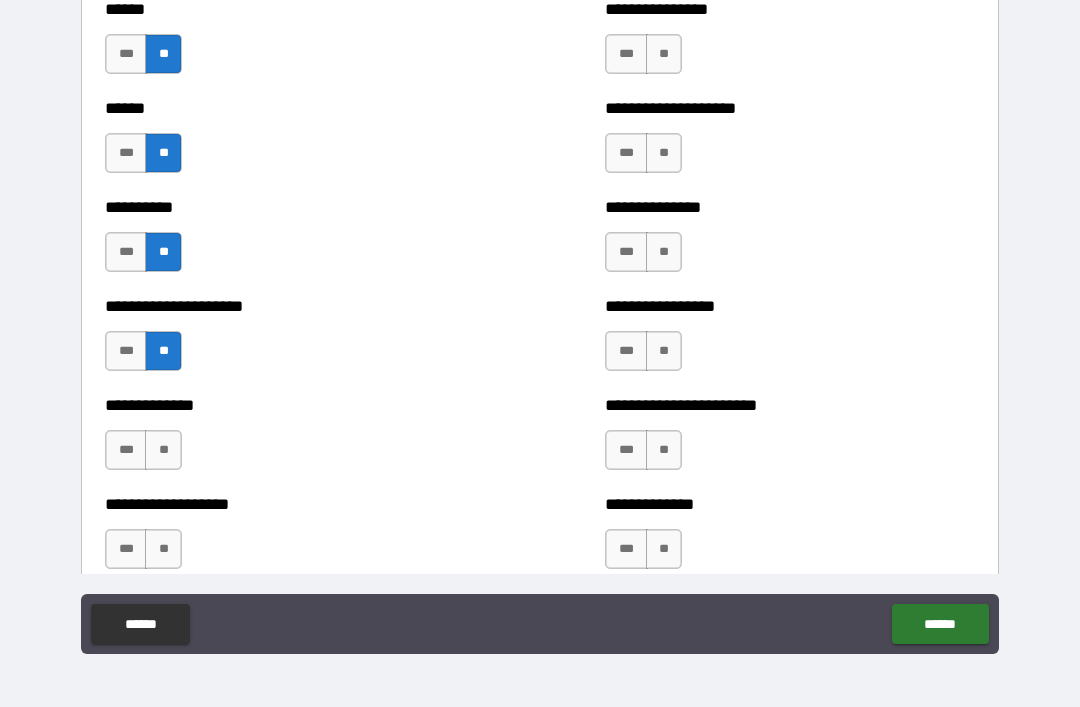 click on "**" at bounding box center [163, 450] 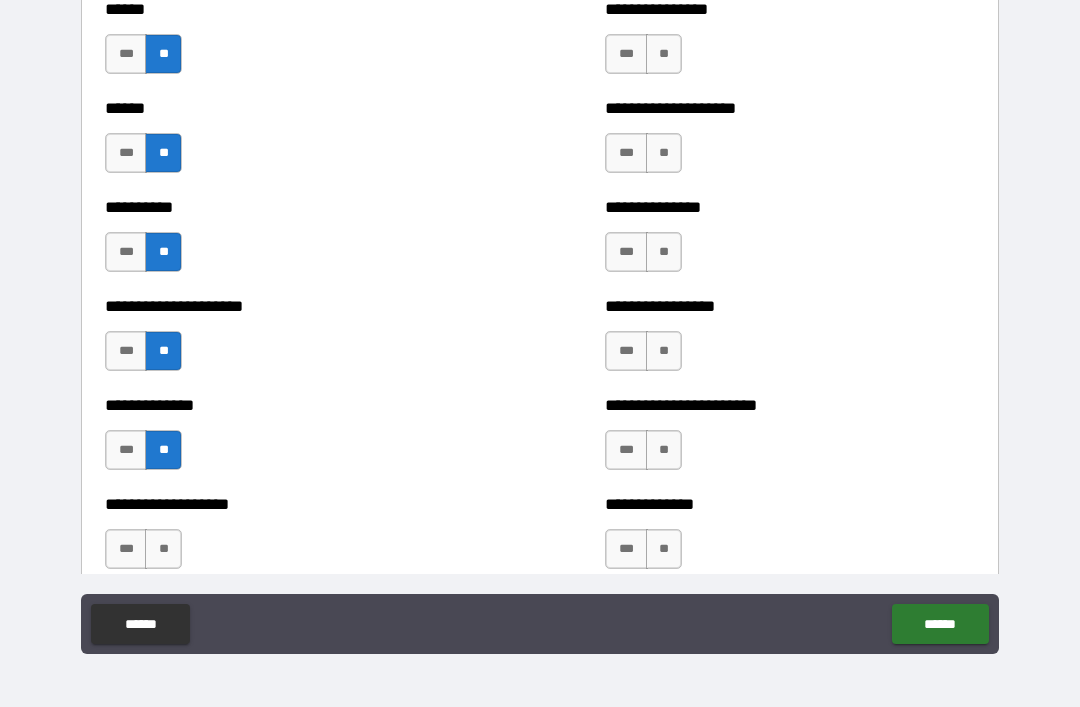 click on "**" at bounding box center (163, 549) 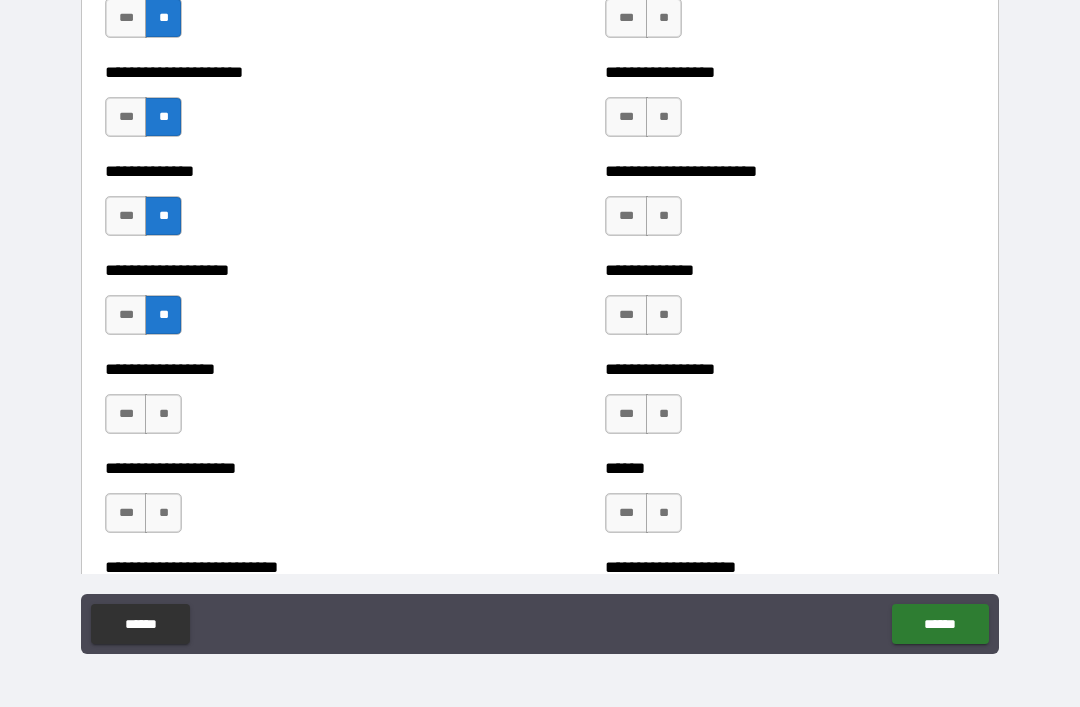 scroll, scrollTop: 3147, scrollLeft: 0, axis: vertical 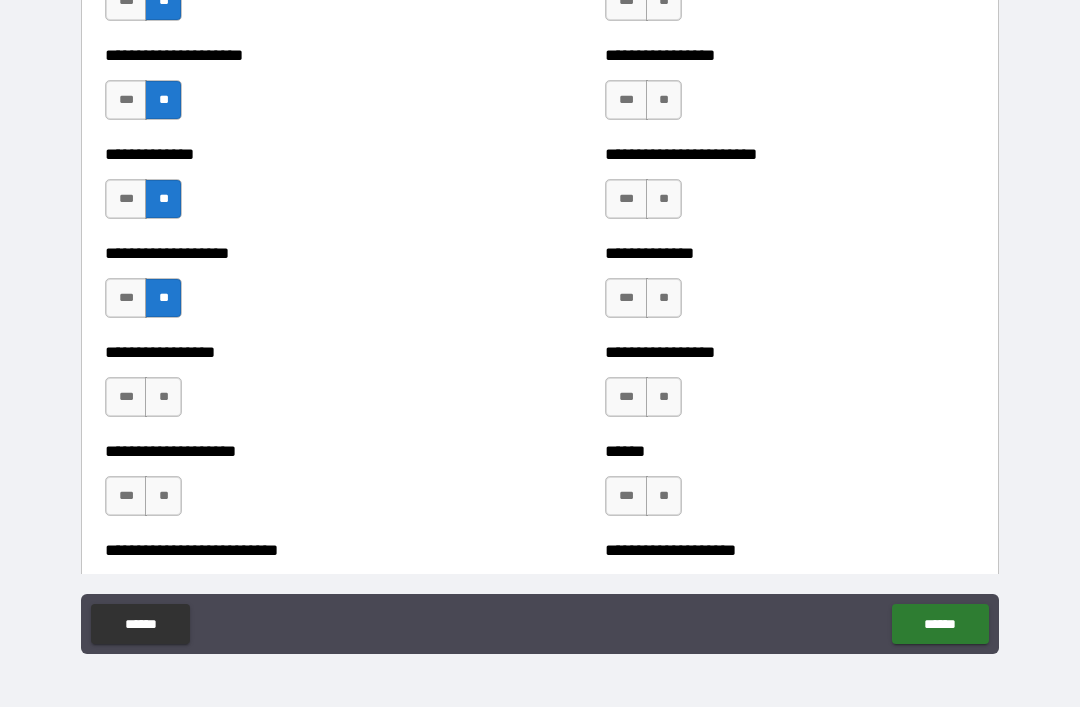 click on "**" at bounding box center [163, 397] 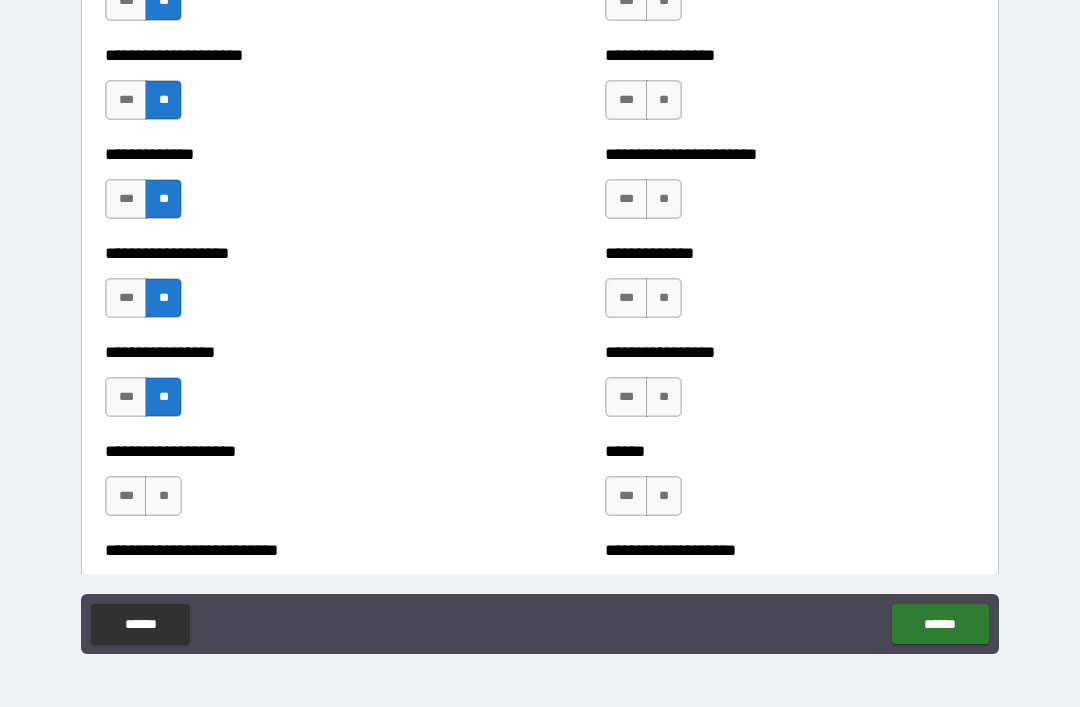 click on "**" at bounding box center (163, 496) 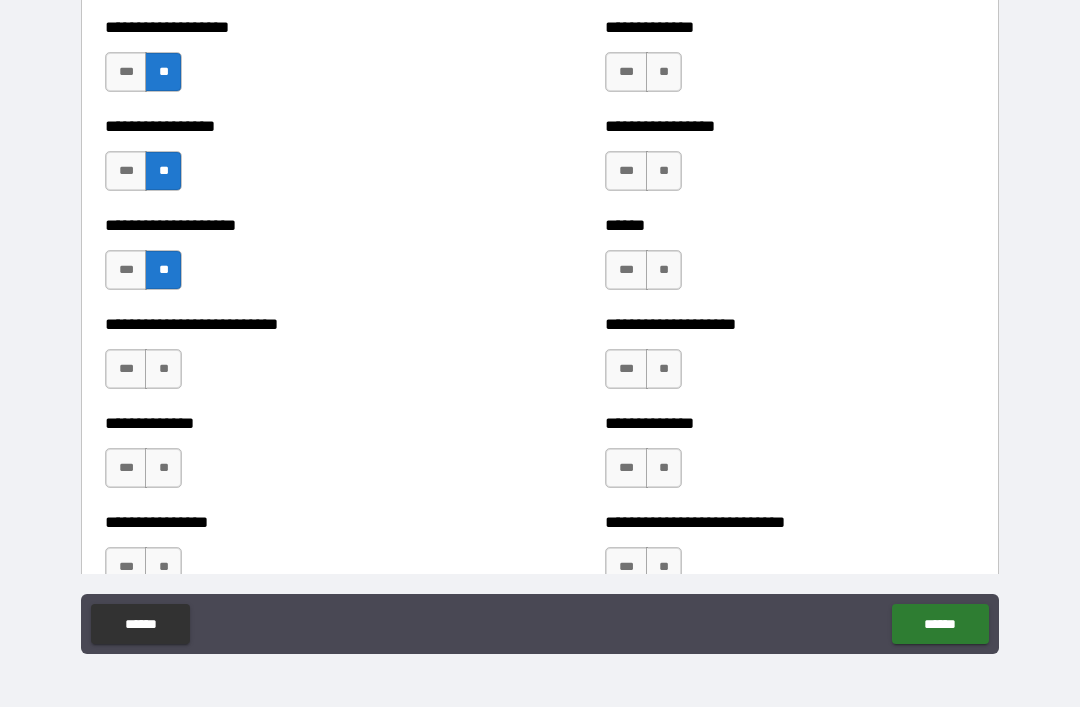 scroll, scrollTop: 3376, scrollLeft: 0, axis: vertical 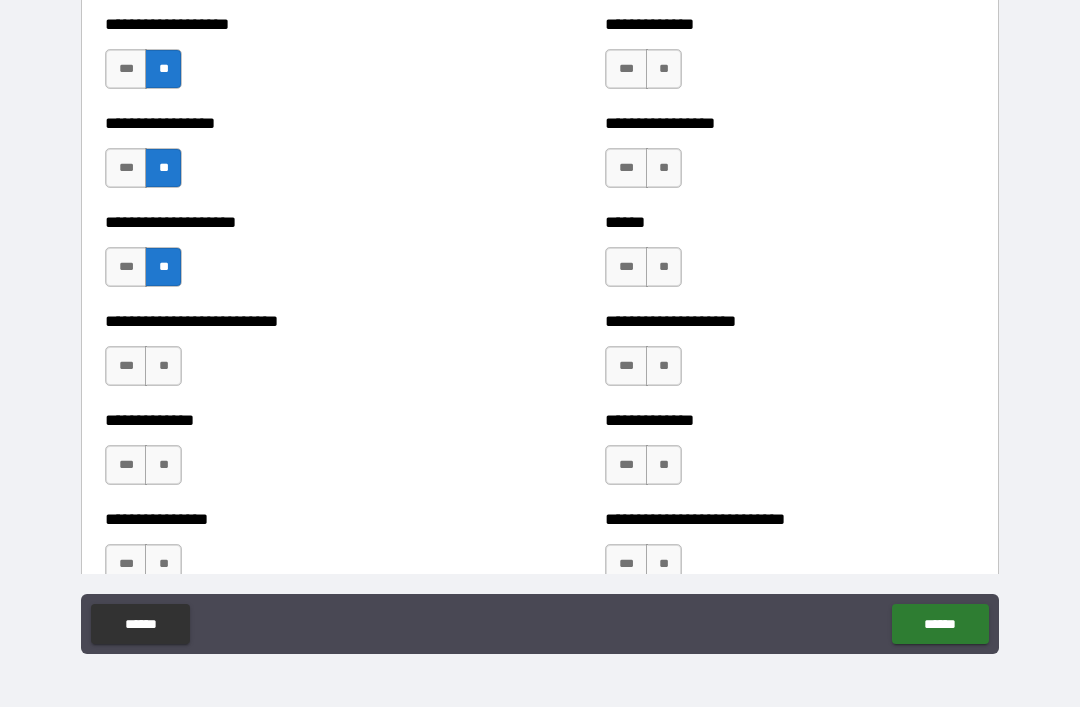 click on "**" at bounding box center (163, 366) 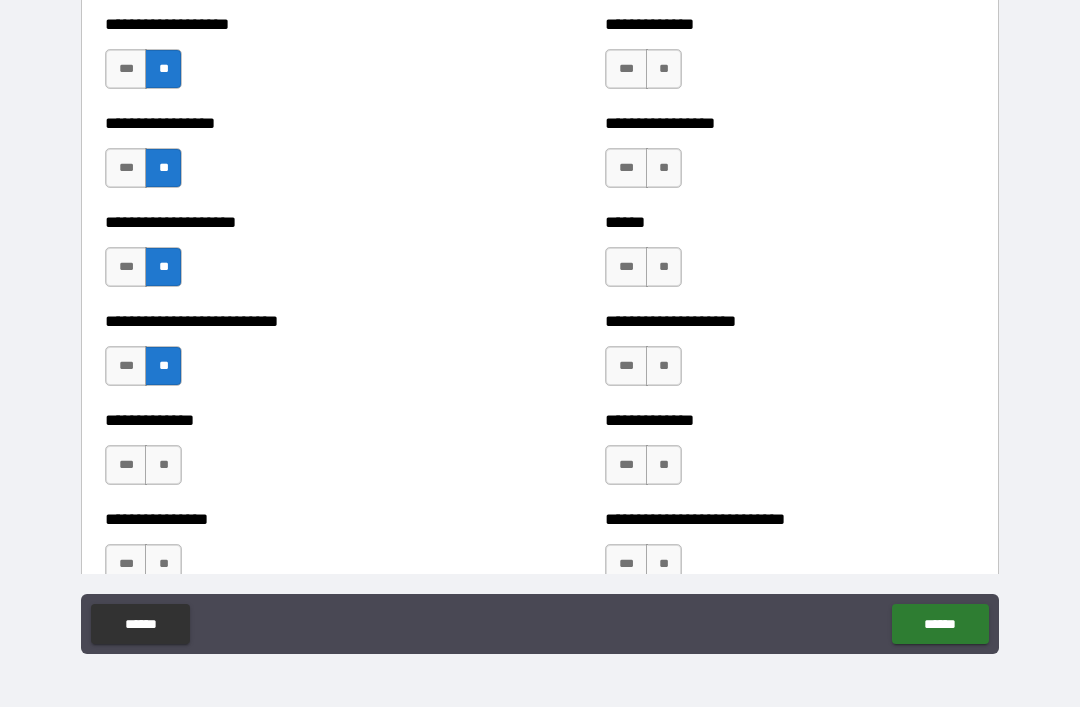 click on "**" at bounding box center (163, 465) 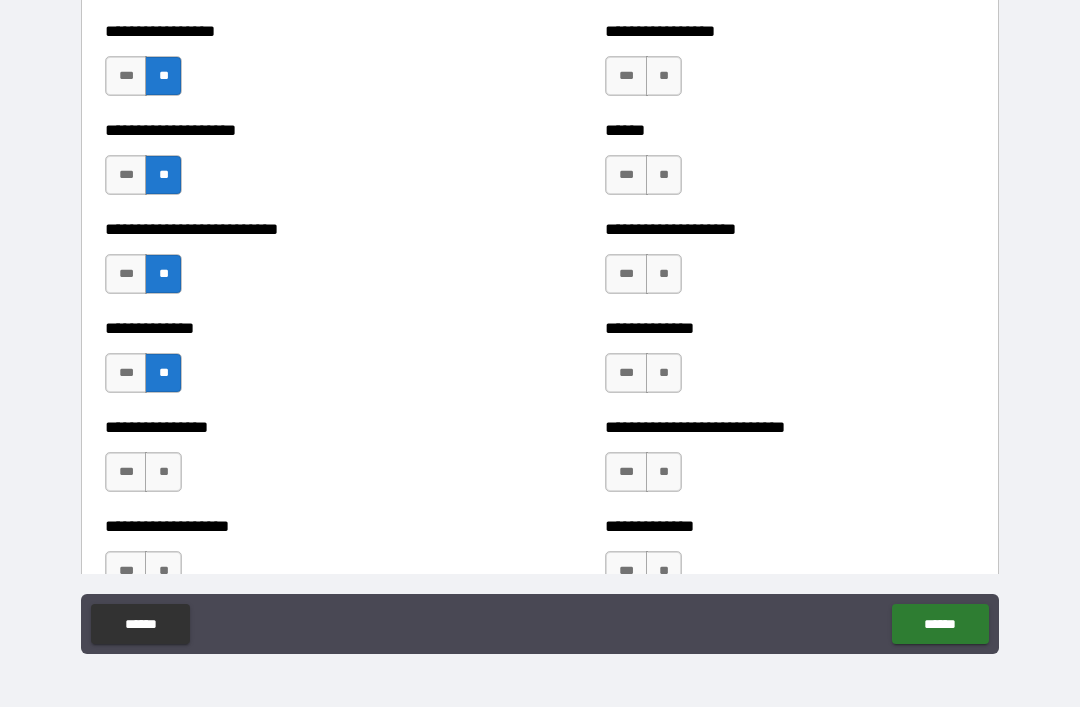 scroll, scrollTop: 3596, scrollLeft: 0, axis: vertical 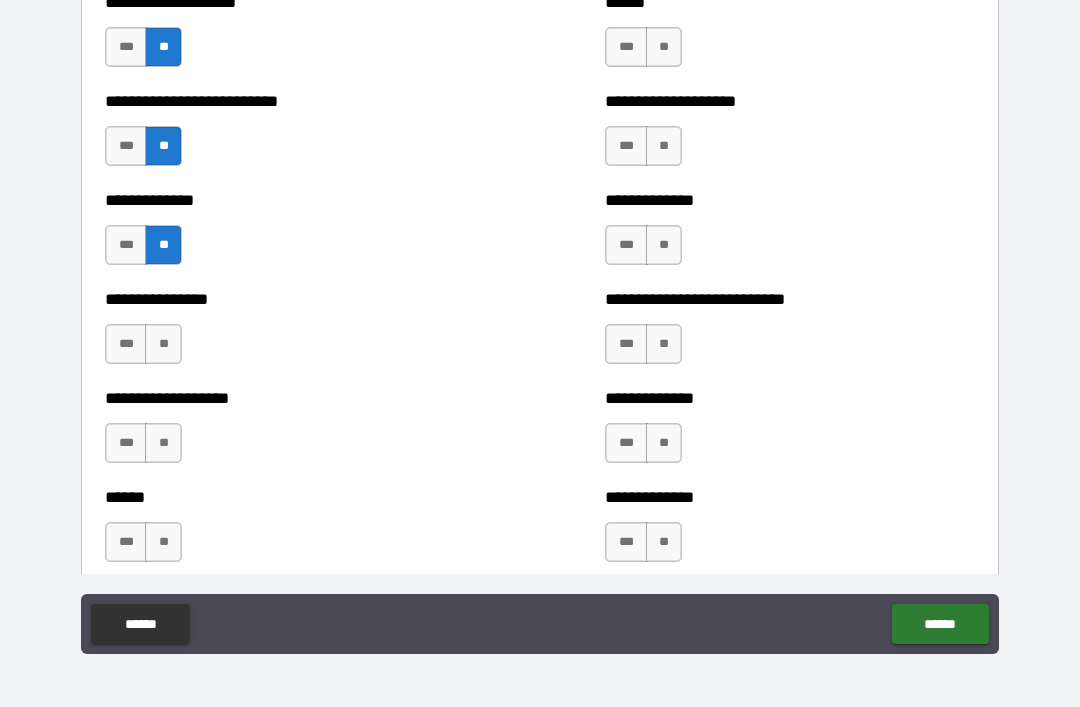 click on "**" at bounding box center (163, 344) 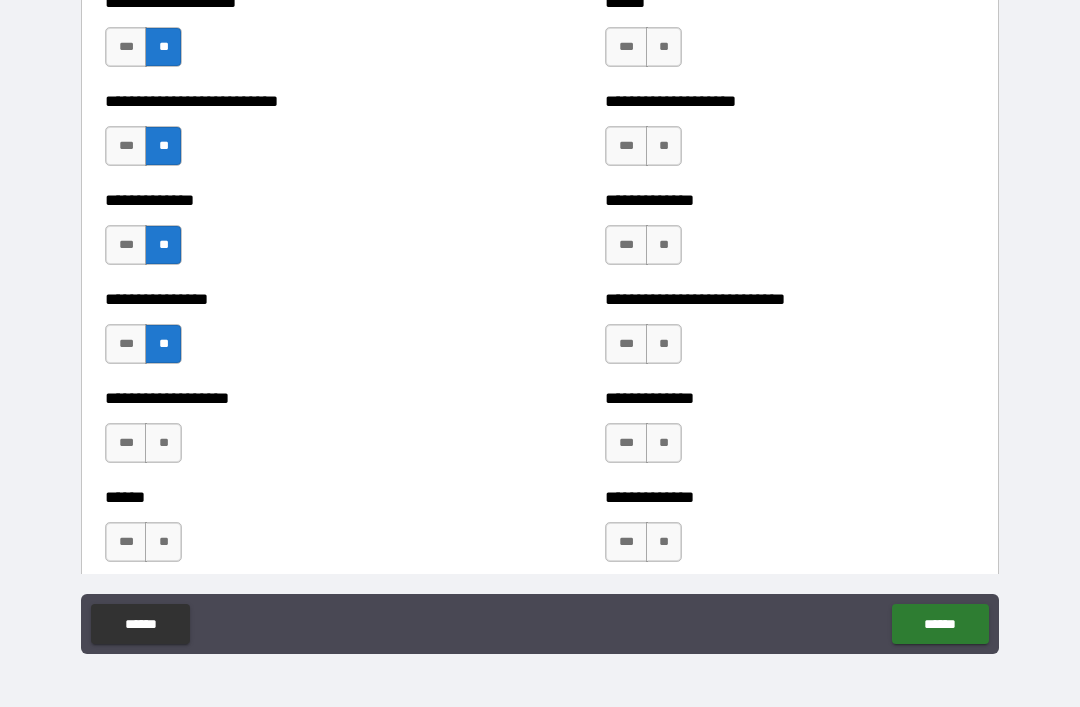 click on "***" at bounding box center [126, 443] 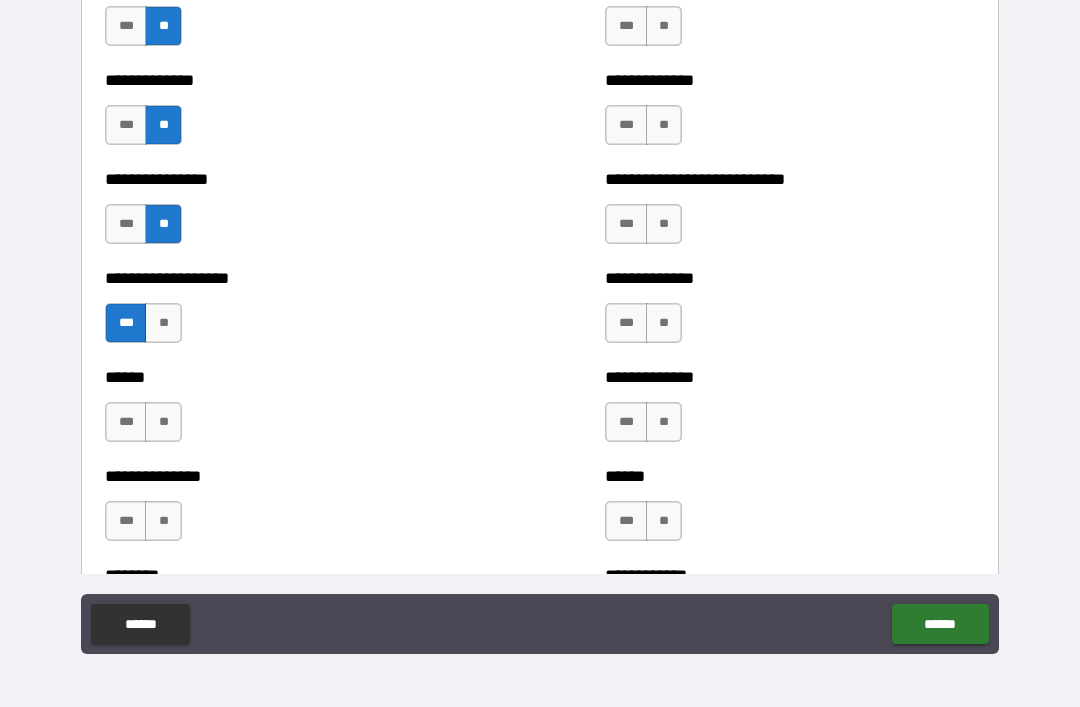 scroll, scrollTop: 3722, scrollLeft: 0, axis: vertical 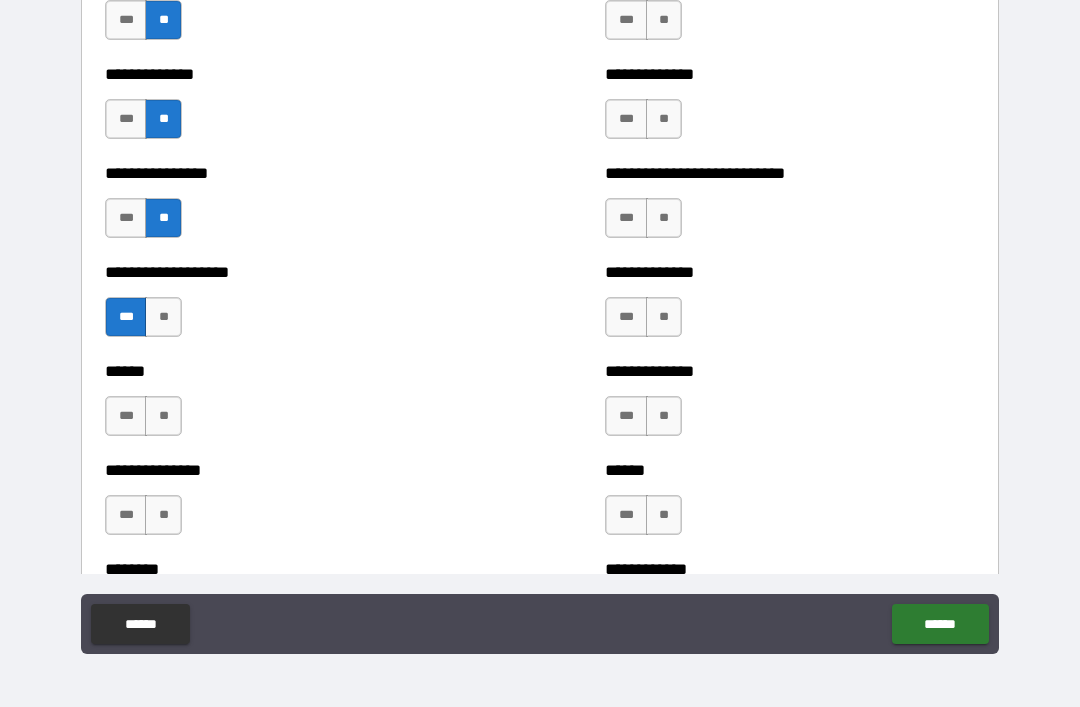 click on "**" at bounding box center [163, 416] 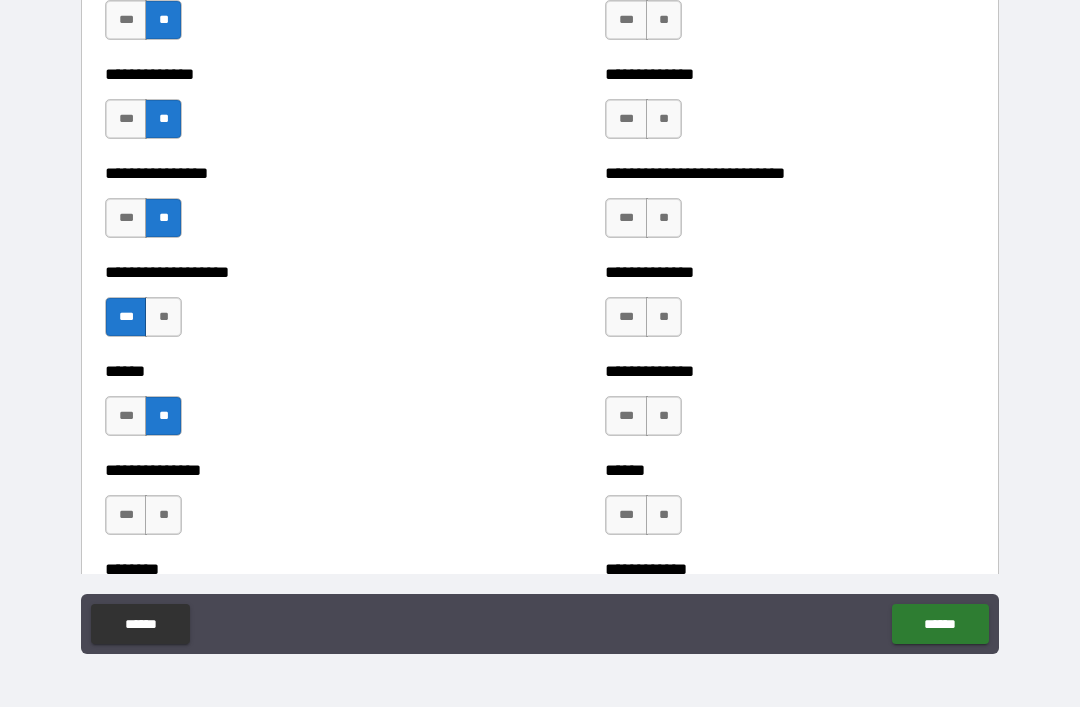 click on "**" at bounding box center (163, 515) 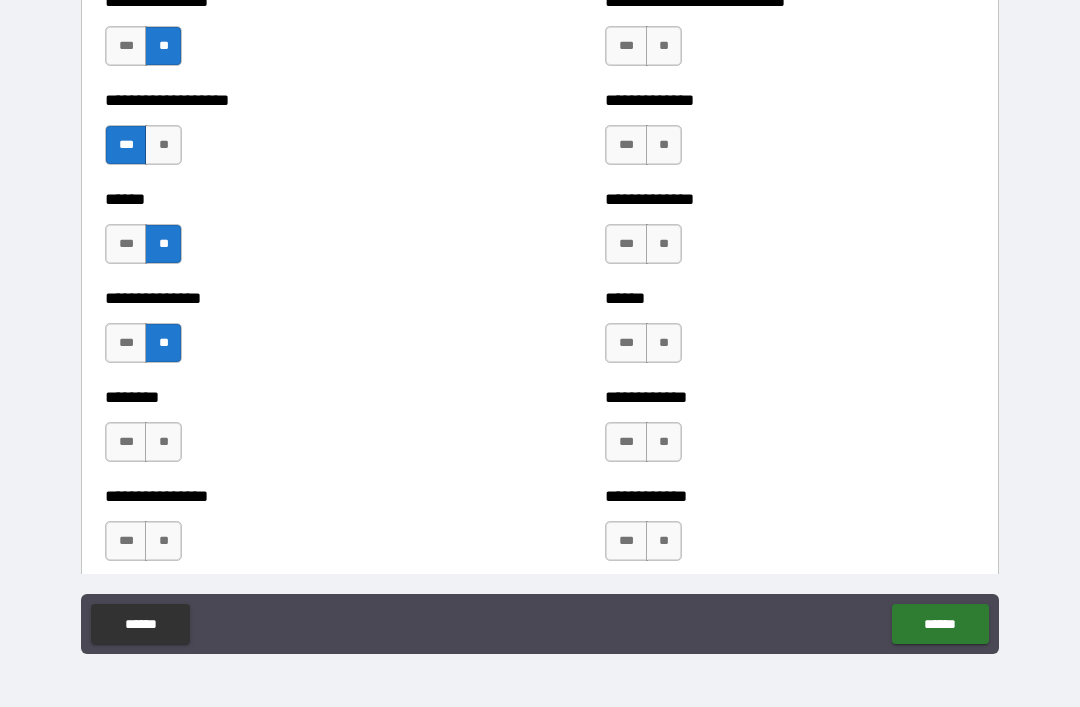 scroll, scrollTop: 3902, scrollLeft: 0, axis: vertical 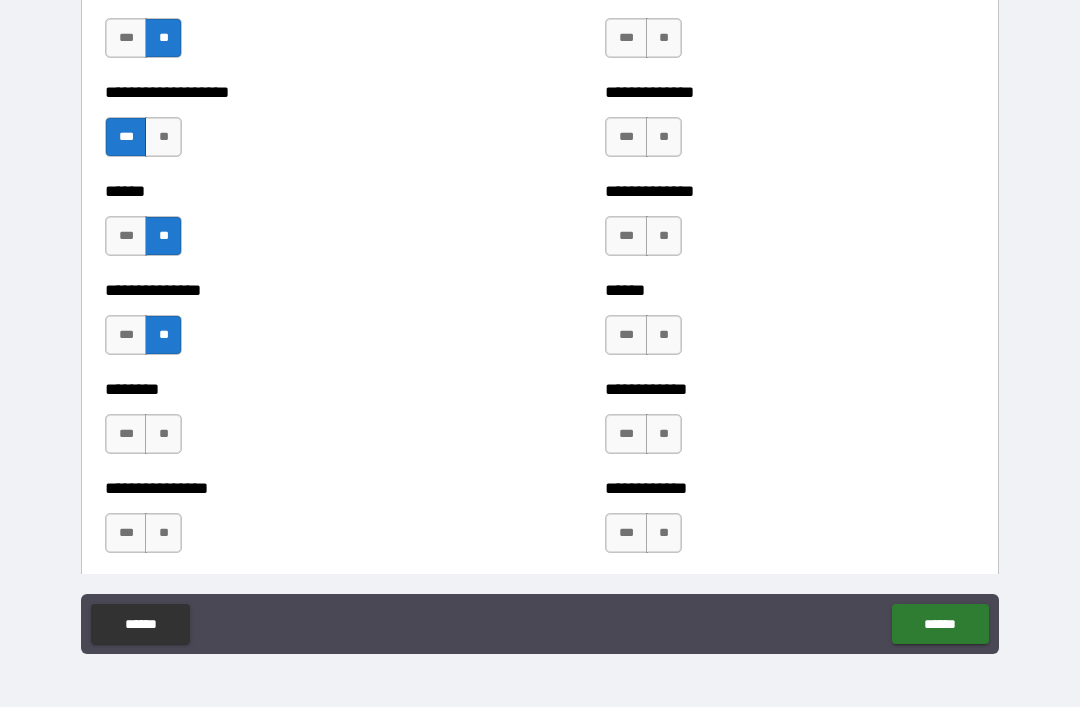 click on "**" at bounding box center (163, 434) 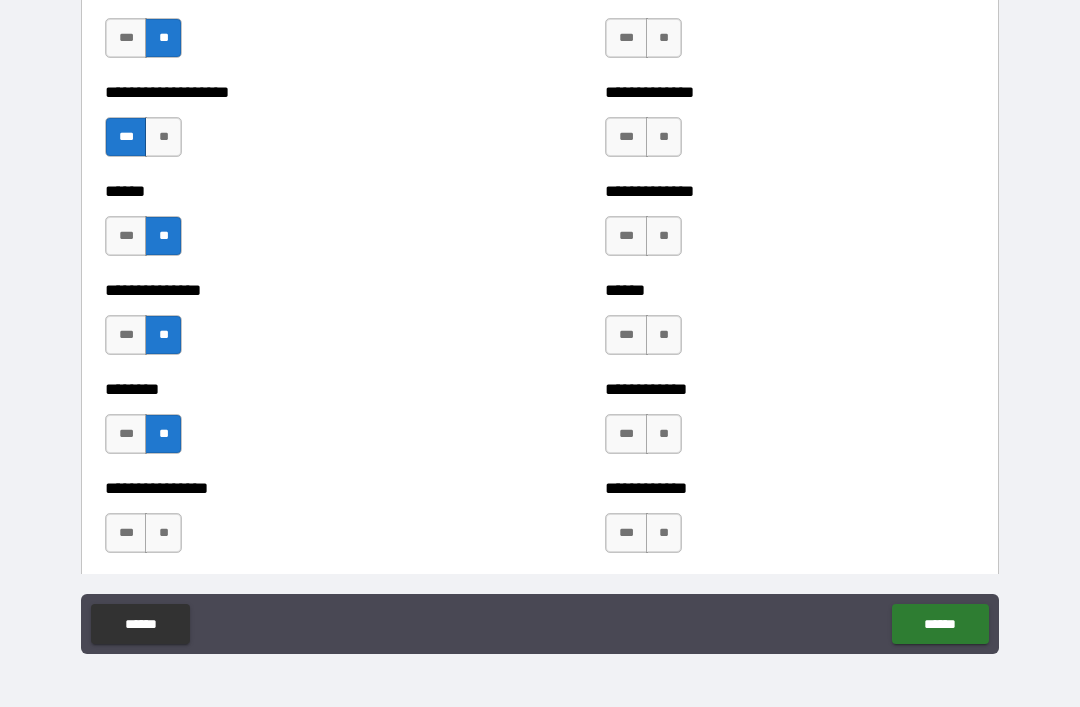 click on "**" at bounding box center [163, 533] 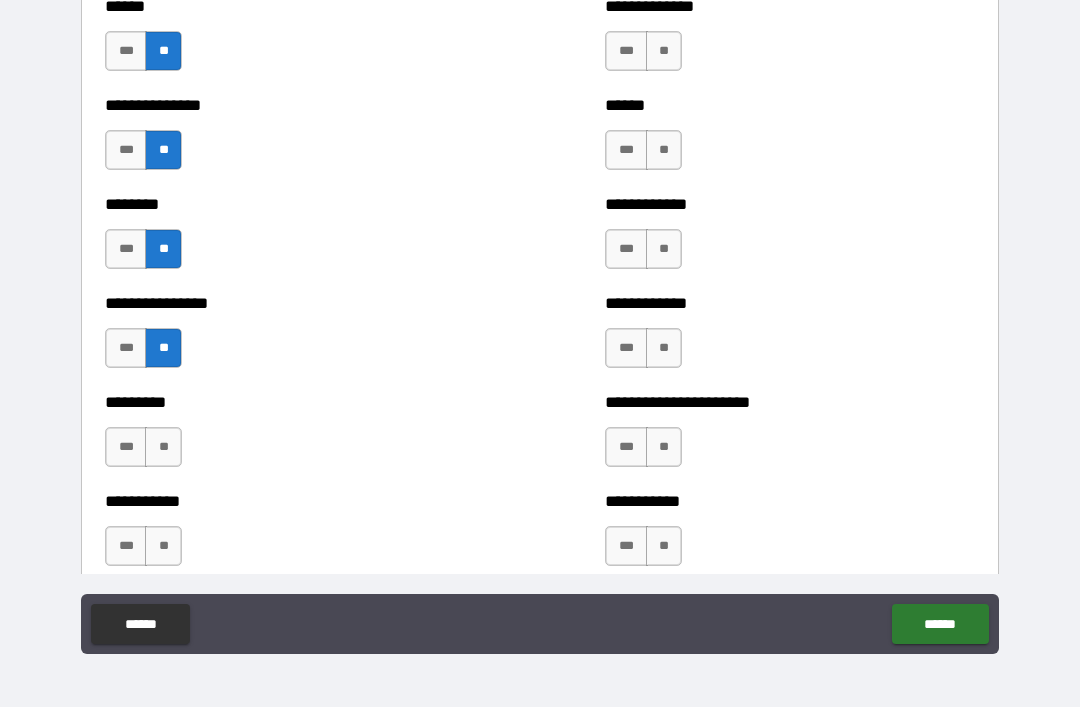 scroll, scrollTop: 4105, scrollLeft: 0, axis: vertical 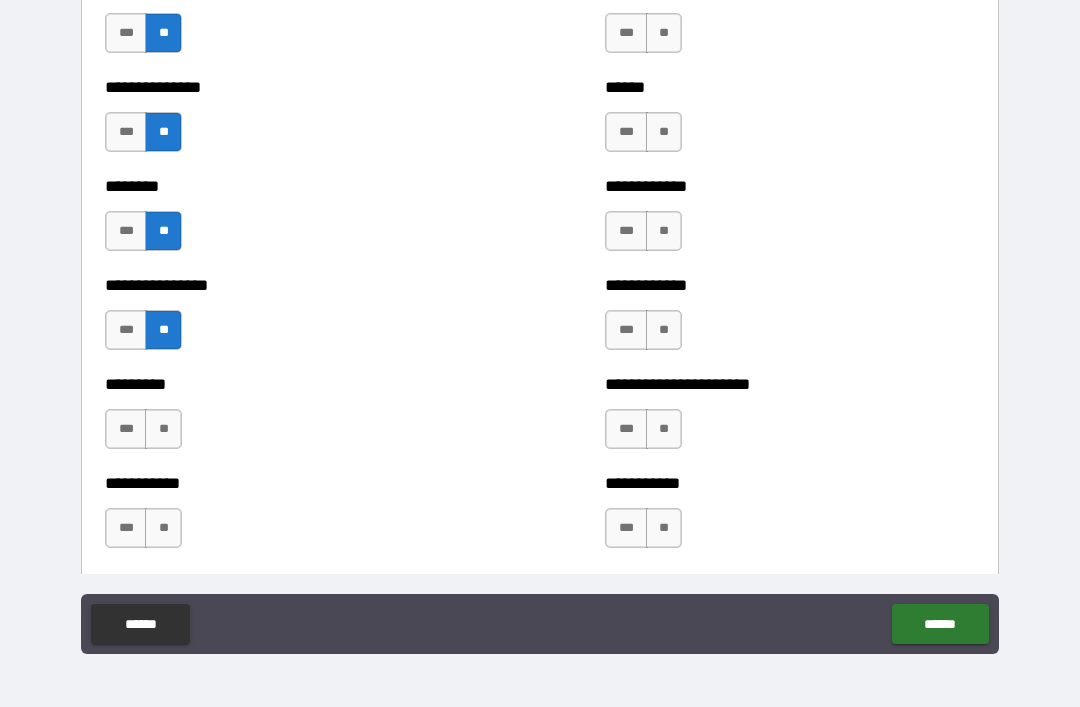 click on "**" at bounding box center (163, 429) 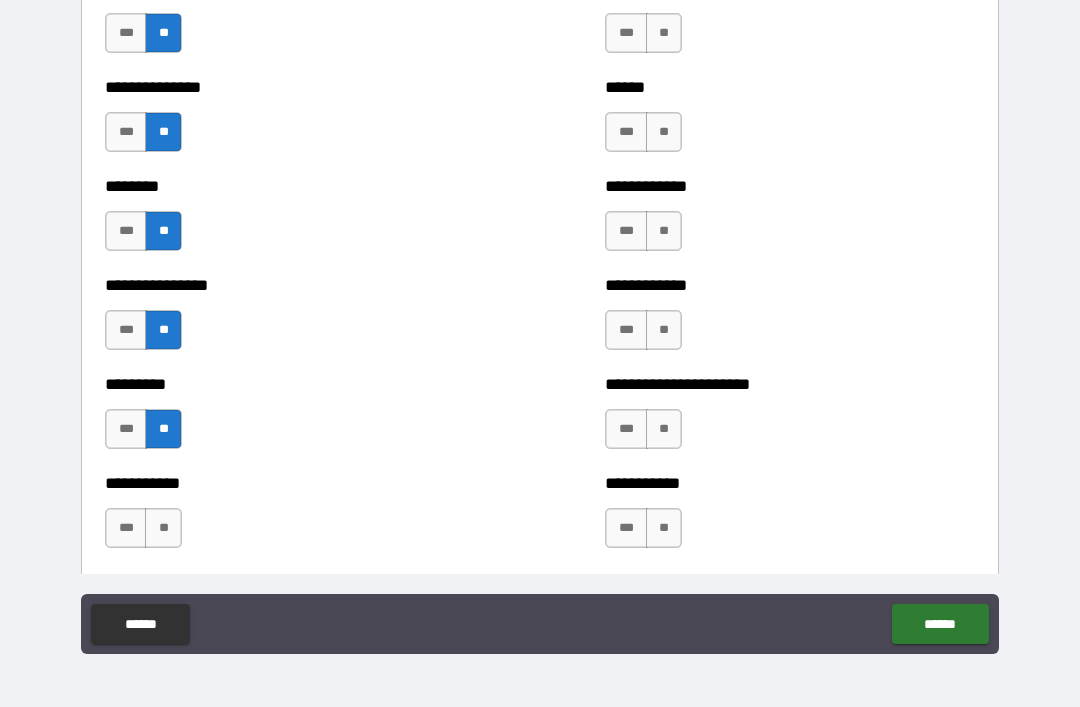 click on "**" at bounding box center (163, 528) 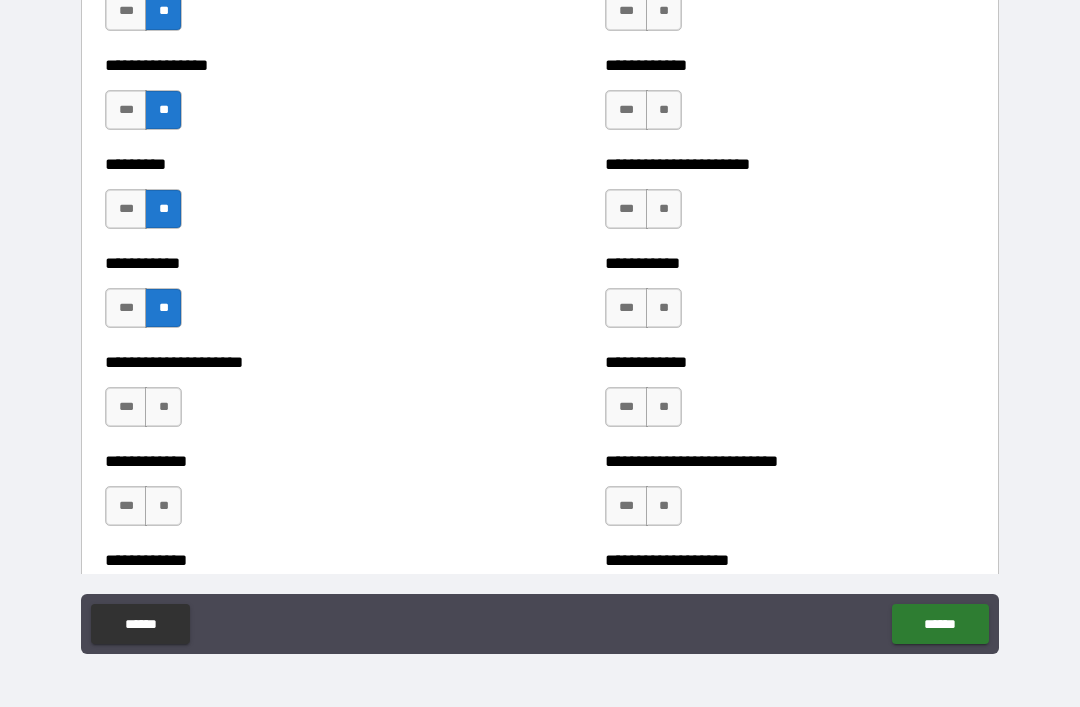 scroll, scrollTop: 4337, scrollLeft: 0, axis: vertical 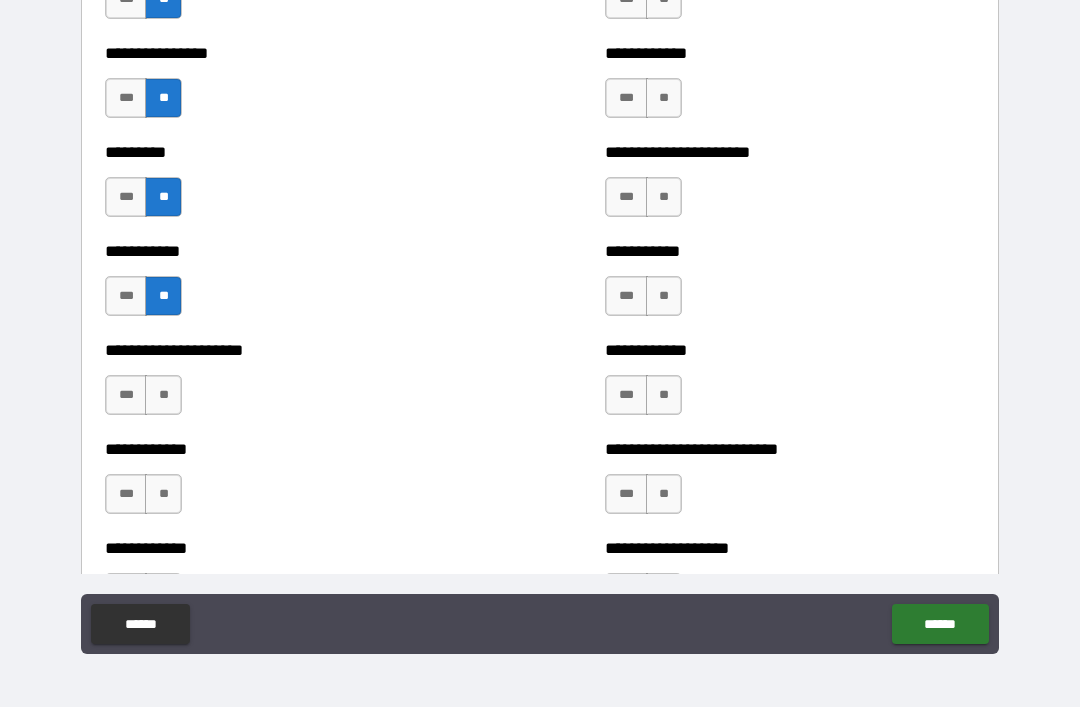 click on "**" at bounding box center (163, 395) 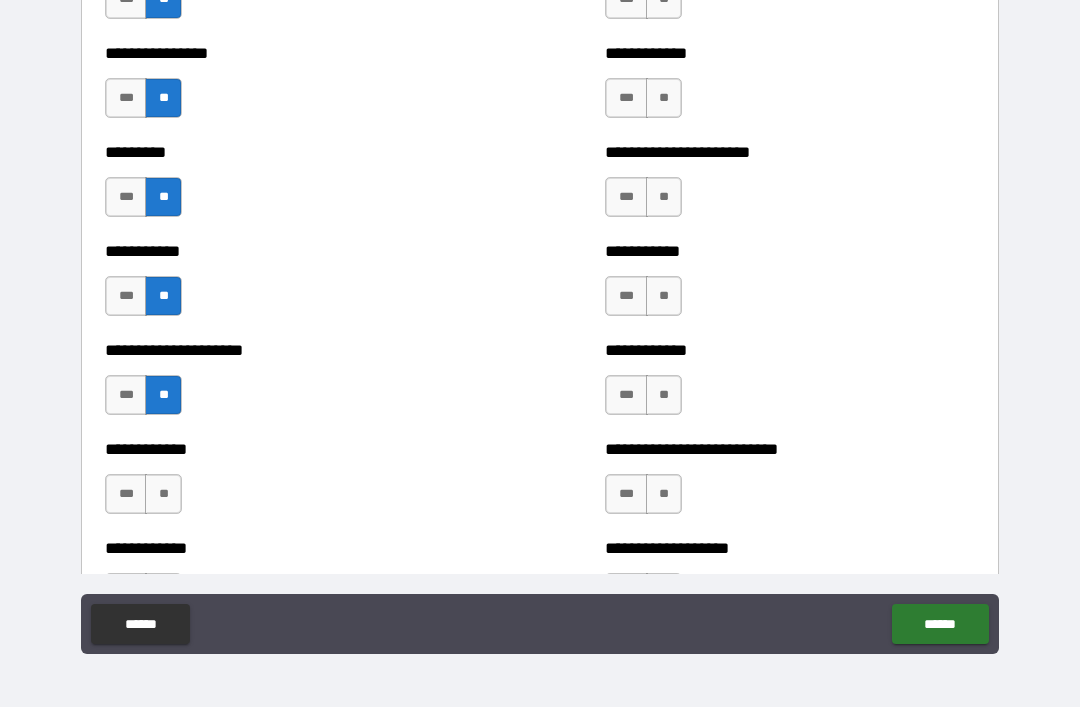 click on "**" at bounding box center (163, 494) 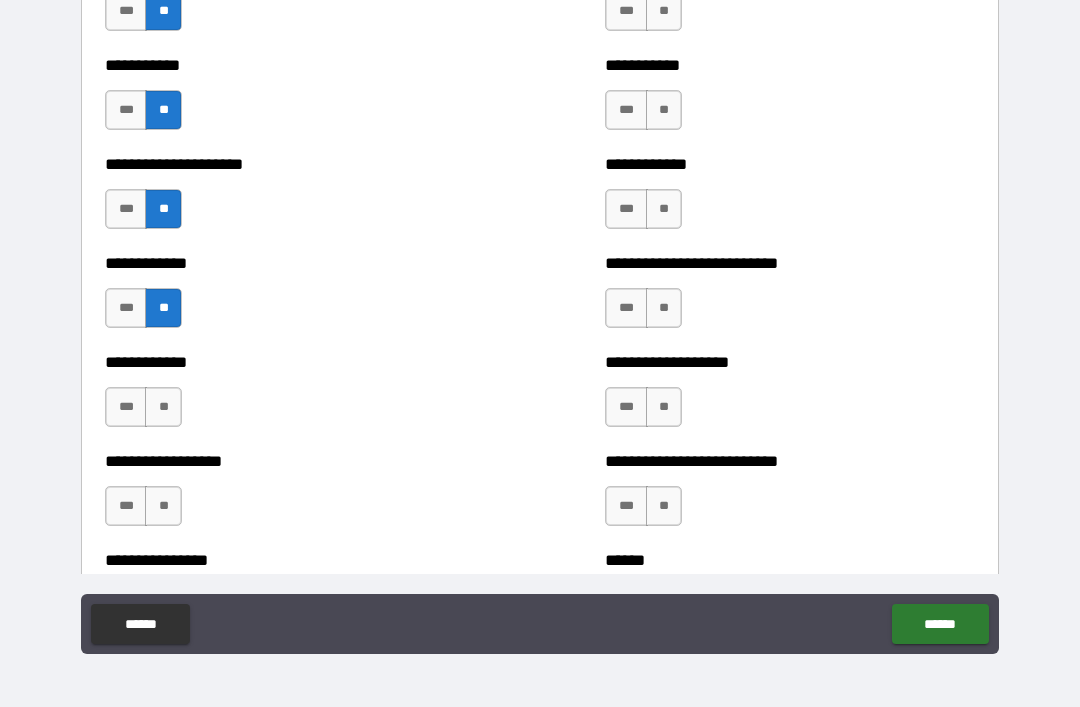 scroll, scrollTop: 4537, scrollLeft: 0, axis: vertical 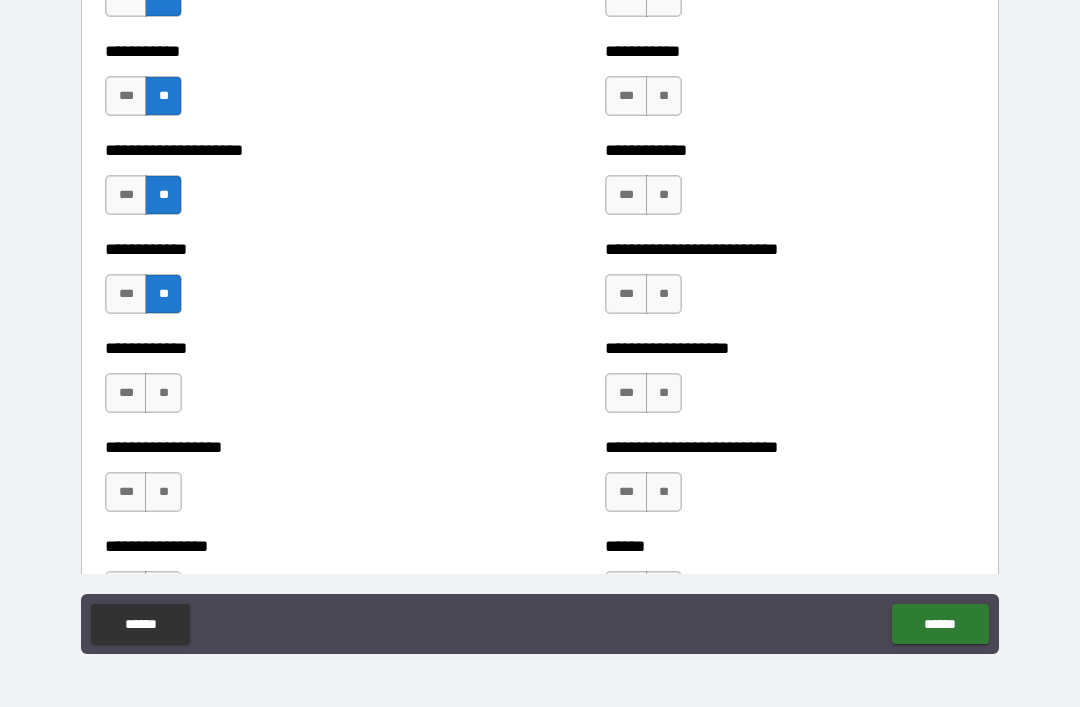 click on "**" at bounding box center [163, 393] 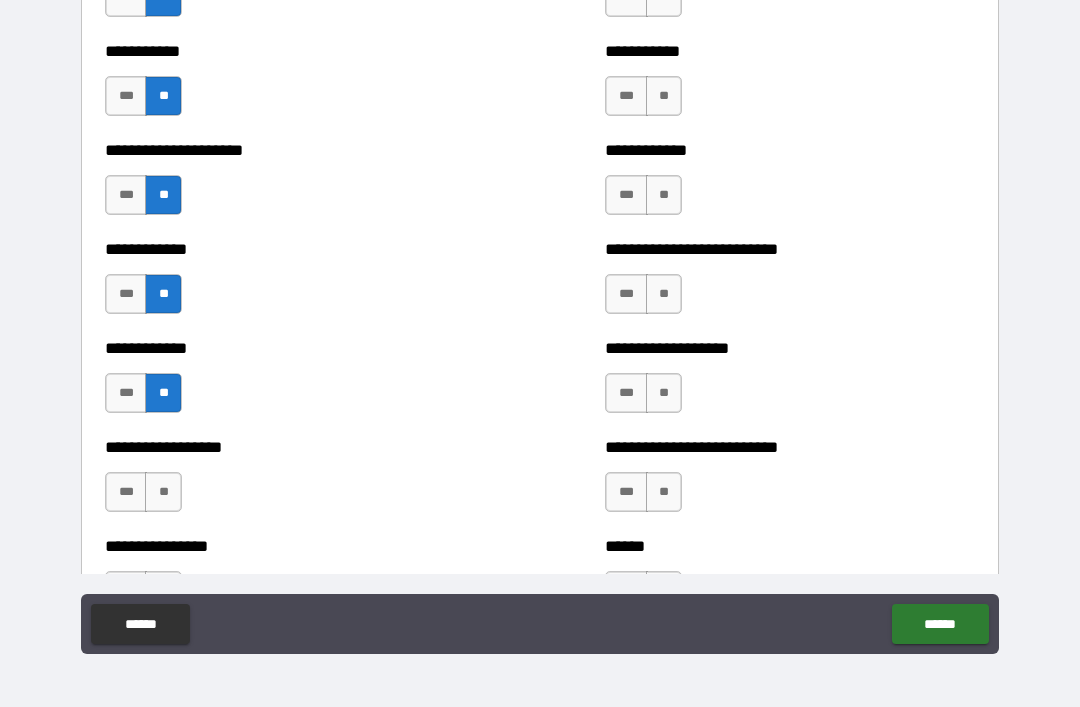 click on "**" at bounding box center [163, 492] 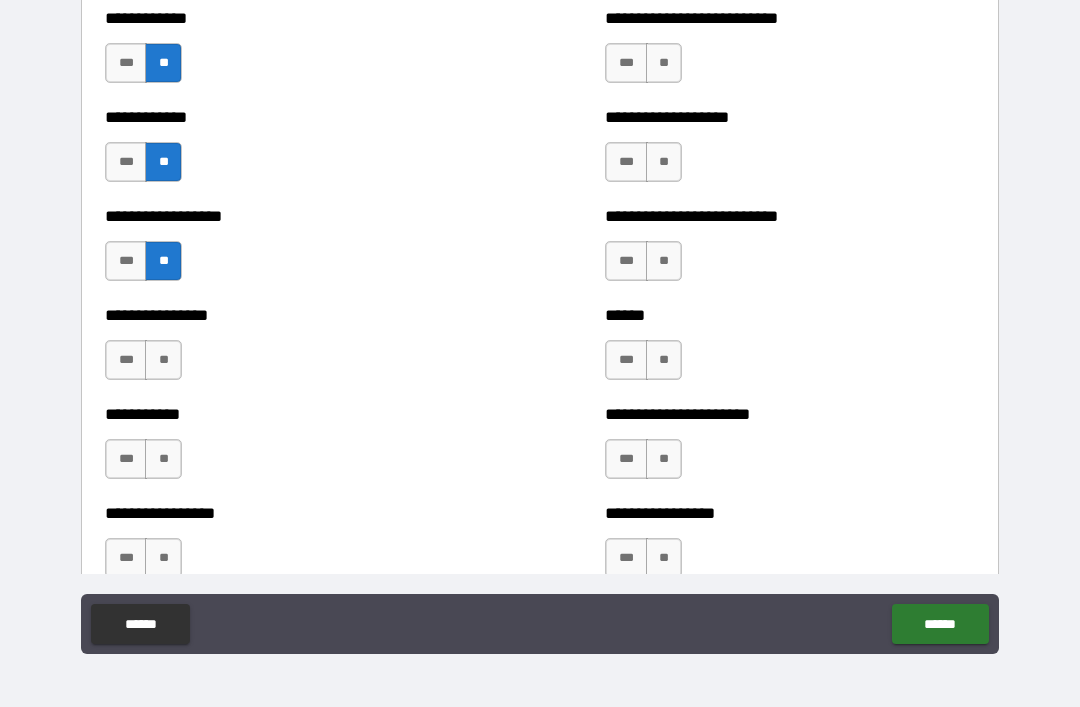scroll, scrollTop: 4769, scrollLeft: 0, axis: vertical 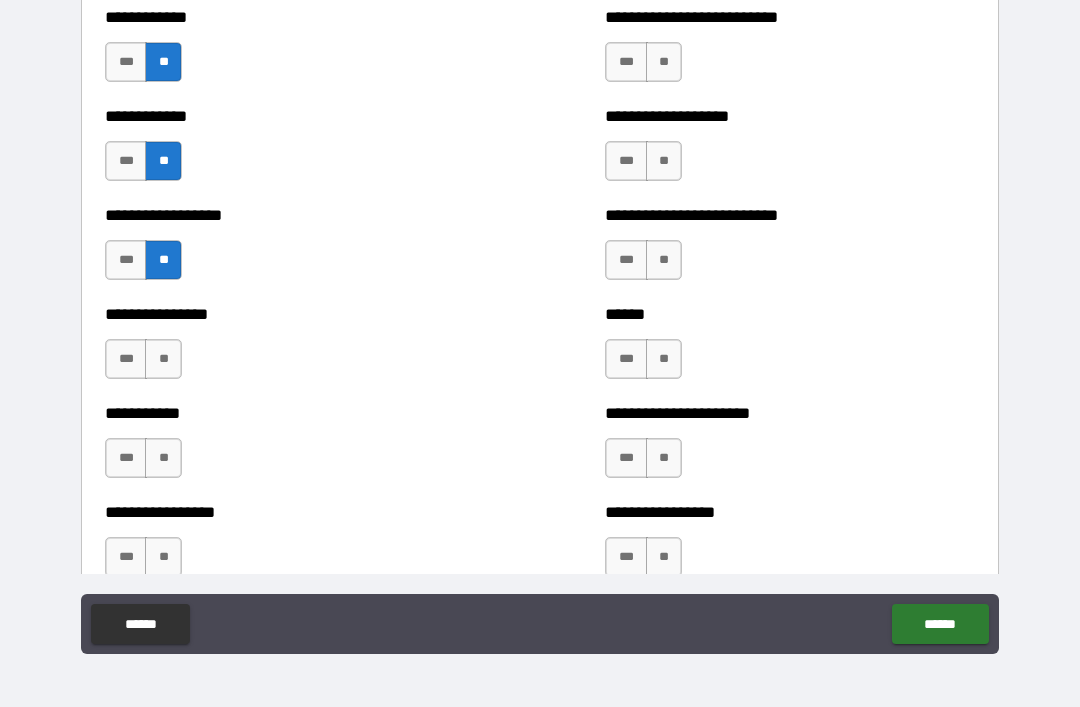 click on "**" at bounding box center [163, 359] 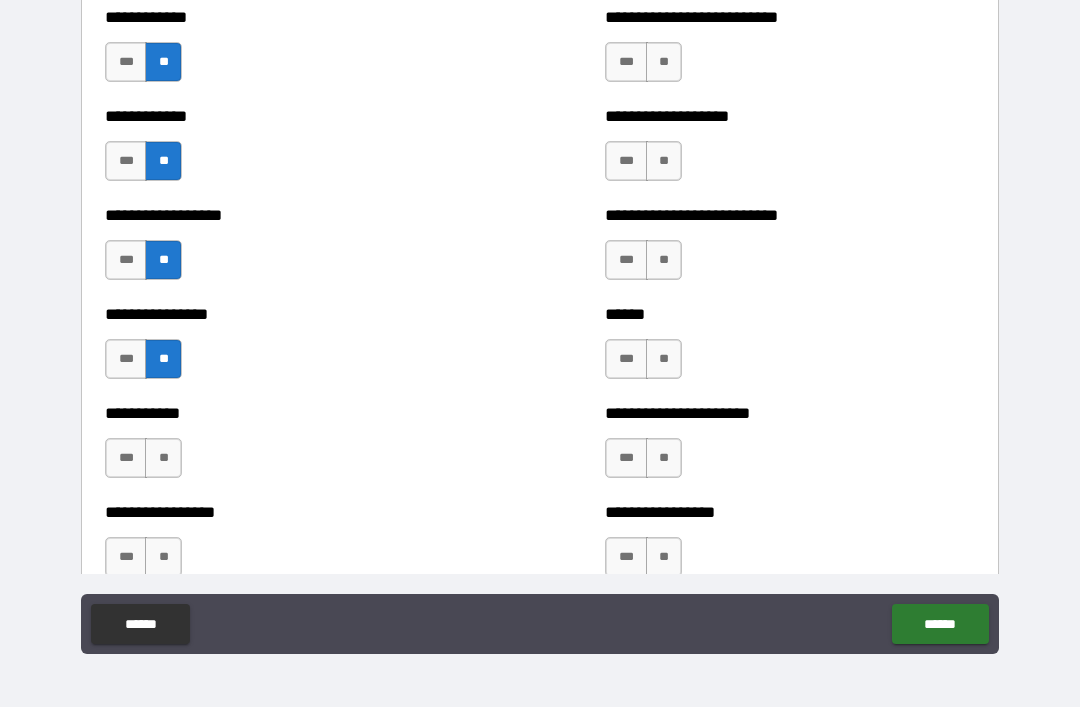 click on "**" at bounding box center [163, 458] 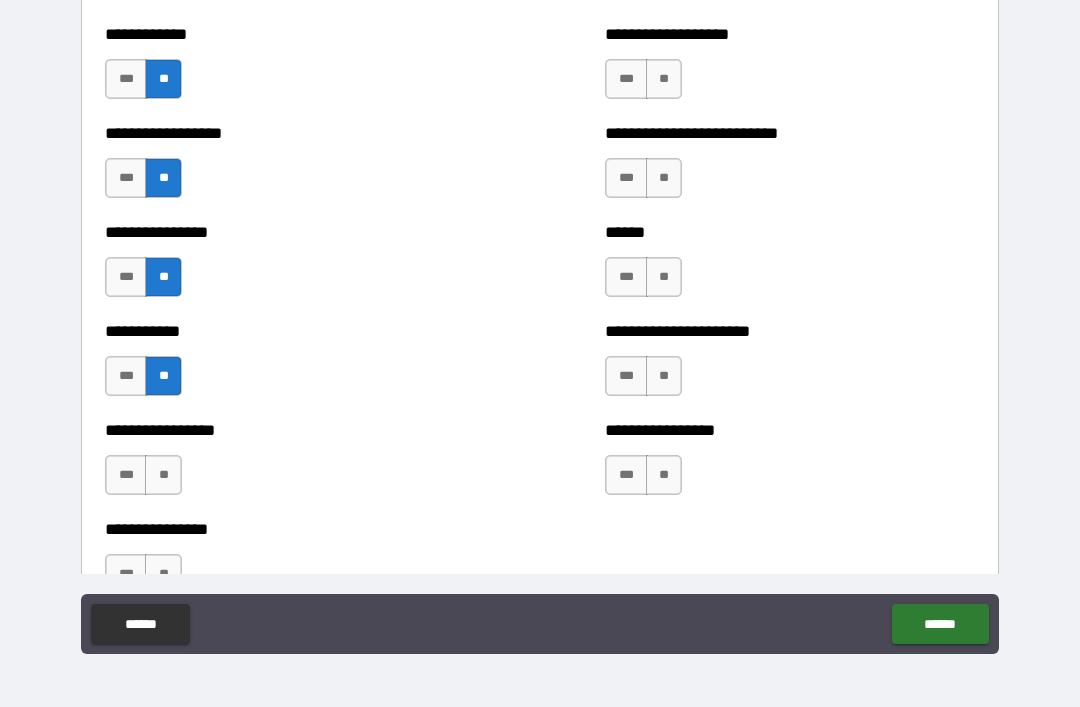 scroll, scrollTop: 4952, scrollLeft: 0, axis: vertical 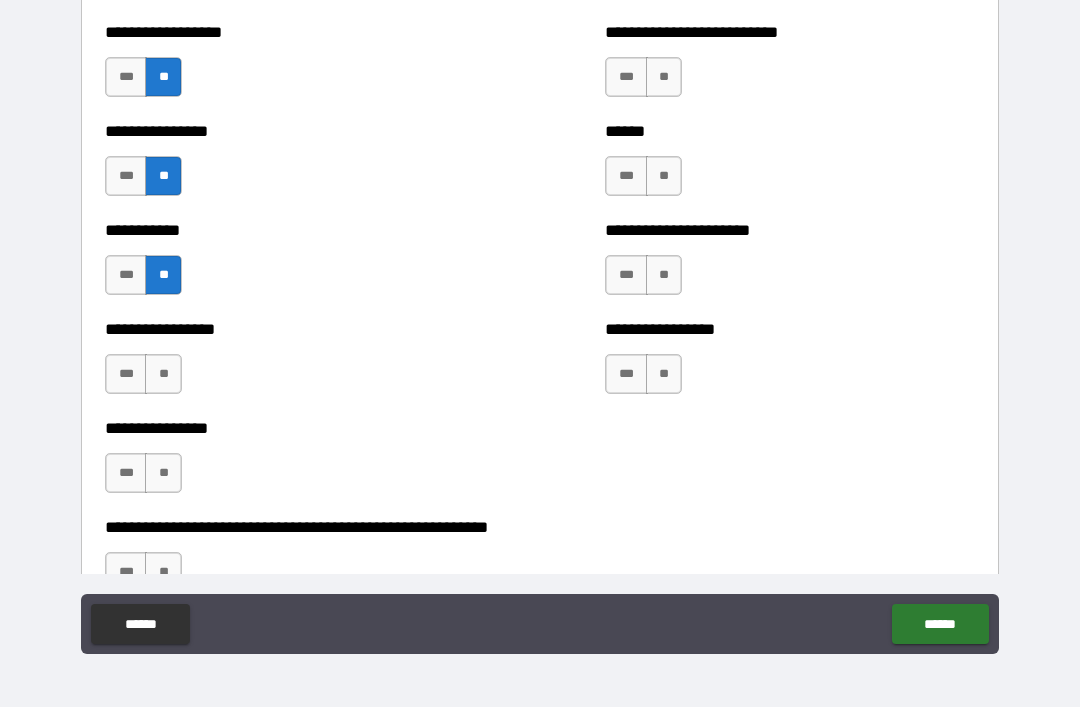 click on "**" at bounding box center (163, 374) 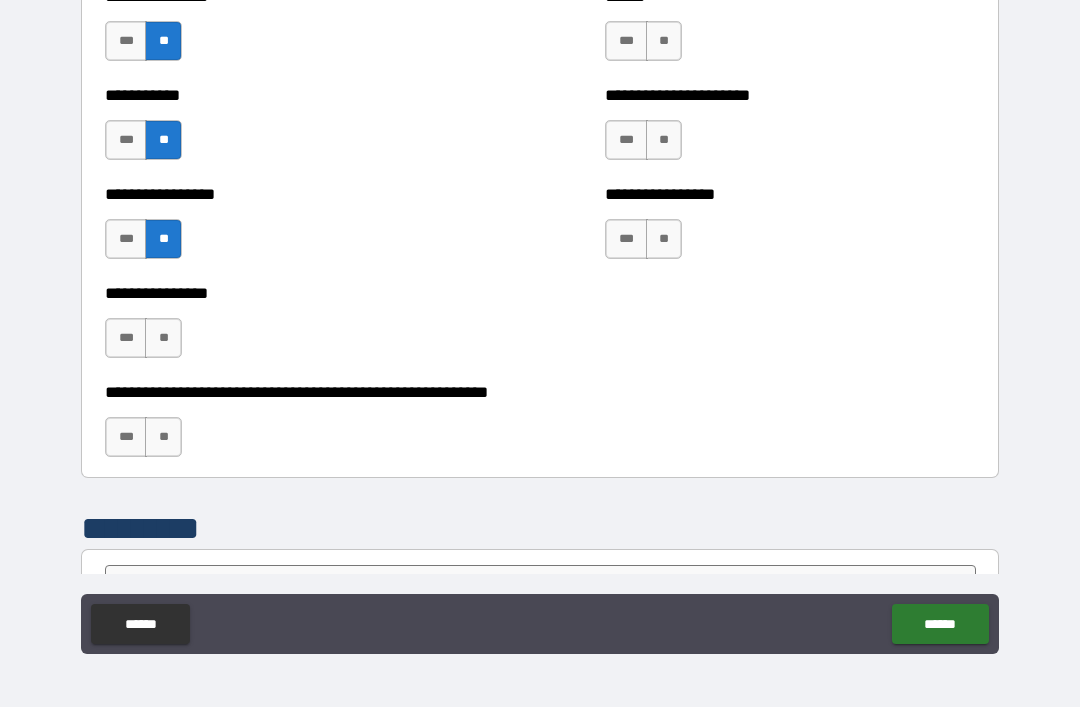 scroll, scrollTop: 5100, scrollLeft: 0, axis: vertical 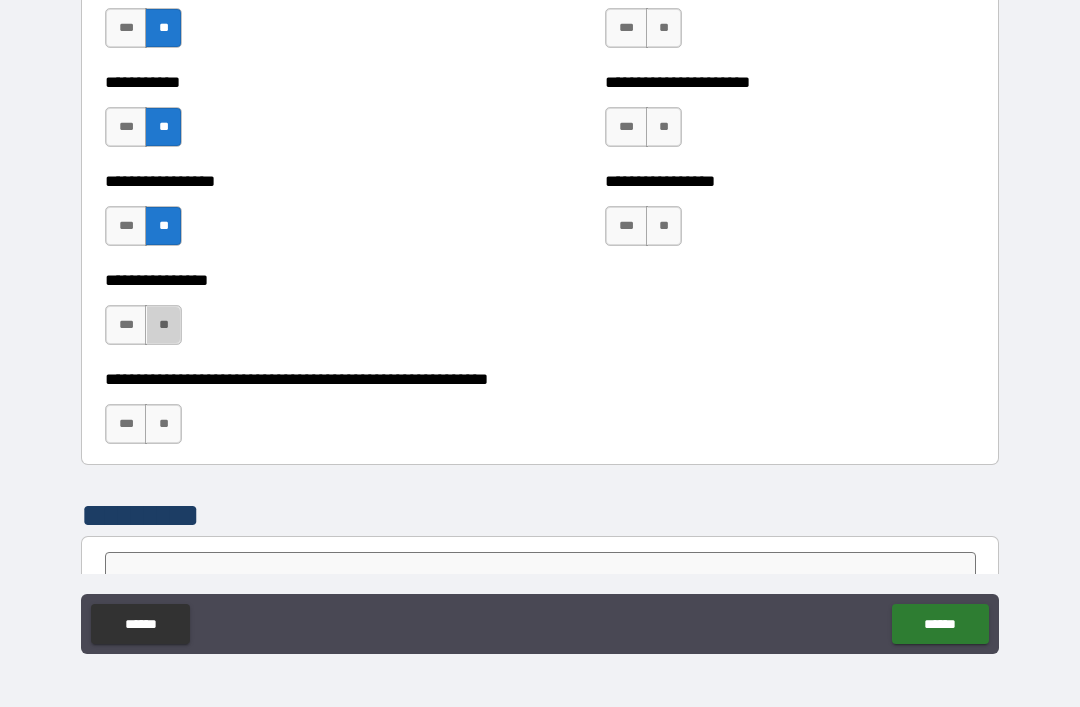click on "**" at bounding box center [163, 325] 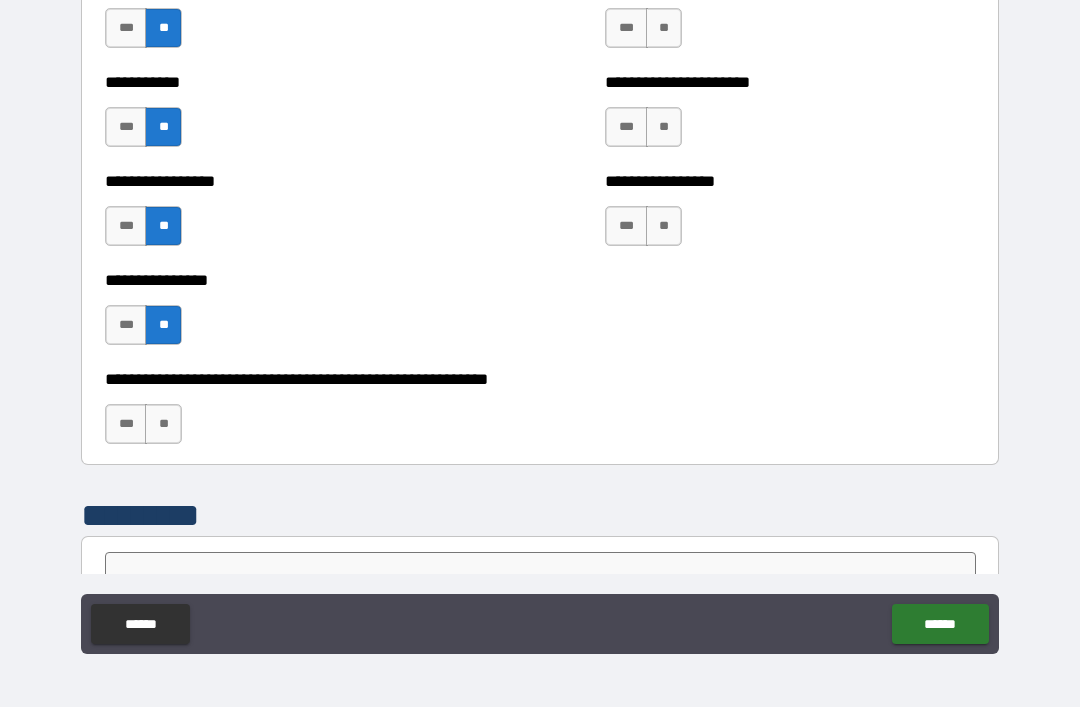 click on "**" at bounding box center [163, 424] 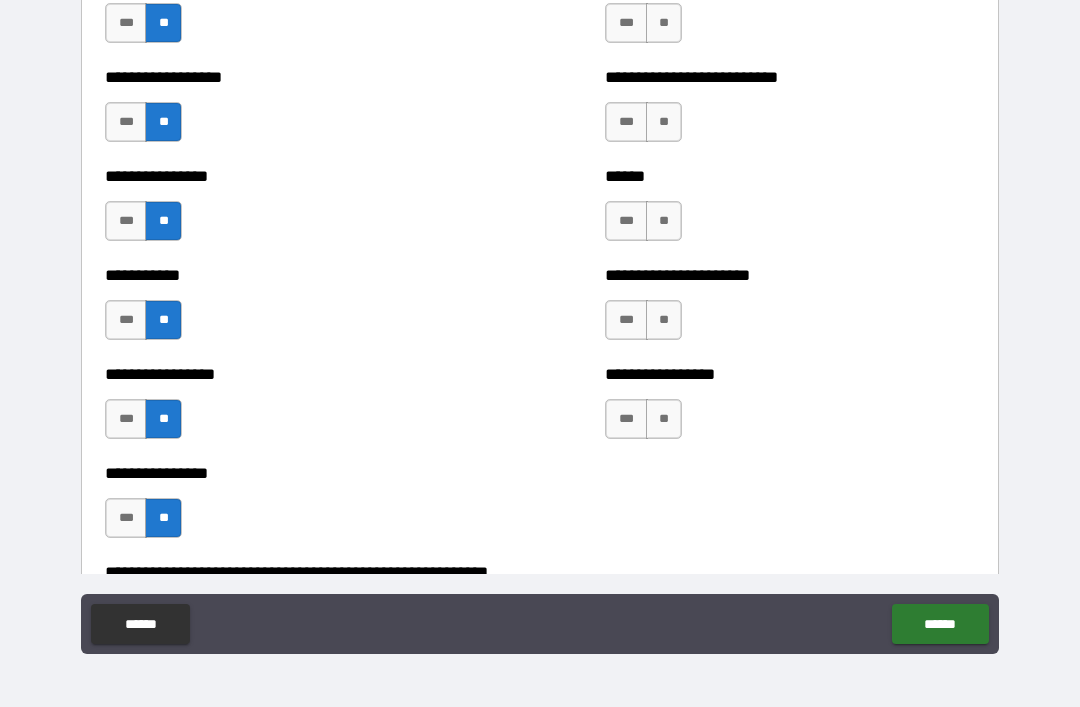scroll, scrollTop: 4903, scrollLeft: 0, axis: vertical 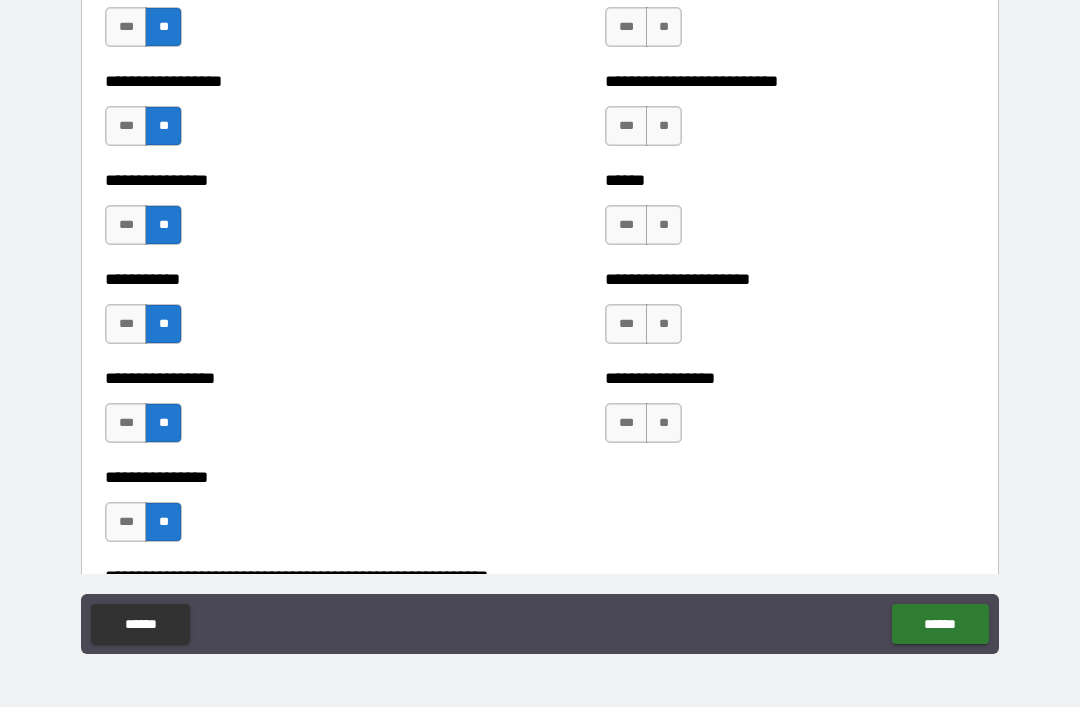 click on "**" at bounding box center (664, 423) 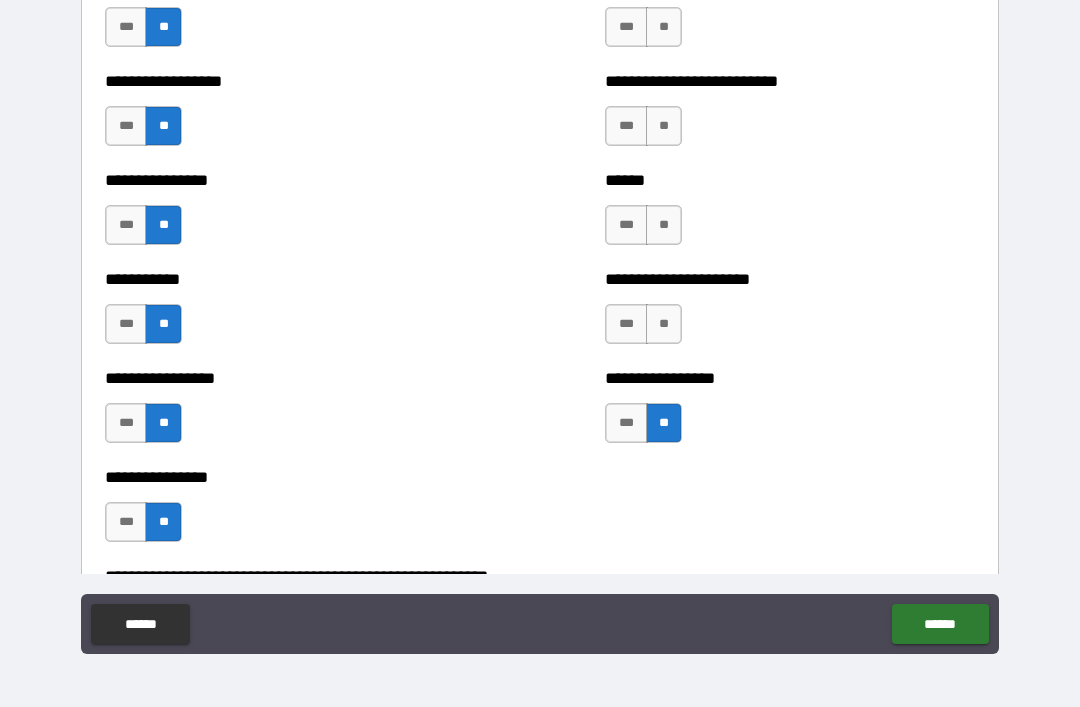 click on "**" at bounding box center (664, 324) 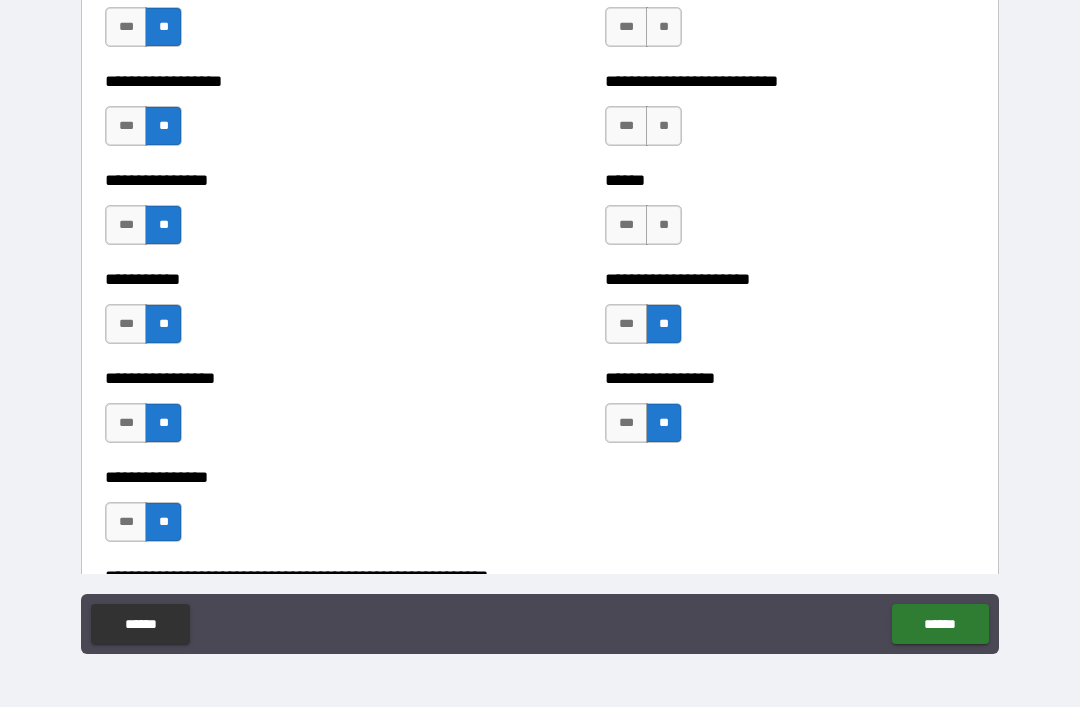 click on "**" at bounding box center [664, 225] 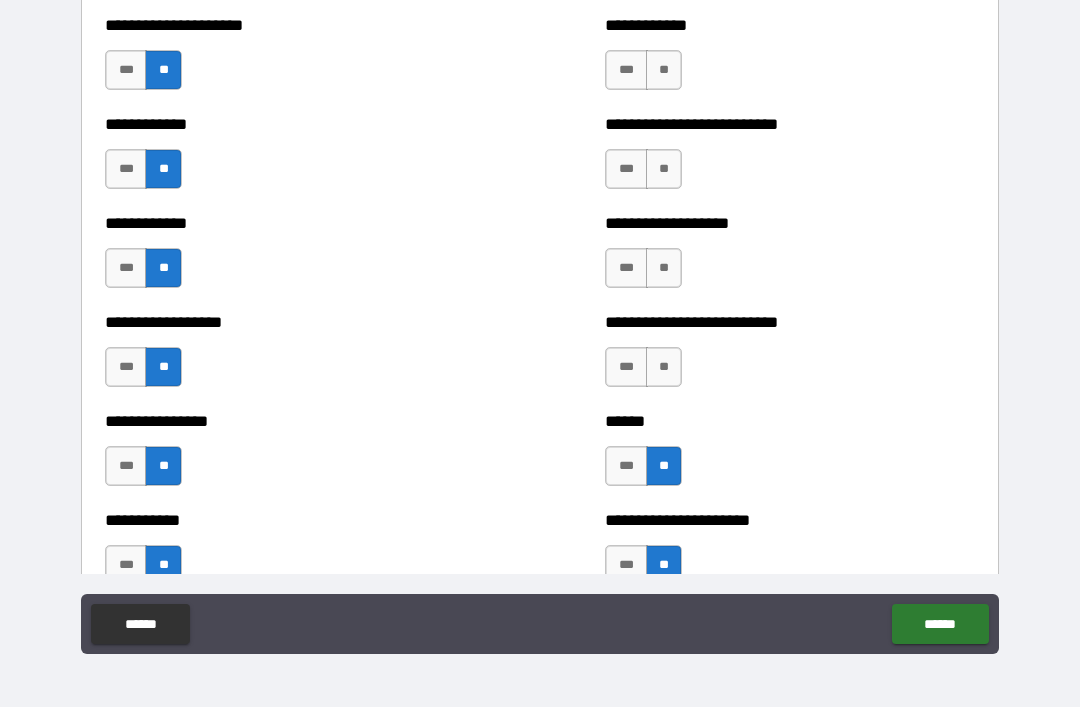 scroll, scrollTop: 4642, scrollLeft: 0, axis: vertical 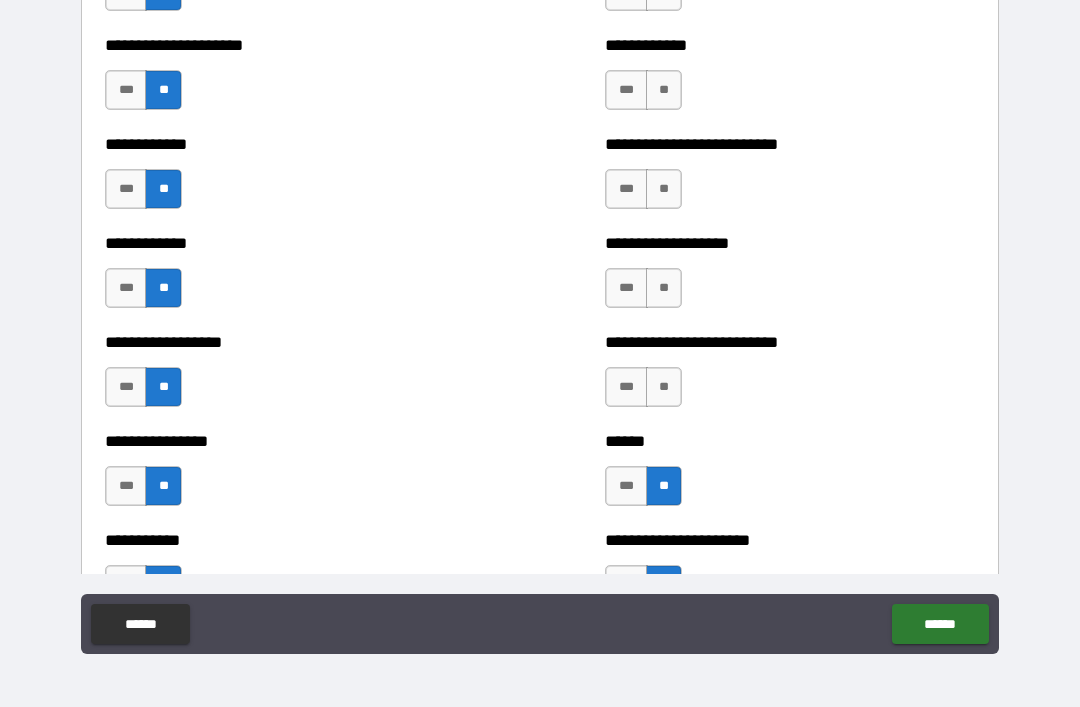 click on "**" at bounding box center (664, 387) 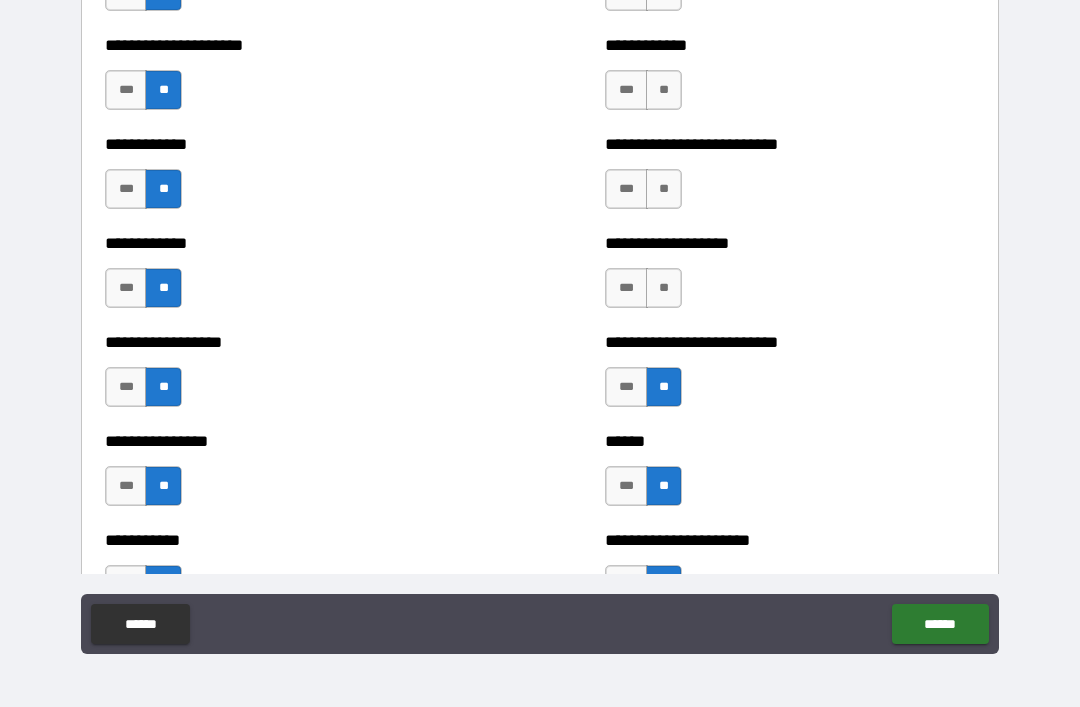 click on "**" at bounding box center (664, 288) 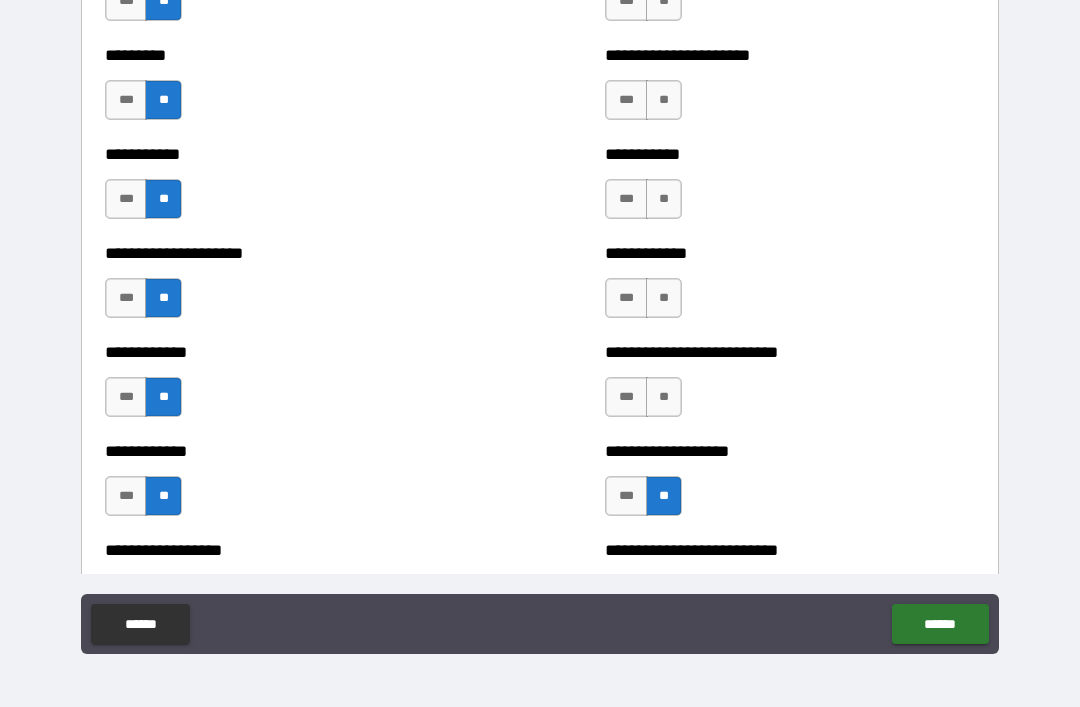 scroll, scrollTop: 4431, scrollLeft: 0, axis: vertical 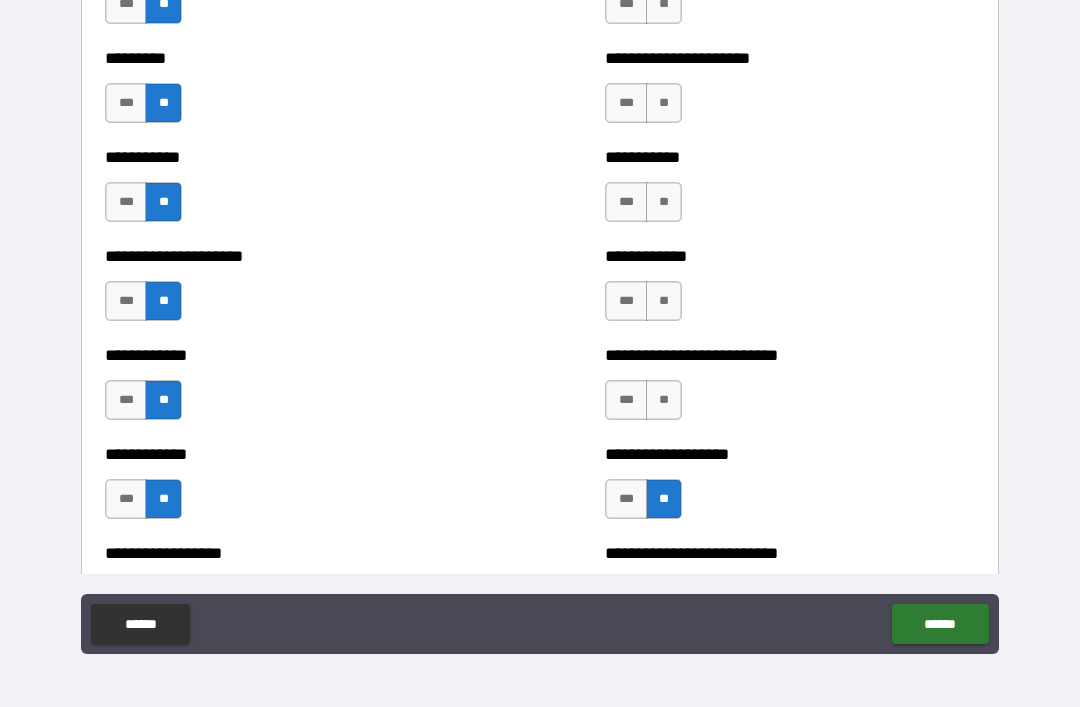 click on "**" at bounding box center [664, 400] 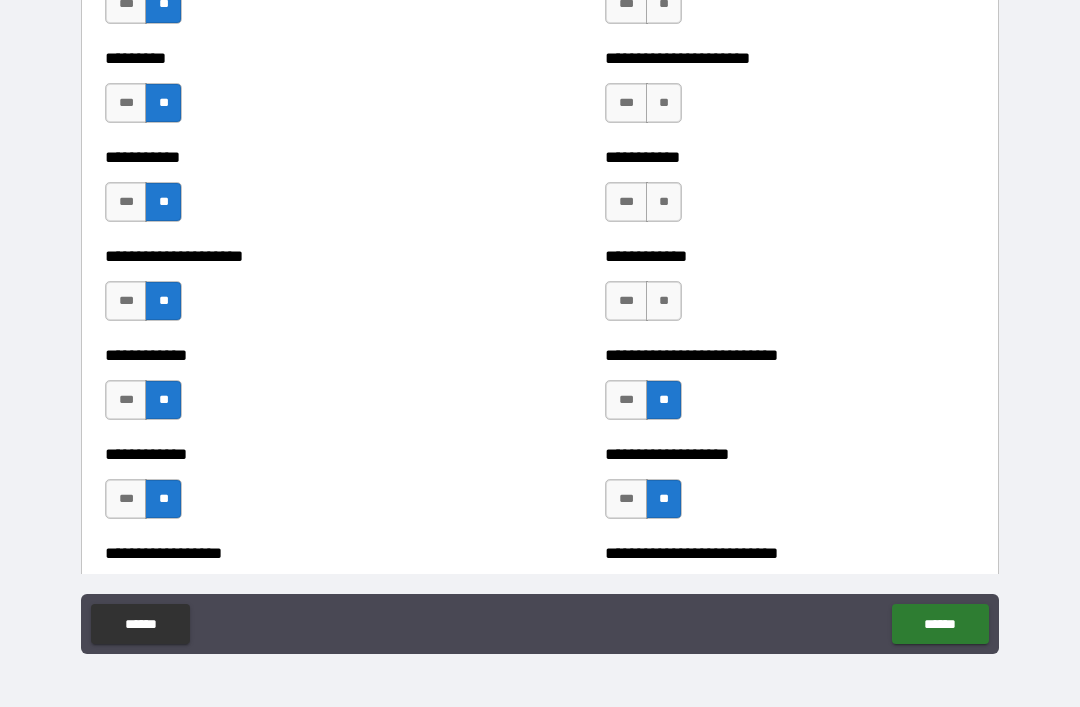 click on "**" at bounding box center [664, 301] 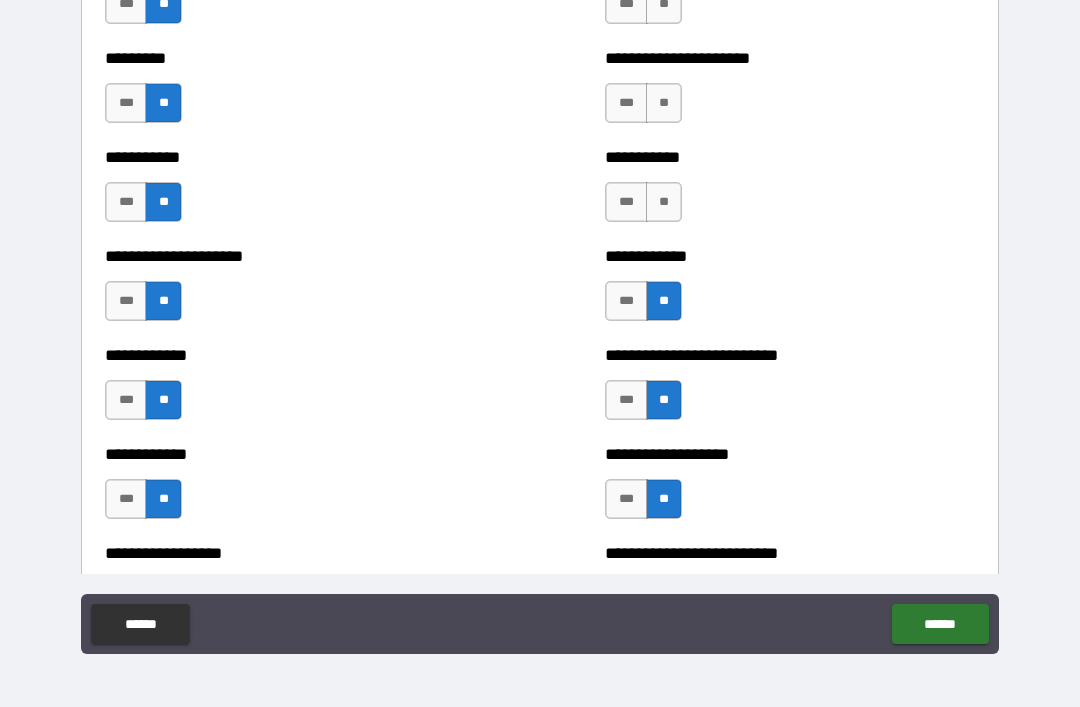 click on "**" at bounding box center (664, 202) 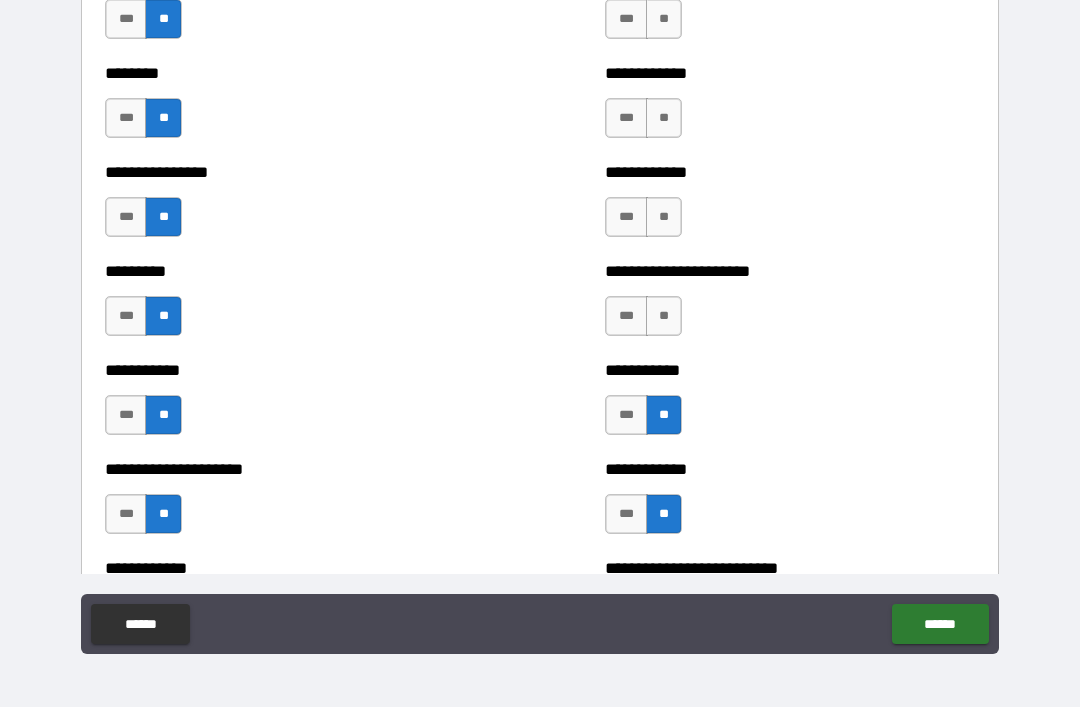 scroll, scrollTop: 4153, scrollLeft: 0, axis: vertical 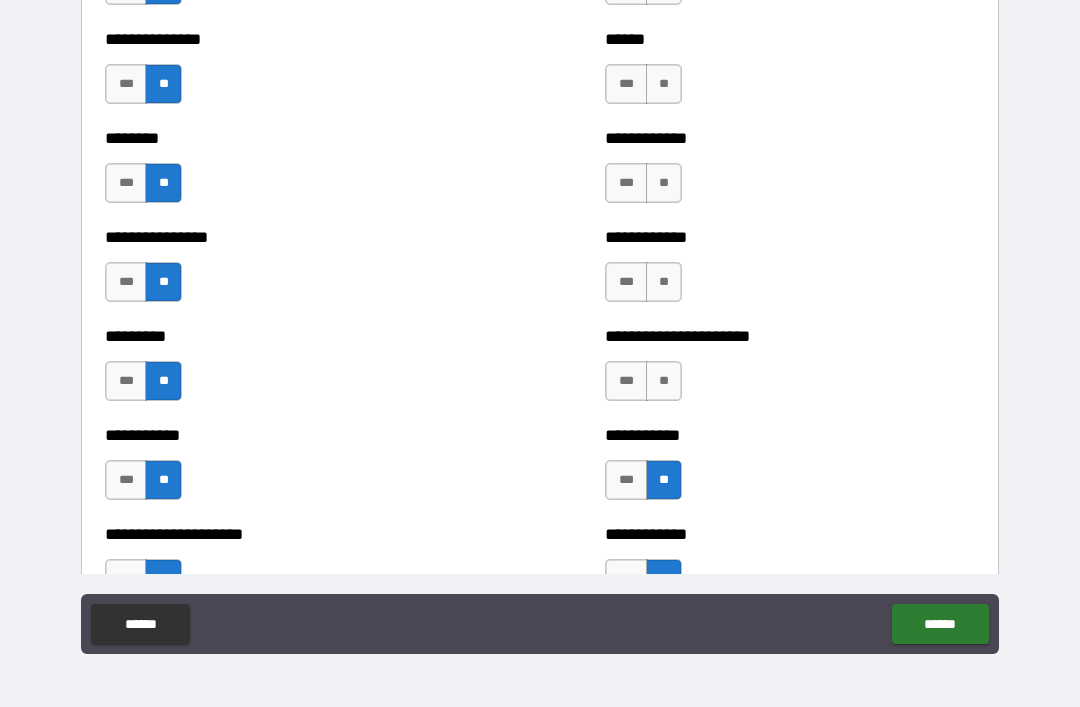 click on "**" at bounding box center (664, 381) 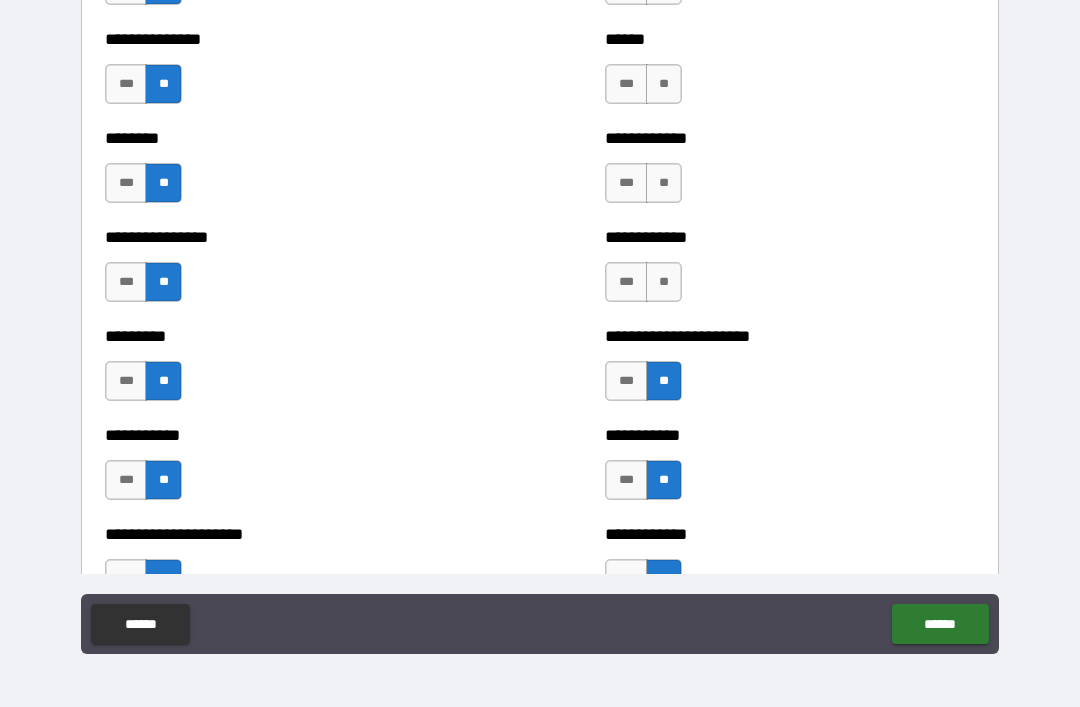click on "**" at bounding box center [664, 282] 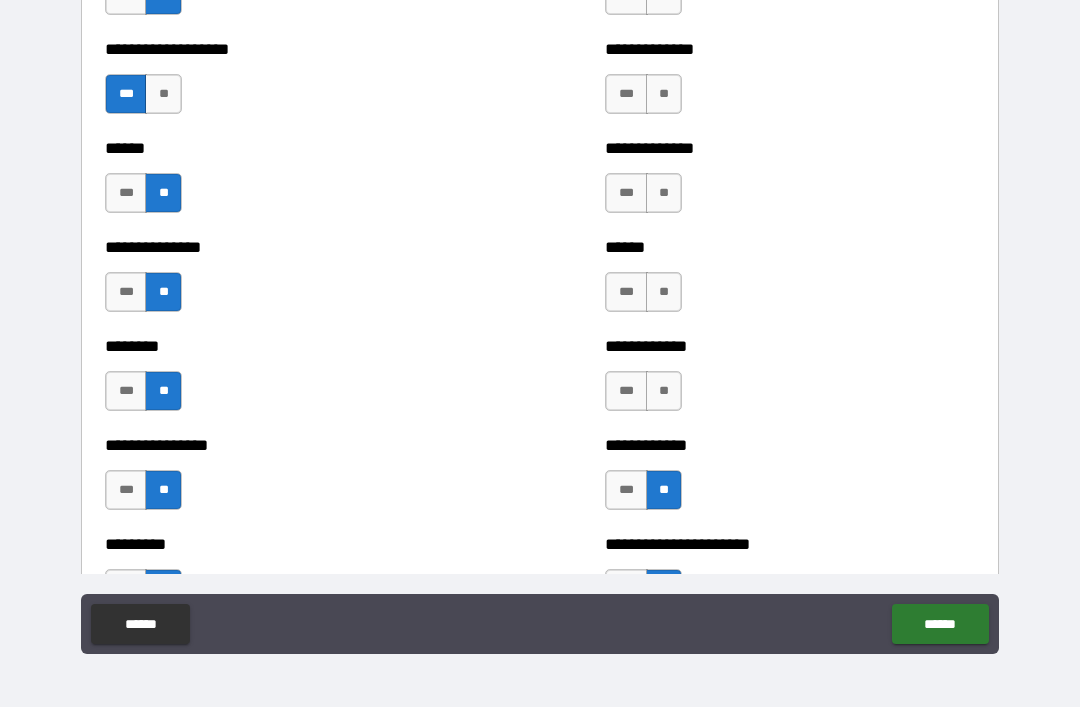 scroll, scrollTop: 3935, scrollLeft: 0, axis: vertical 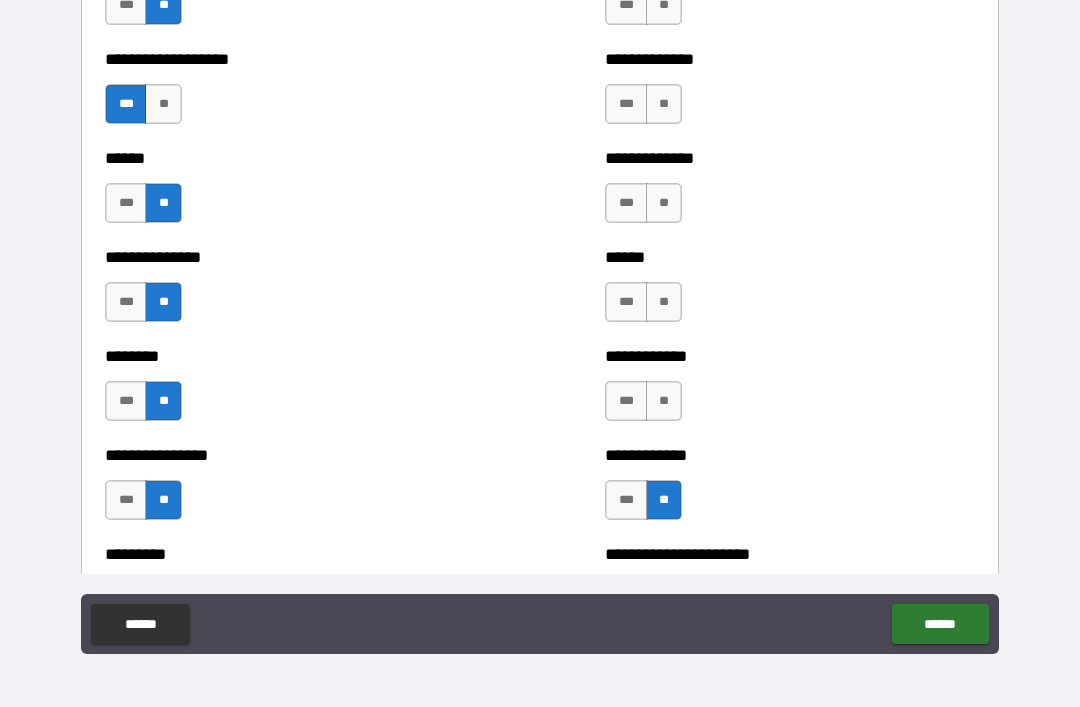 click on "**" at bounding box center [664, 401] 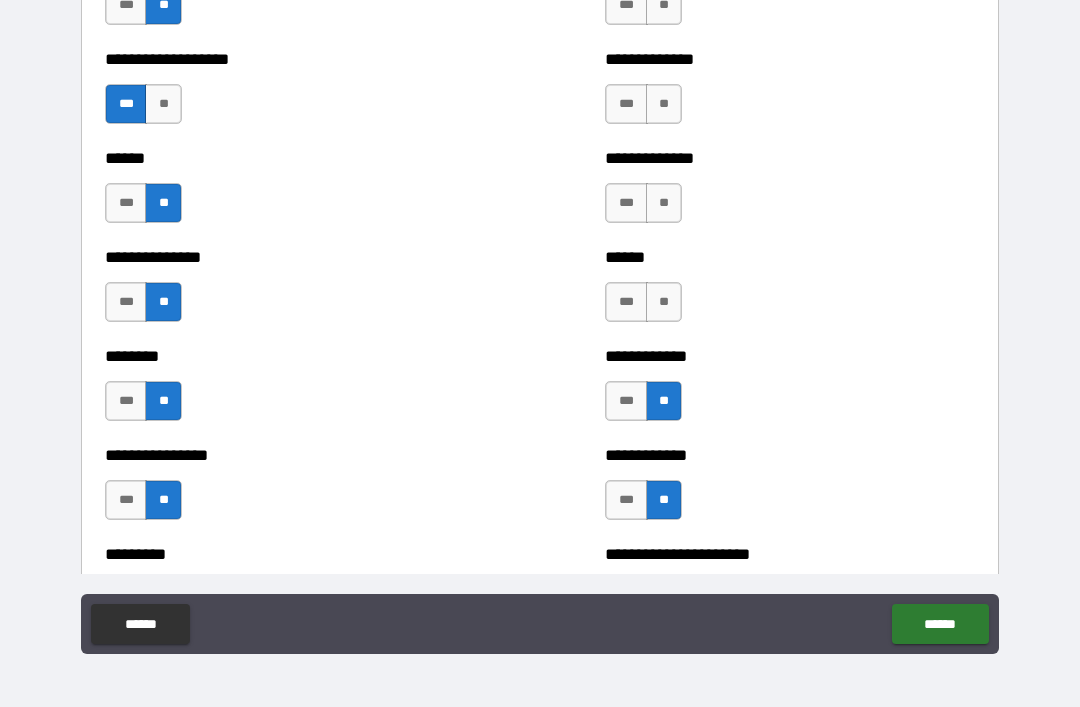 click on "**" at bounding box center (664, 302) 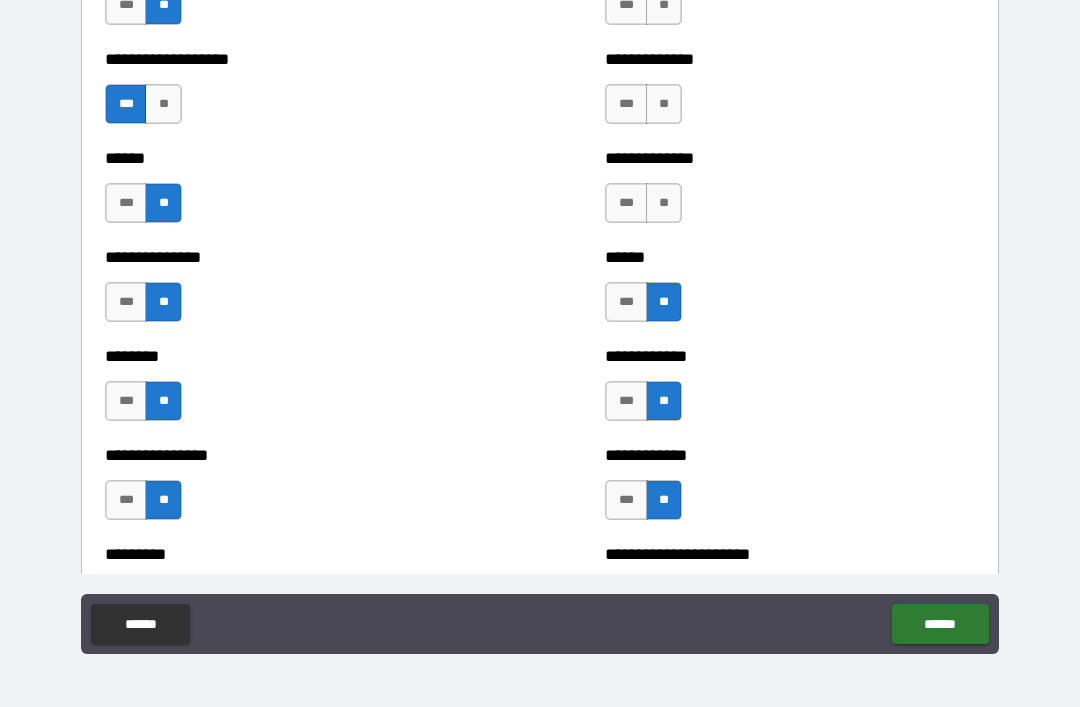 click on "**" at bounding box center [664, 203] 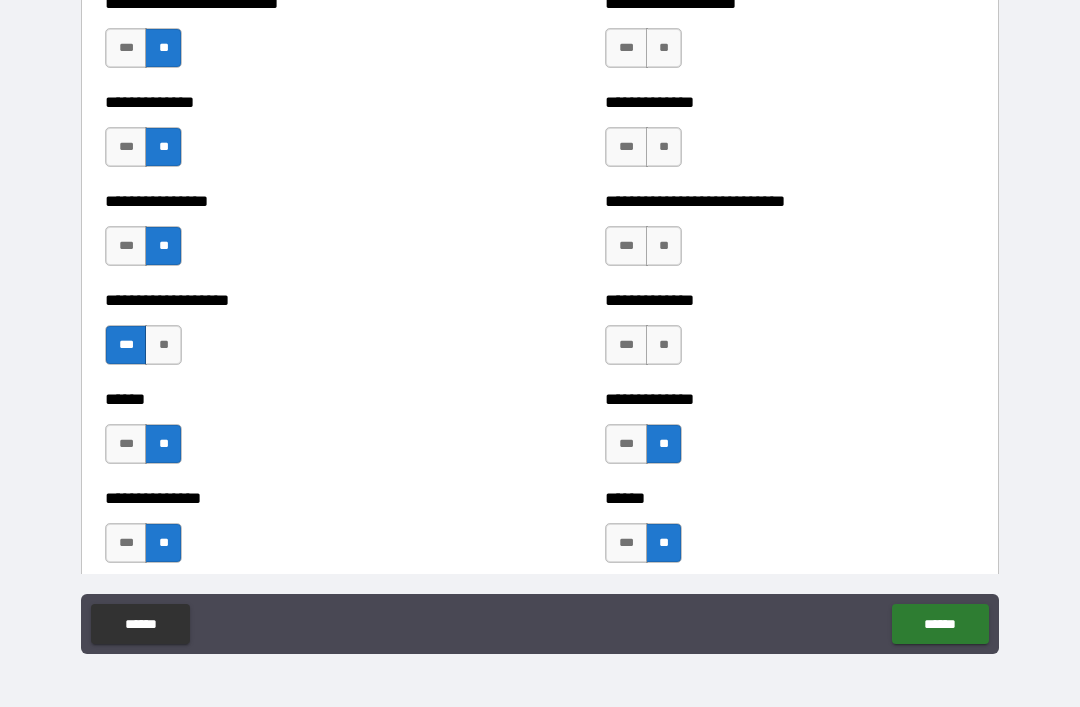 scroll, scrollTop: 3693, scrollLeft: 0, axis: vertical 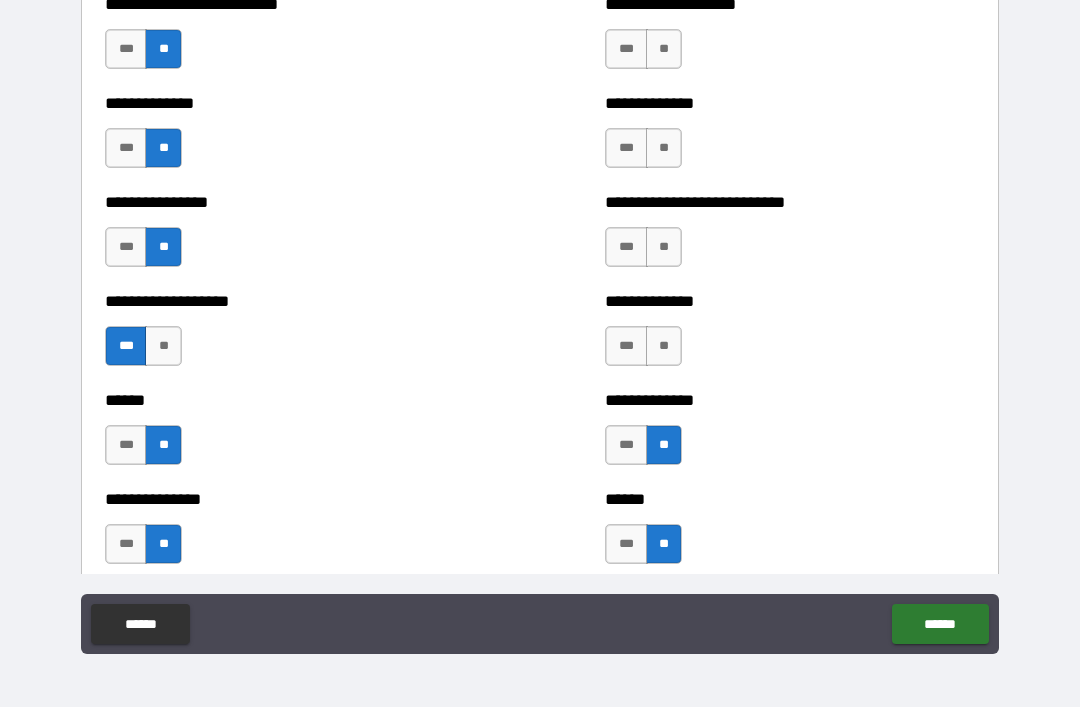 click on "**" at bounding box center [664, 346] 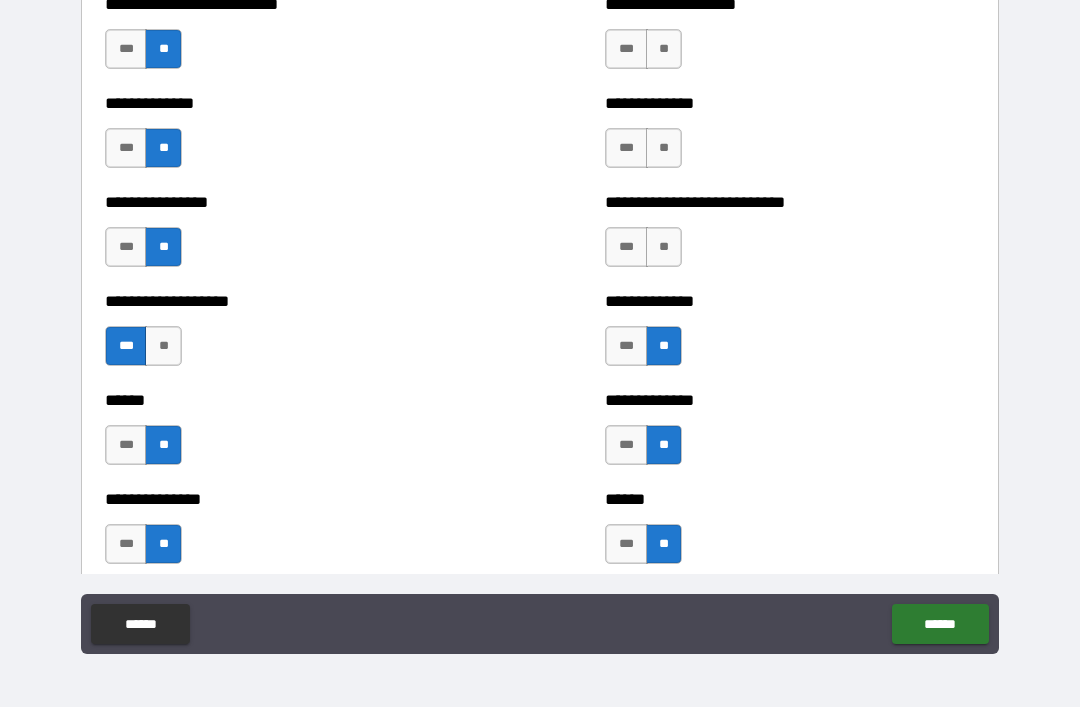 click on "**" at bounding box center (664, 247) 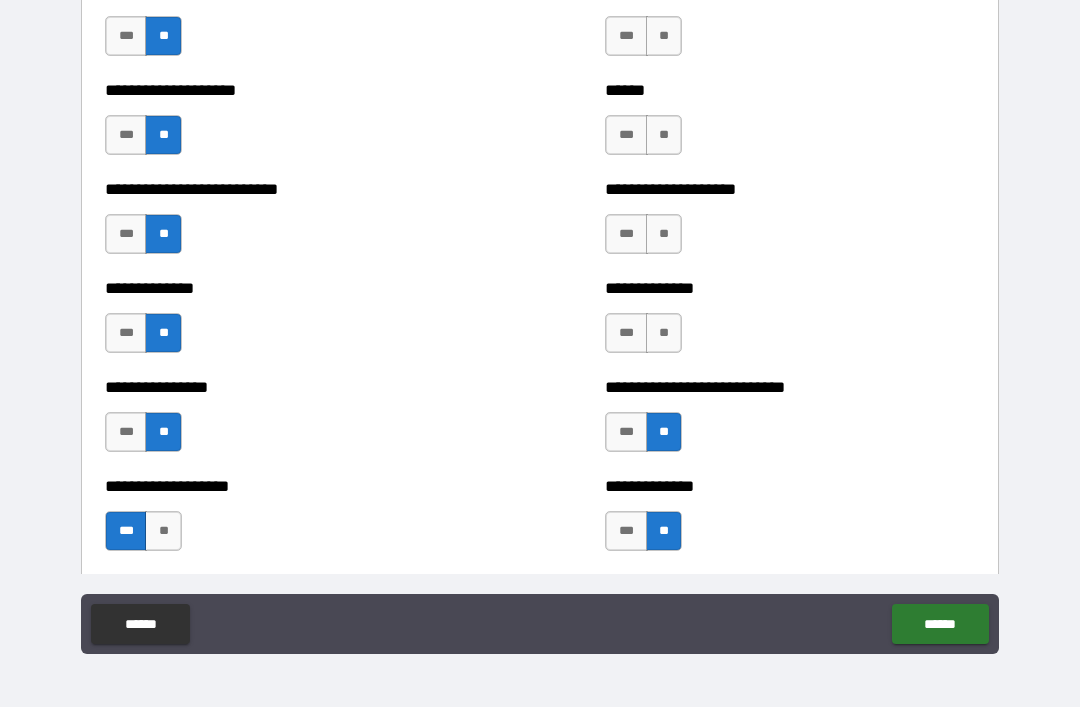 scroll, scrollTop: 3492, scrollLeft: 0, axis: vertical 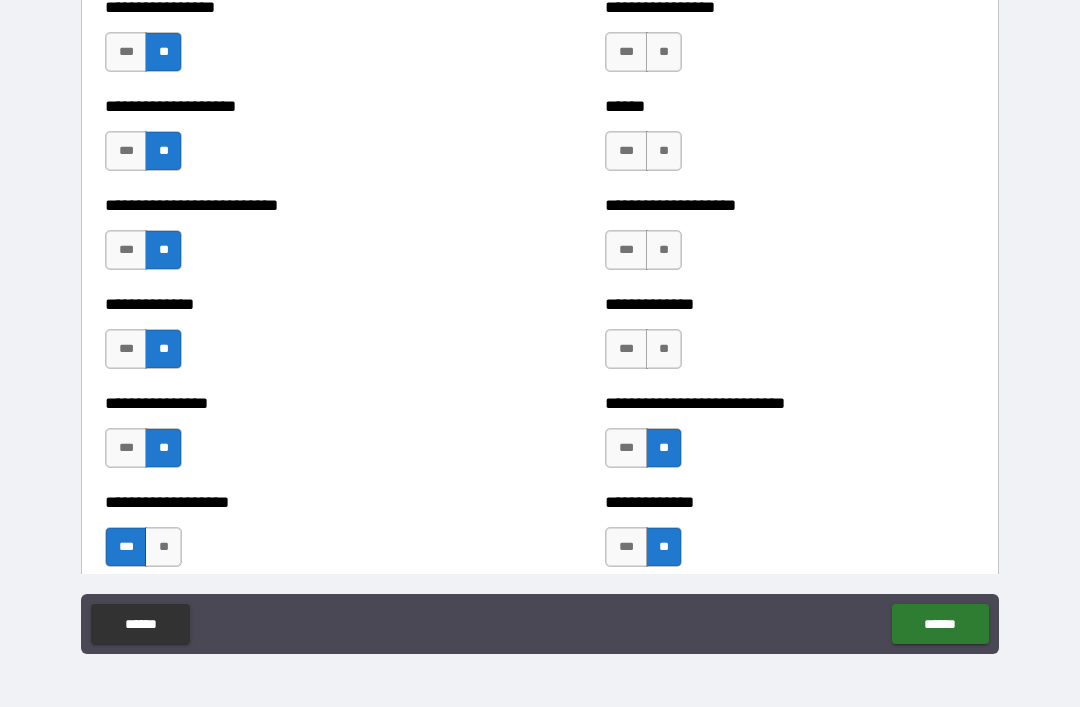 click on "**" at bounding box center (664, 349) 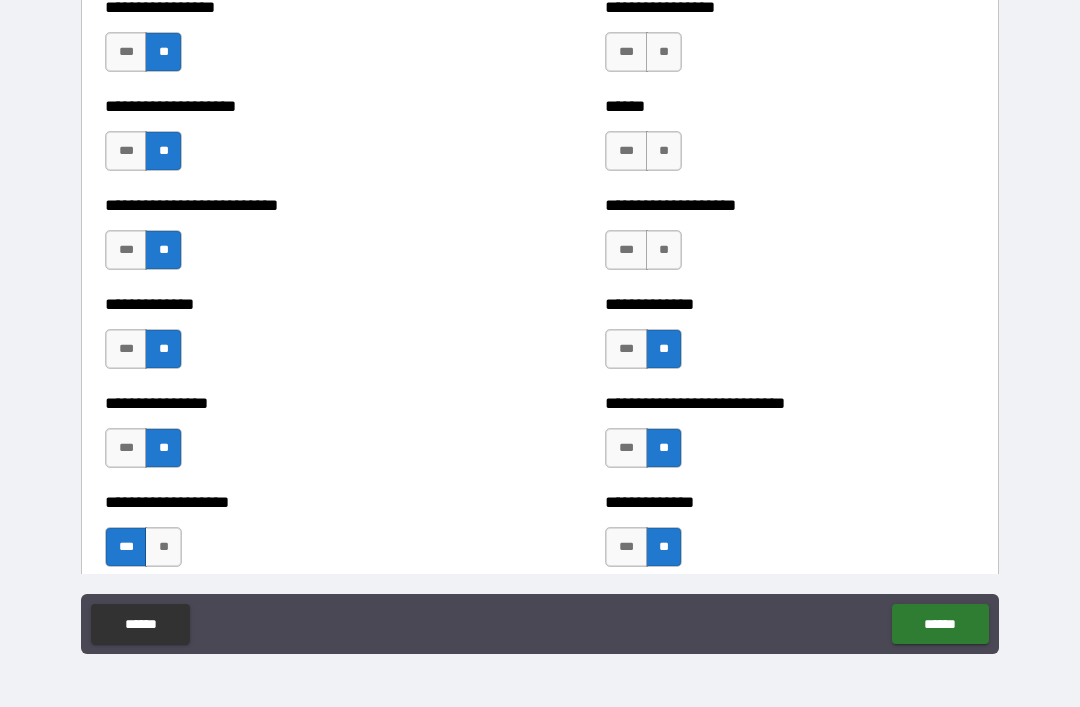 click on "**" at bounding box center [664, 250] 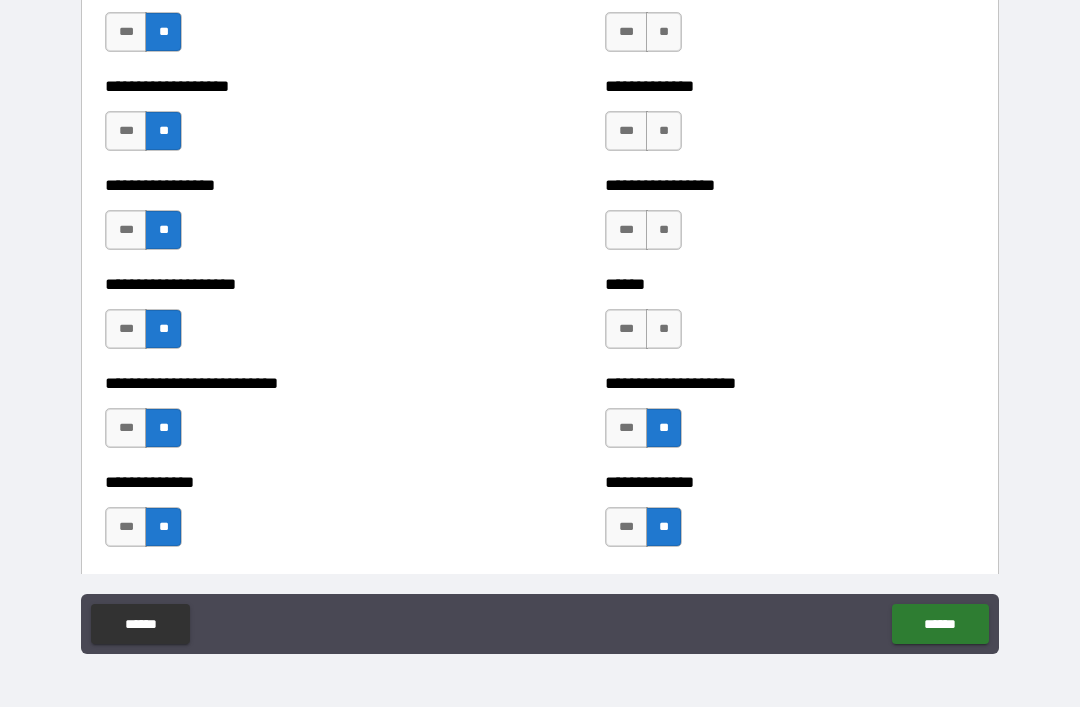 scroll, scrollTop: 3297, scrollLeft: 0, axis: vertical 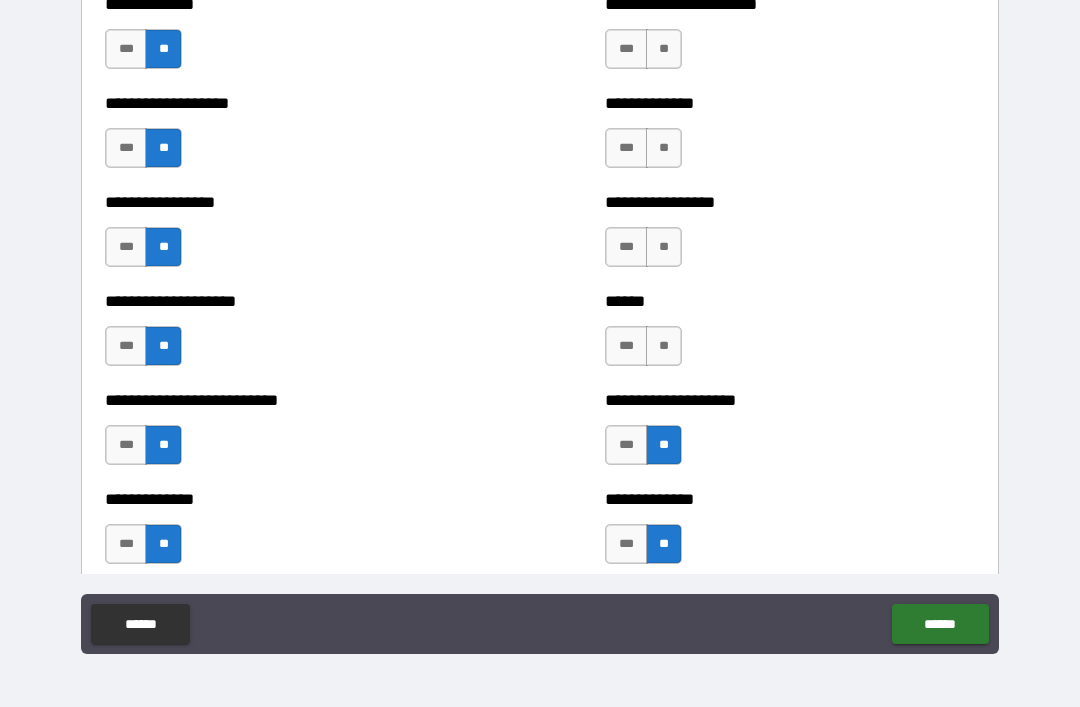 click on "**" at bounding box center [664, 346] 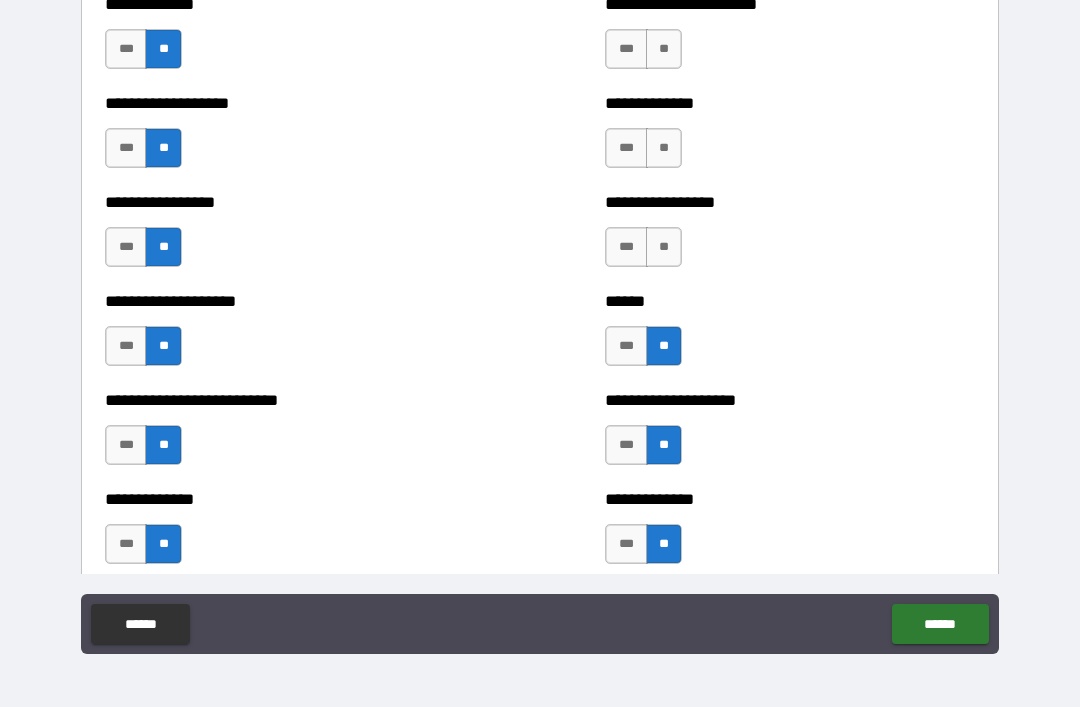 click on "**" at bounding box center (664, 247) 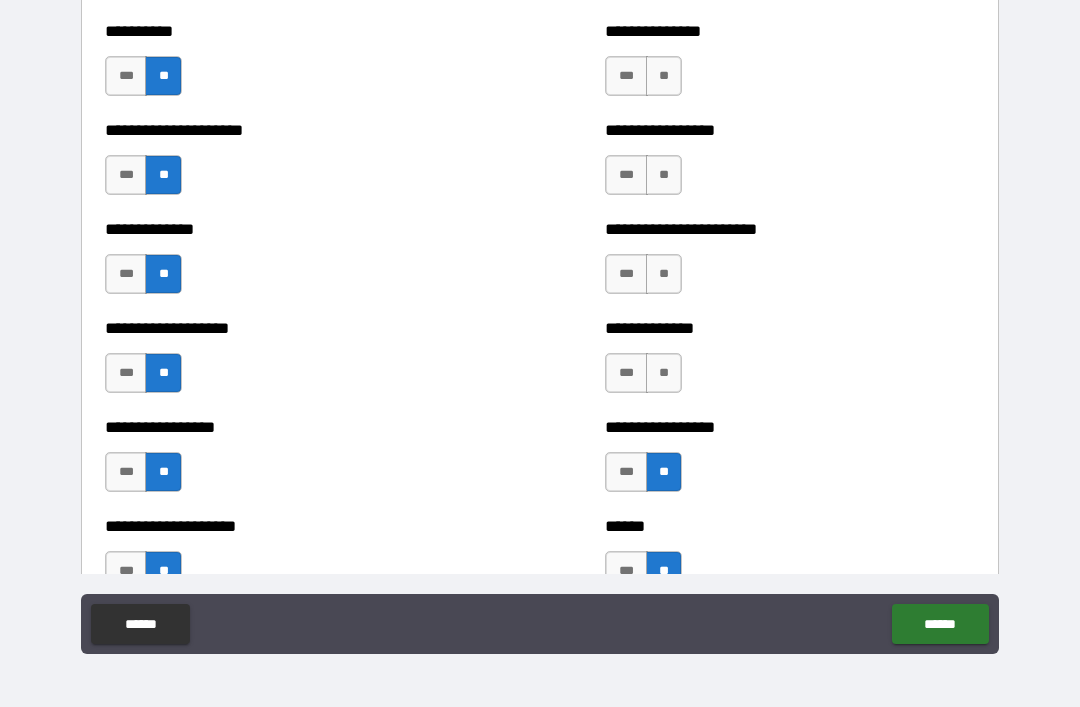 click on "**" at bounding box center [664, 373] 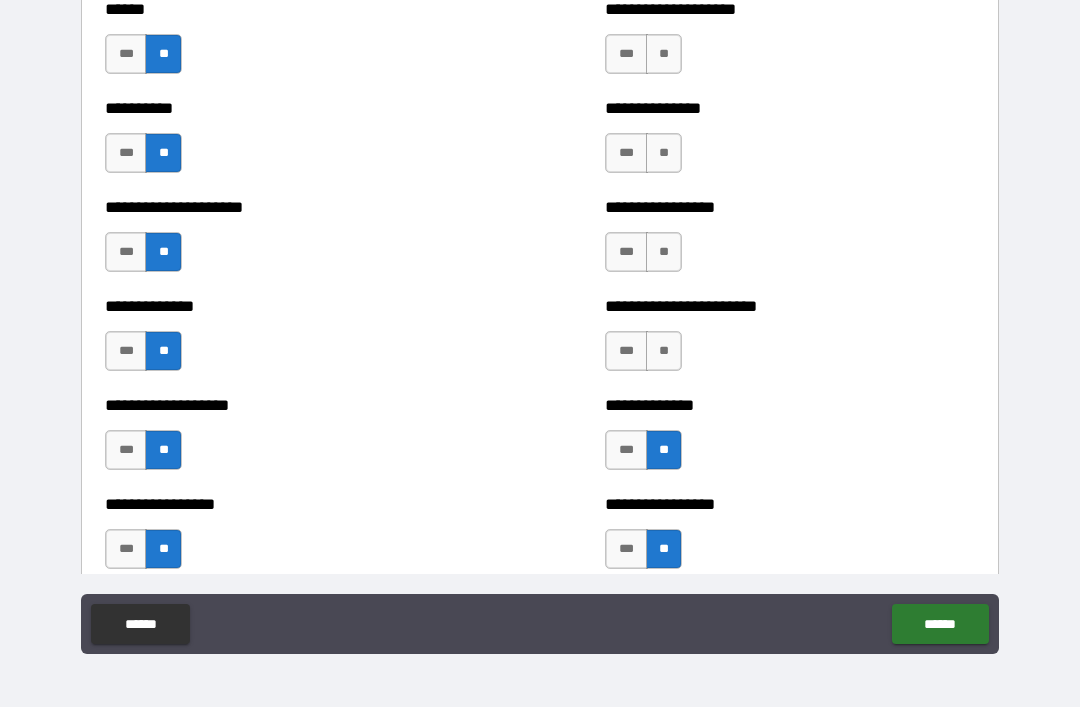 scroll, scrollTop: 2992, scrollLeft: 0, axis: vertical 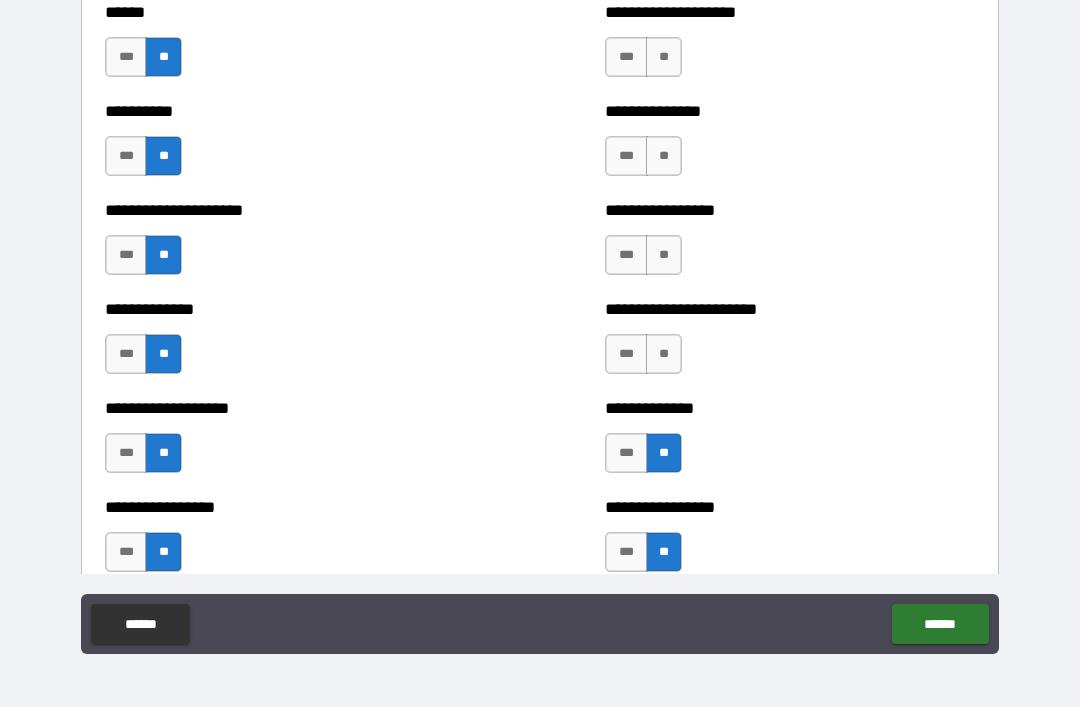 click on "**" at bounding box center (664, 354) 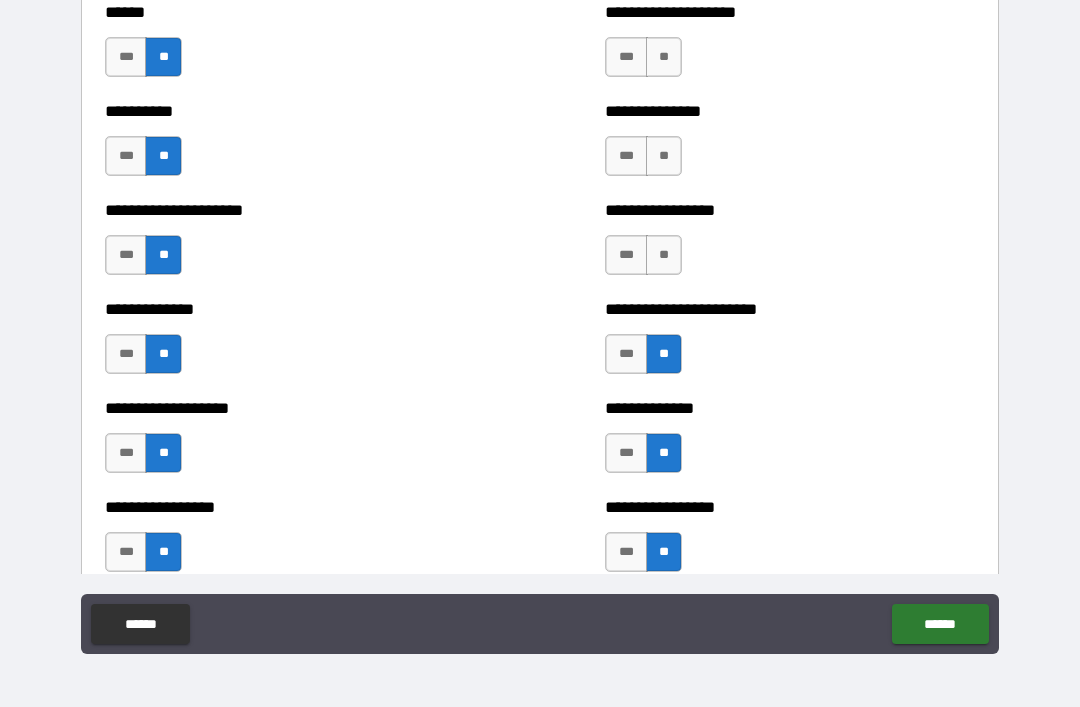 click on "**" at bounding box center [664, 255] 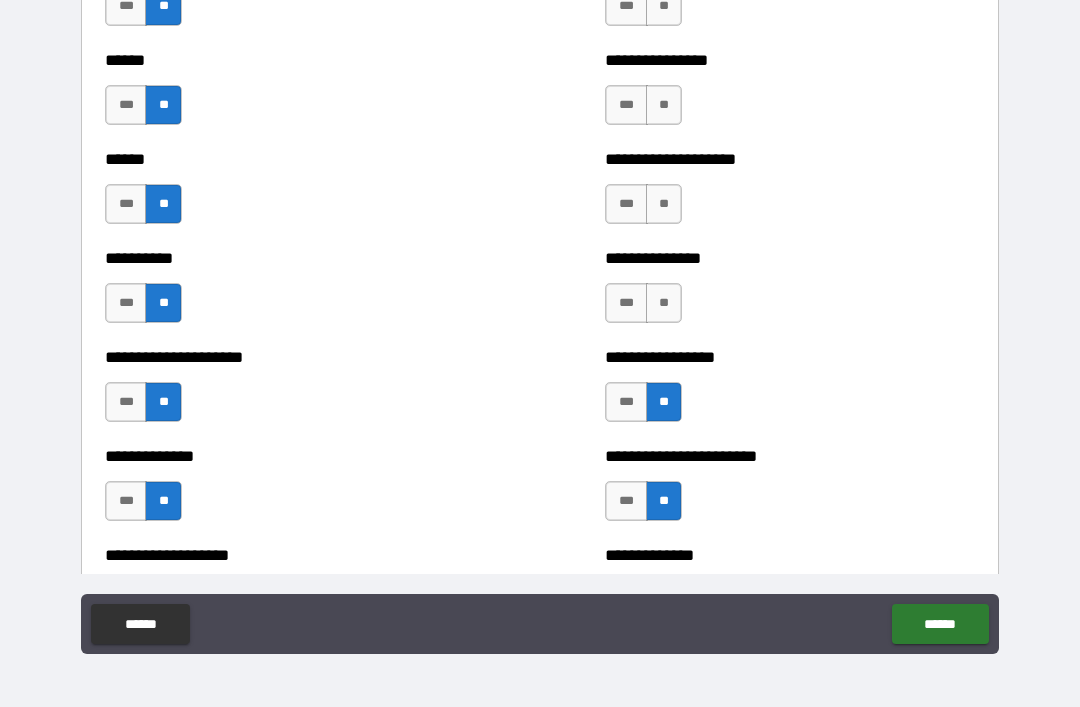 scroll, scrollTop: 2840, scrollLeft: 0, axis: vertical 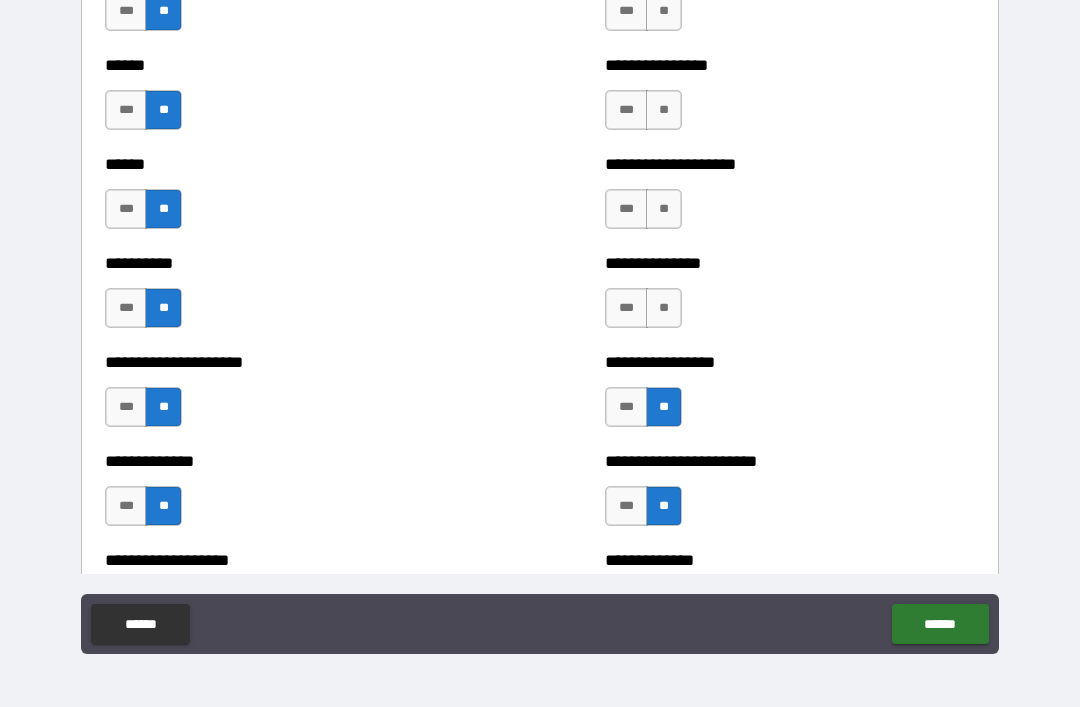 click on "**" at bounding box center [664, 308] 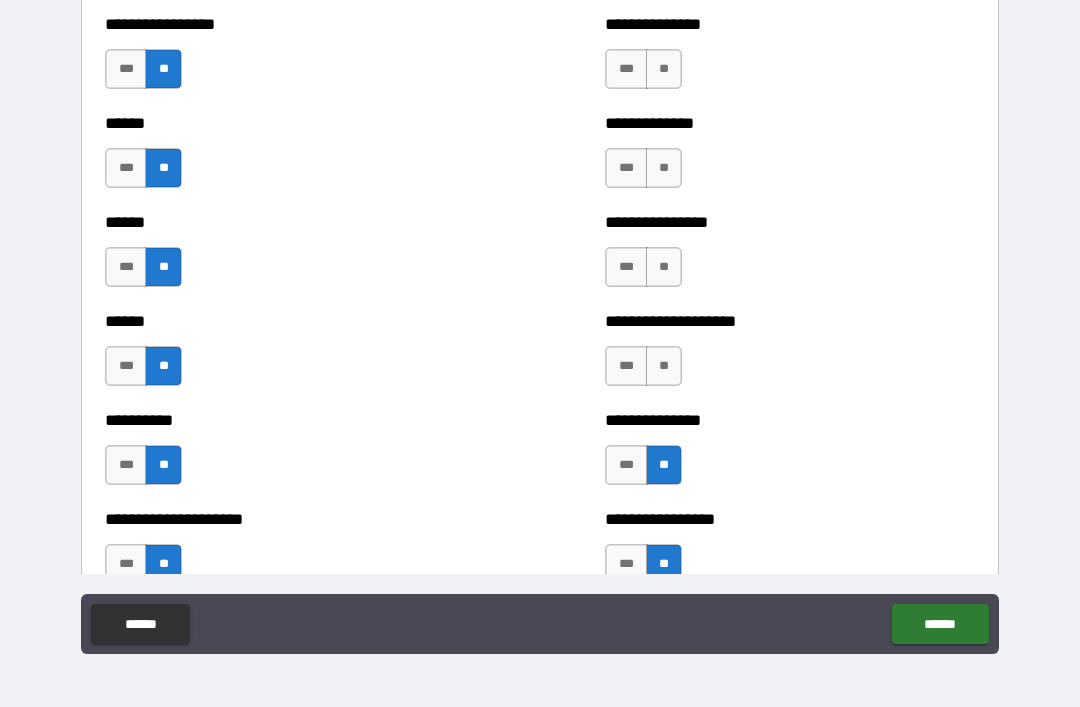 scroll, scrollTop: 2679, scrollLeft: 0, axis: vertical 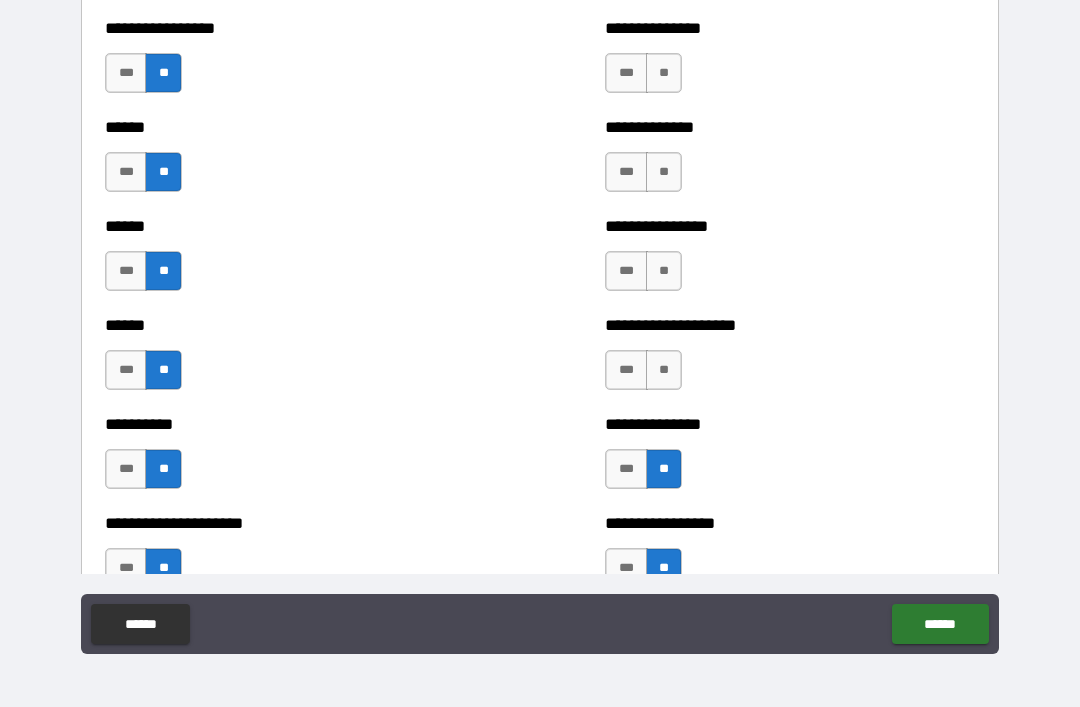 click on "**" at bounding box center (664, 370) 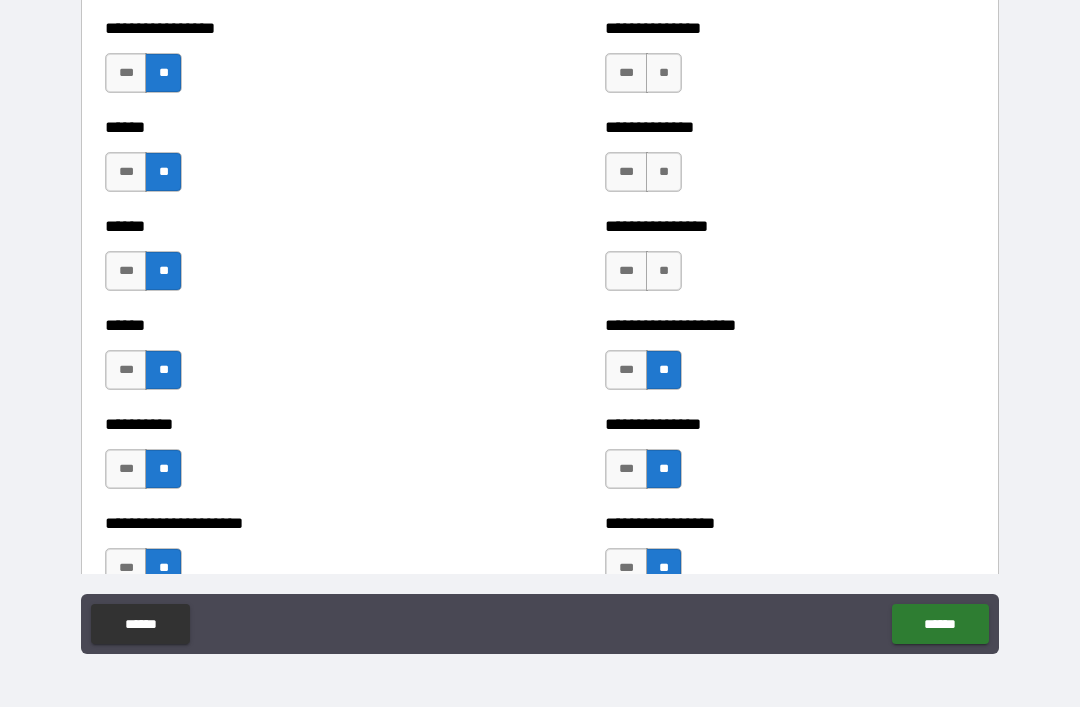 click on "**" at bounding box center (664, 271) 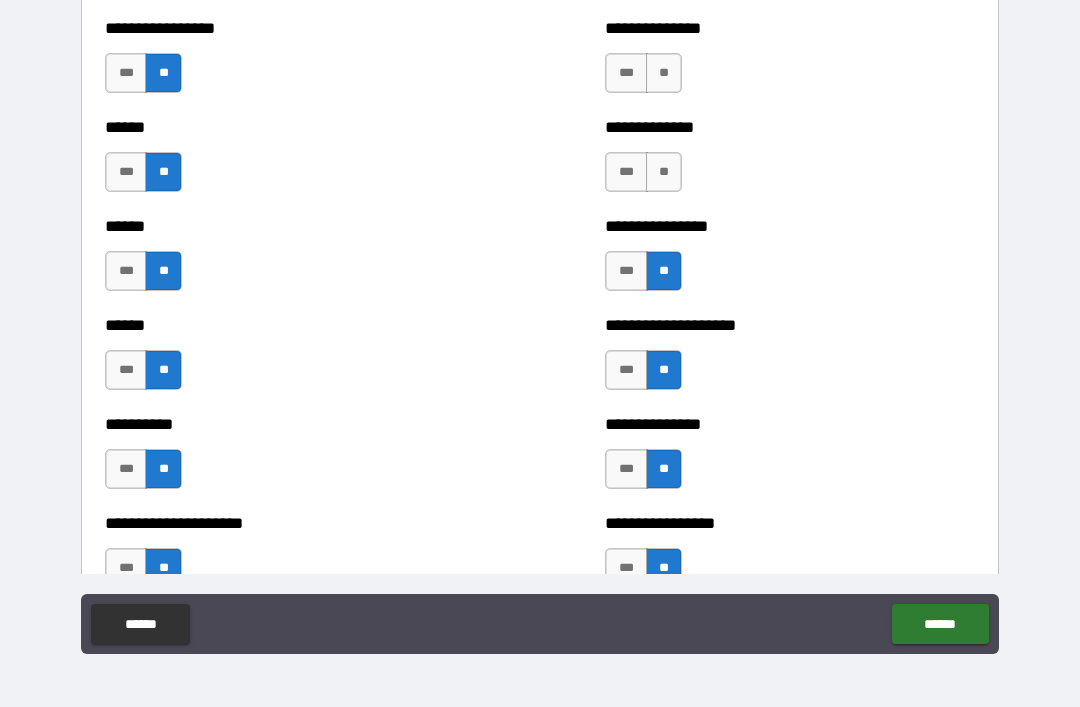 click on "**" at bounding box center [664, 172] 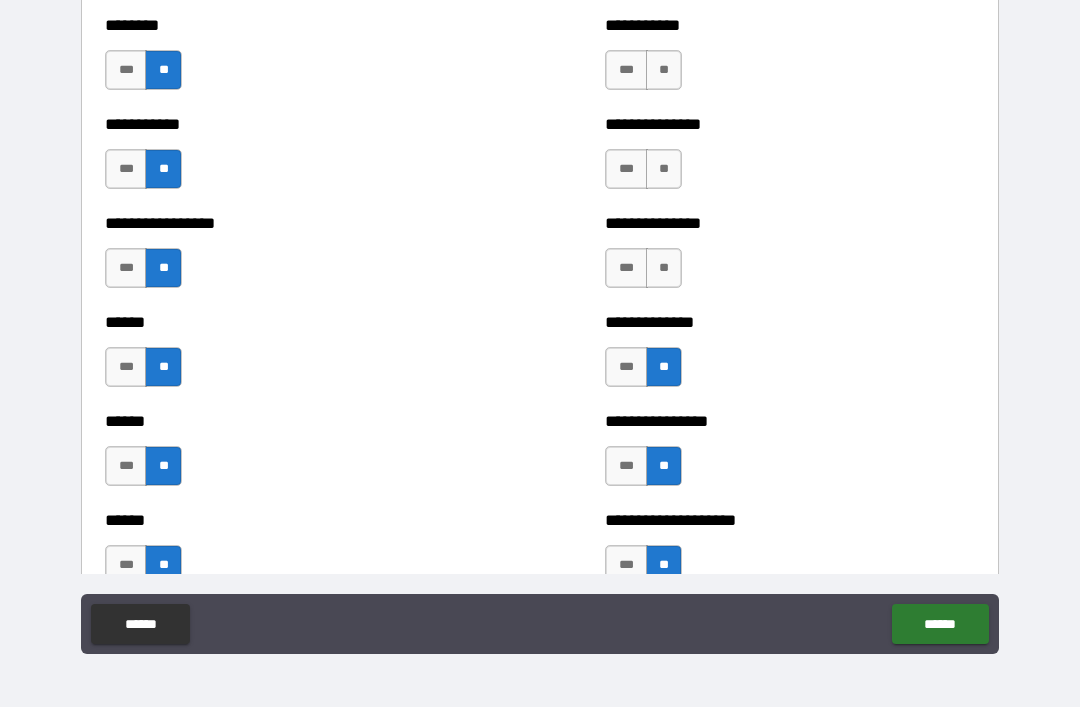 scroll, scrollTop: 2475, scrollLeft: 0, axis: vertical 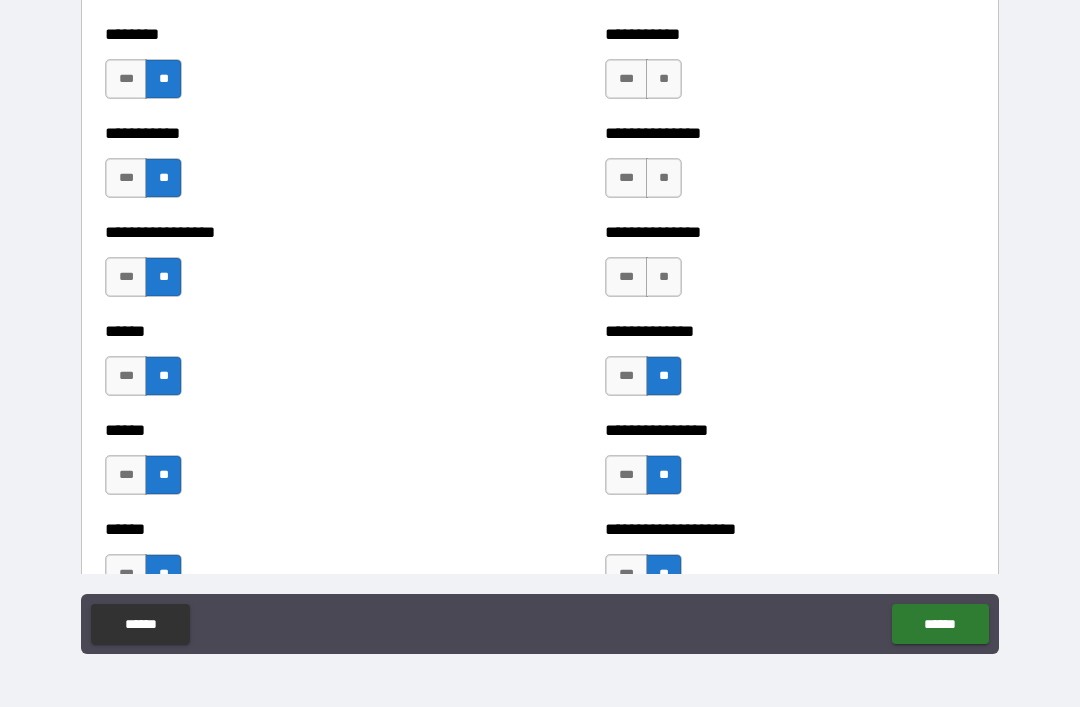 click on "**" at bounding box center (664, 277) 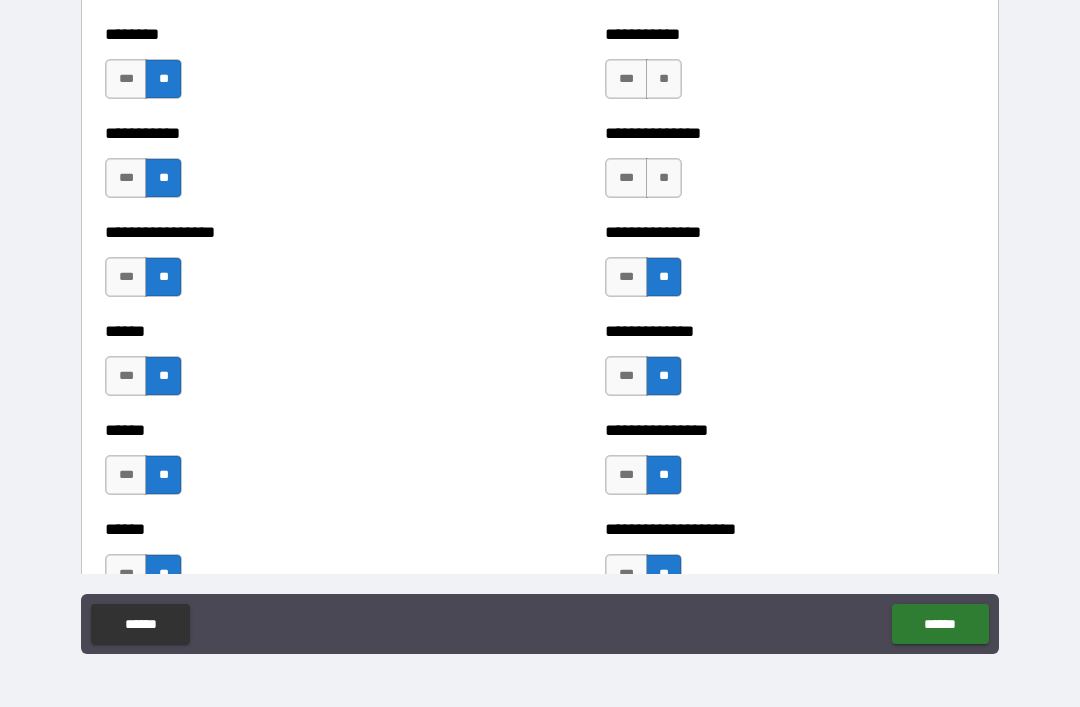 click on "**" at bounding box center (664, 178) 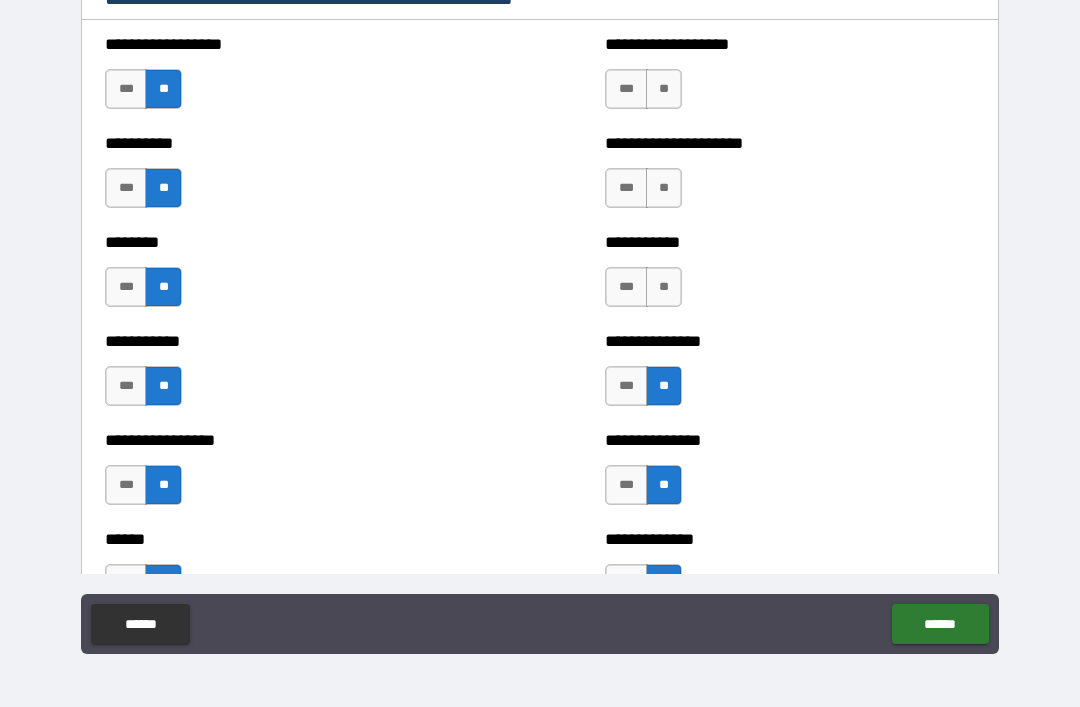 scroll, scrollTop: 2251, scrollLeft: 0, axis: vertical 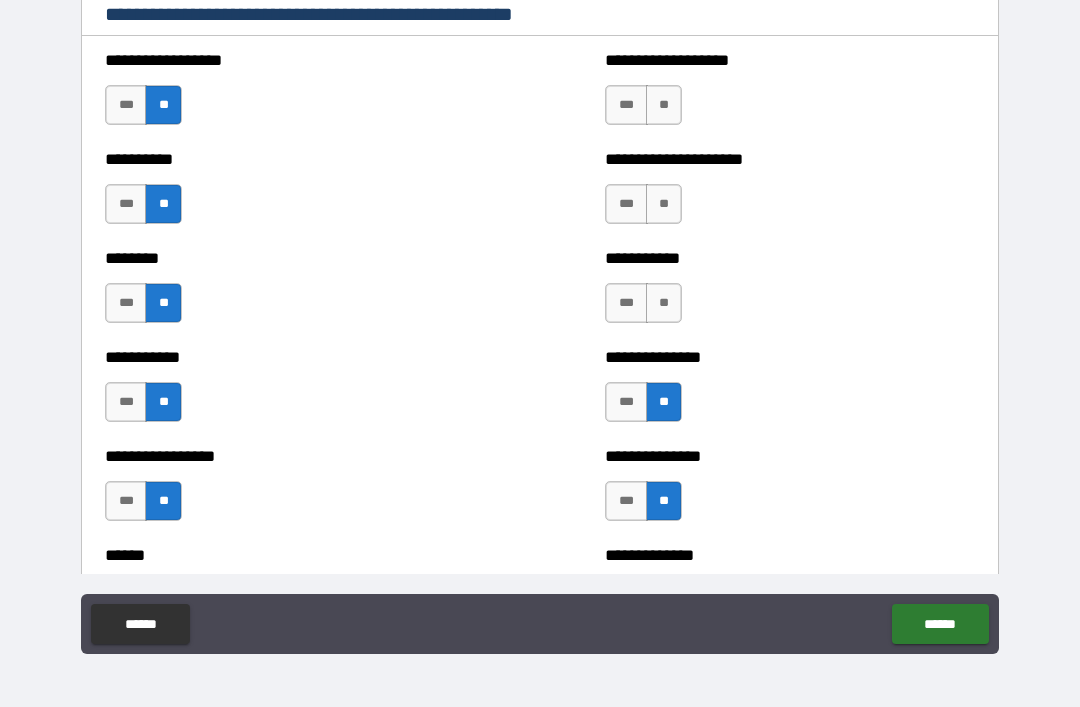 click on "**" at bounding box center [664, 303] 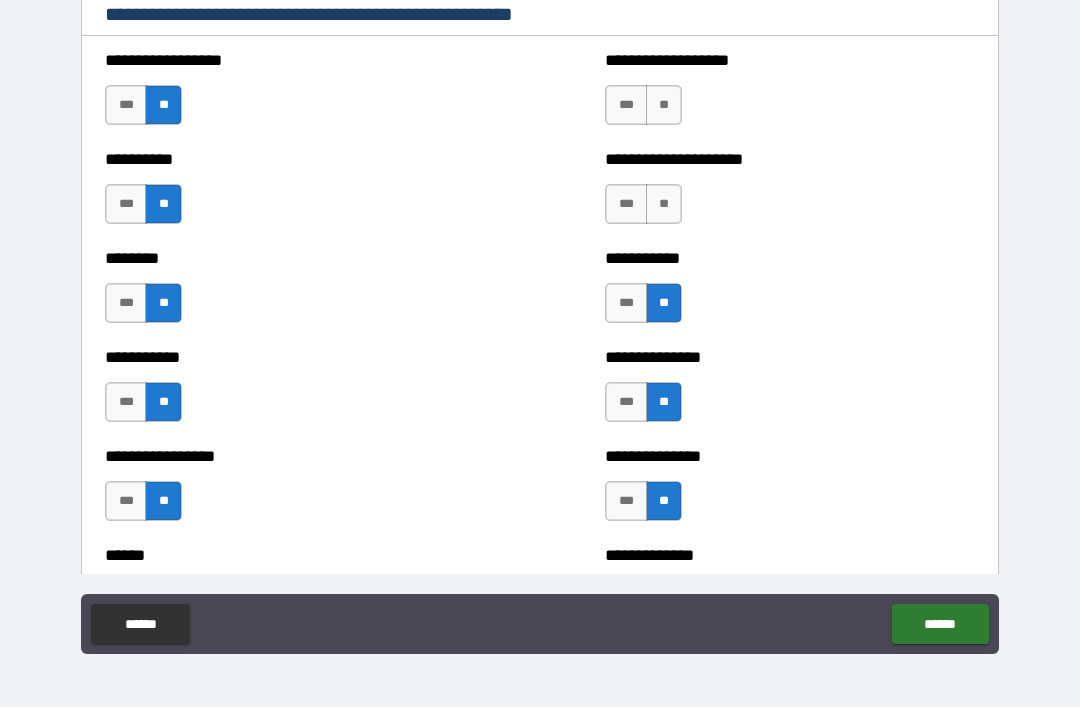 click on "**" at bounding box center [664, 204] 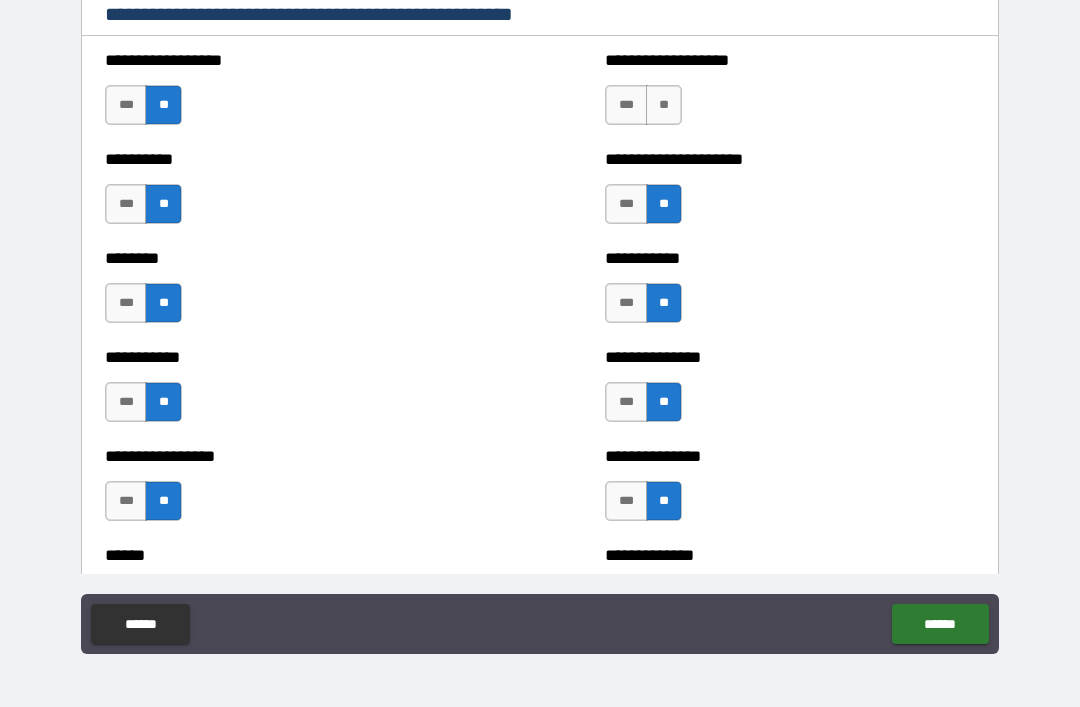 click on "**" at bounding box center [664, 105] 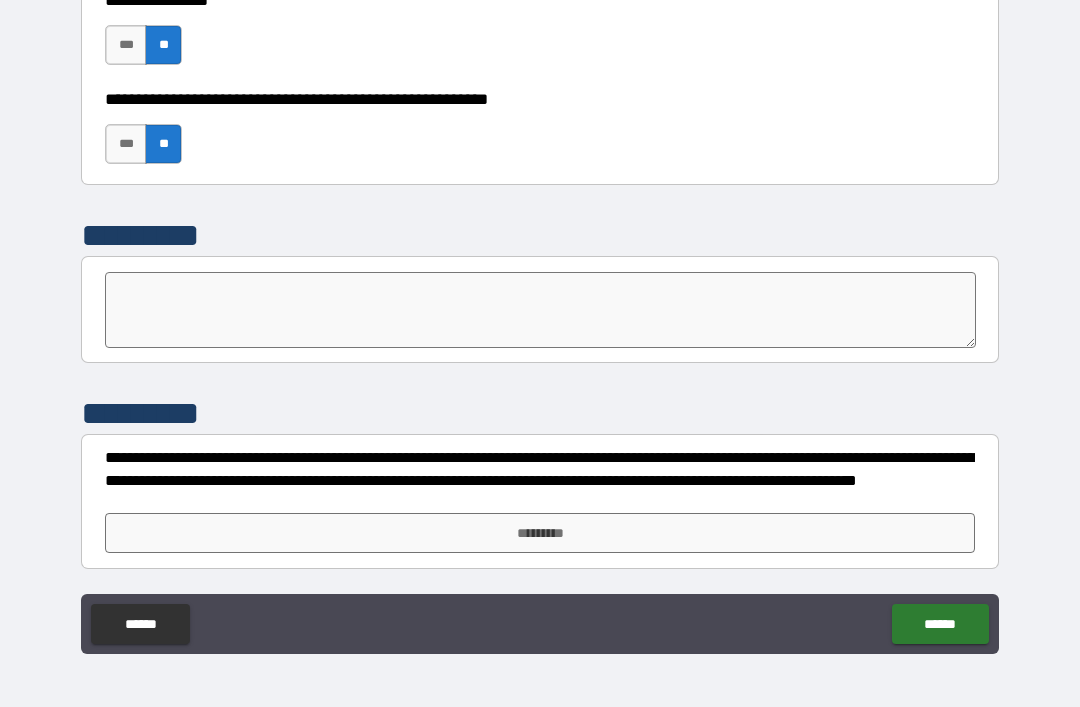 scroll, scrollTop: 5380, scrollLeft: 0, axis: vertical 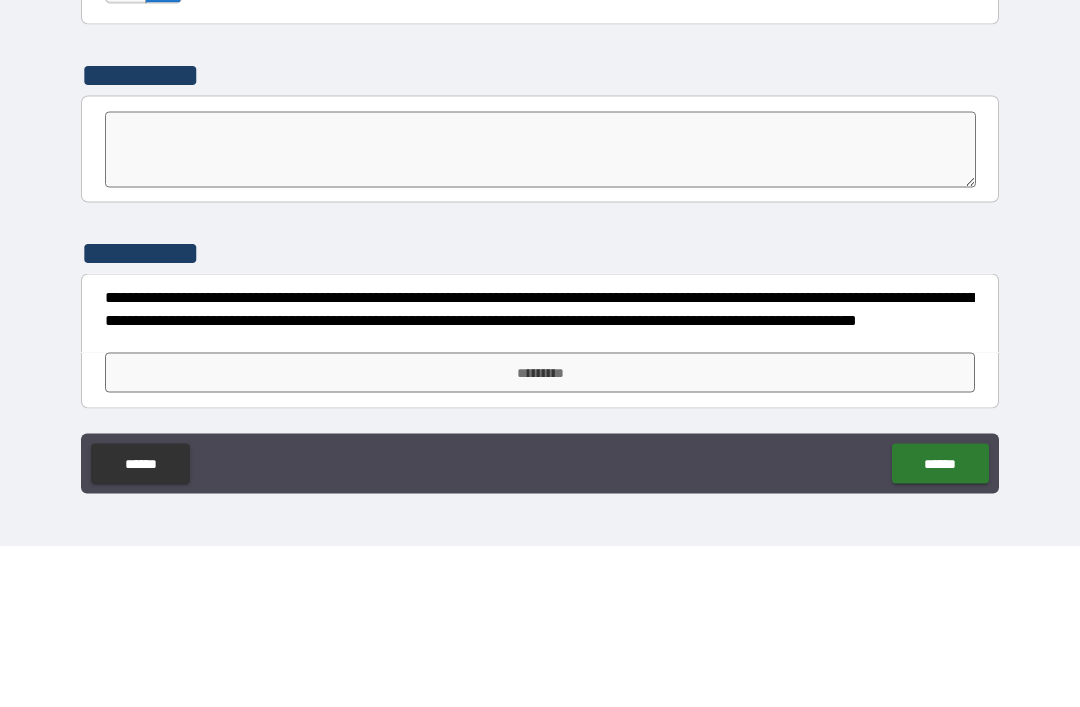 type on "*" 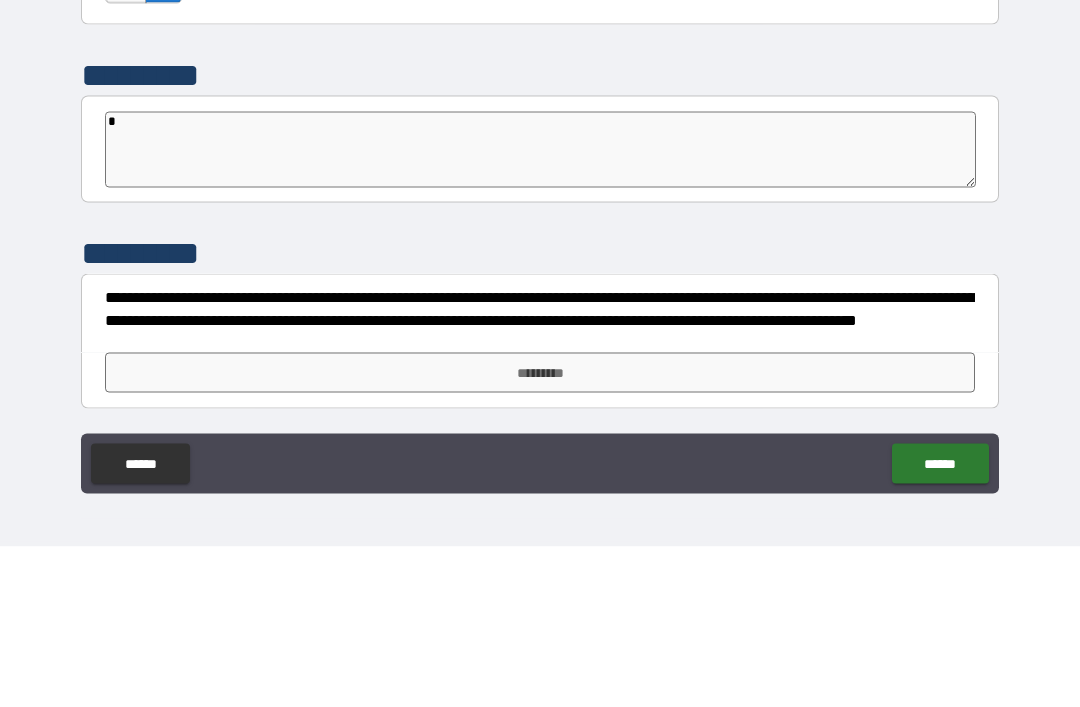 type on "**" 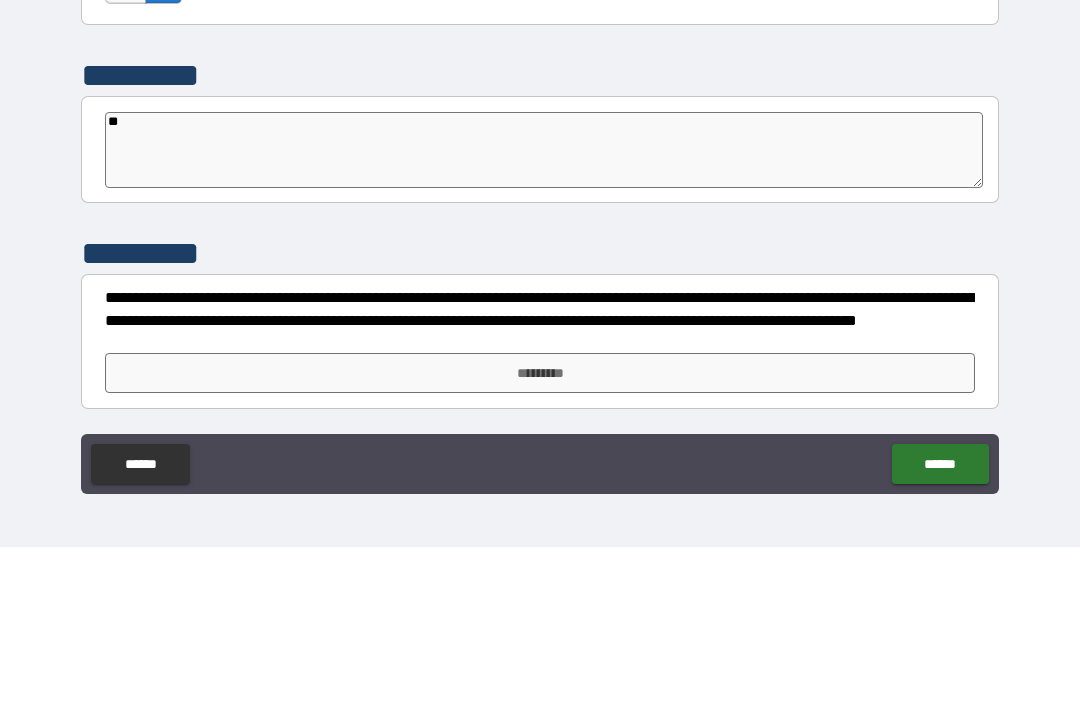type on "***" 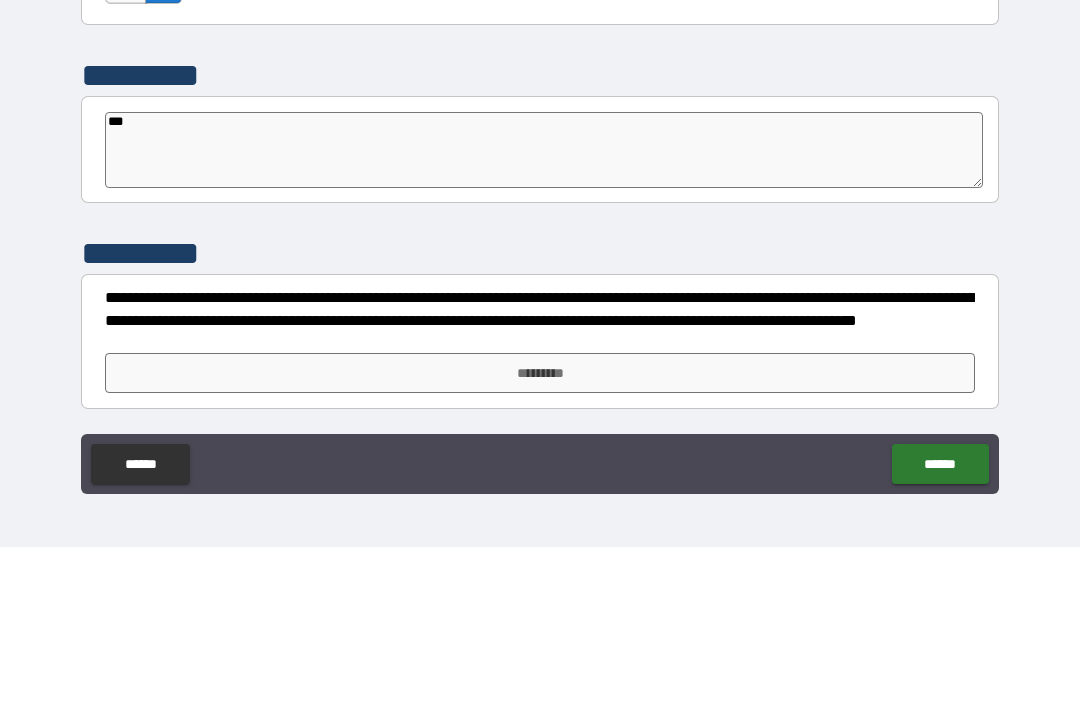type on "*" 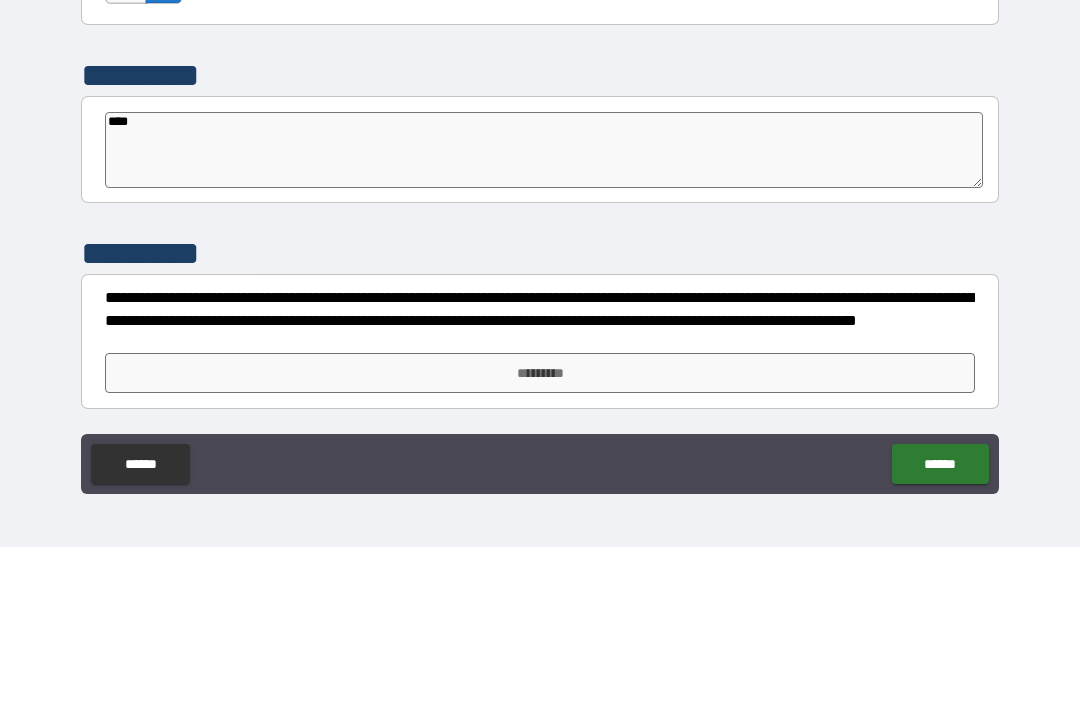 type on "****" 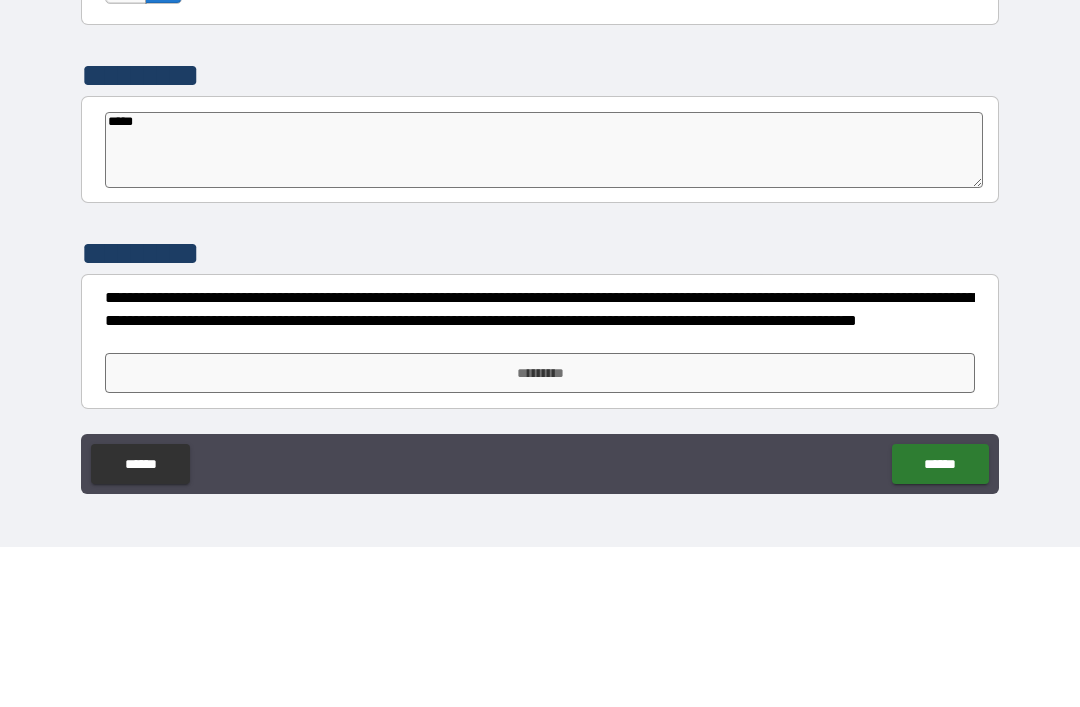 type on "*" 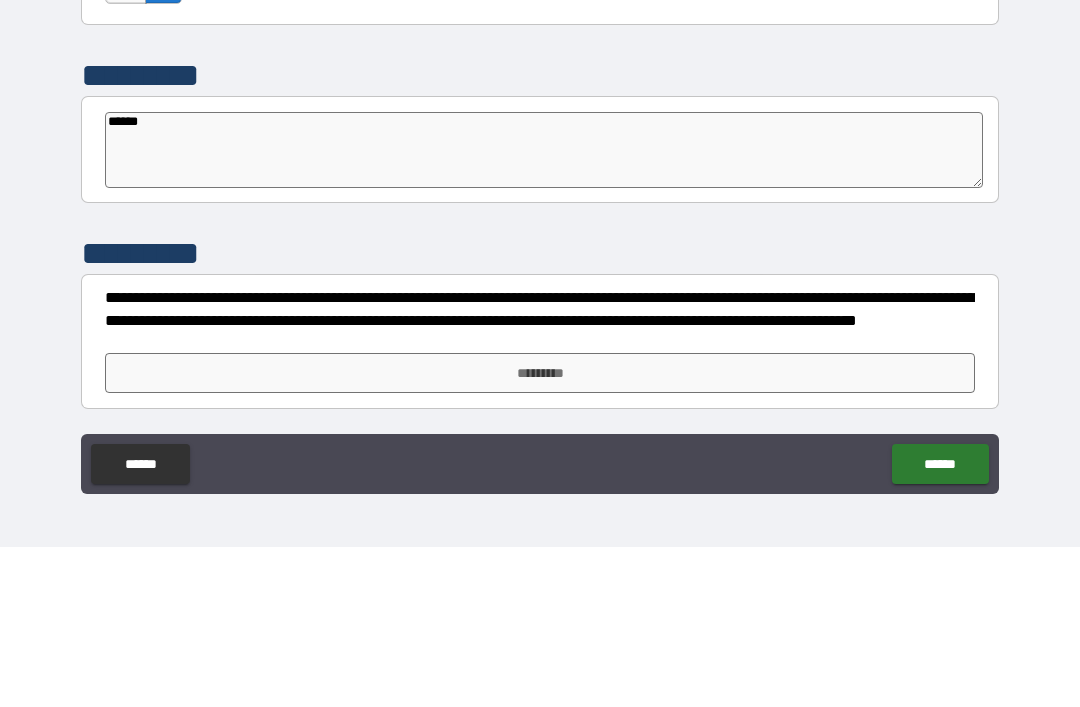 type on "*******" 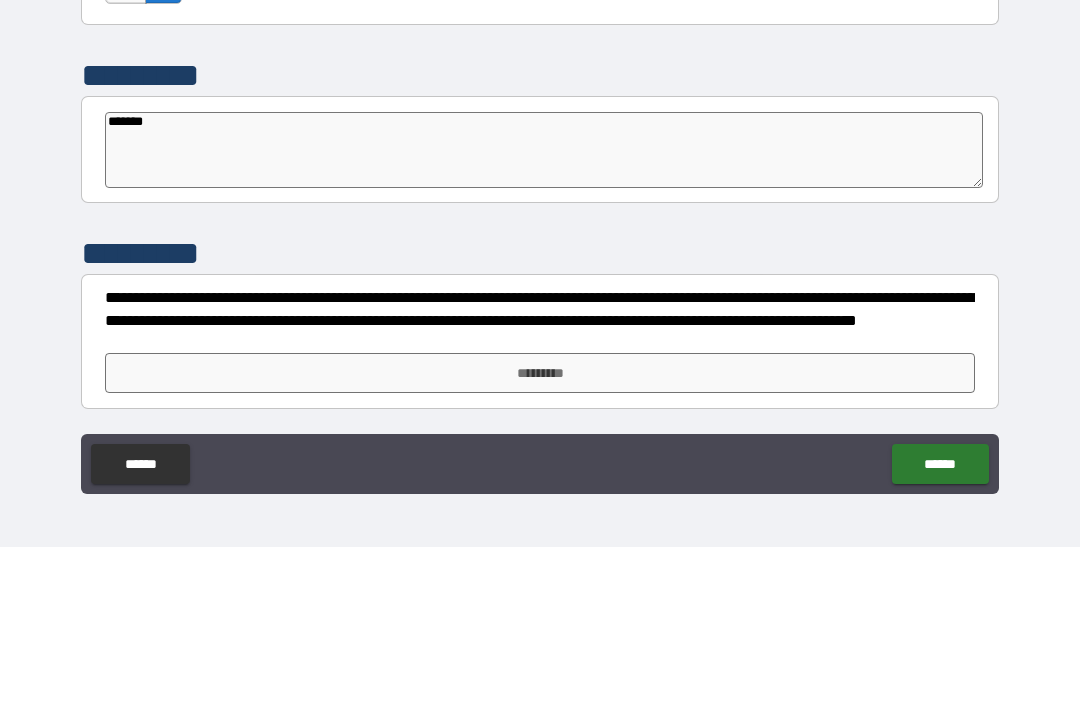 type on "*" 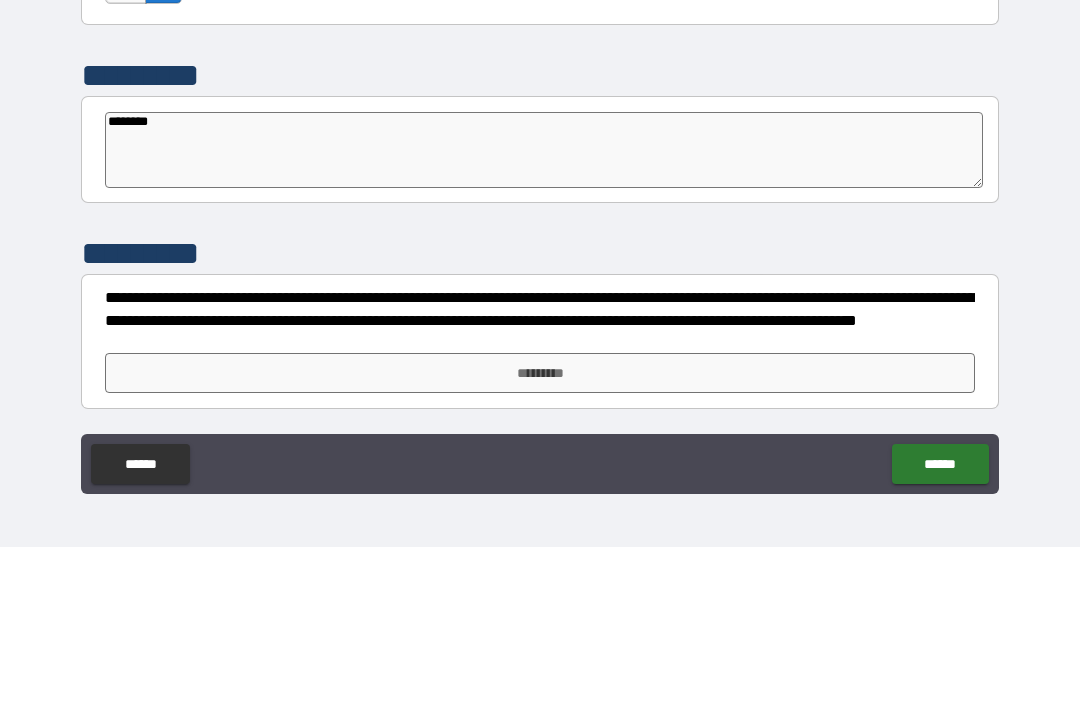type on "*" 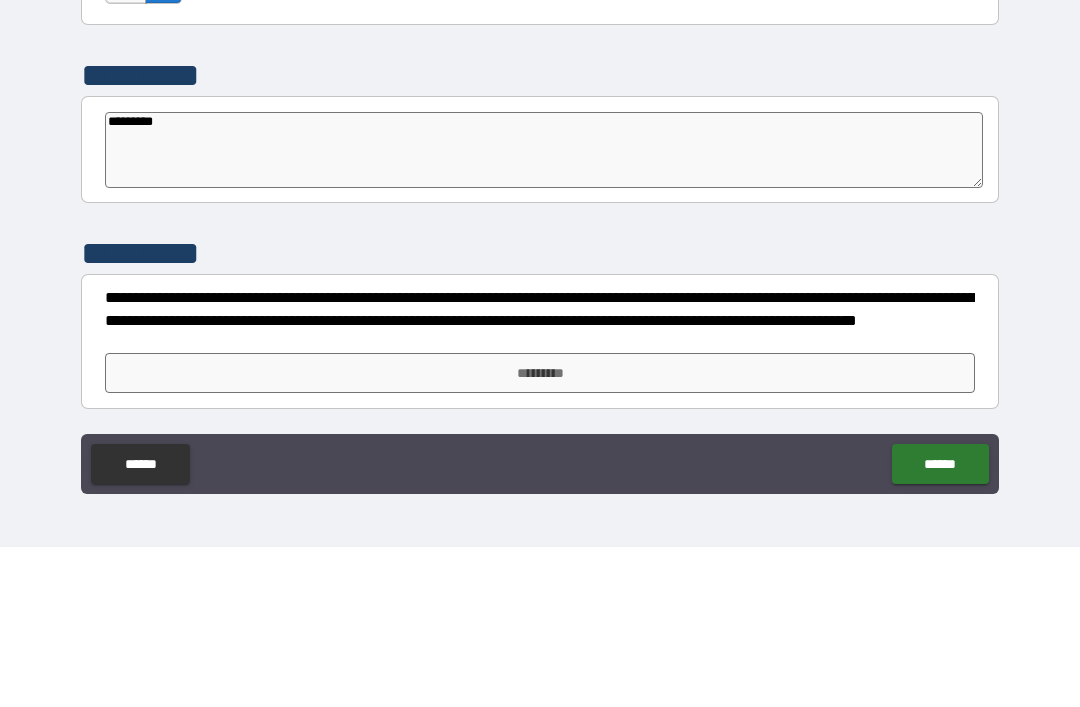 type on "**********" 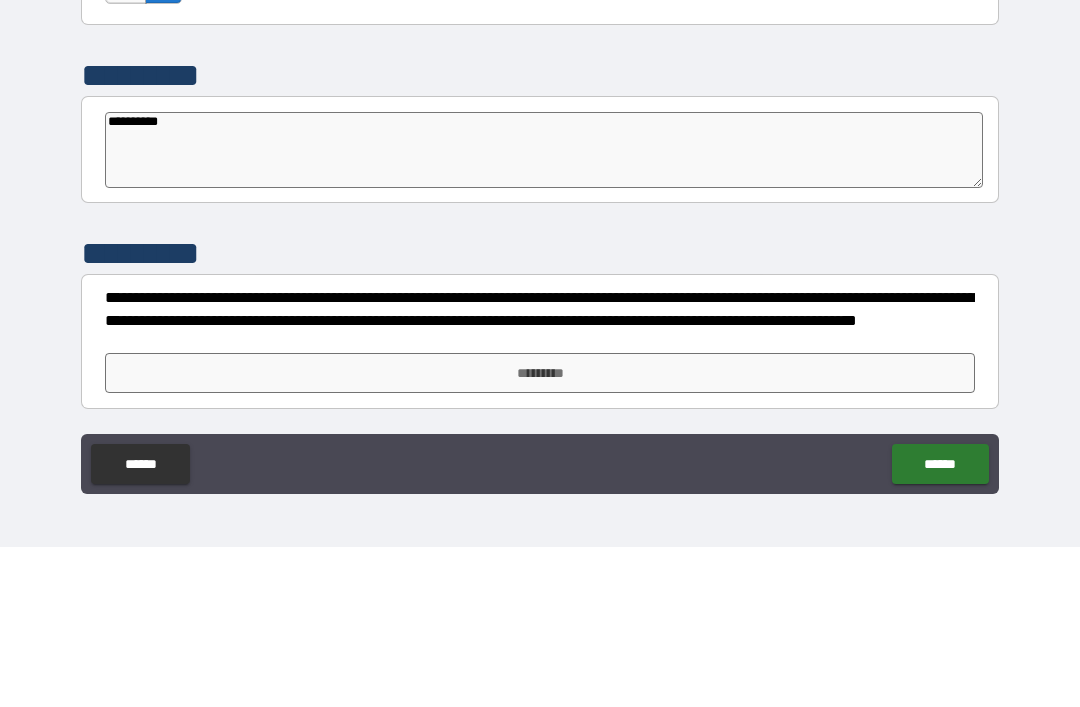 type on "*" 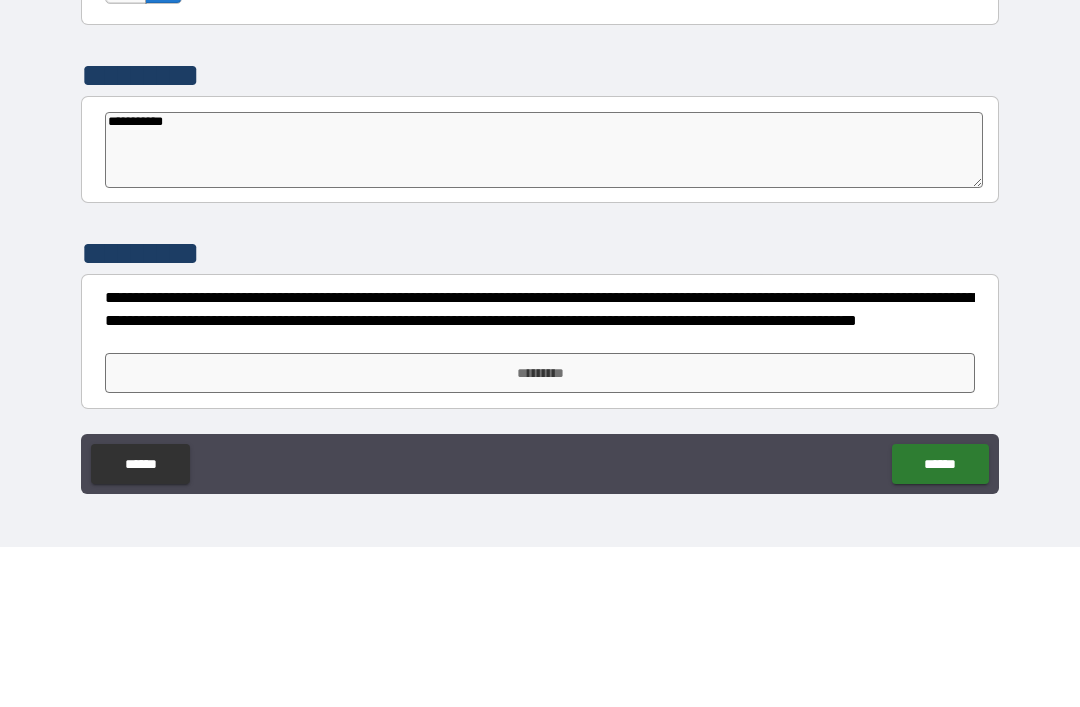 type on "**********" 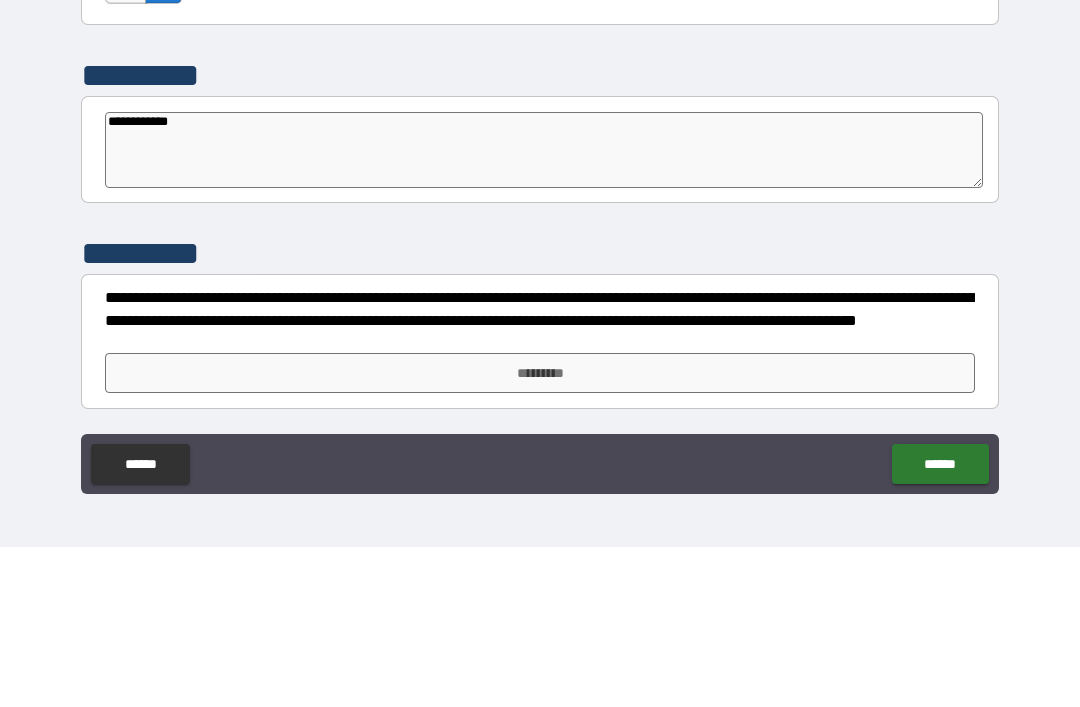 type on "**********" 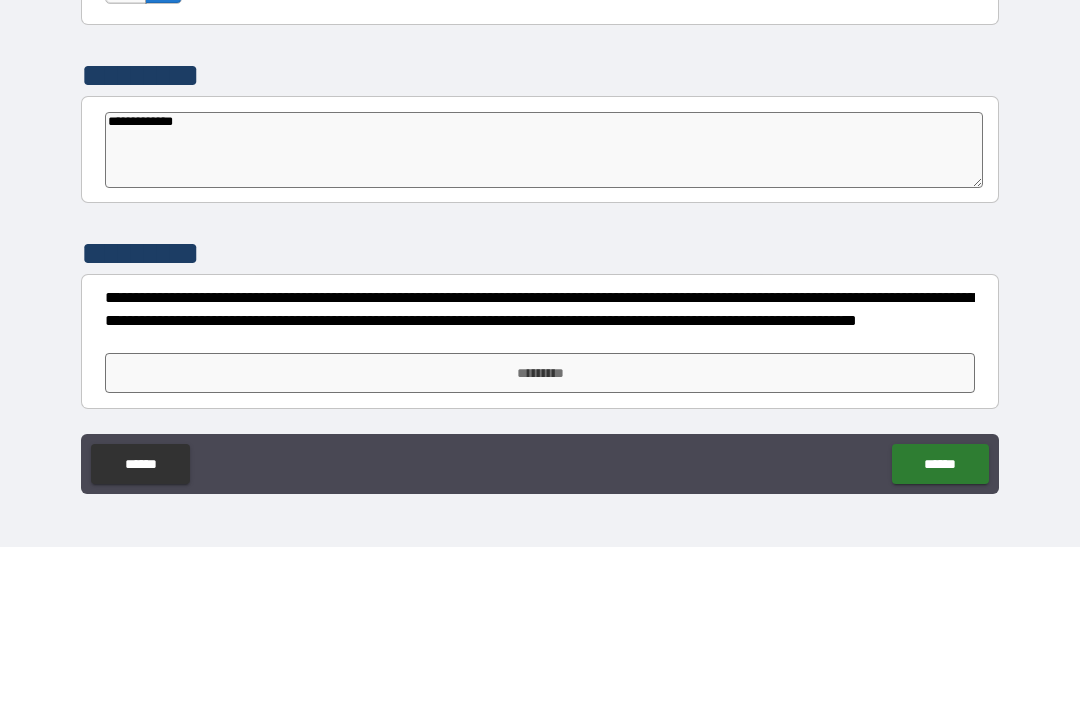 type on "*" 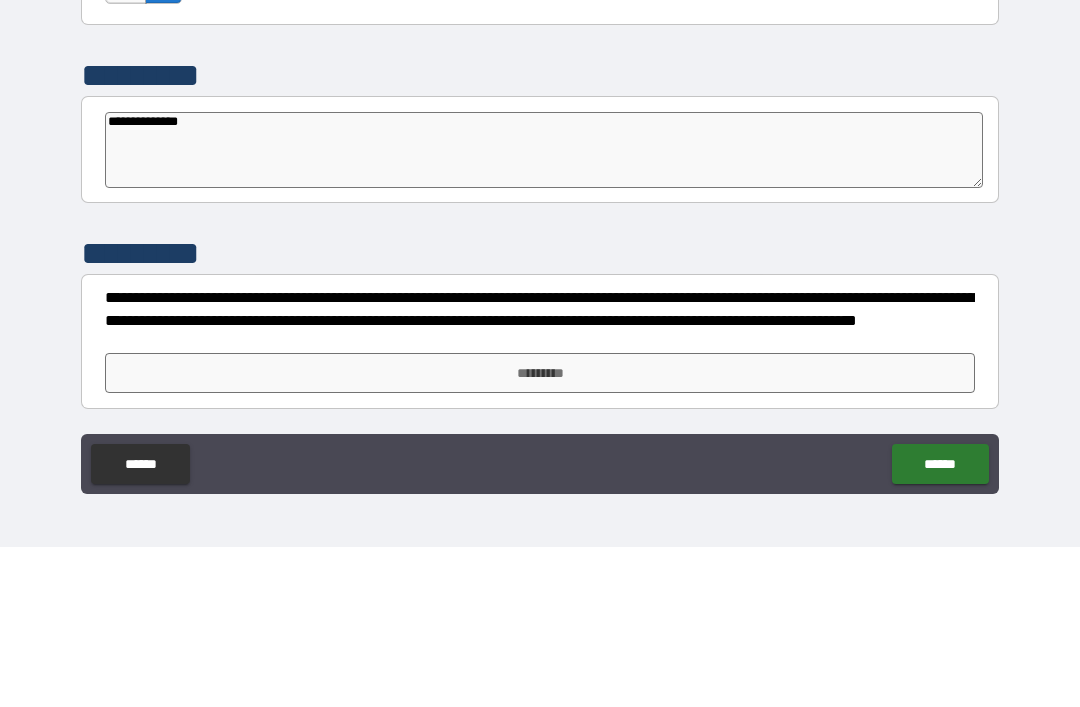 type on "**********" 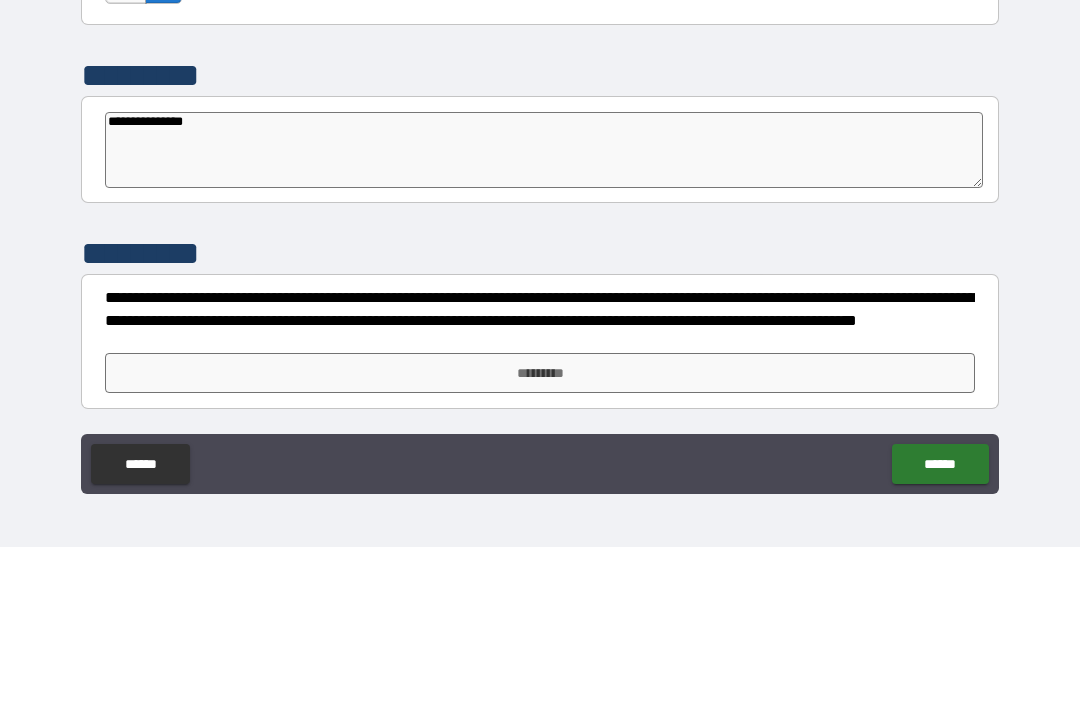 type on "*" 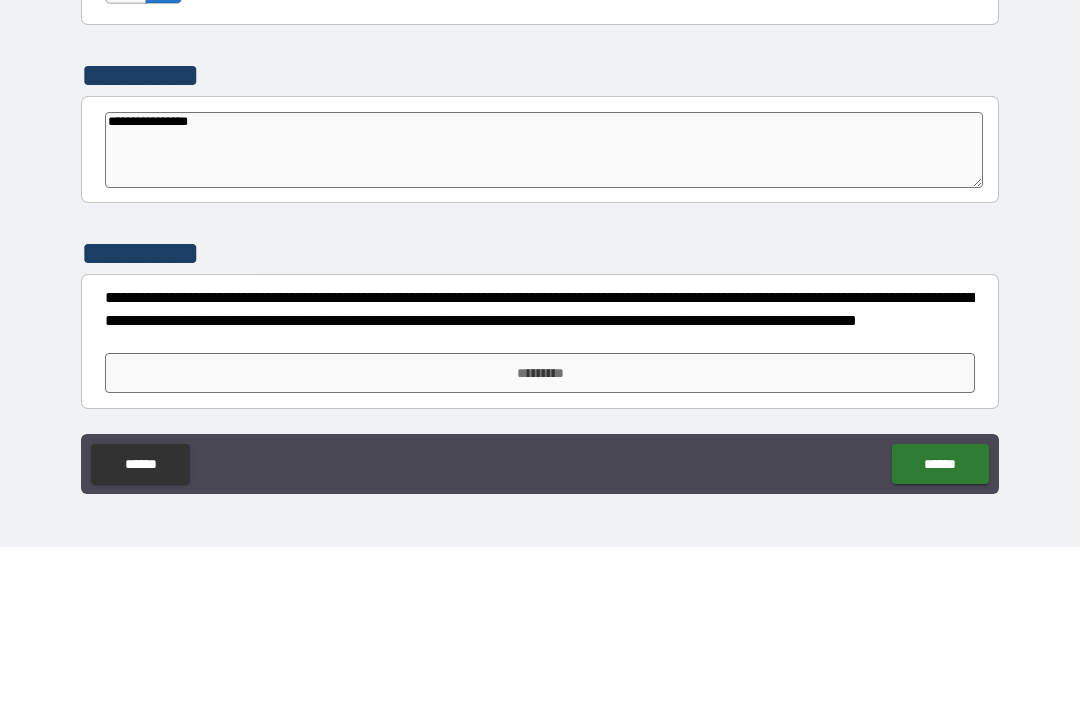 type on "*" 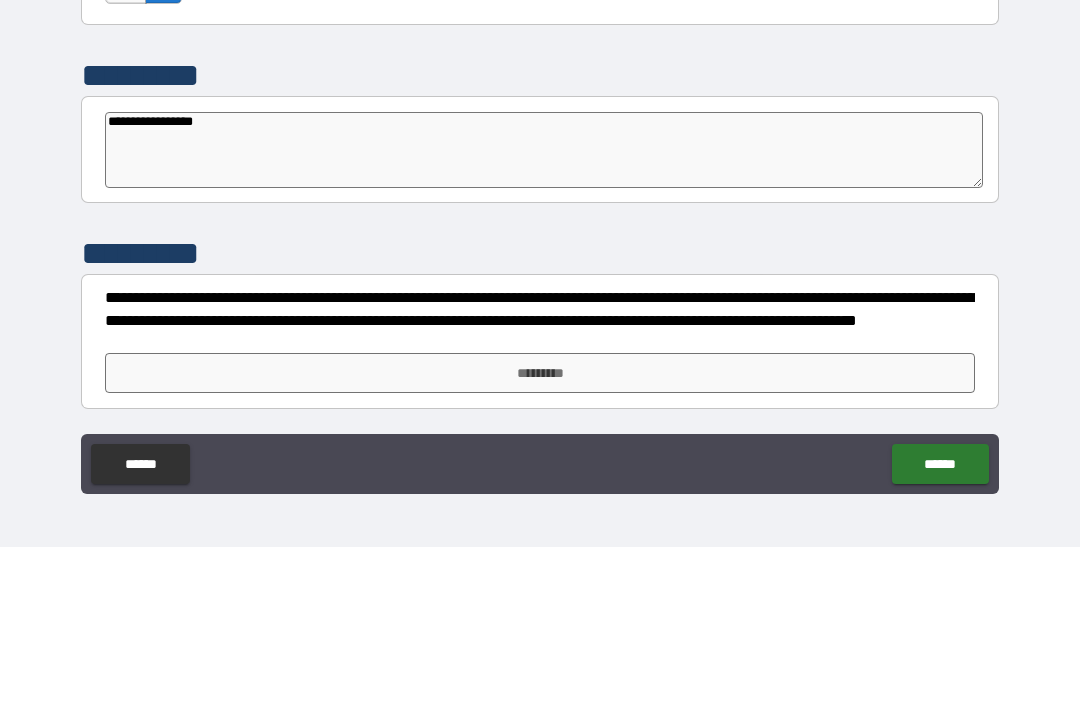type on "*" 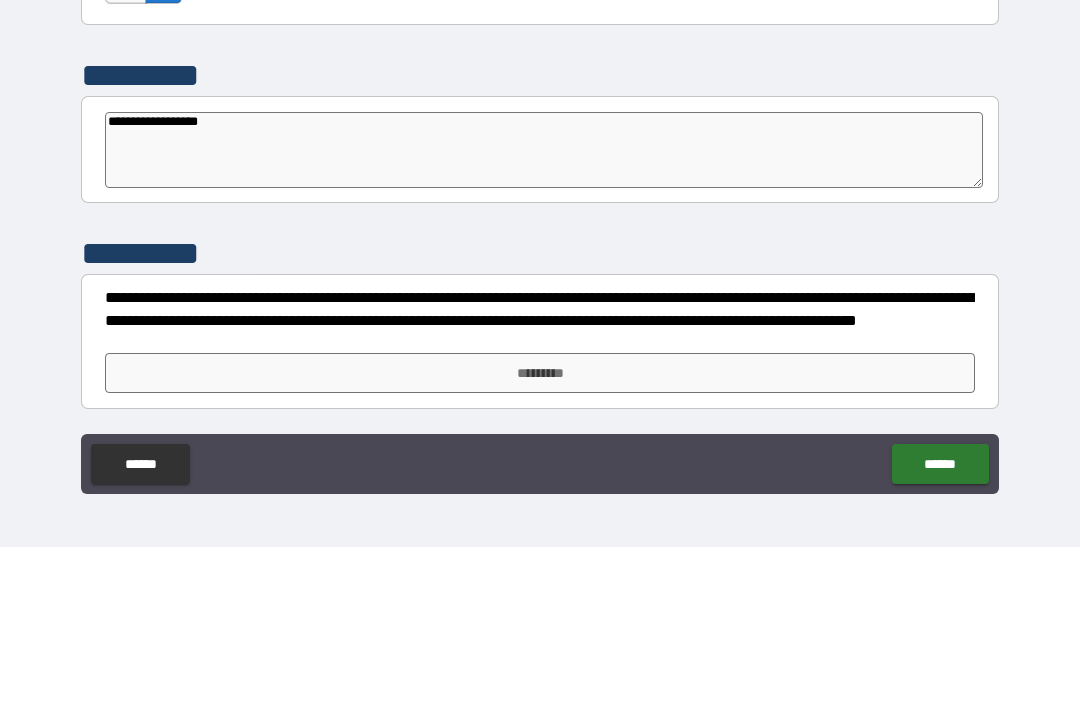 type on "**********" 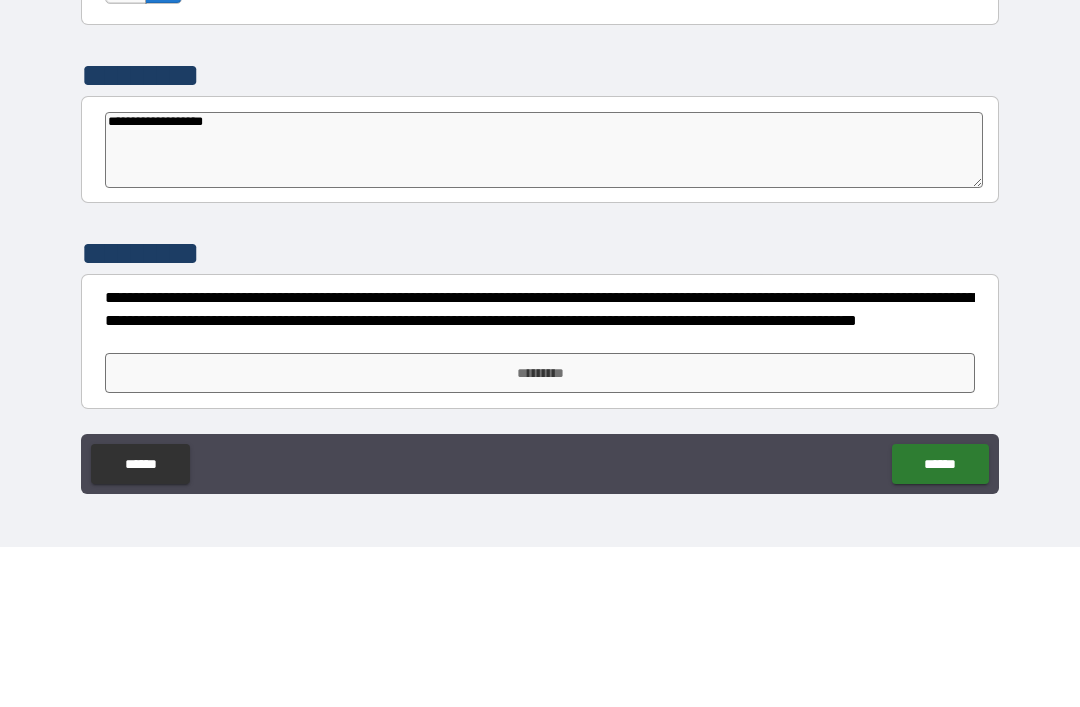 type on "*" 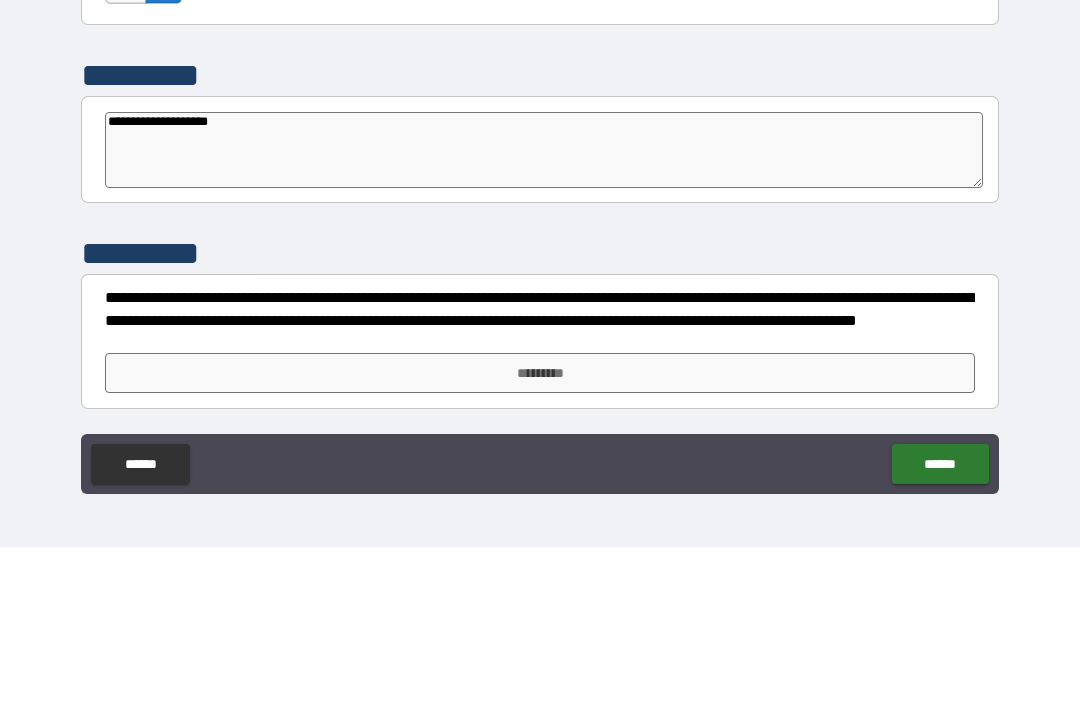 type on "*" 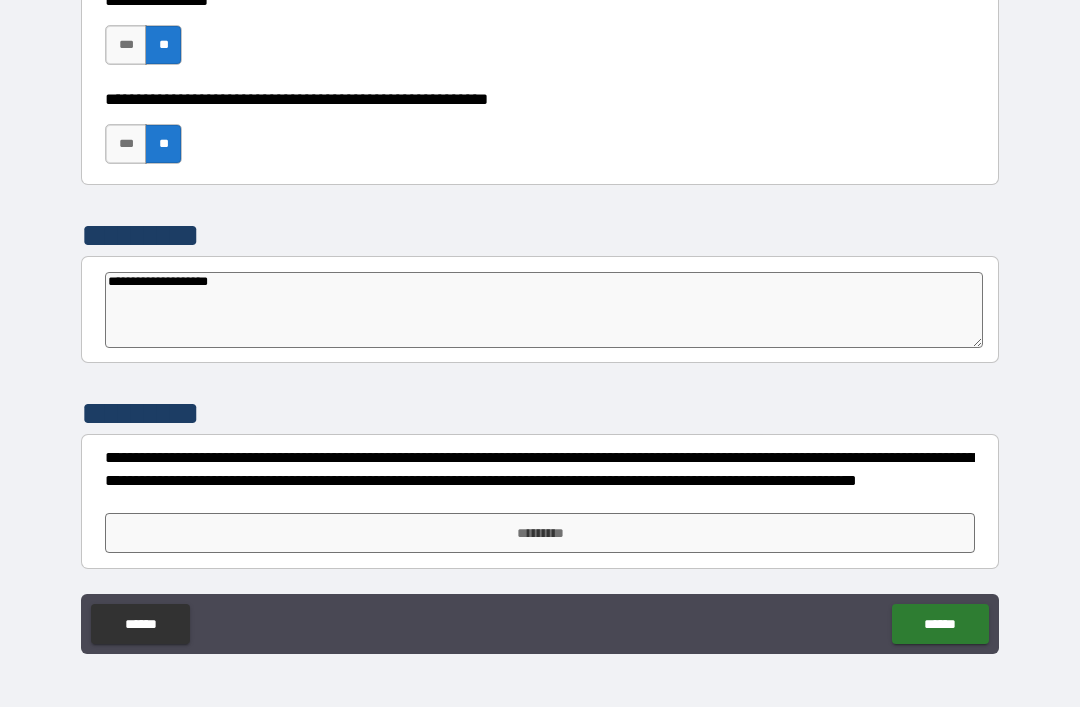 scroll, scrollTop: 5380, scrollLeft: 0, axis: vertical 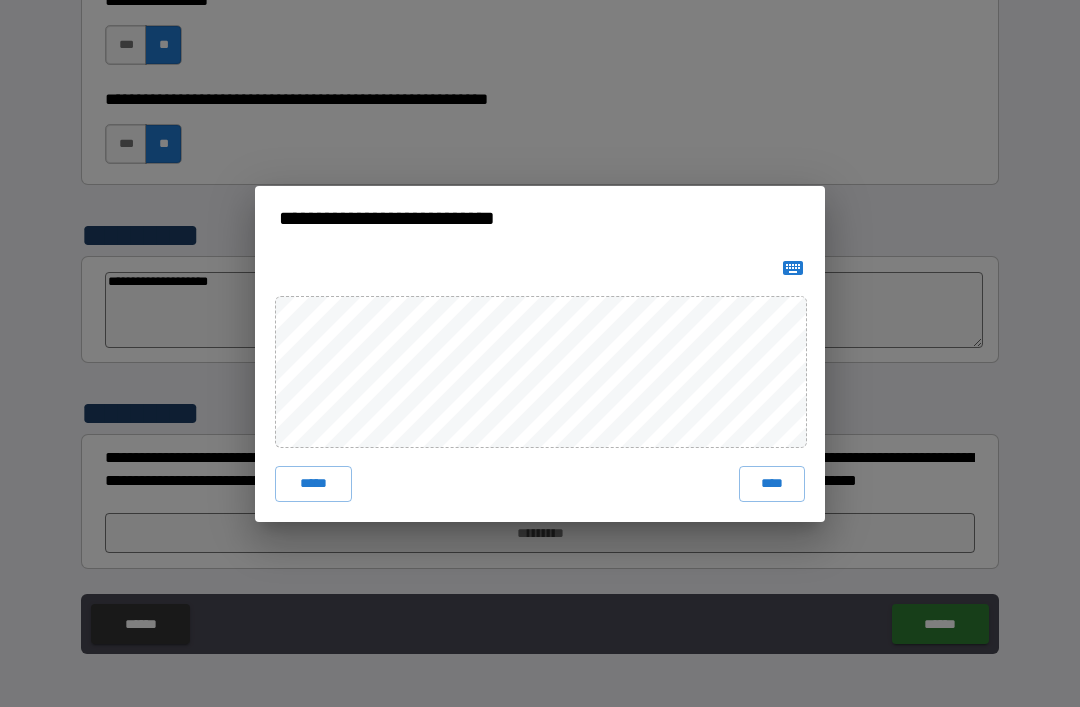 click on "****" at bounding box center [772, 484] 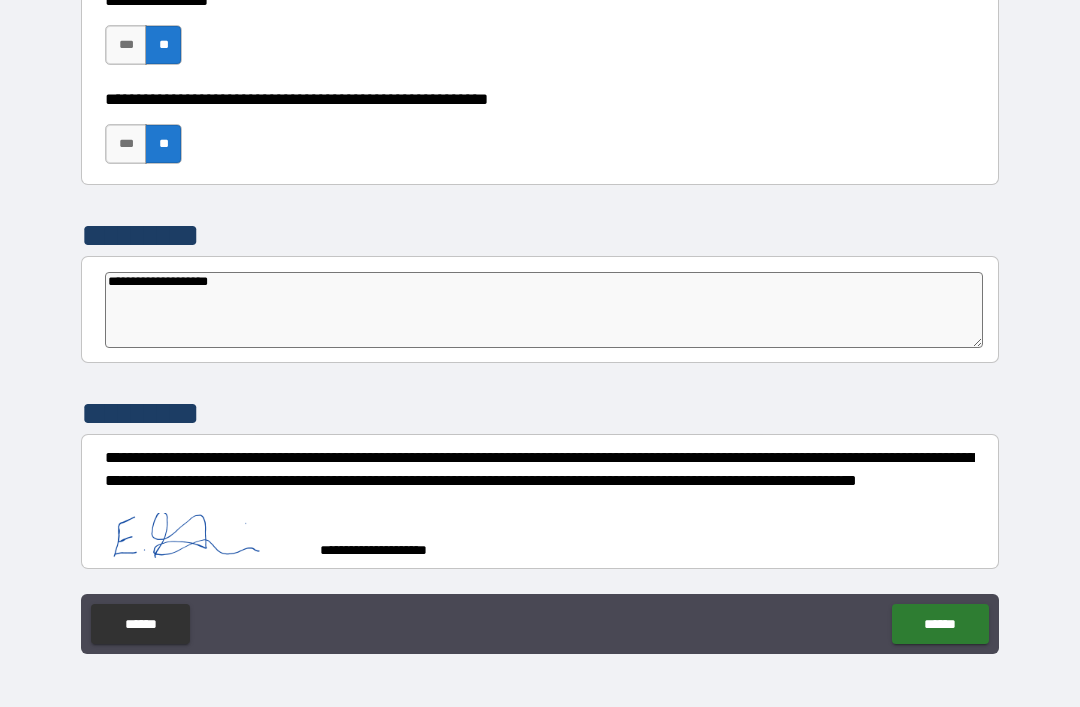 scroll, scrollTop: 5370, scrollLeft: 0, axis: vertical 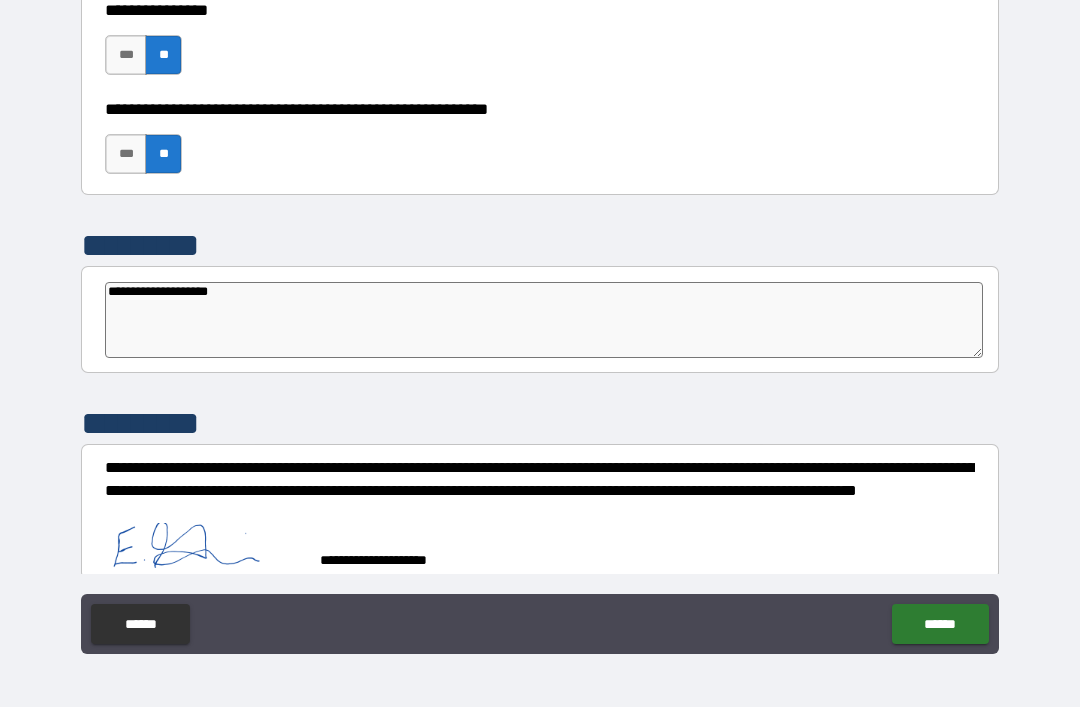 type on "*" 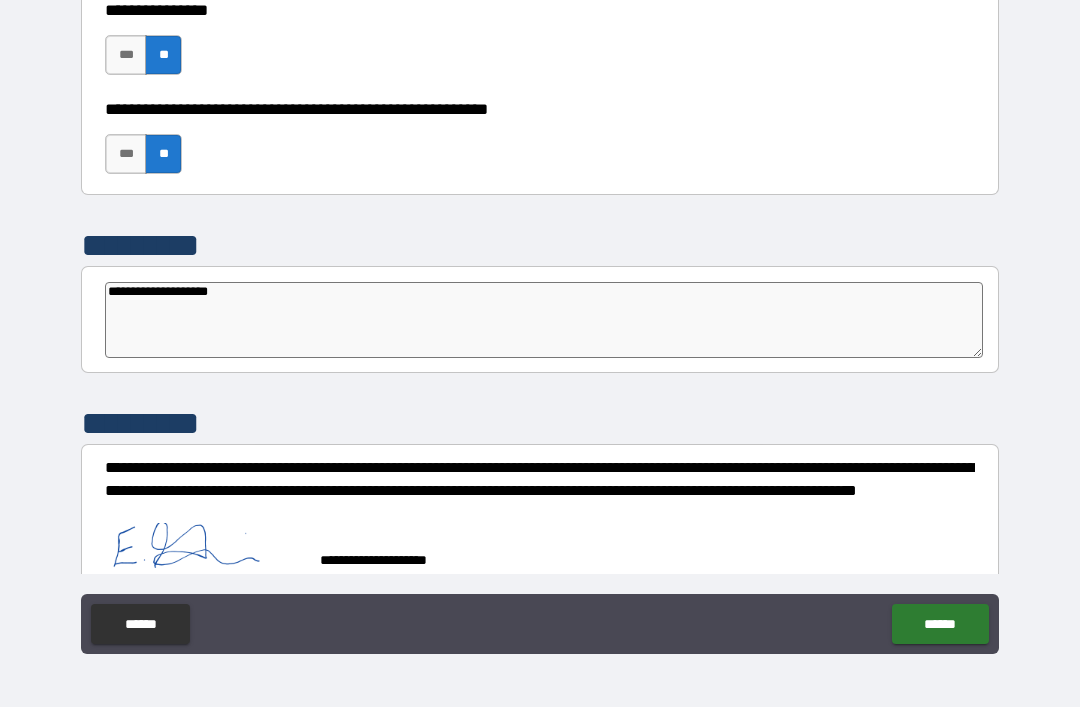 click on "******" at bounding box center [940, 624] 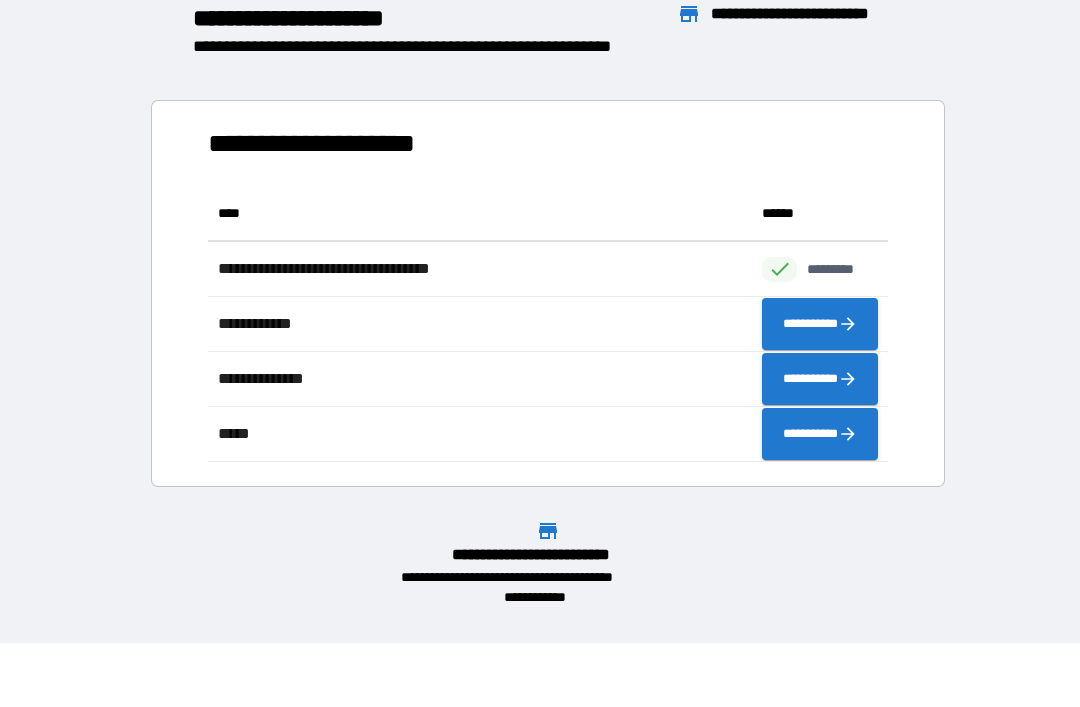 scroll, scrollTop: 1, scrollLeft: 1, axis: both 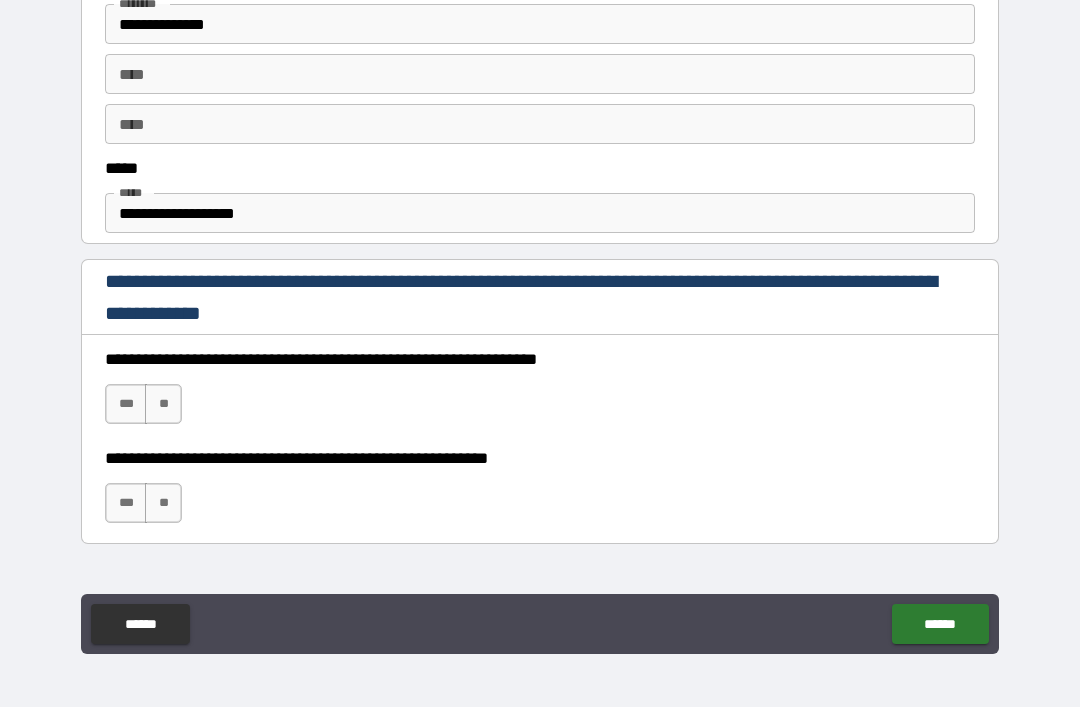 click on "***" at bounding box center (126, 404) 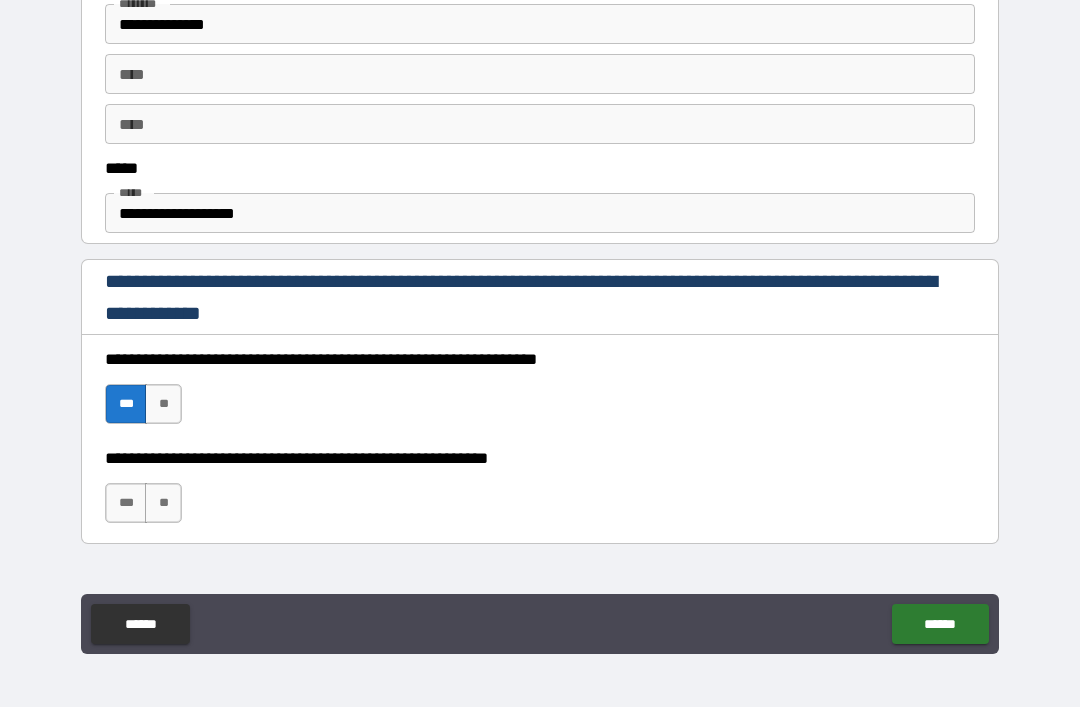click on "***" at bounding box center [126, 503] 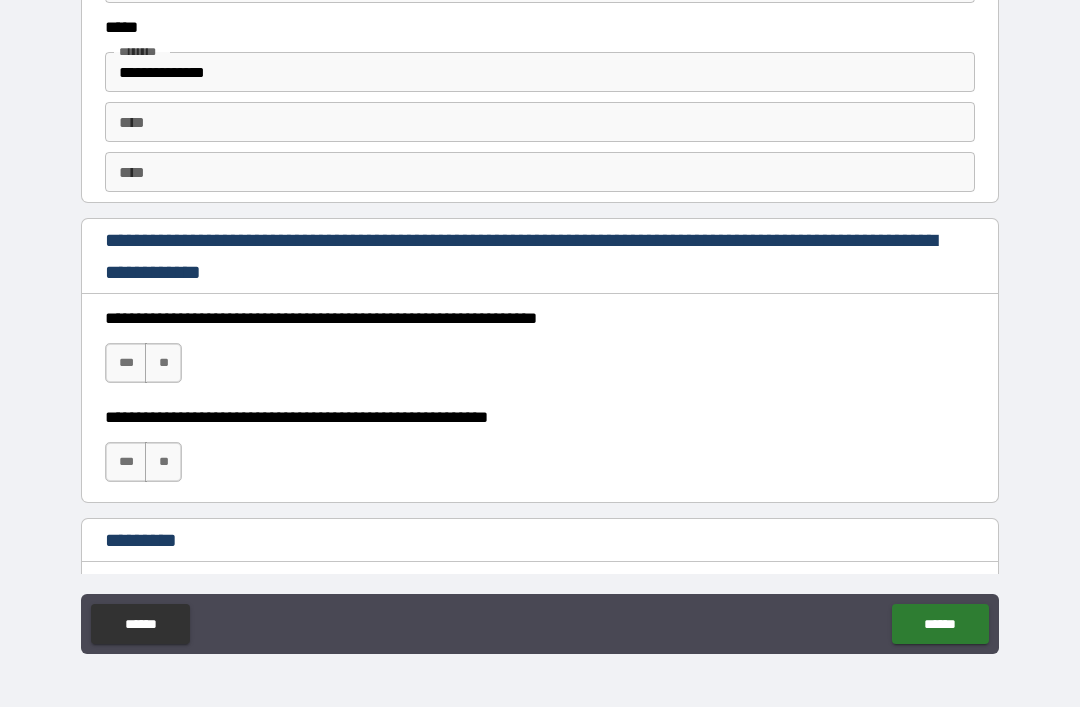 scroll, scrollTop: 2767, scrollLeft: 0, axis: vertical 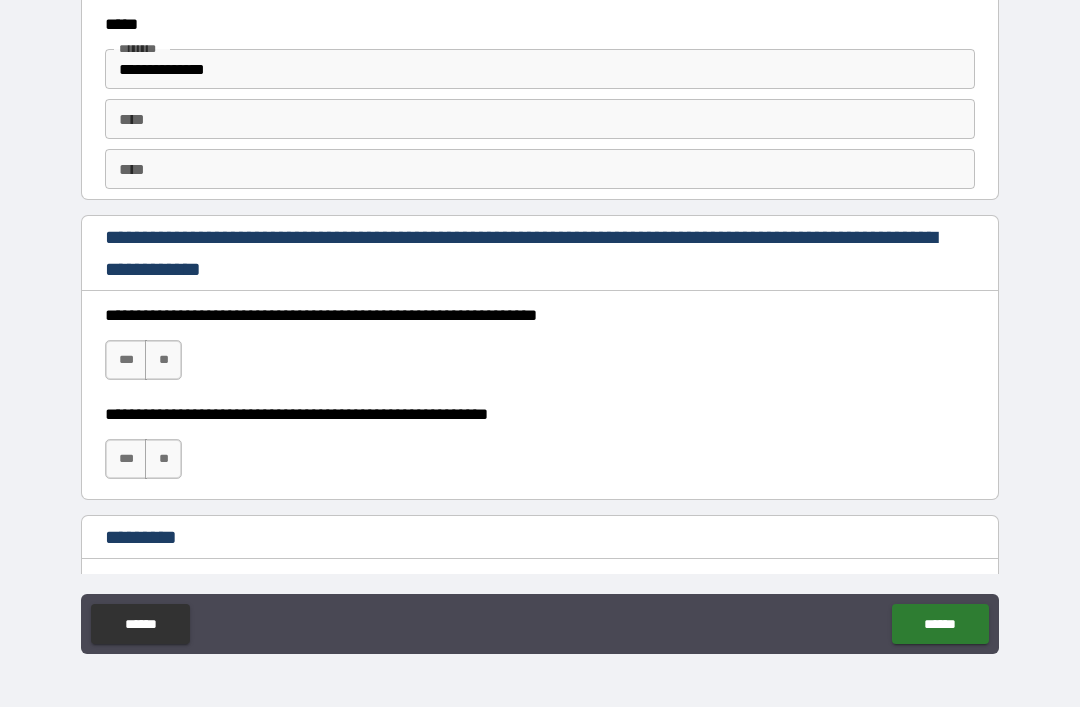 click on "***" at bounding box center [126, 360] 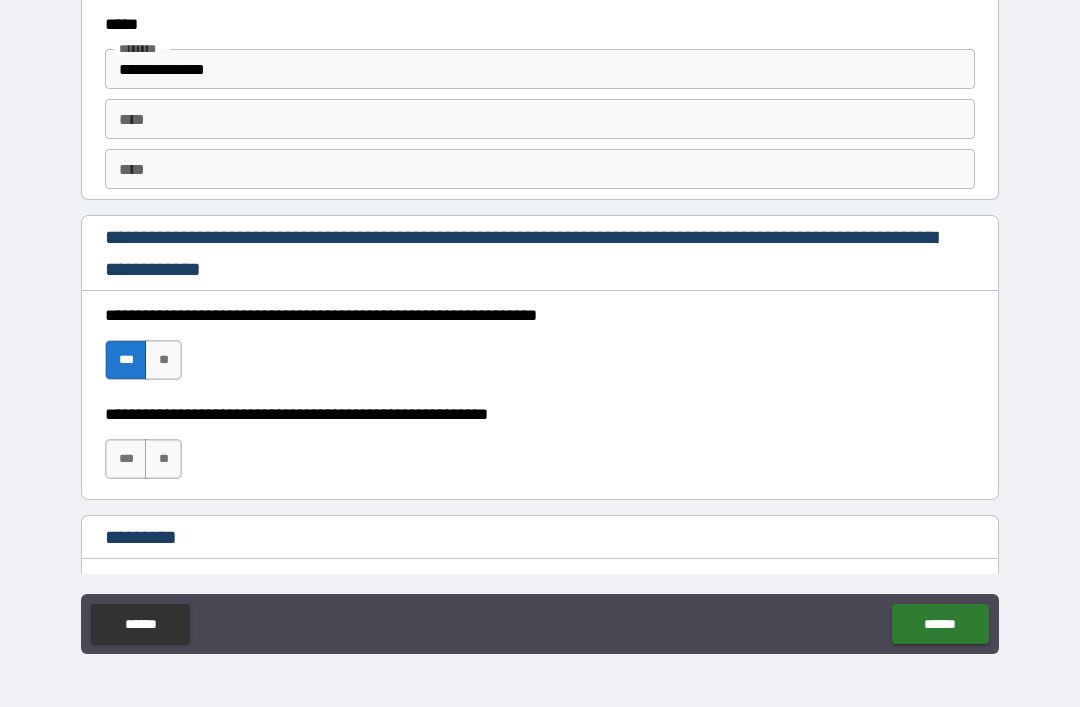 click on "***" at bounding box center (126, 459) 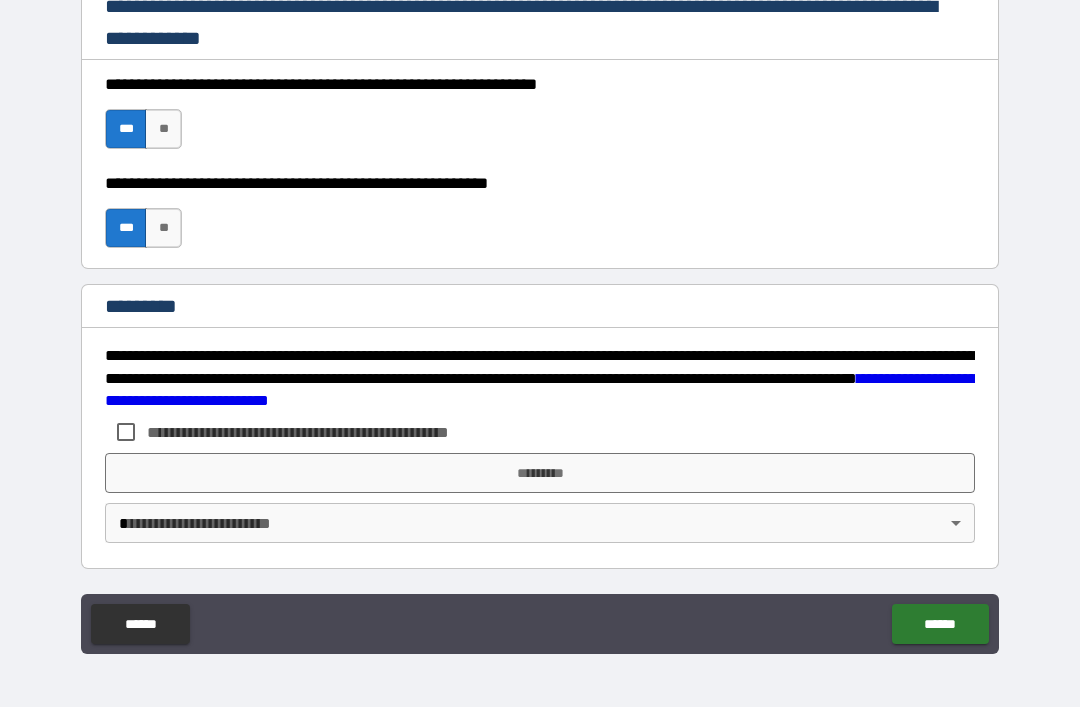 scroll, scrollTop: 2998, scrollLeft: 0, axis: vertical 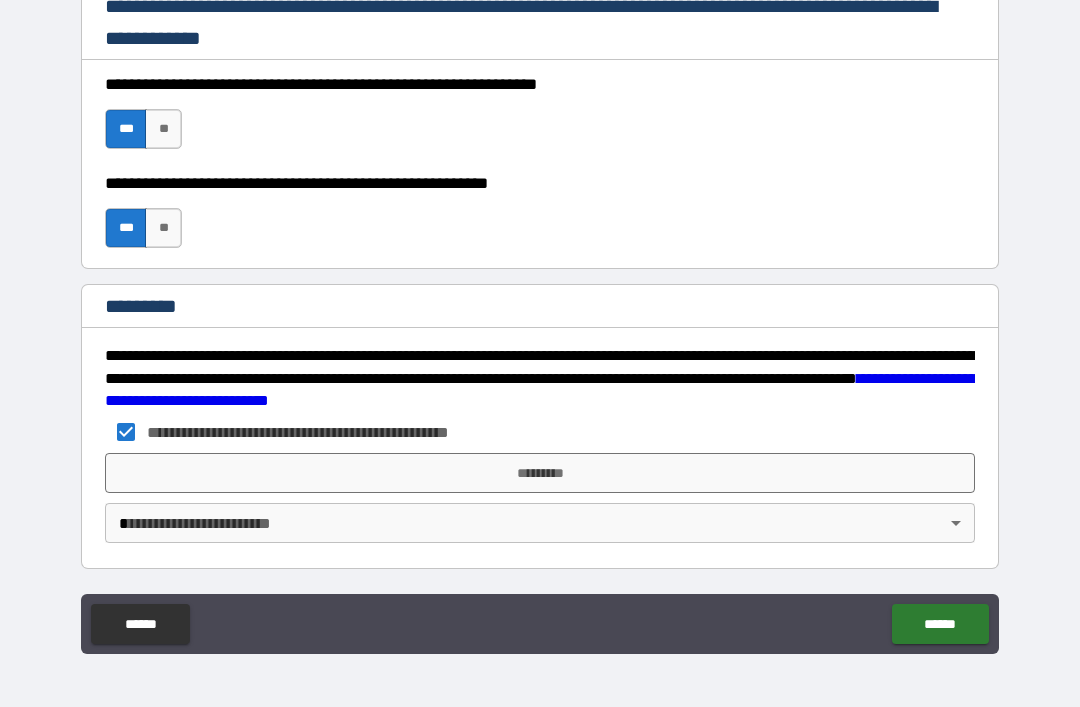 click on "*********" at bounding box center [540, 473] 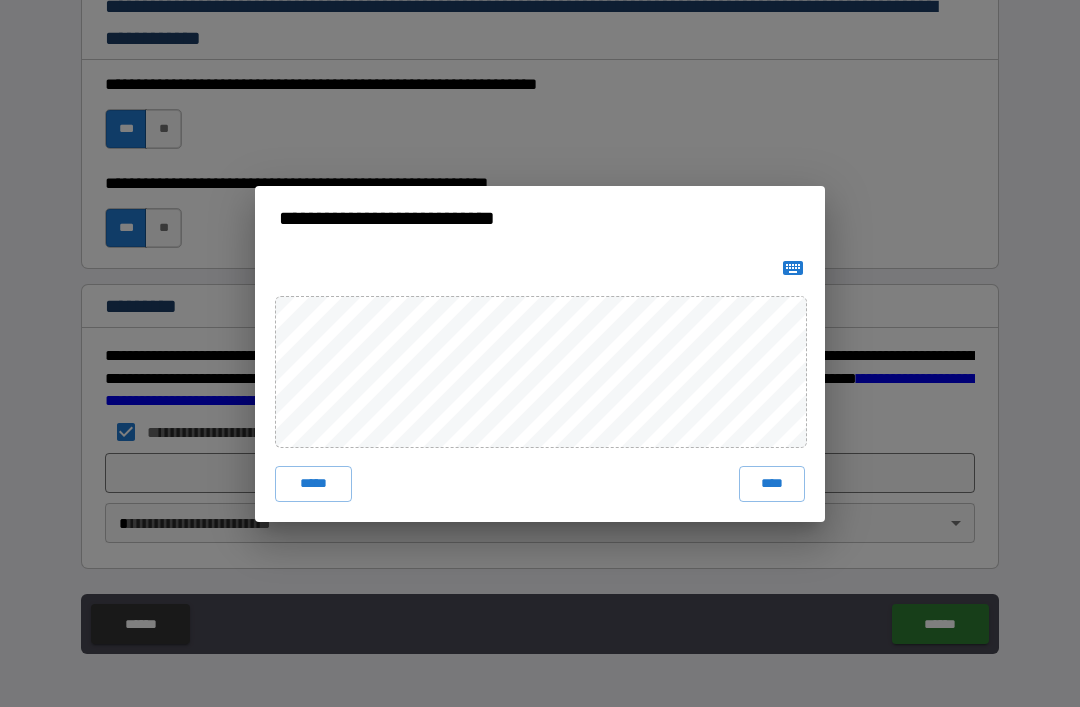 click on "****" at bounding box center (772, 484) 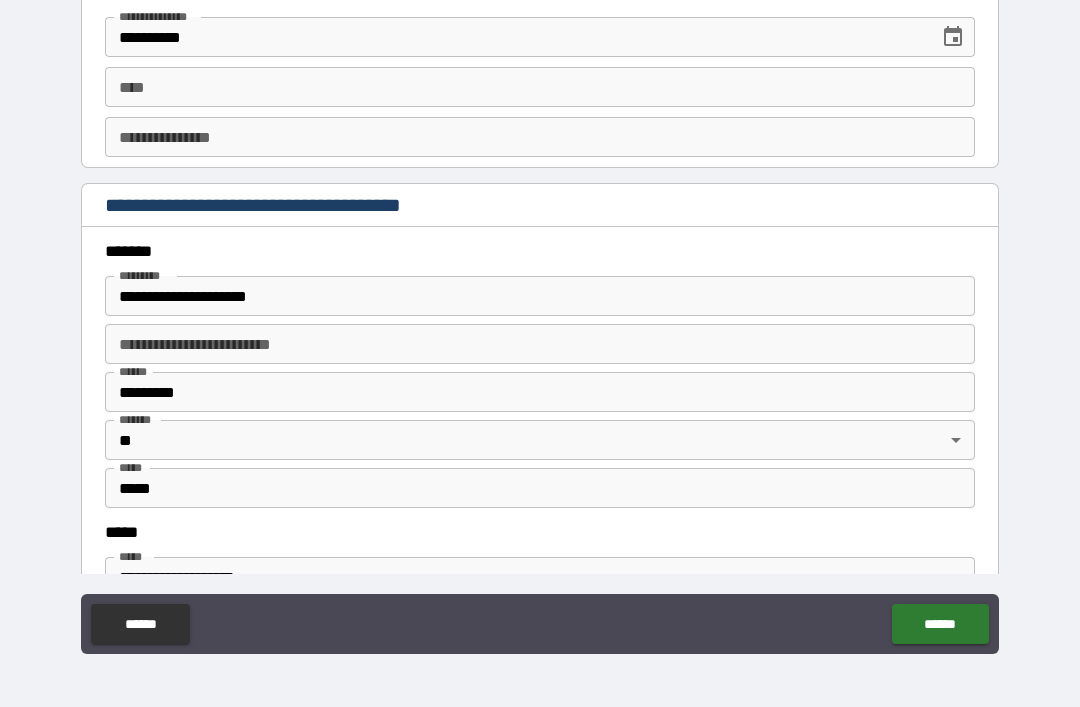 click on "******" at bounding box center [940, 624] 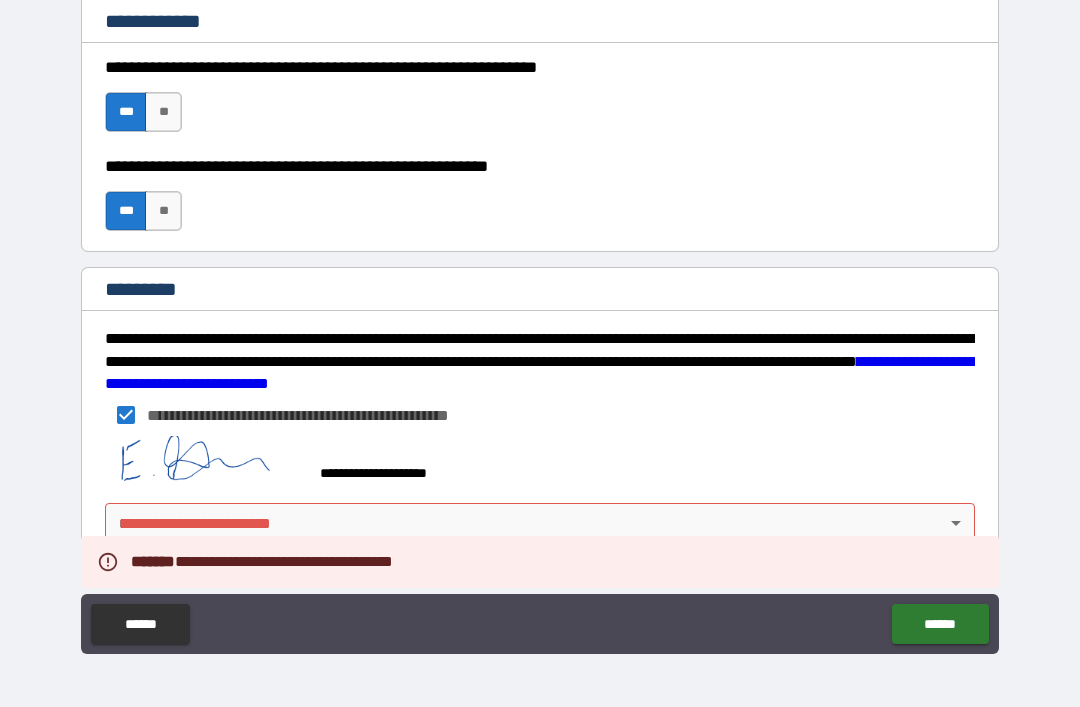scroll, scrollTop: 3015, scrollLeft: 0, axis: vertical 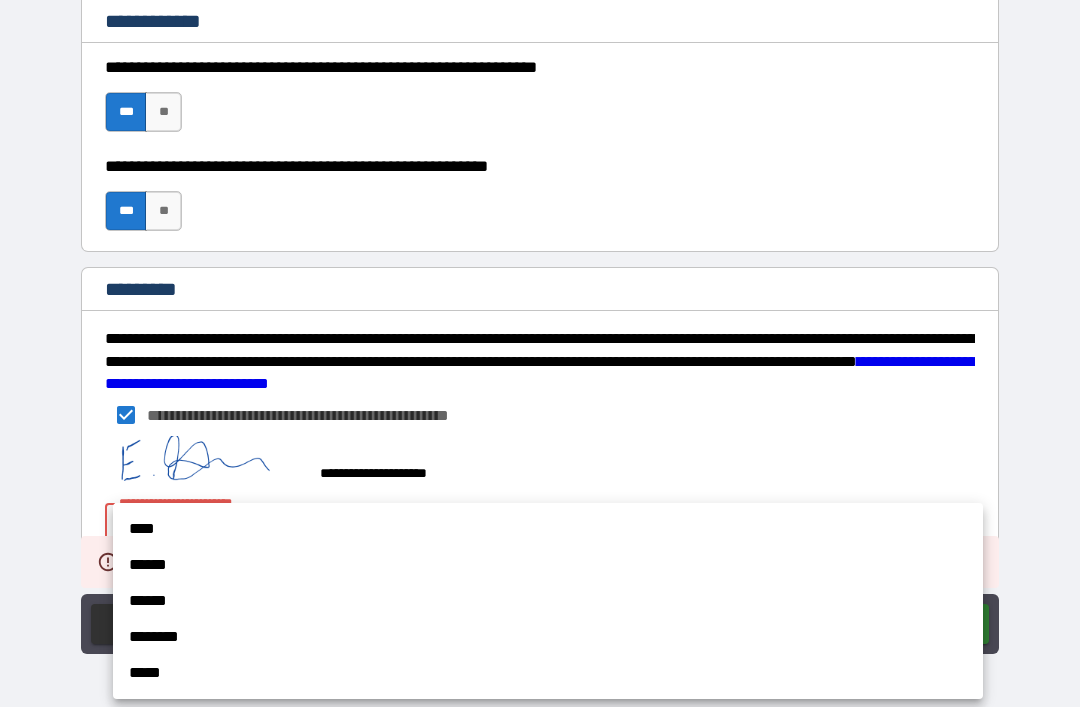 click on "****" at bounding box center (548, 529) 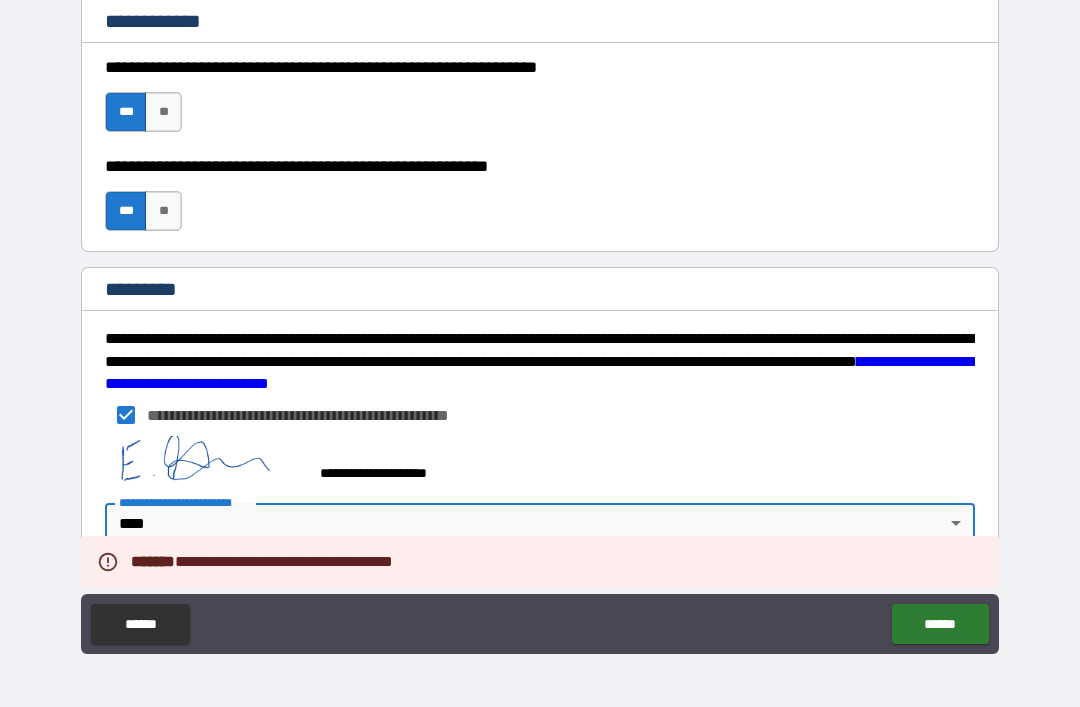 click on "******" at bounding box center [940, 624] 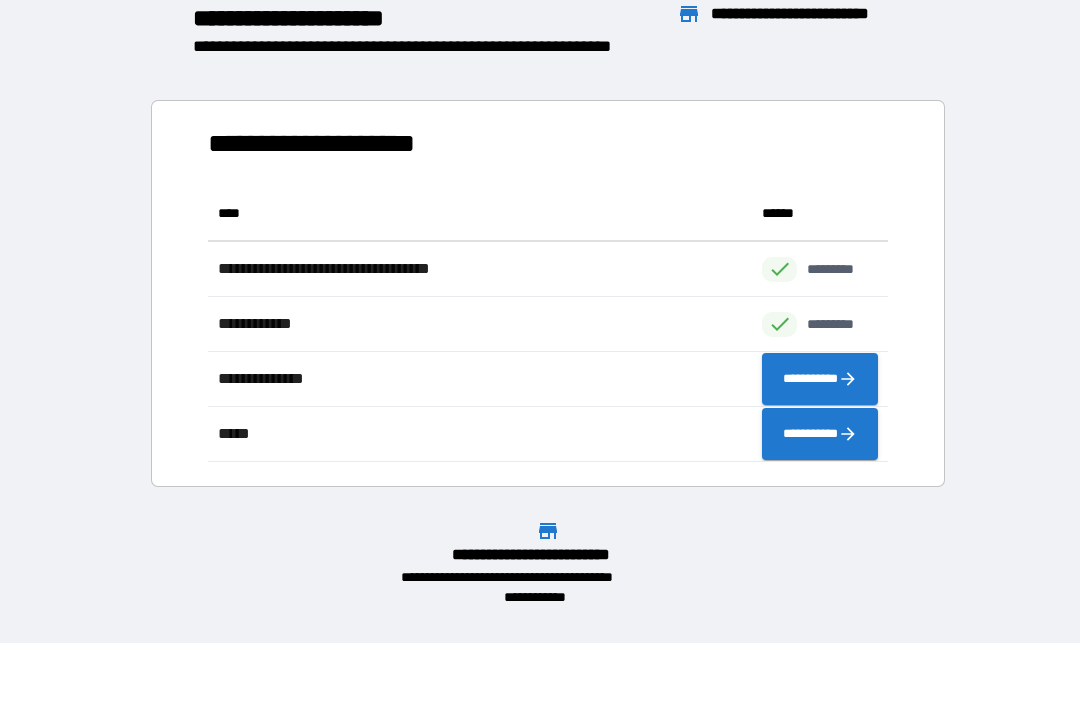 scroll, scrollTop: 1, scrollLeft: 1, axis: both 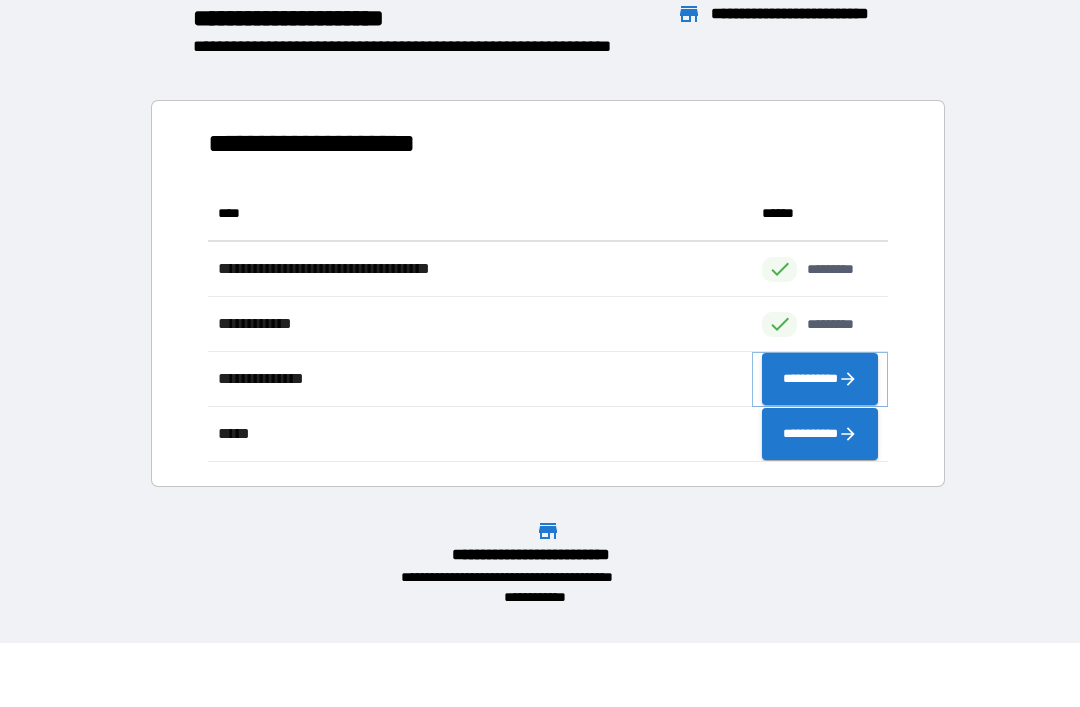 click 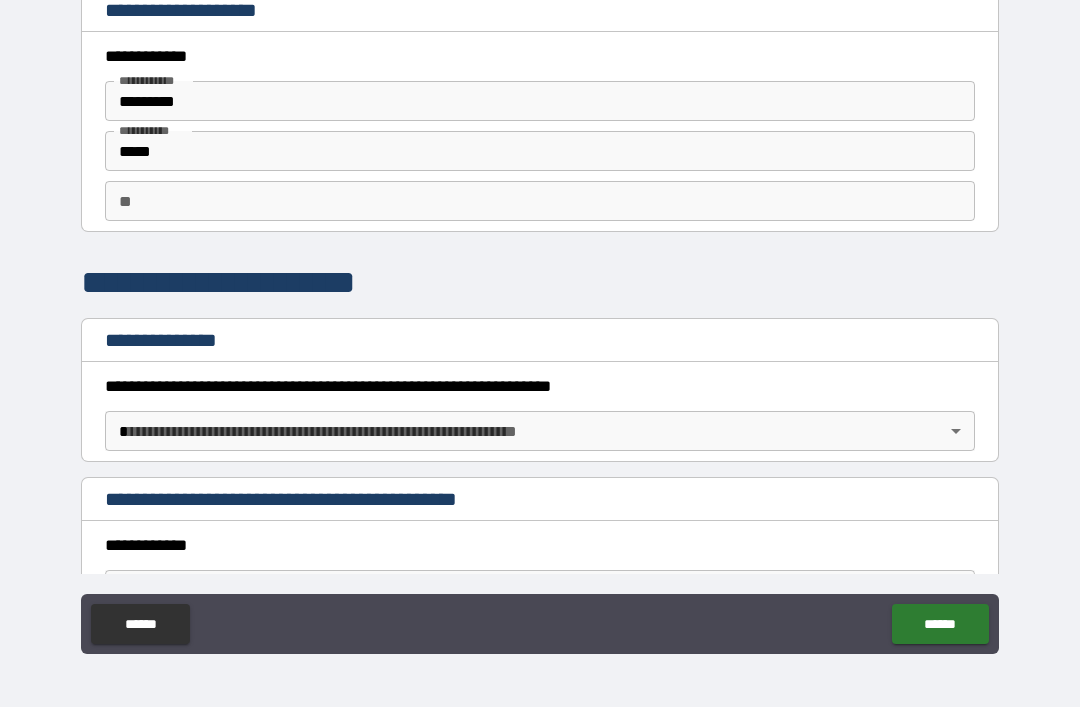 click on "**********" at bounding box center [540, 321] 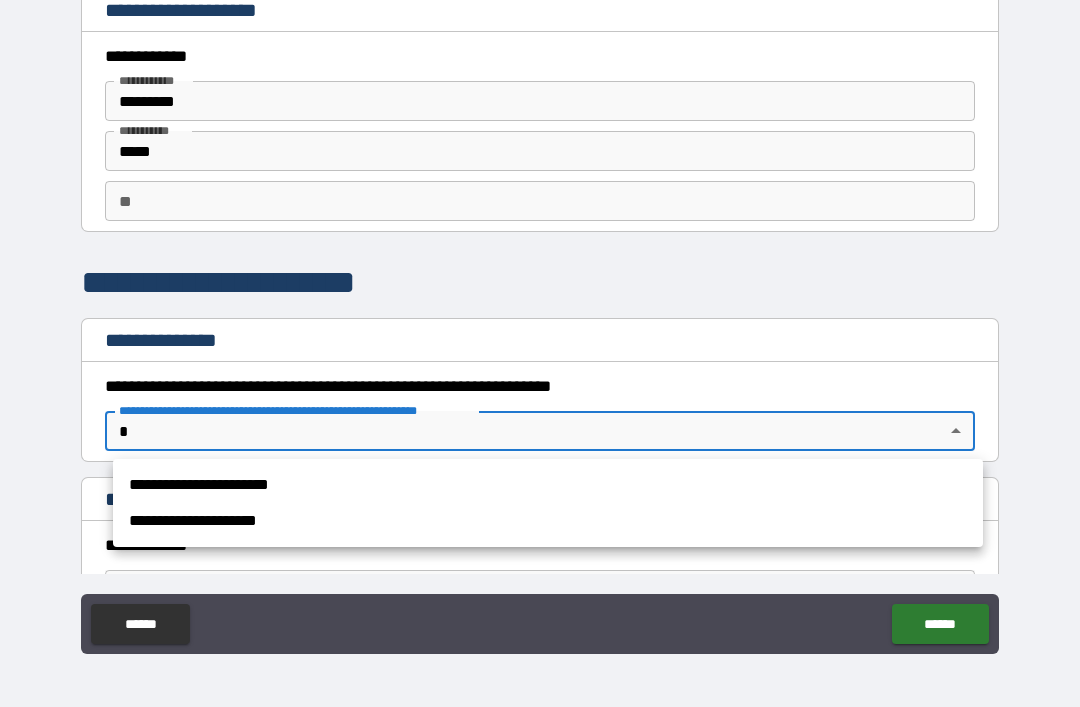 click on "**********" at bounding box center (548, 485) 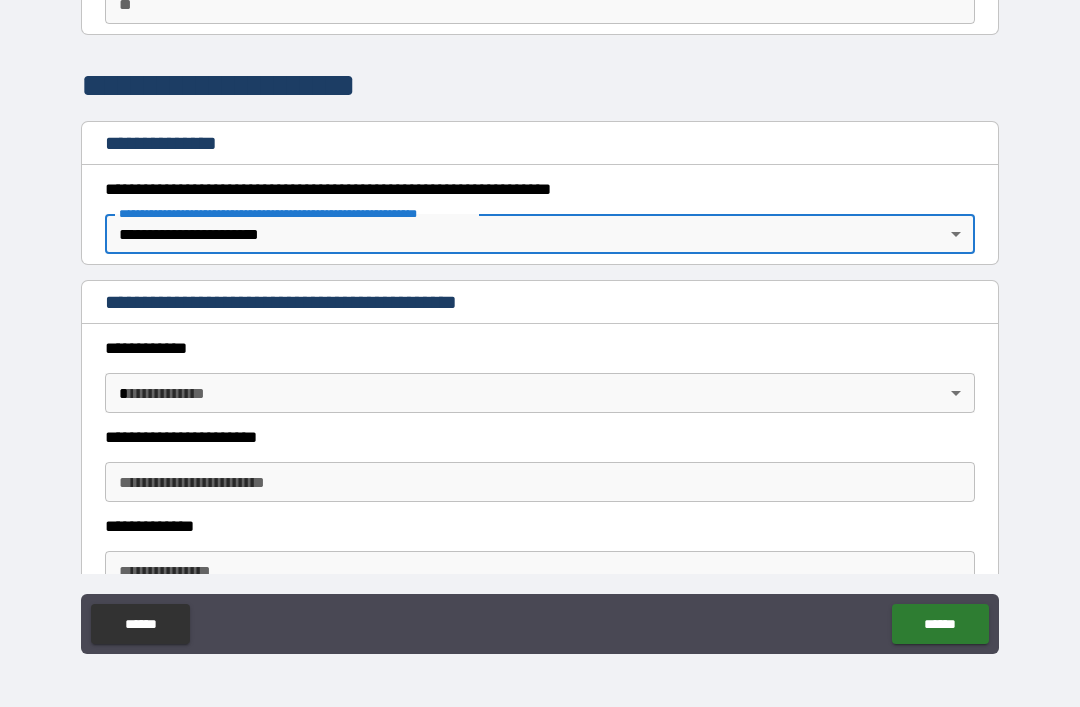 scroll, scrollTop: 229, scrollLeft: 0, axis: vertical 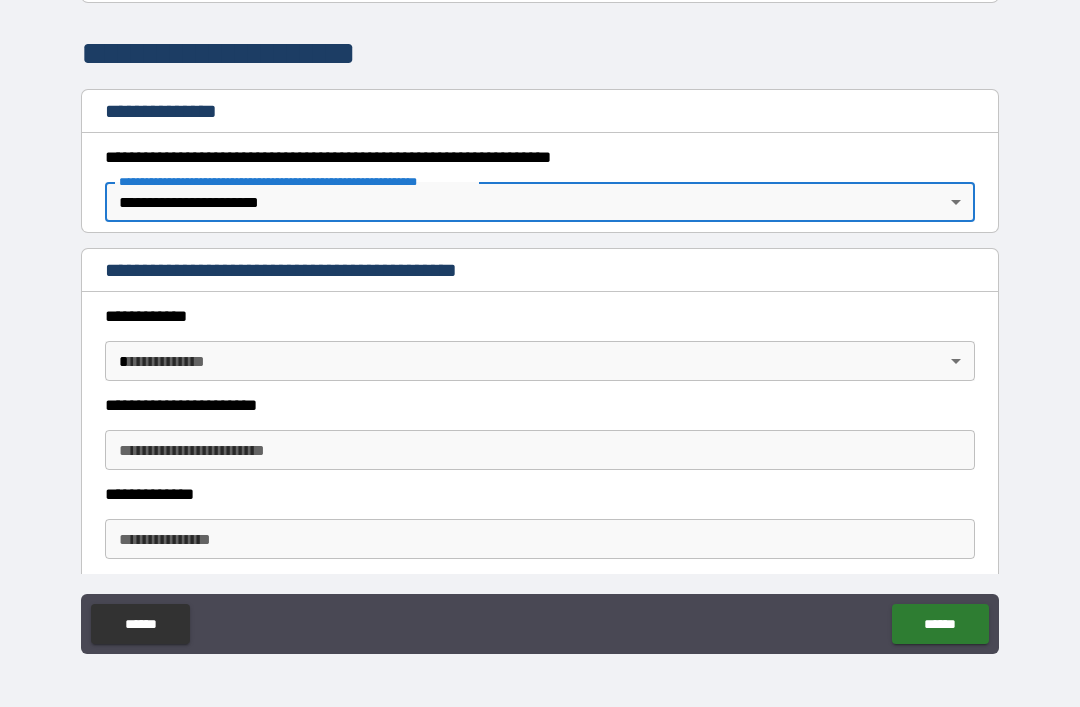 click on "**********" at bounding box center [540, 321] 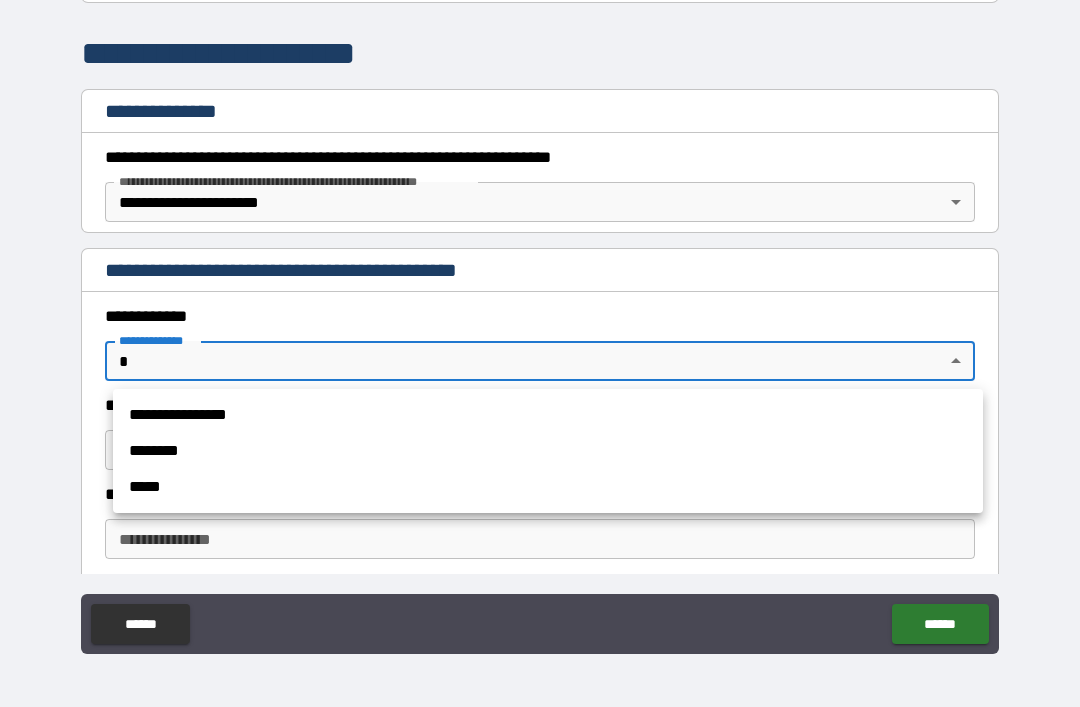 click on "**********" at bounding box center [548, 415] 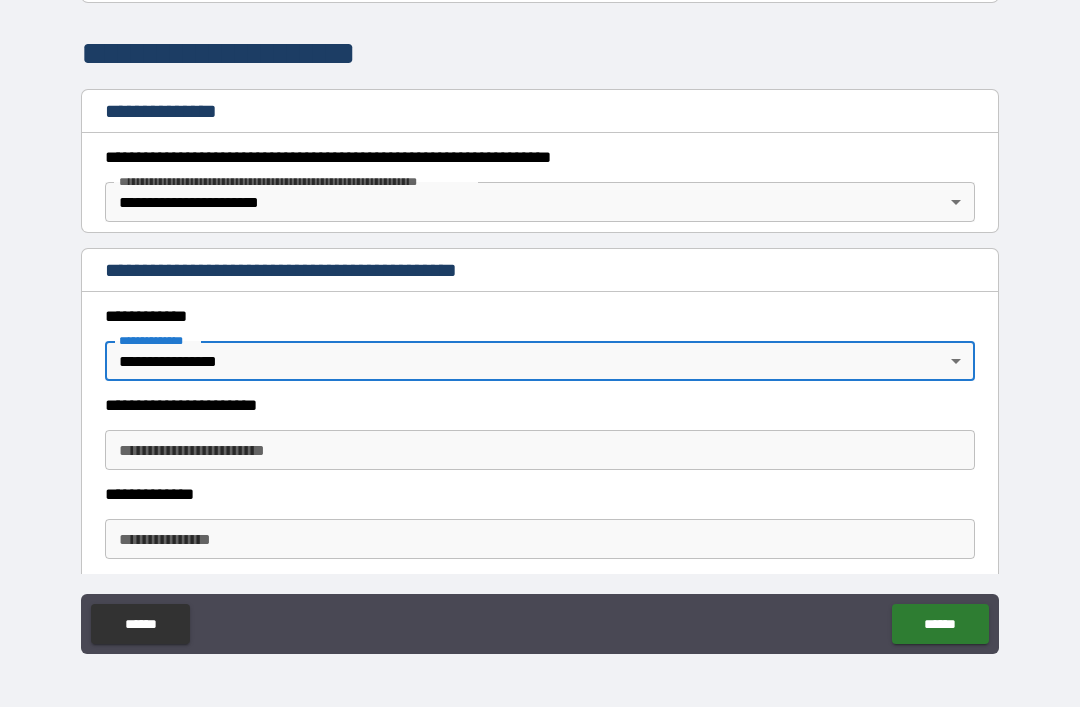 type on "*" 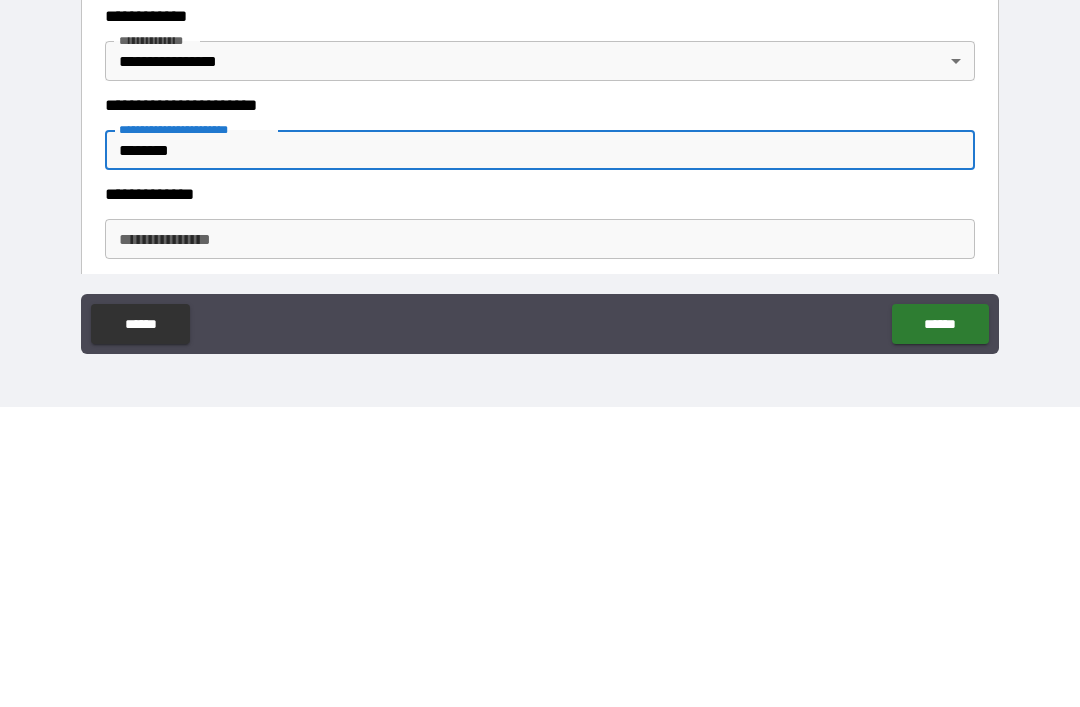 type on "********" 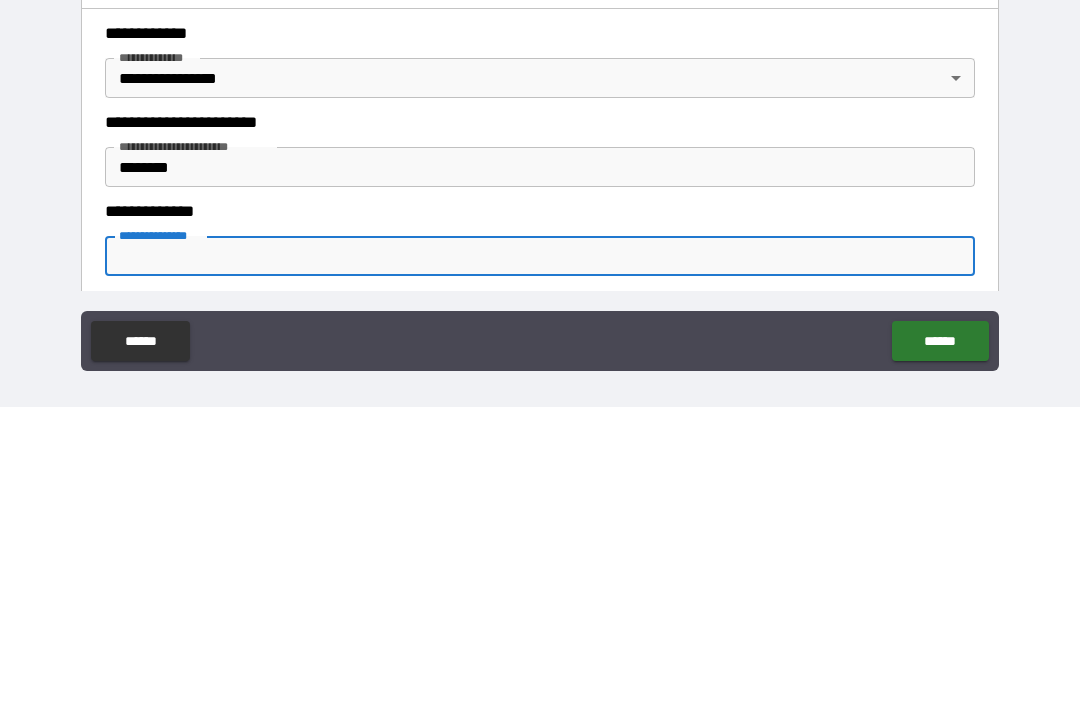 scroll, scrollTop: 0, scrollLeft: 0, axis: both 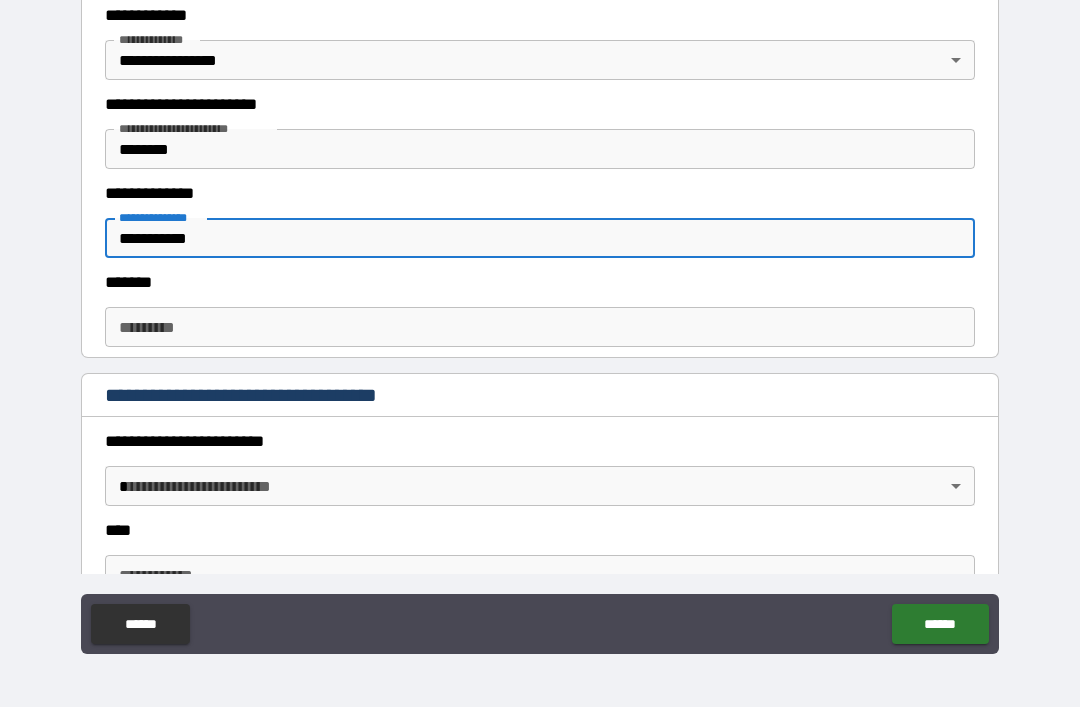 click on "*******   *" at bounding box center (540, 327) 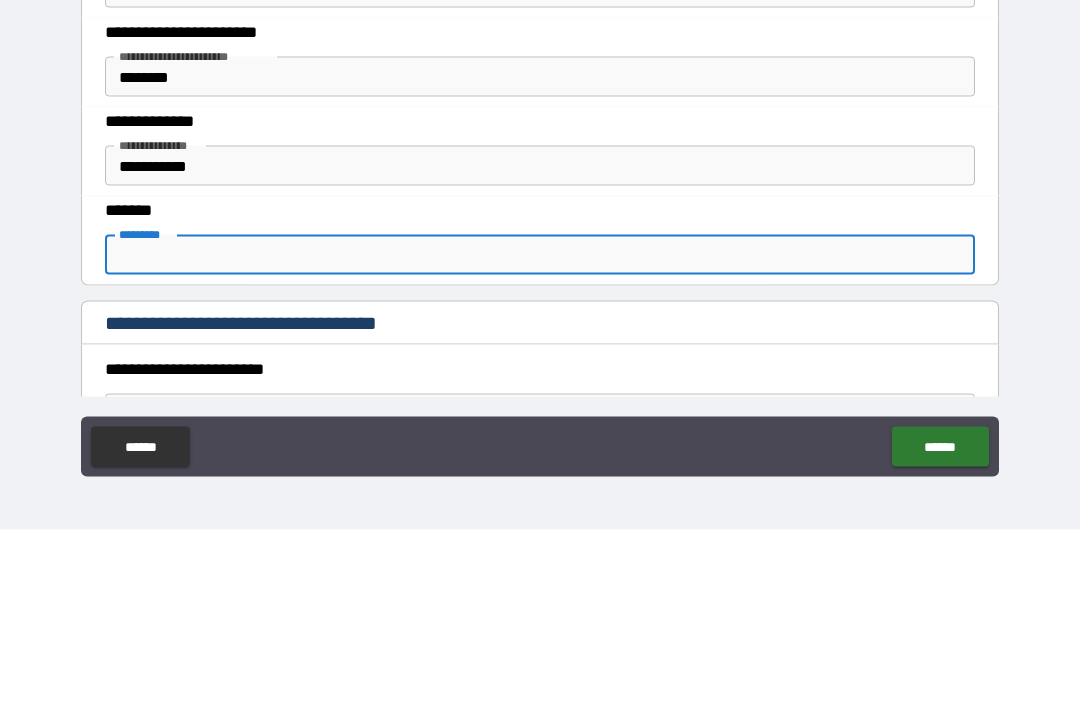 scroll, scrollTop: 424, scrollLeft: 0, axis: vertical 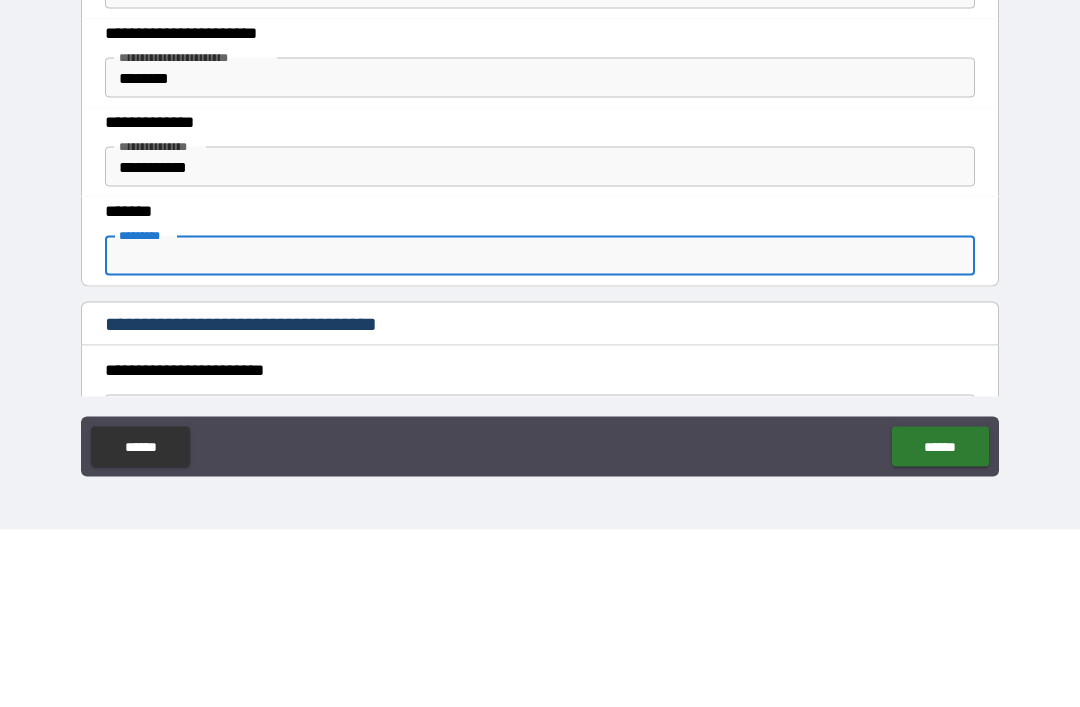 click on "**********" at bounding box center [540, 344] 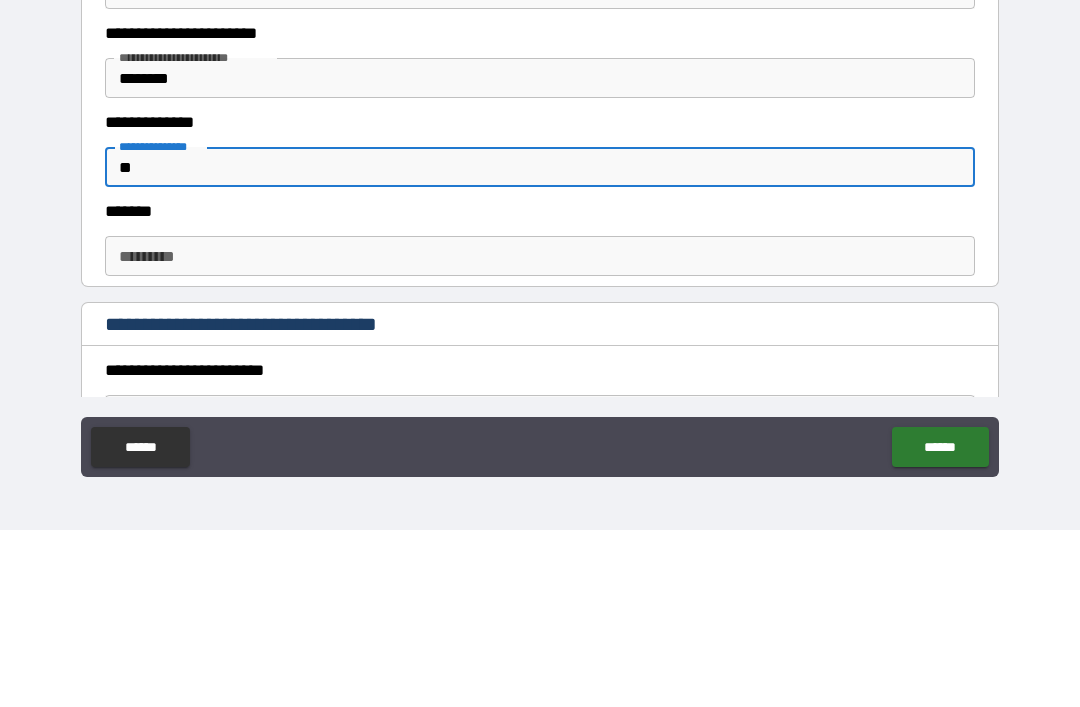 type on "*" 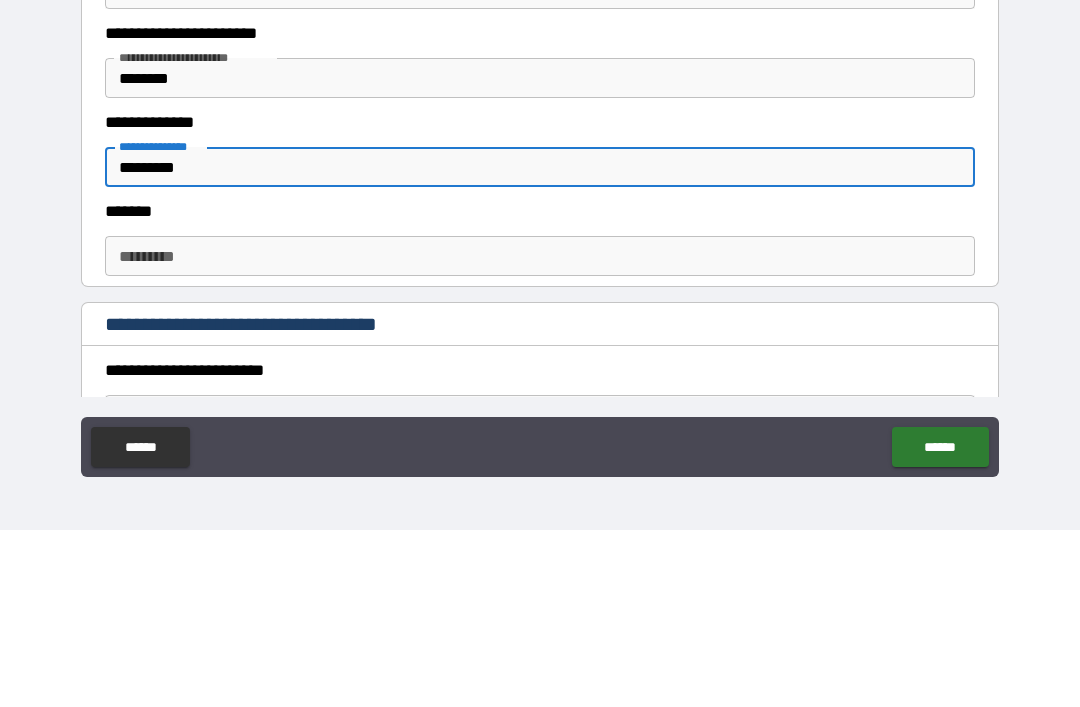 type on "*********" 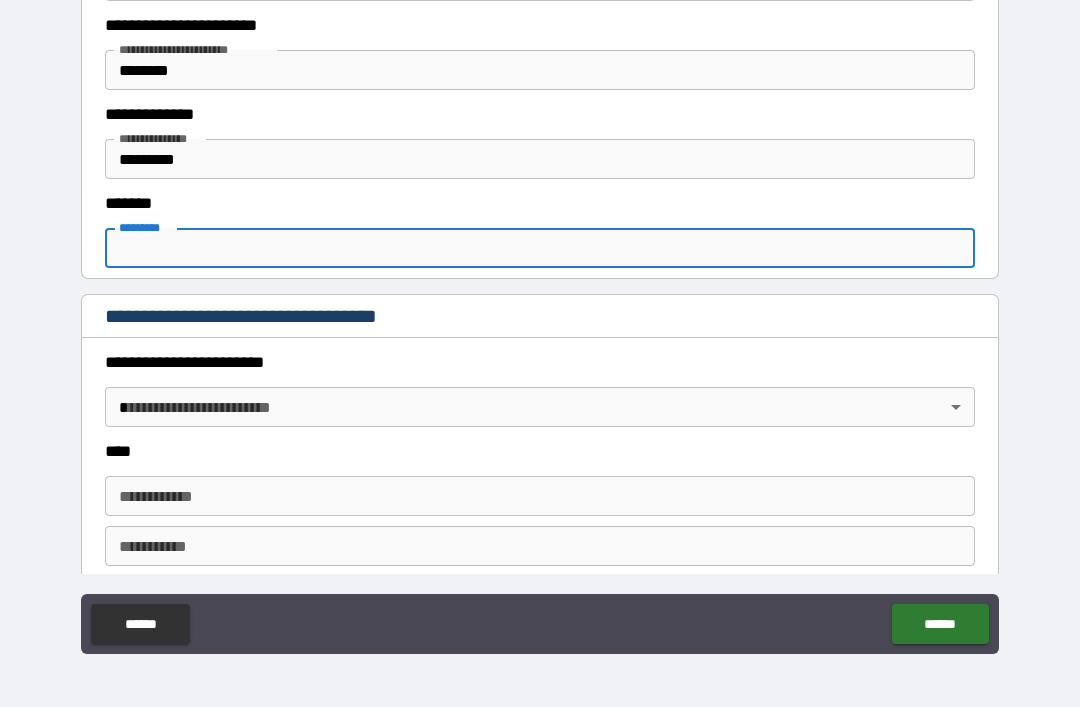 scroll, scrollTop: 617, scrollLeft: 0, axis: vertical 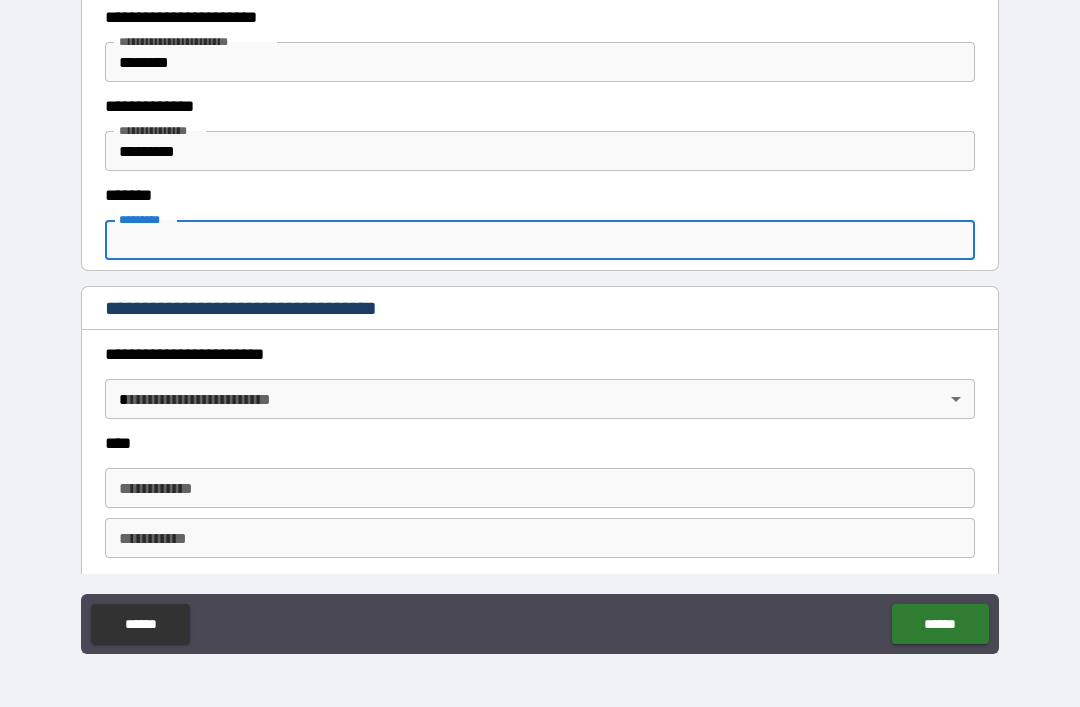 click on "**********" at bounding box center [540, 321] 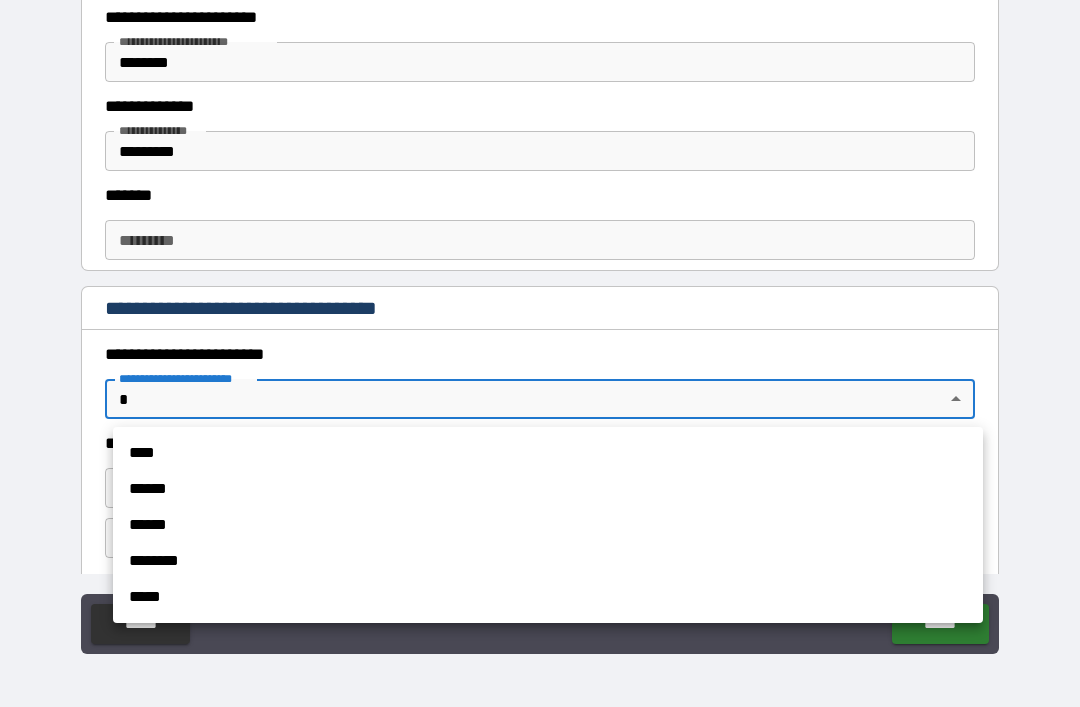 click on "****" at bounding box center [548, 453] 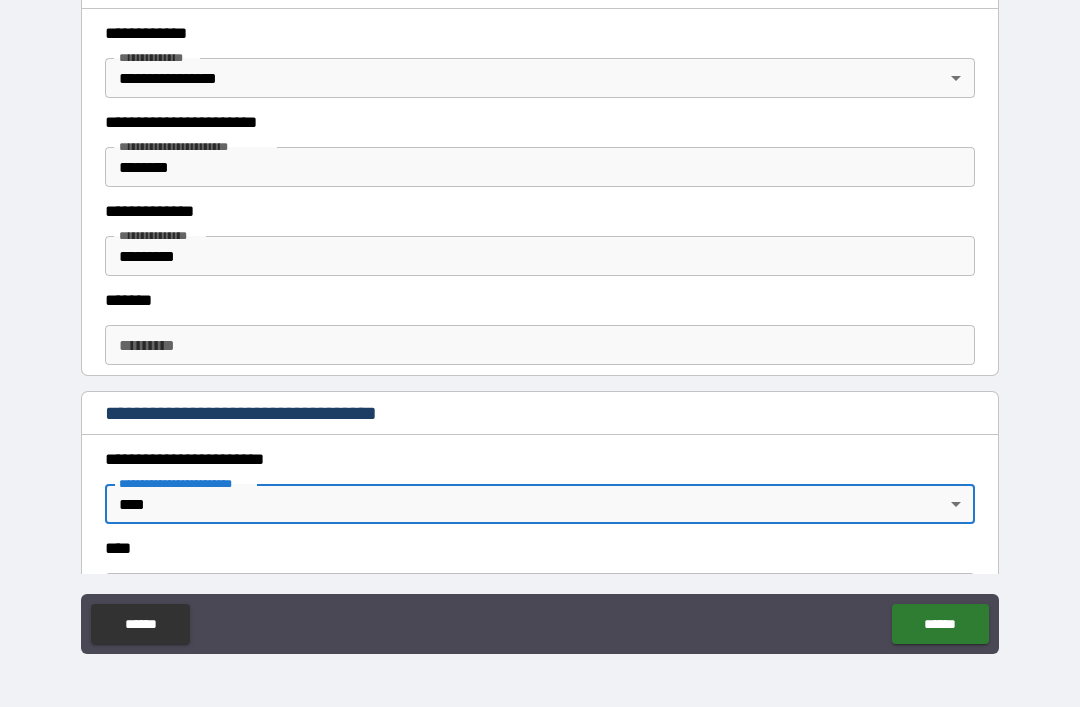 scroll, scrollTop: 459, scrollLeft: 0, axis: vertical 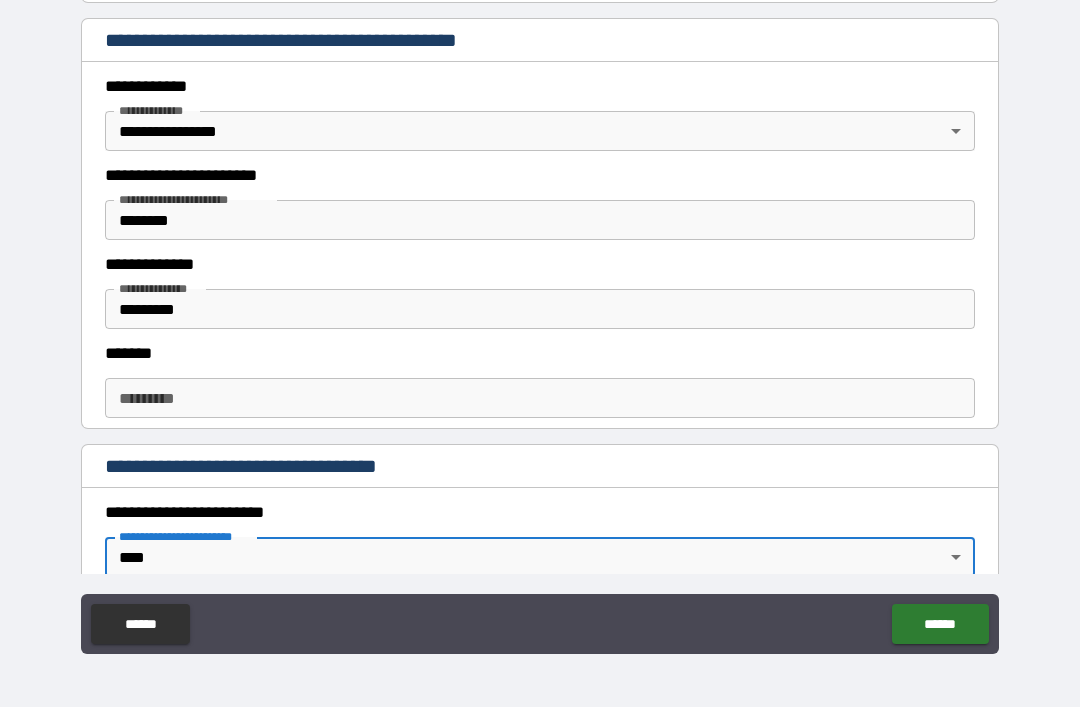 click on "*******   *" at bounding box center (540, 398) 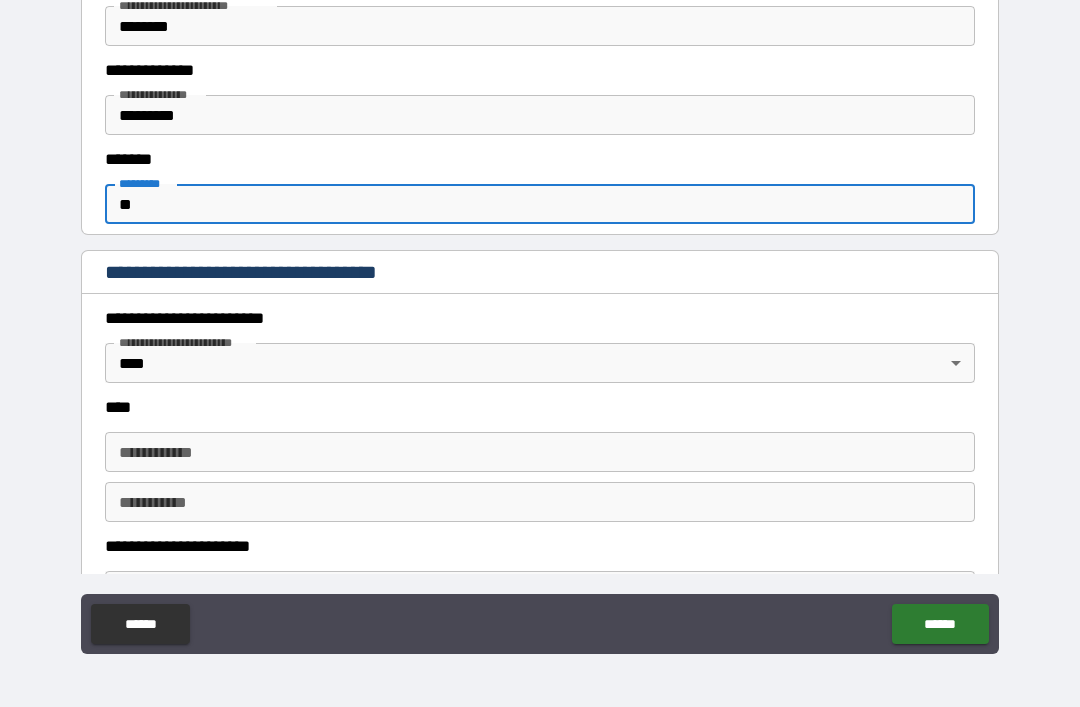 scroll, scrollTop: 648, scrollLeft: 0, axis: vertical 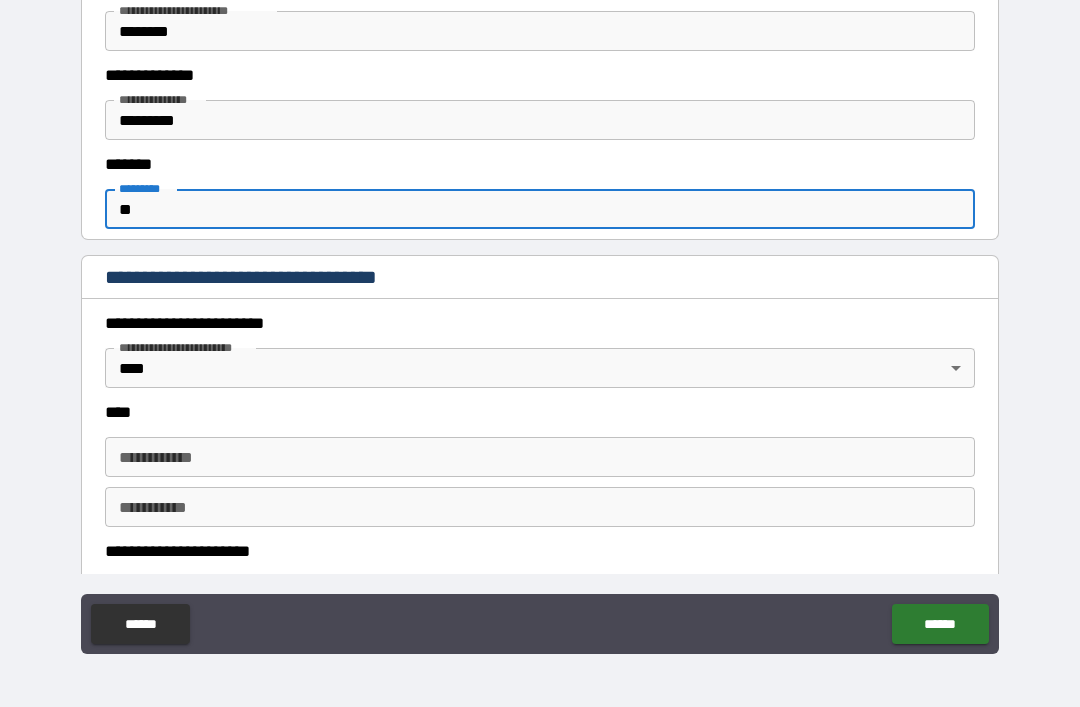 type on "**" 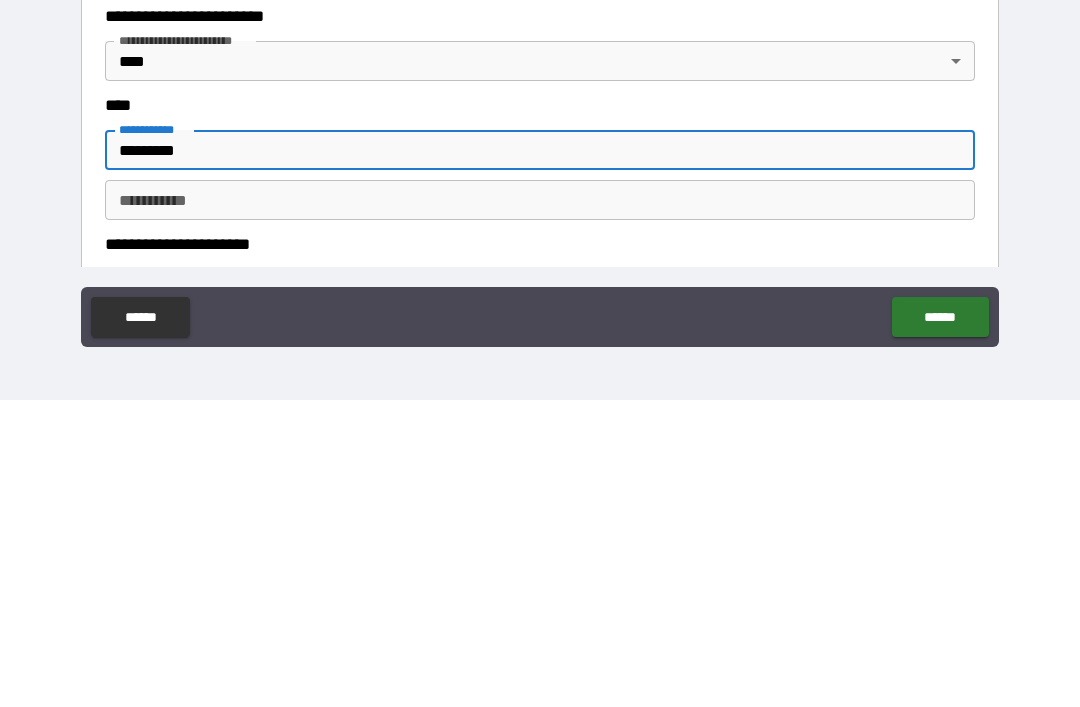 type on "*********" 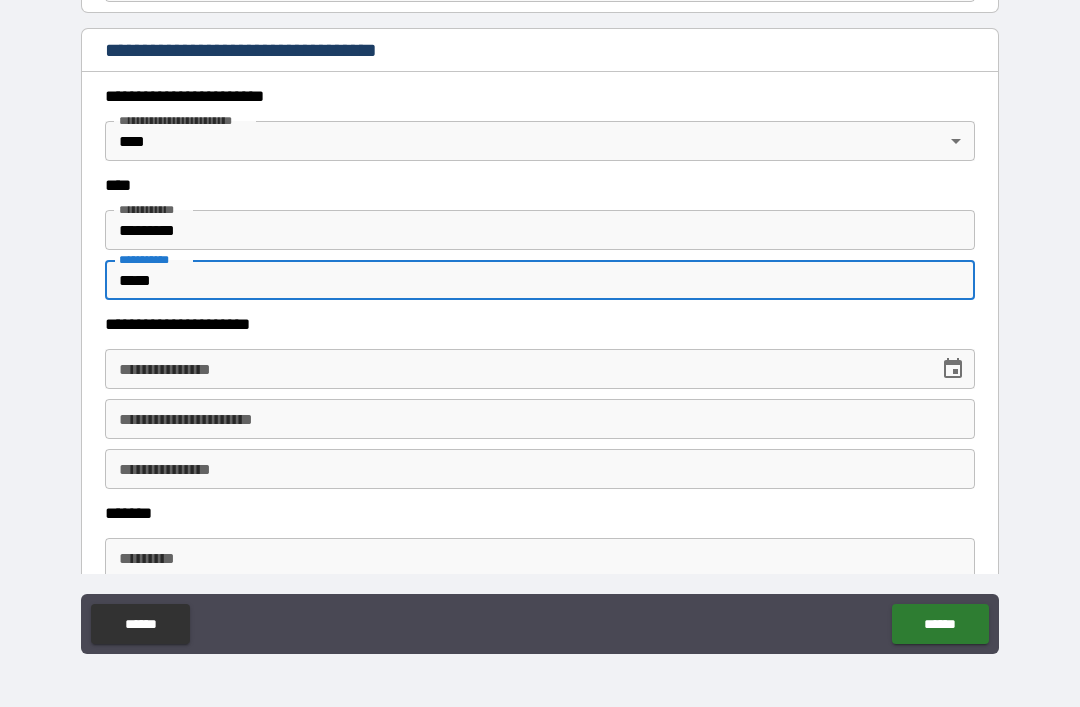 scroll, scrollTop: 924, scrollLeft: 0, axis: vertical 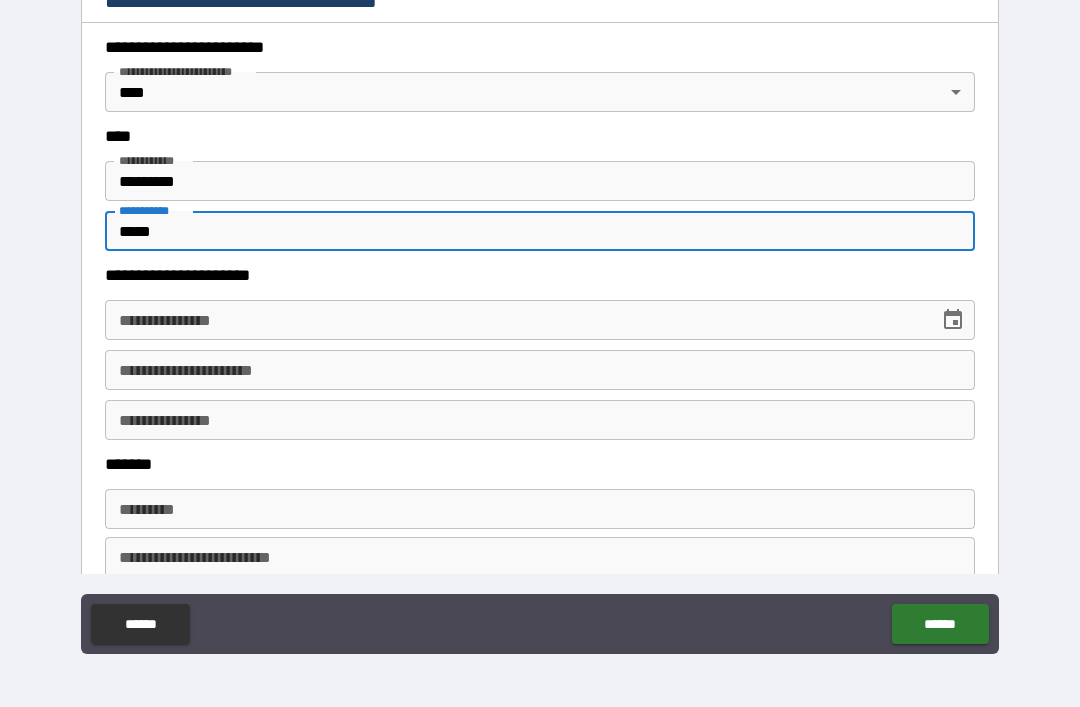 type on "*****" 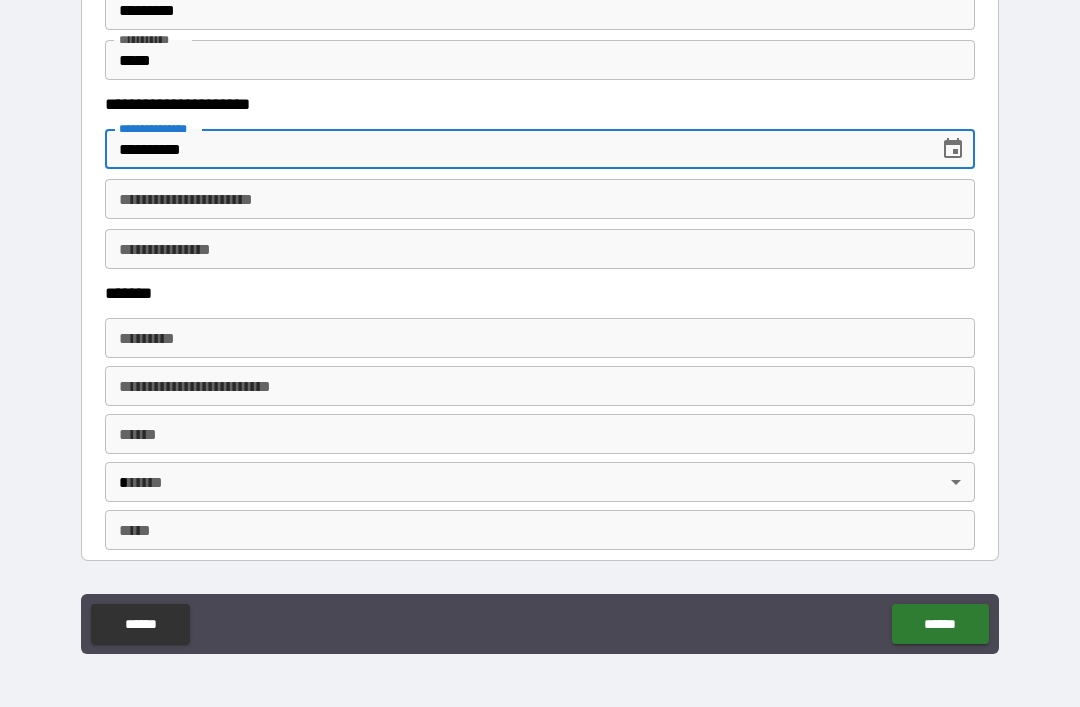 scroll, scrollTop: 1089, scrollLeft: 0, axis: vertical 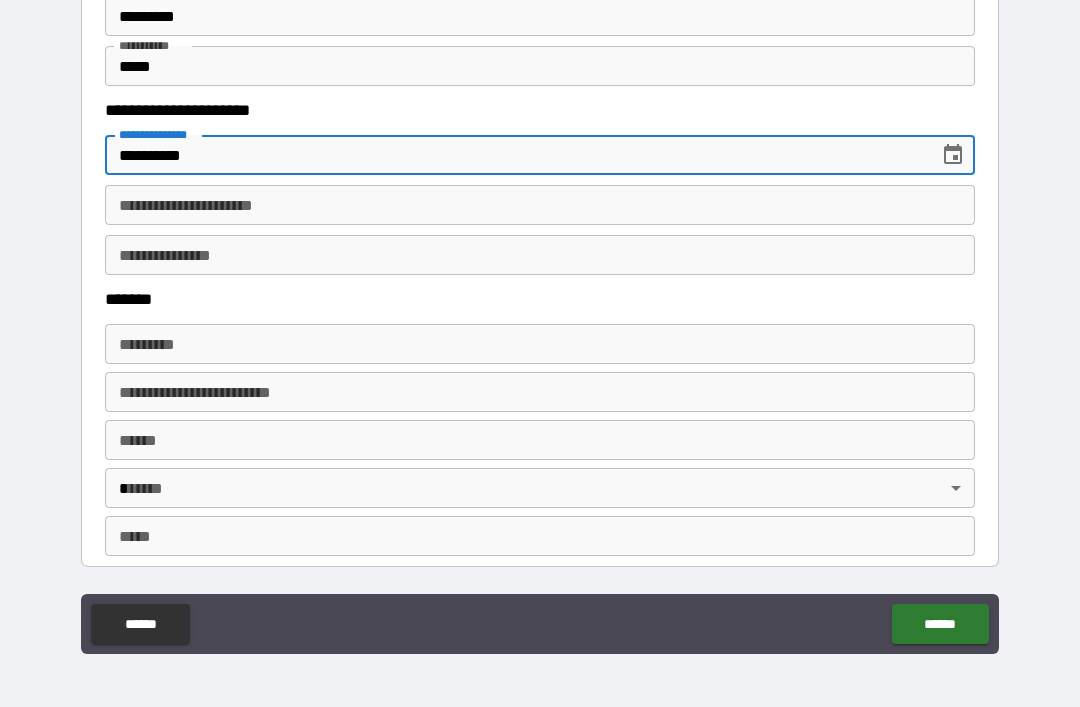 type on "**********" 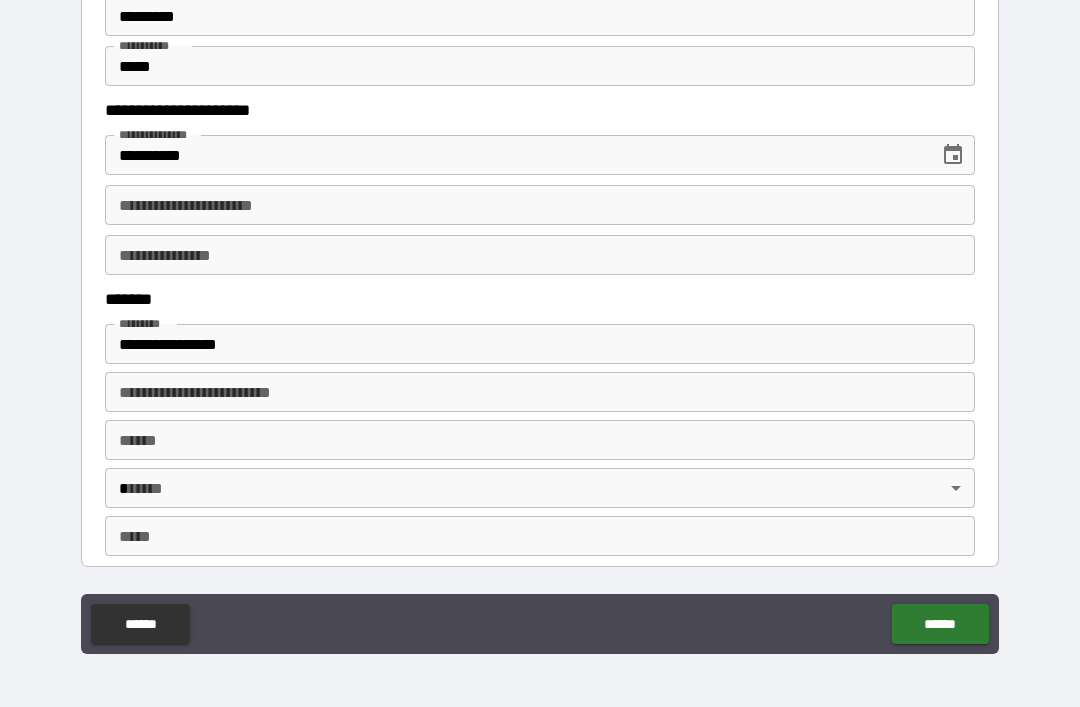 type on "**********" 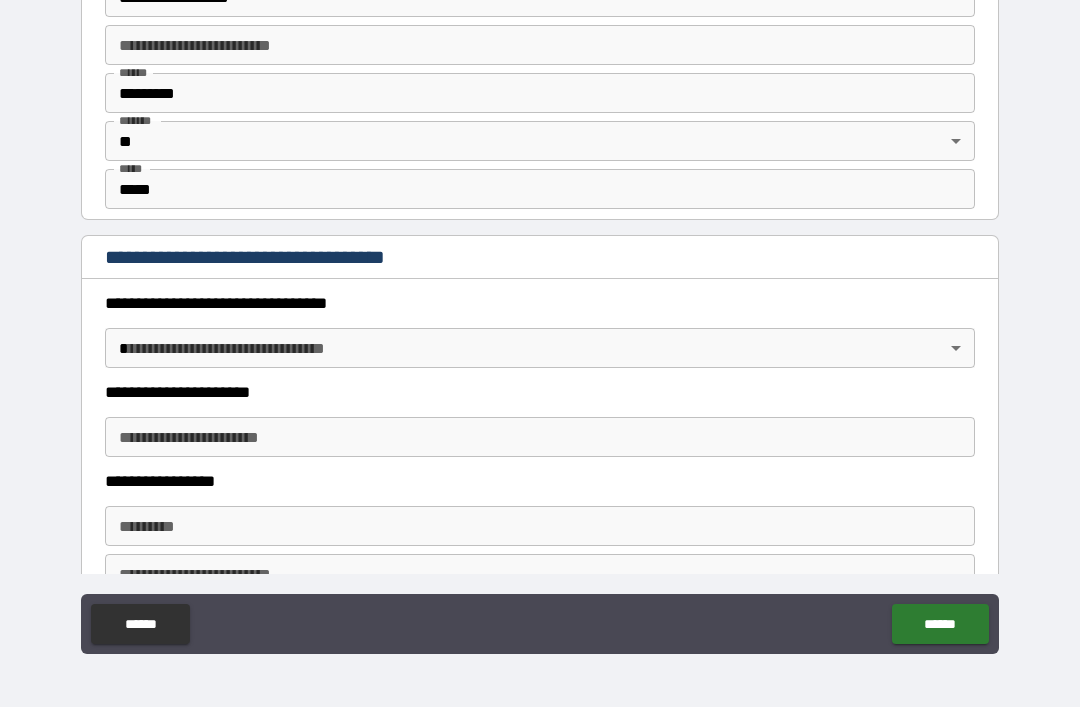 scroll, scrollTop: 1453, scrollLeft: 0, axis: vertical 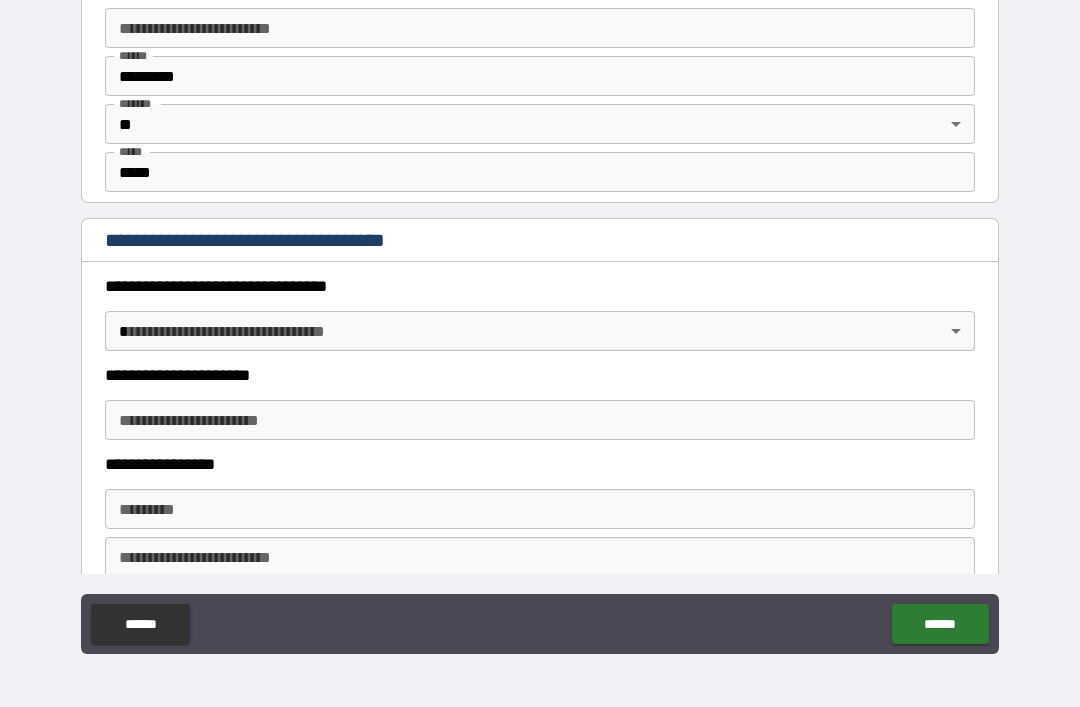 click on "**********" at bounding box center [540, 321] 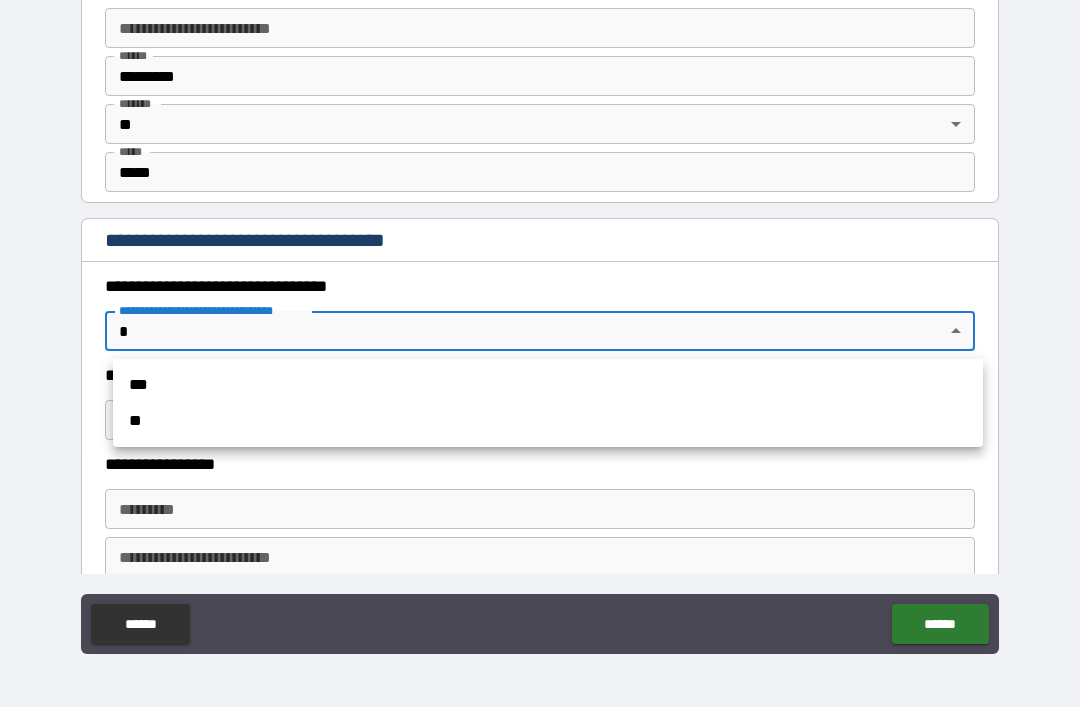 click on "***" at bounding box center [548, 385] 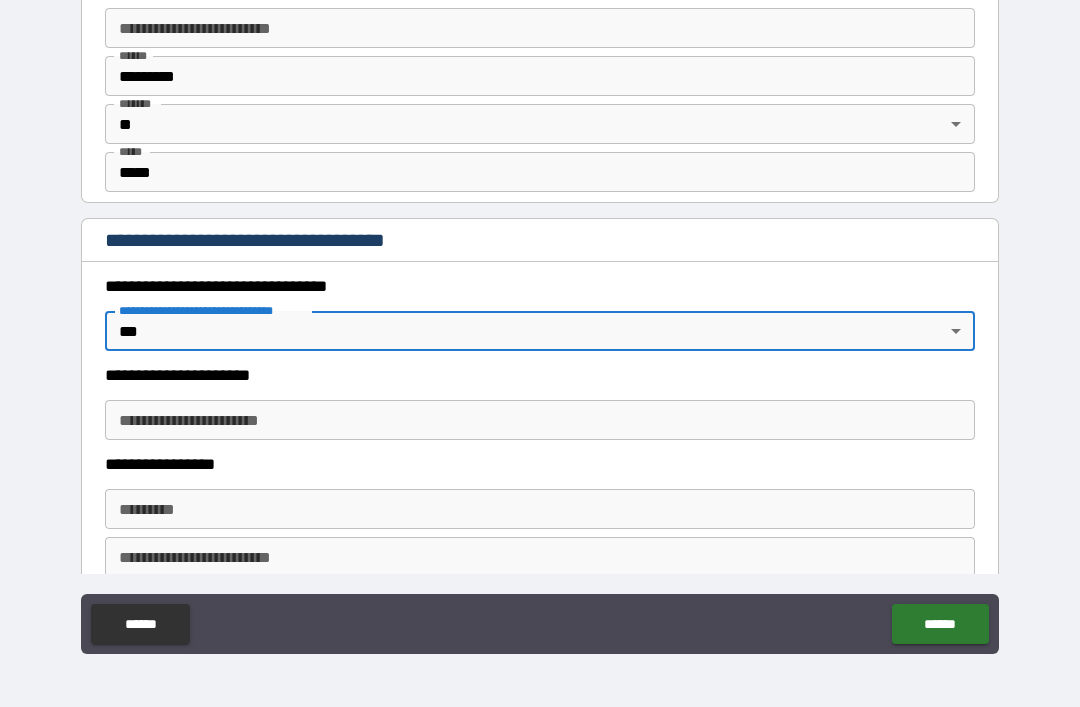 click on "**********" at bounding box center [540, 420] 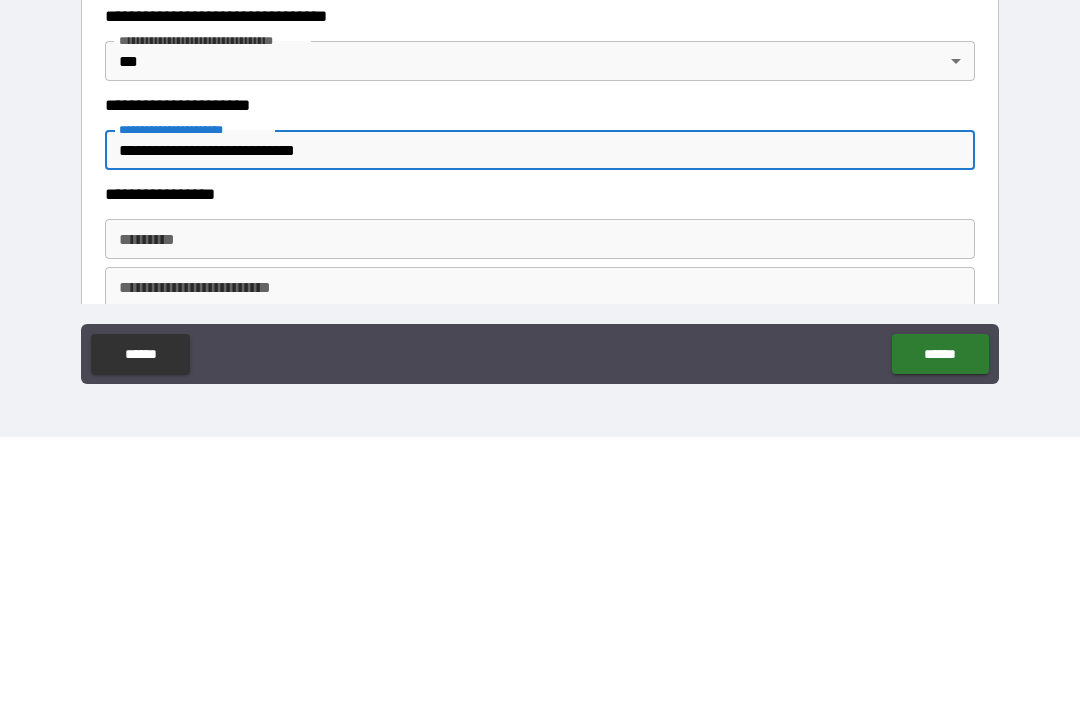 type on "**********" 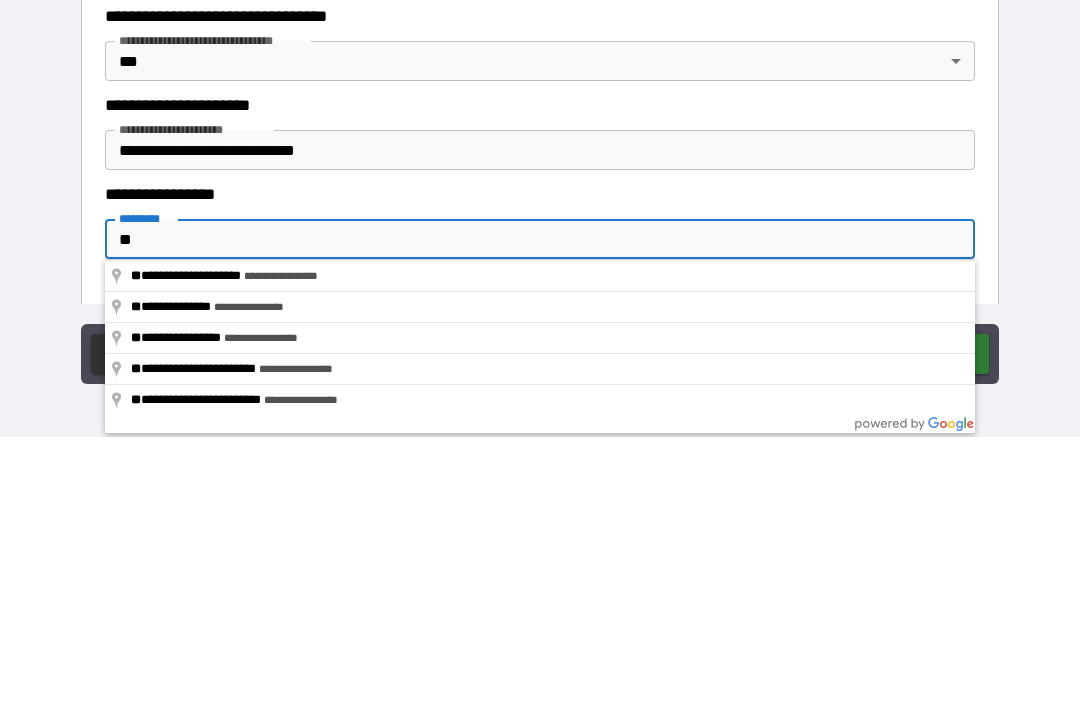 type on "*" 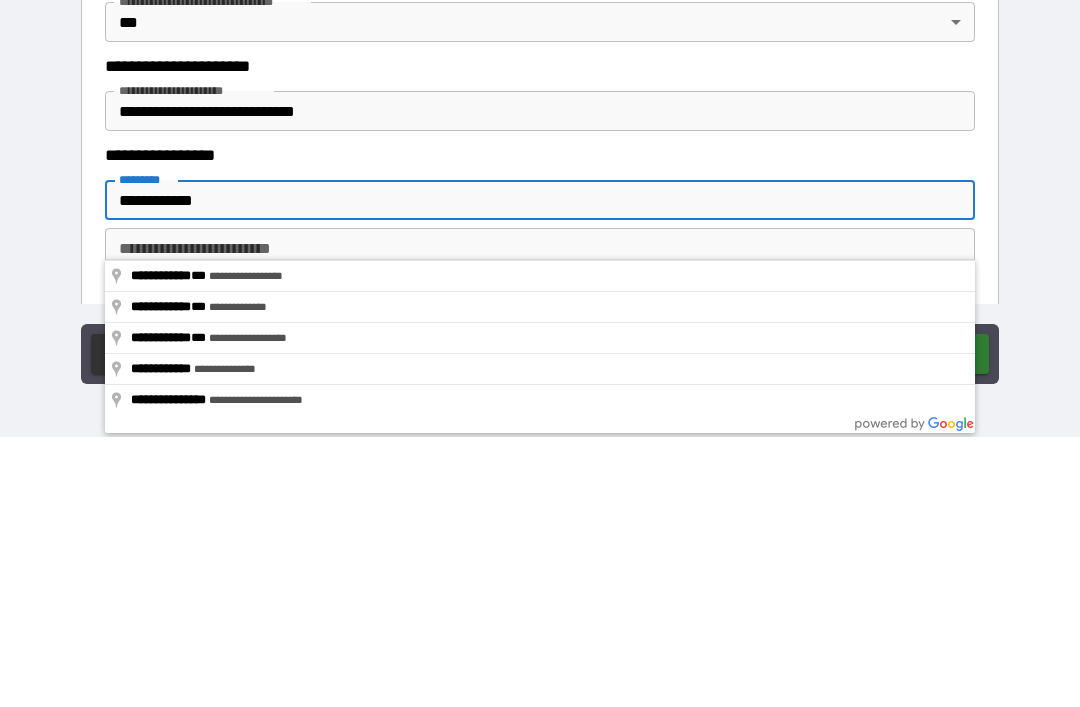 scroll, scrollTop: 1490, scrollLeft: 0, axis: vertical 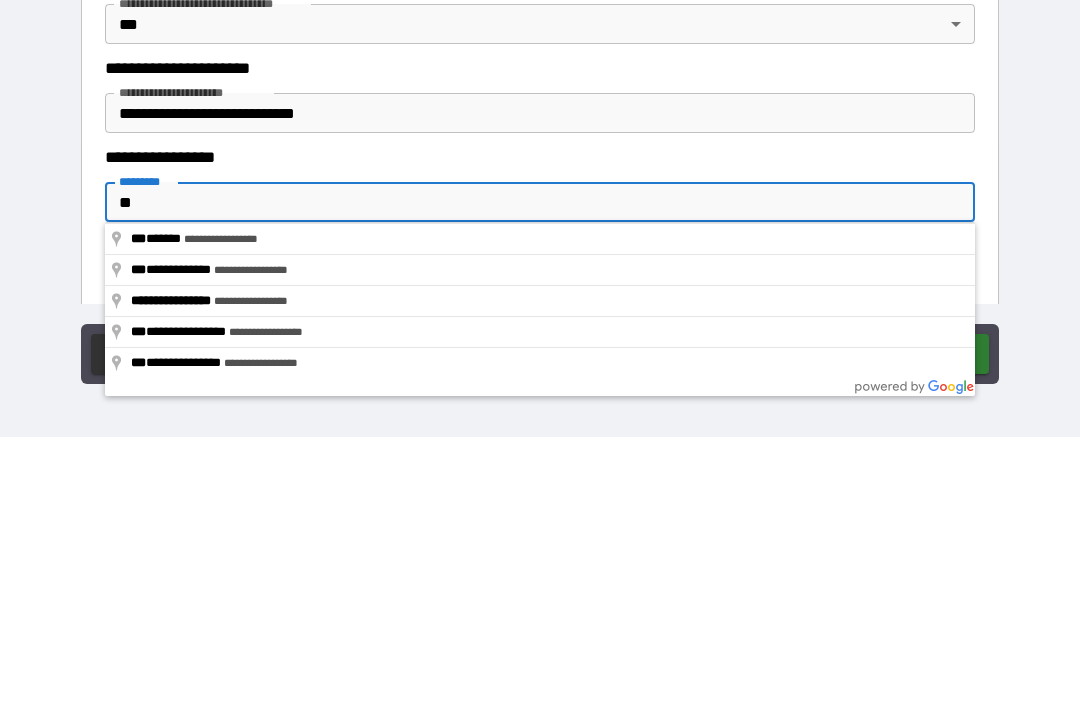type on "*" 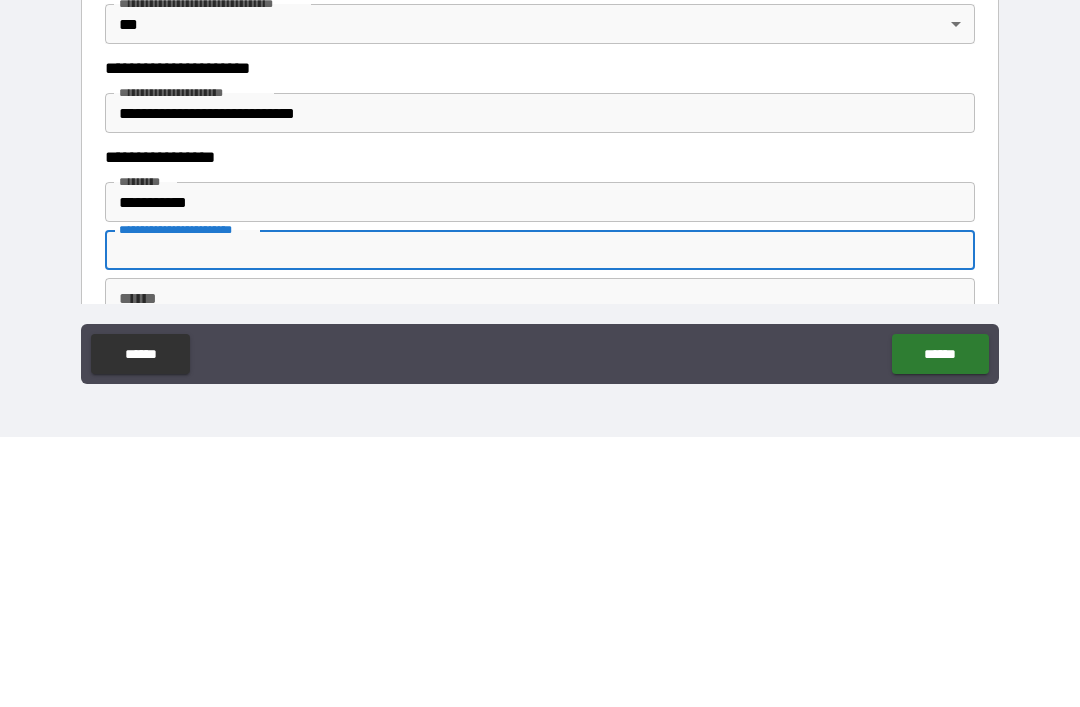 type on "**********" 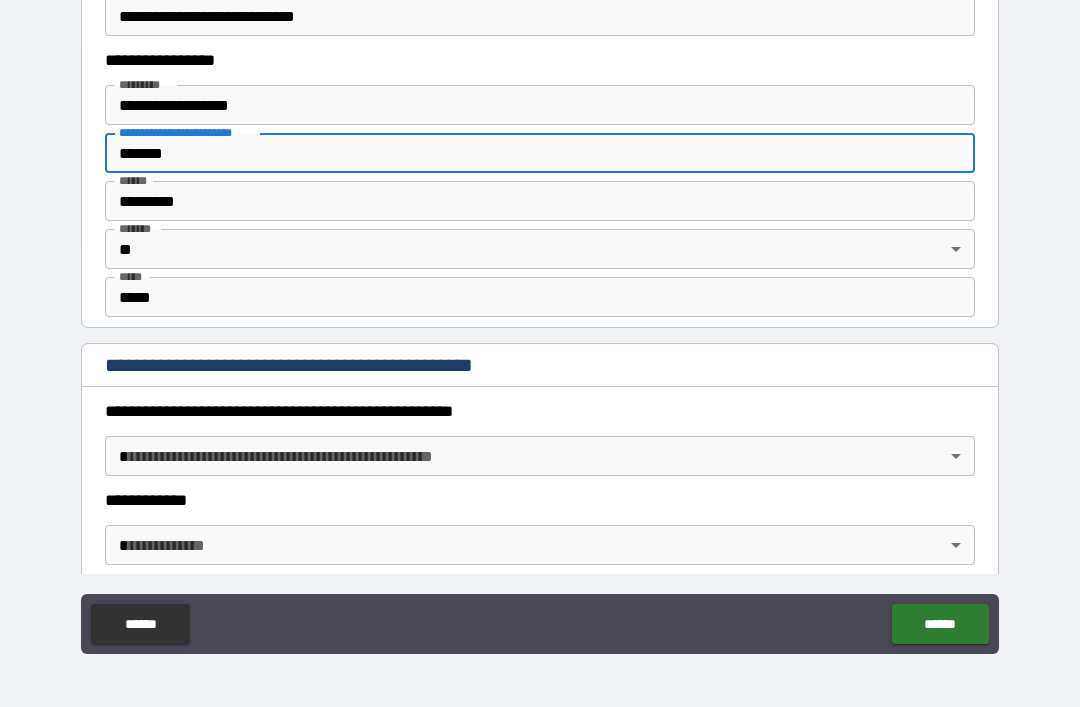 scroll, scrollTop: 1899, scrollLeft: 0, axis: vertical 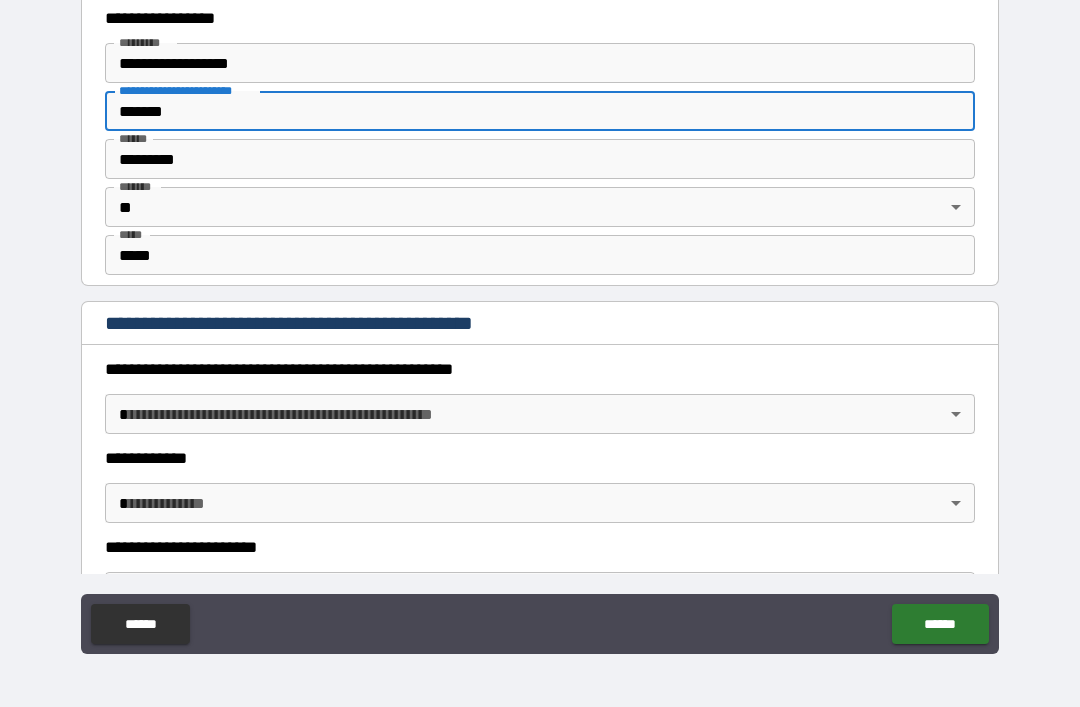 type on "*******" 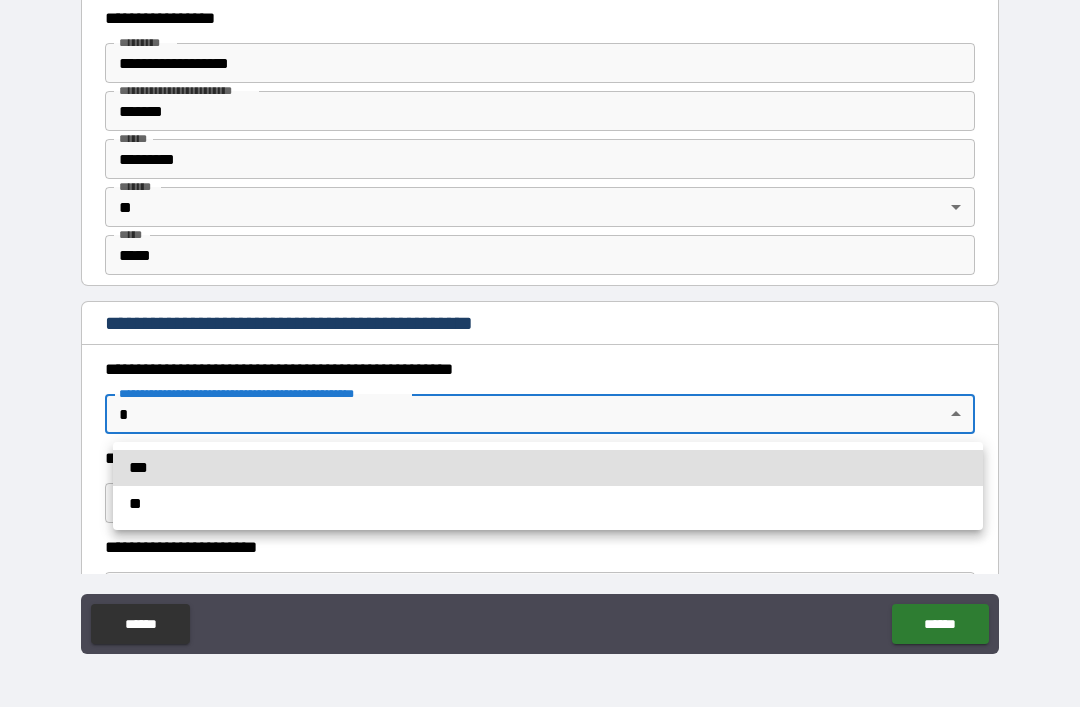 click on "**" at bounding box center [548, 504] 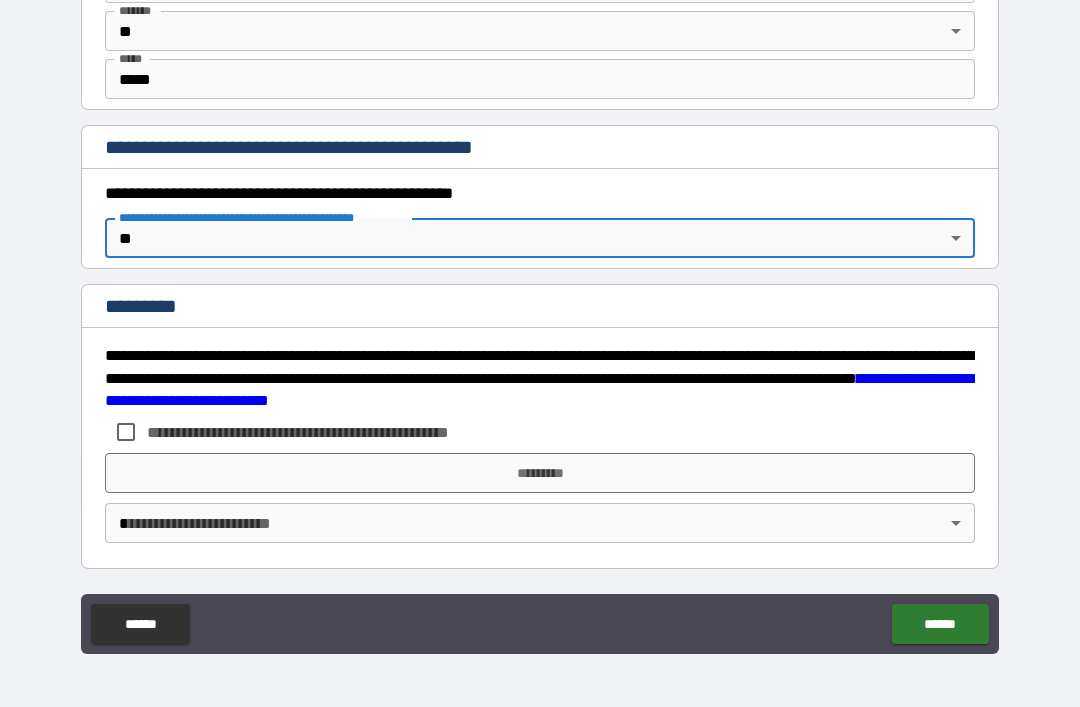 scroll, scrollTop: 2075, scrollLeft: 0, axis: vertical 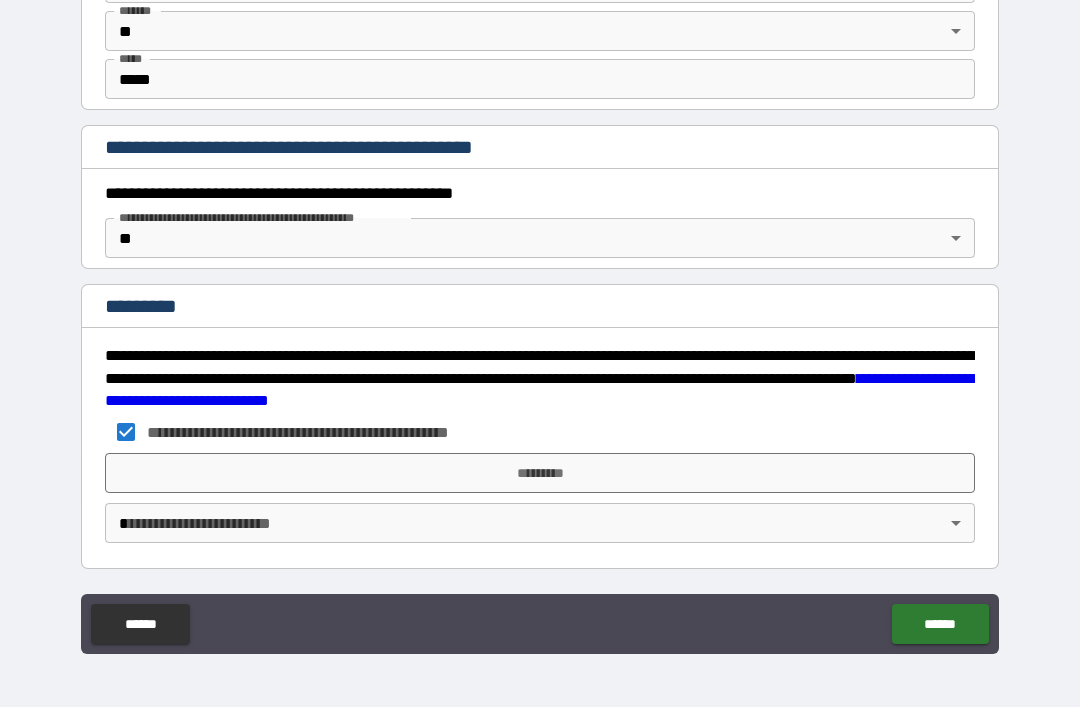 click on "*********" at bounding box center (540, 473) 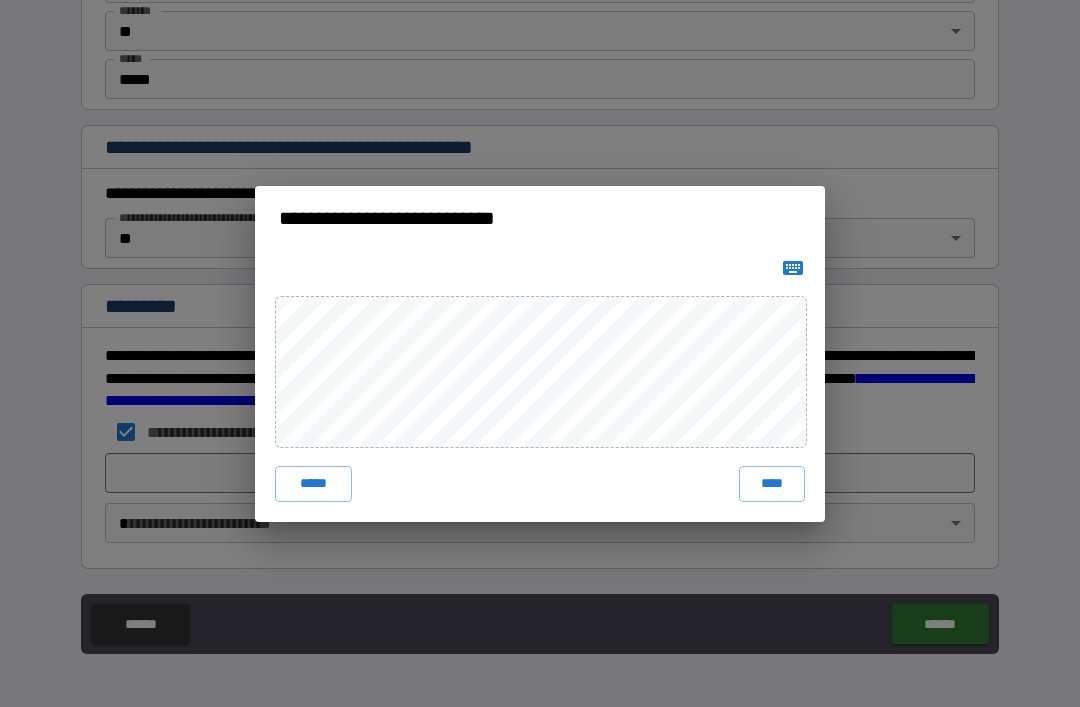click on "****" at bounding box center [772, 484] 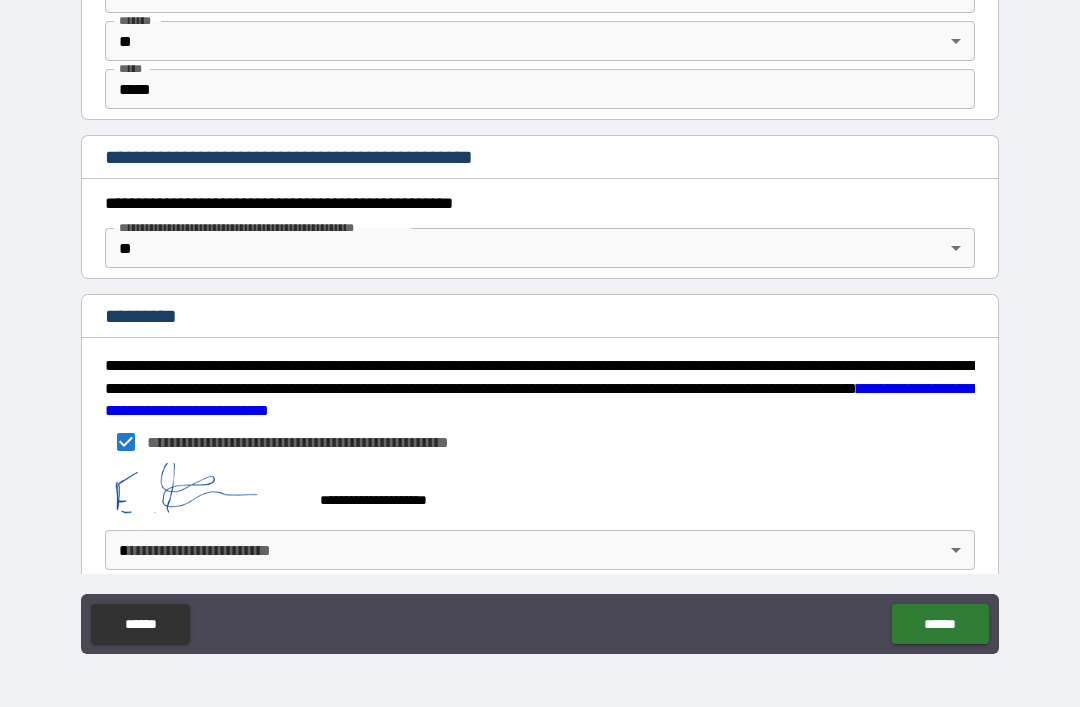 click on "******" at bounding box center (940, 624) 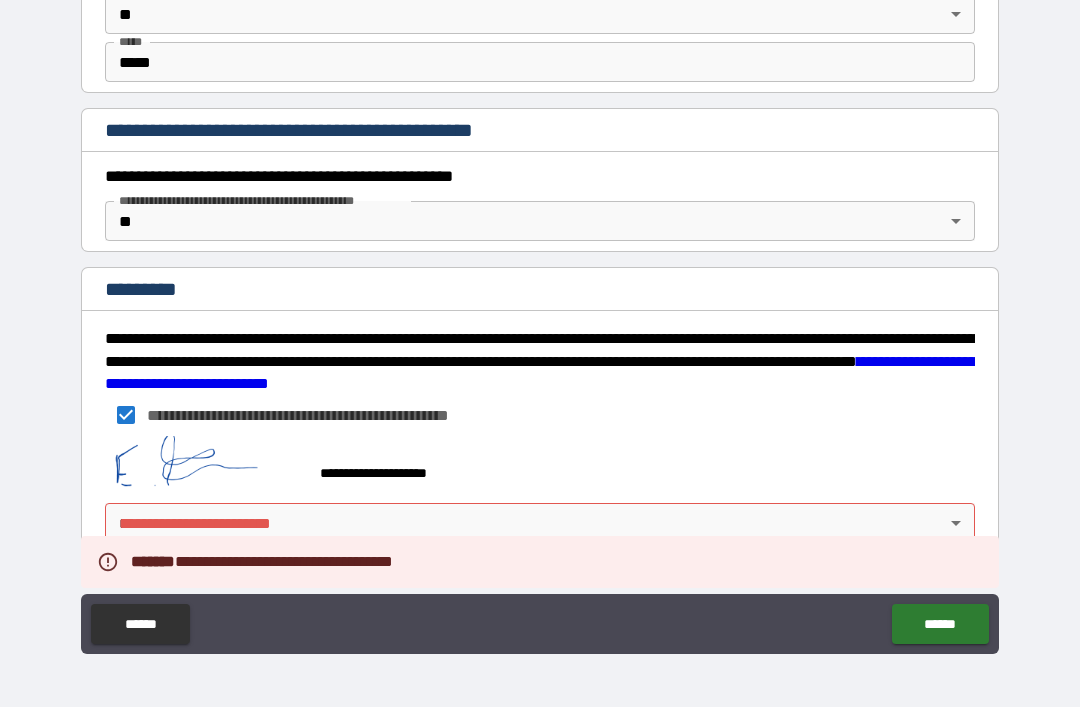 scroll, scrollTop: 2092, scrollLeft: 0, axis: vertical 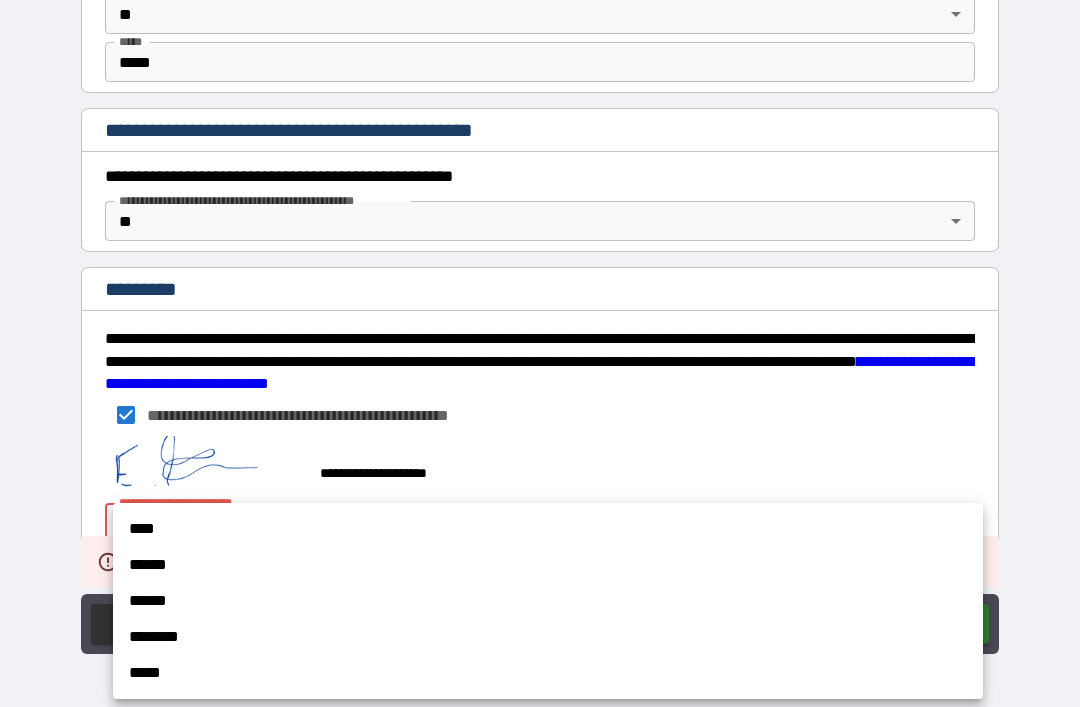 click on "****" at bounding box center [548, 529] 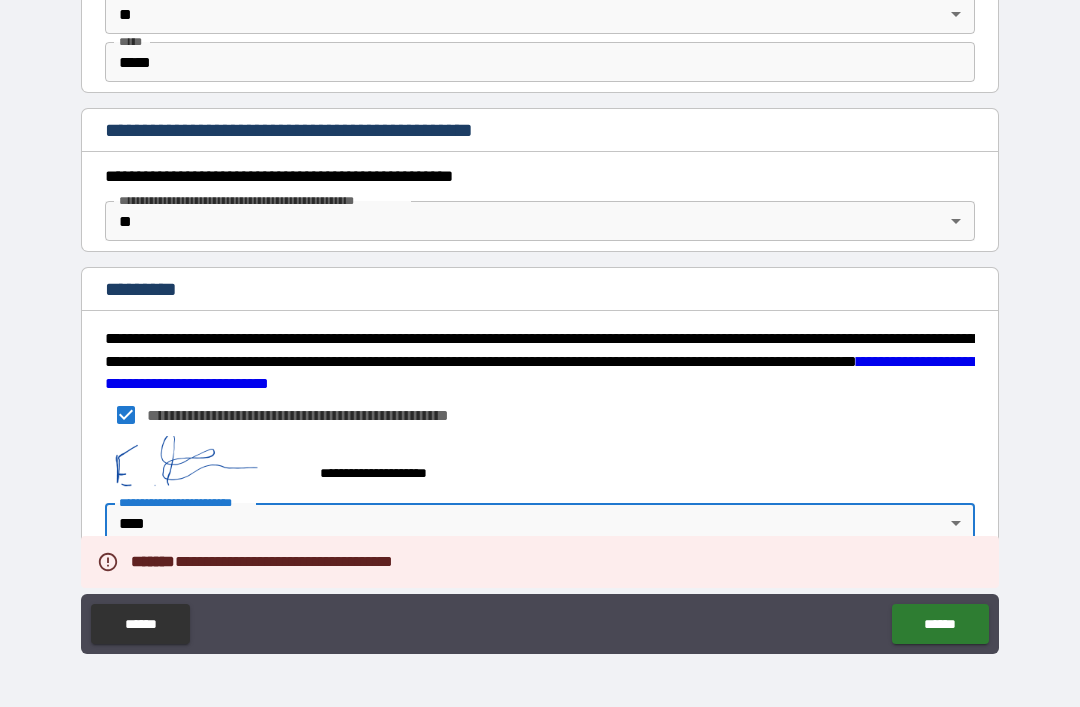 click on "******" at bounding box center [940, 624] 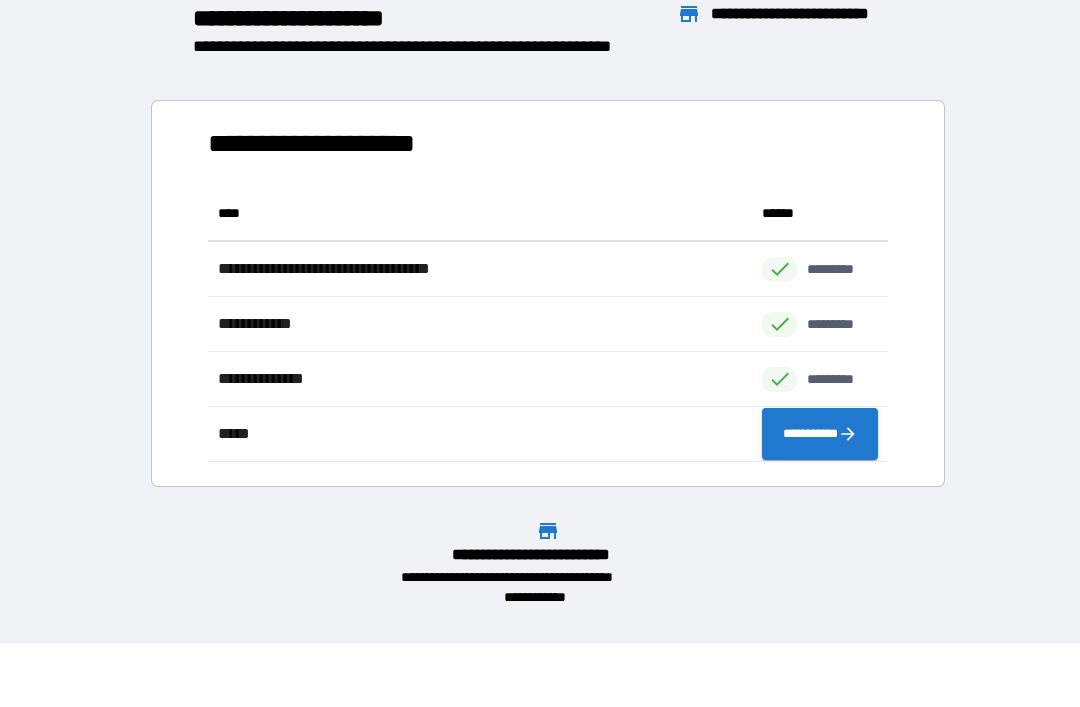 scroll, scrollTop: 1, scrollLeft: 1, axis: both 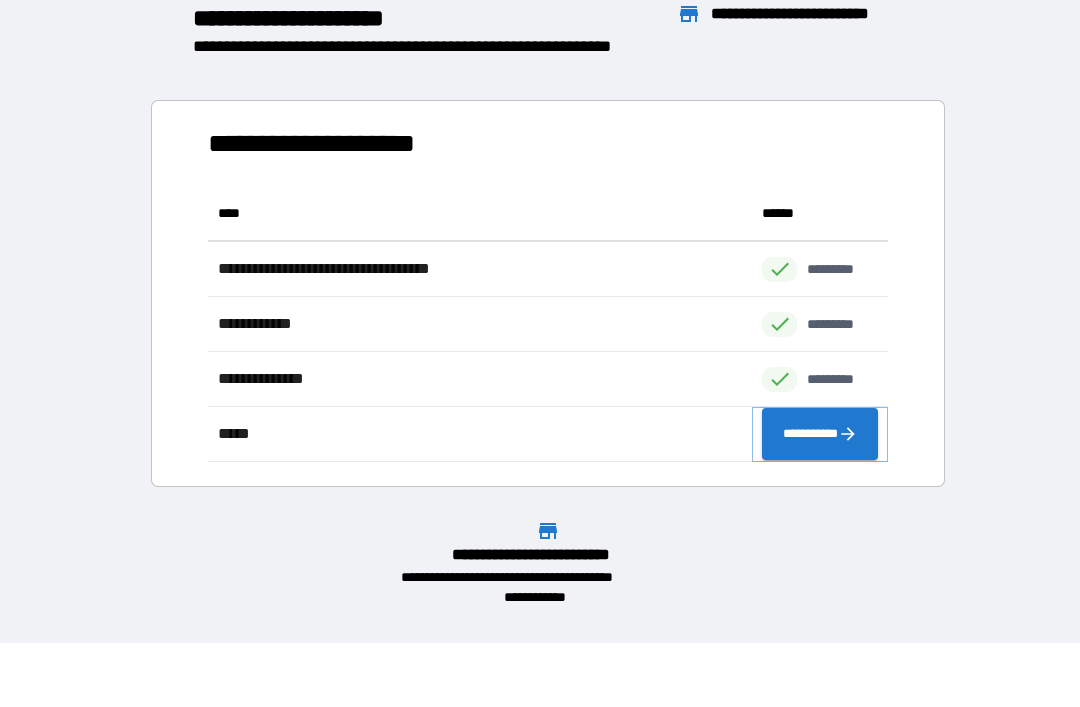 click on "**********" at bounding box center [820, 434] 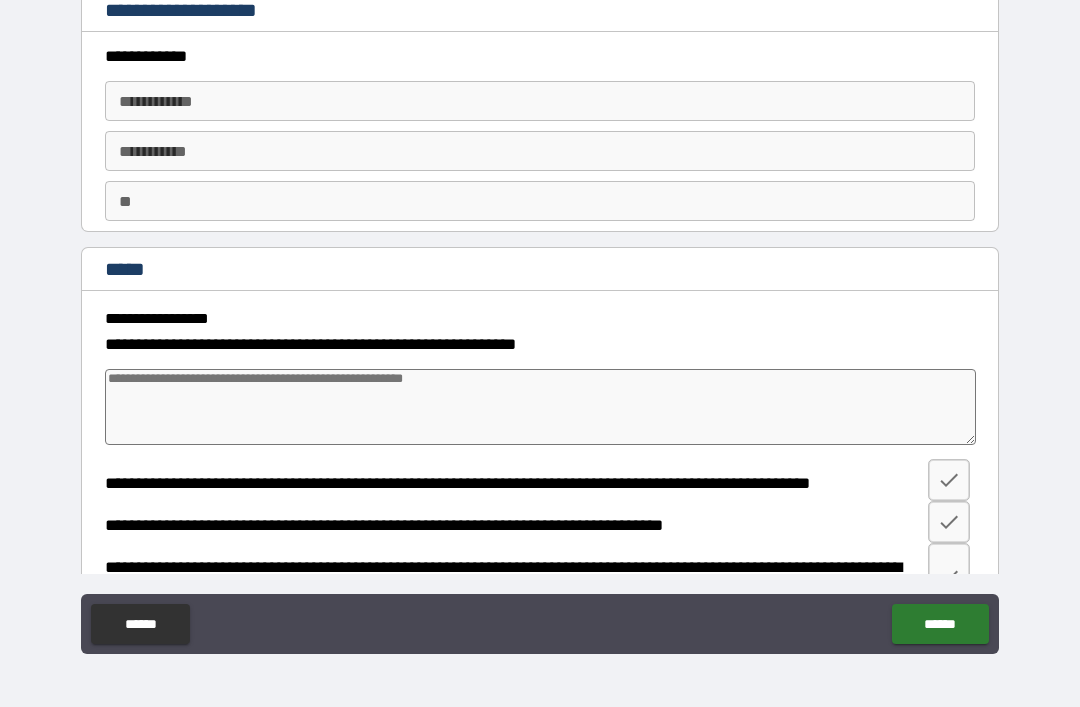type on "*" 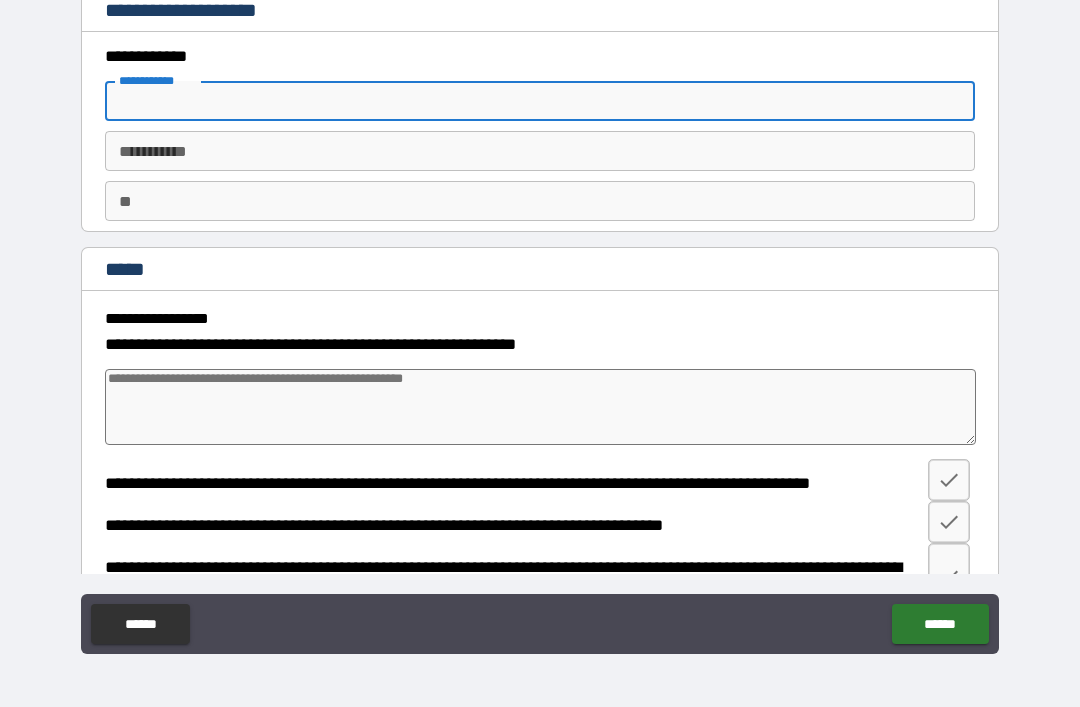 type on "*" 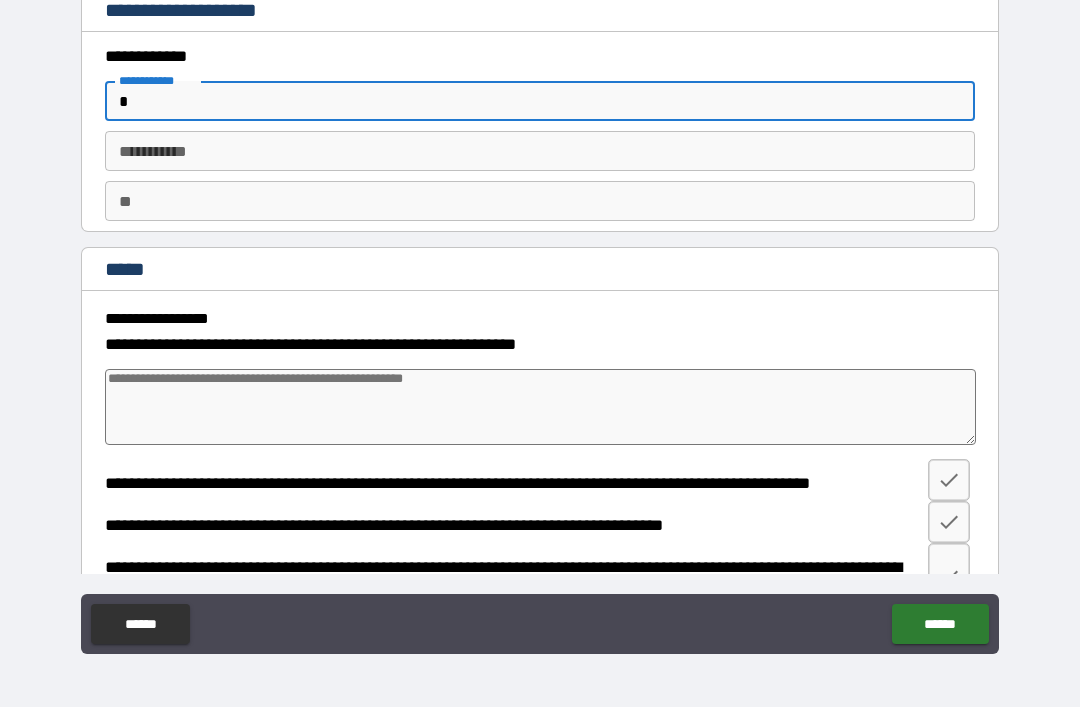 type on "*" 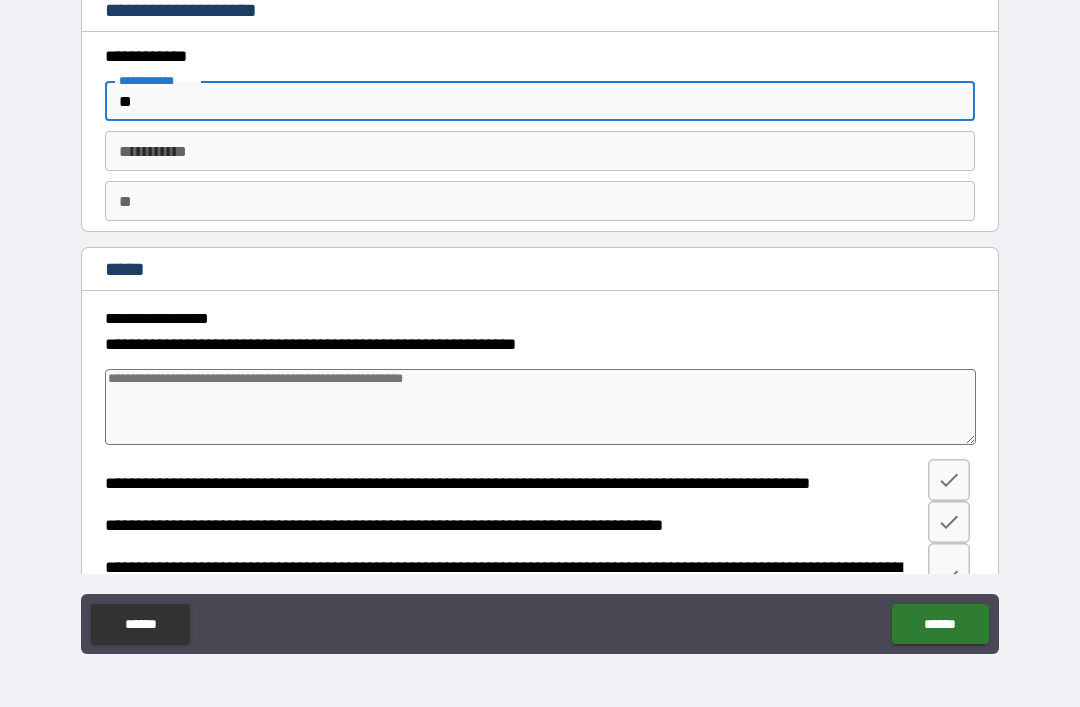 type on "*" 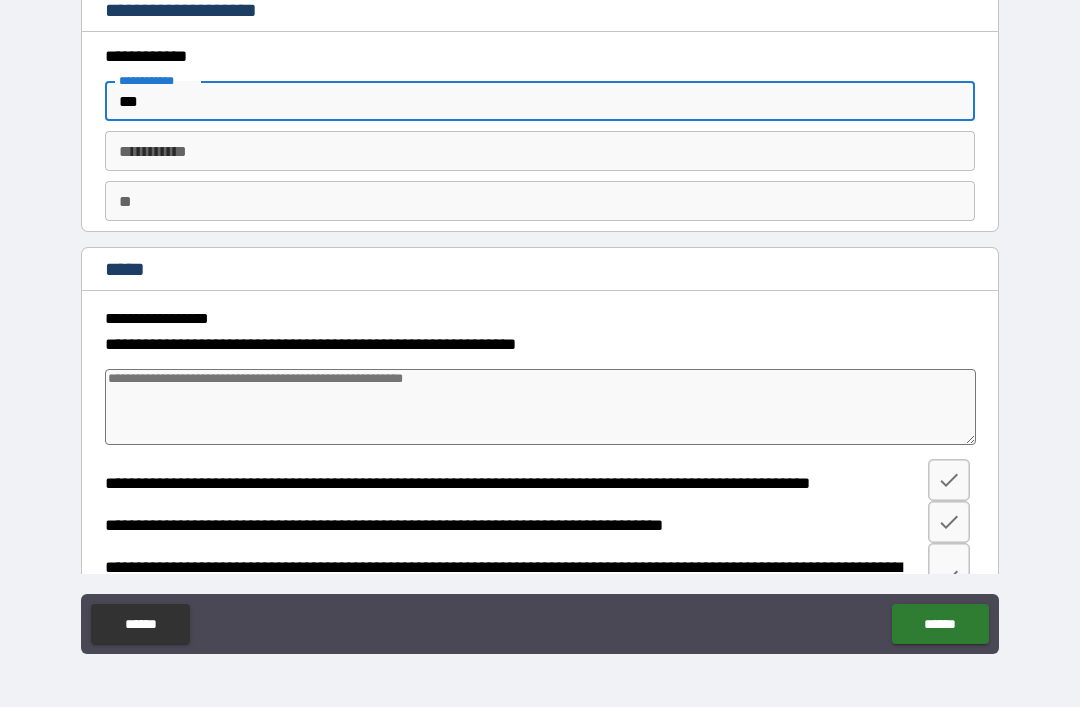 type on "*" 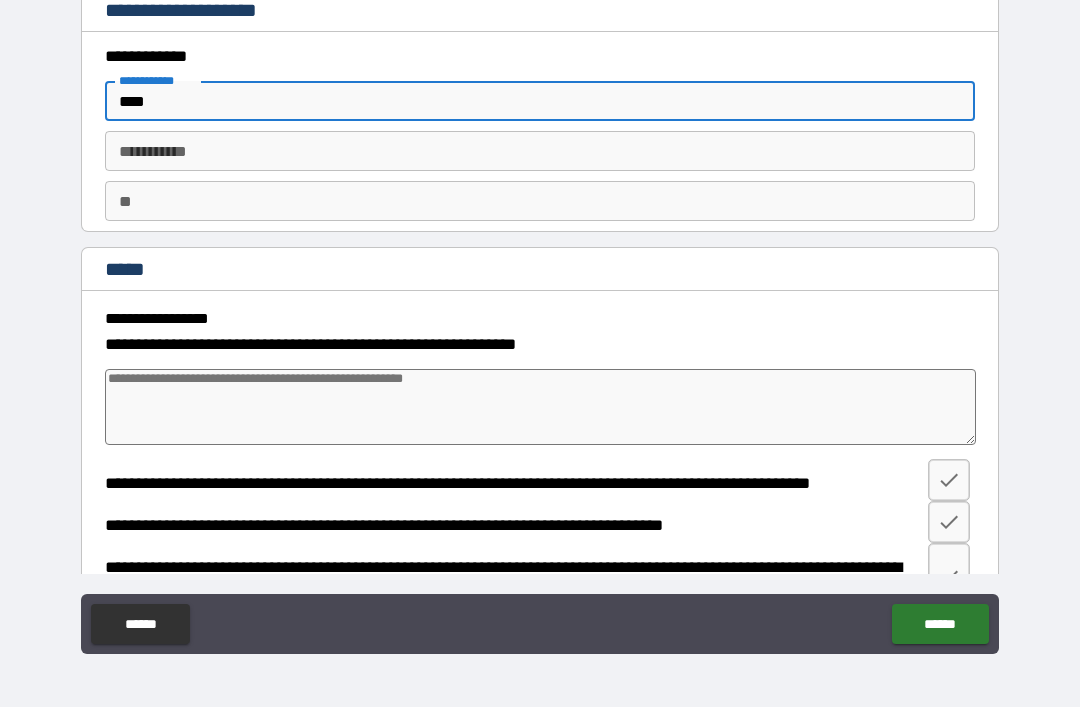 type on "*" 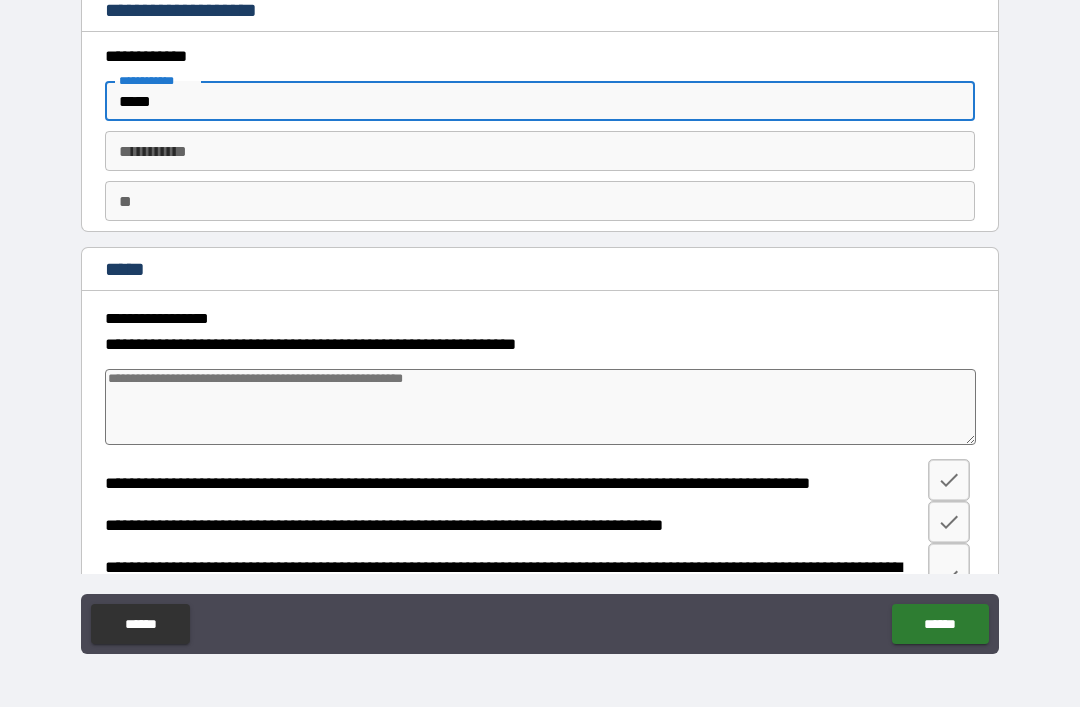 type on "*" 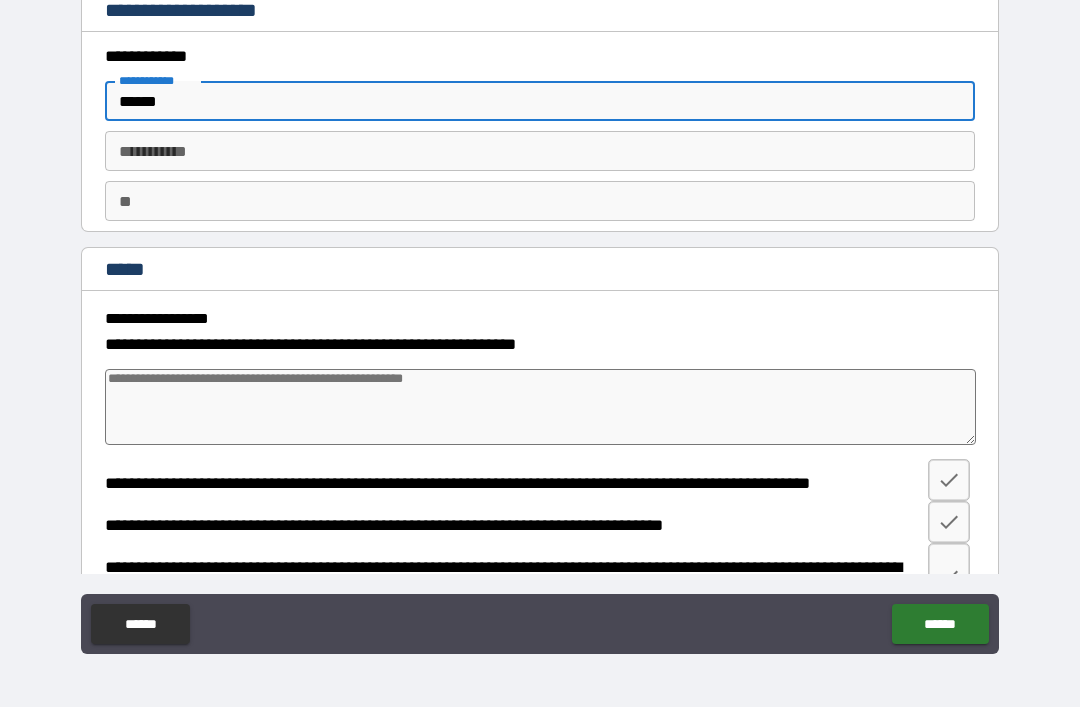 type on "*" 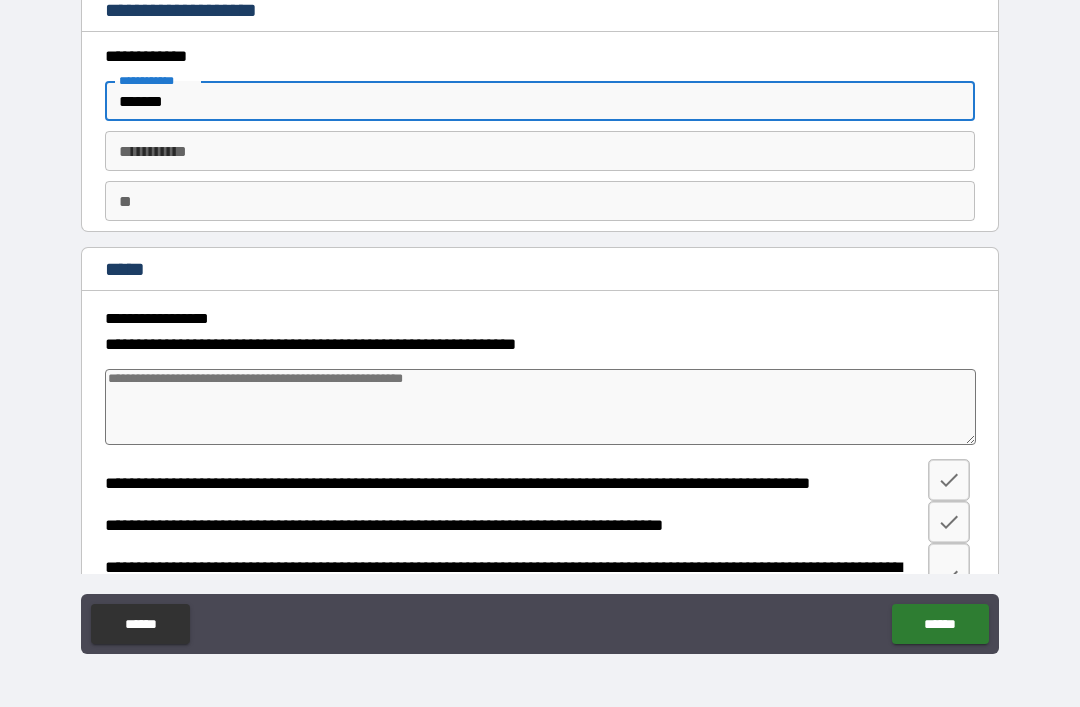type on "*" 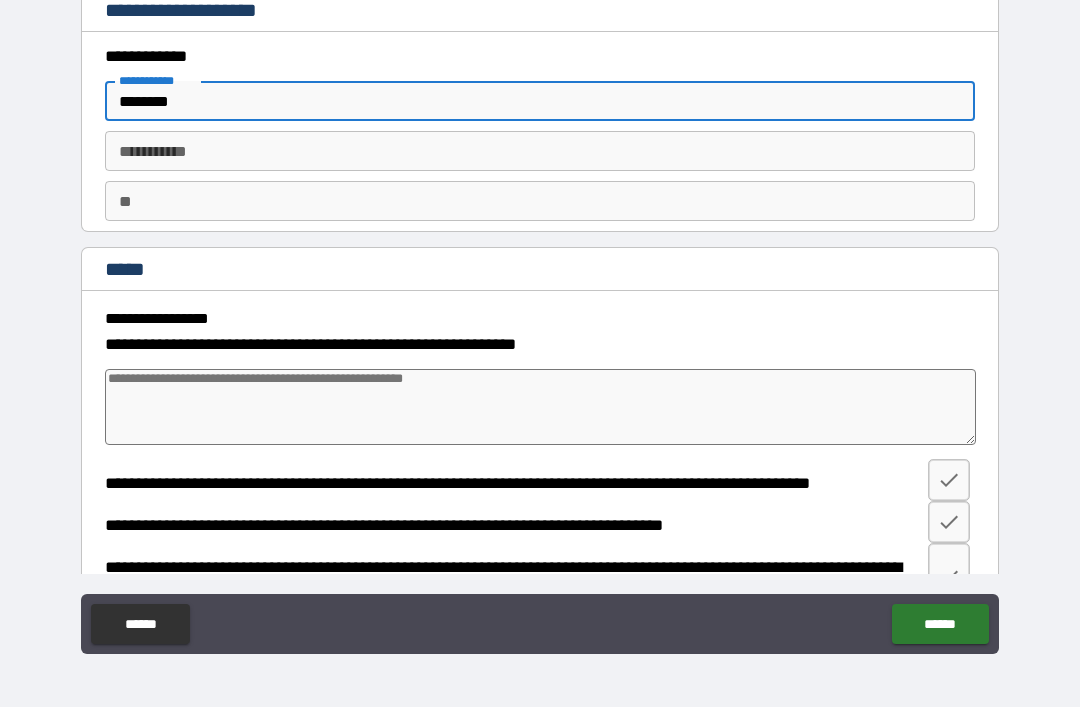 type on "*" 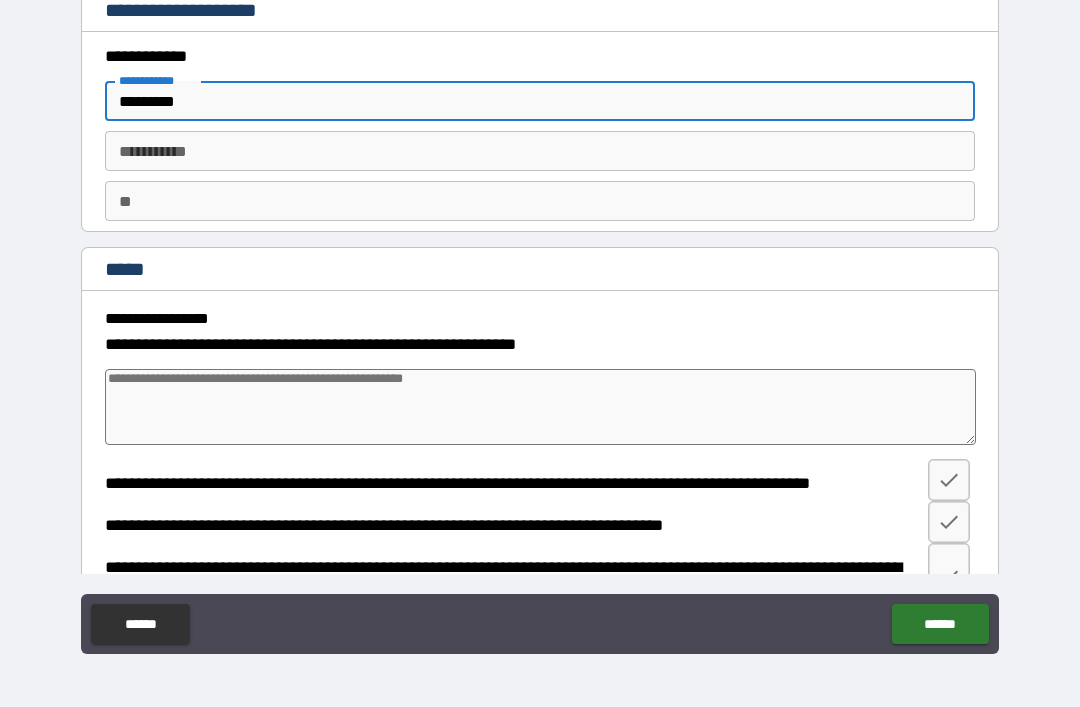 type on "*" 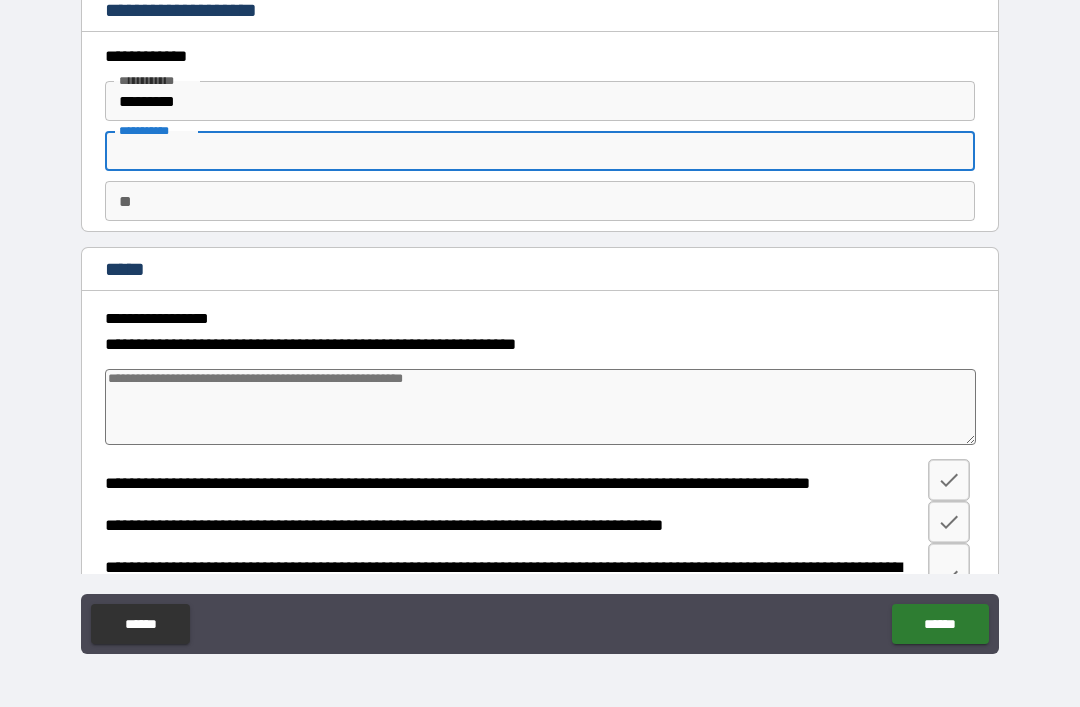 type on "*" 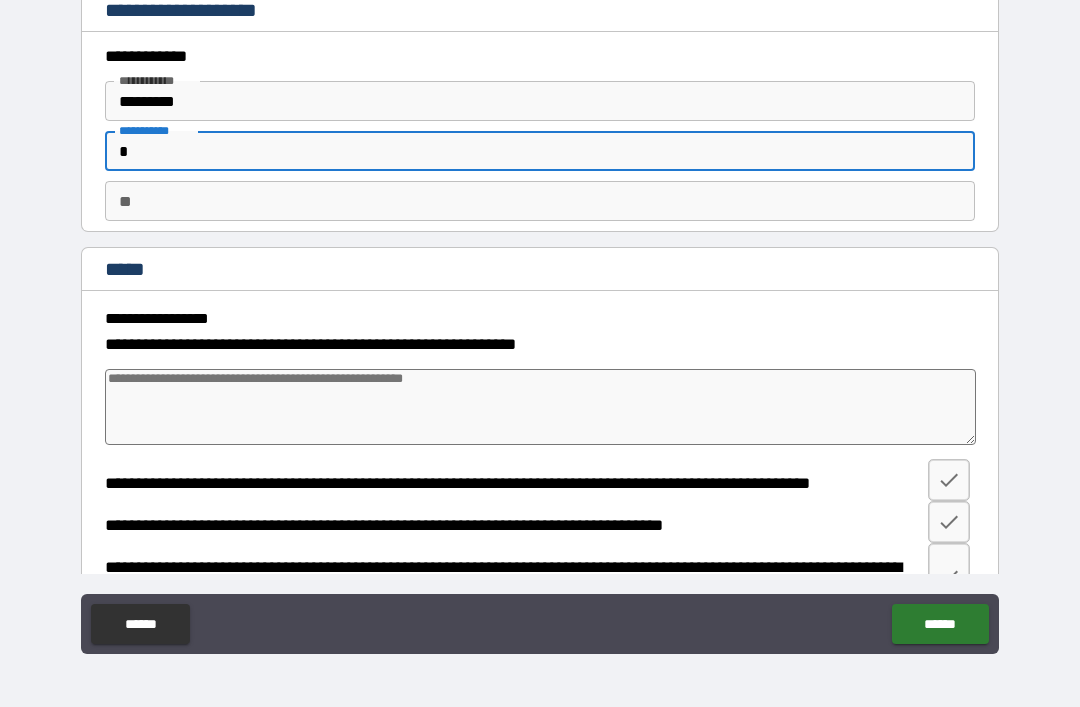 type on "*" 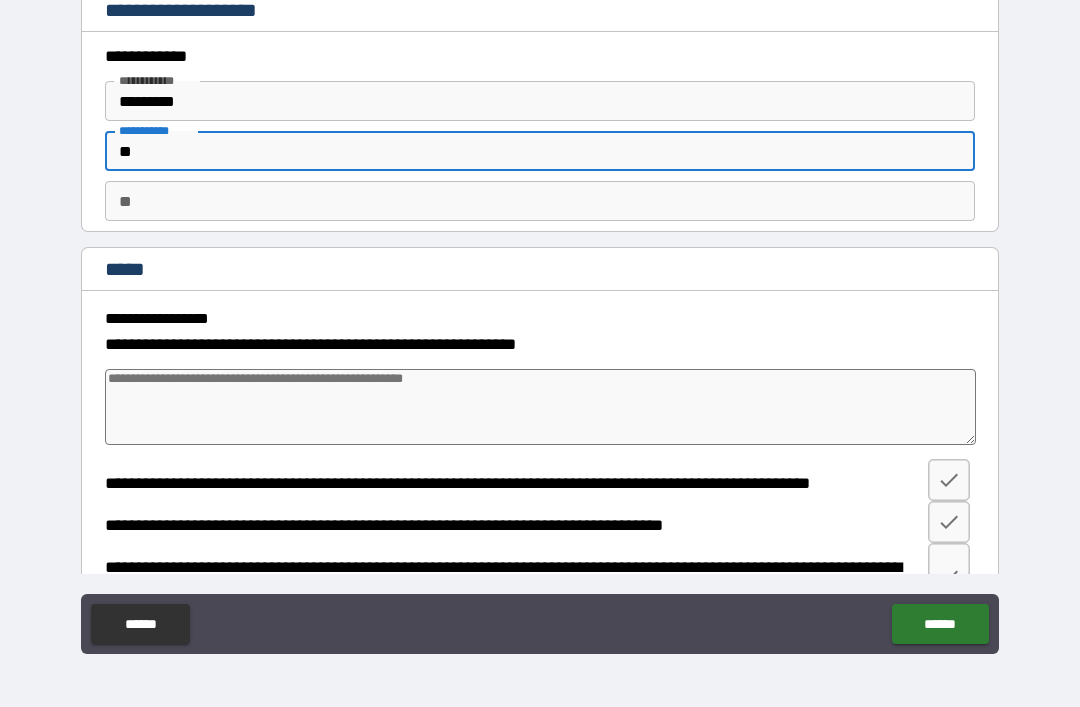 type on "*" 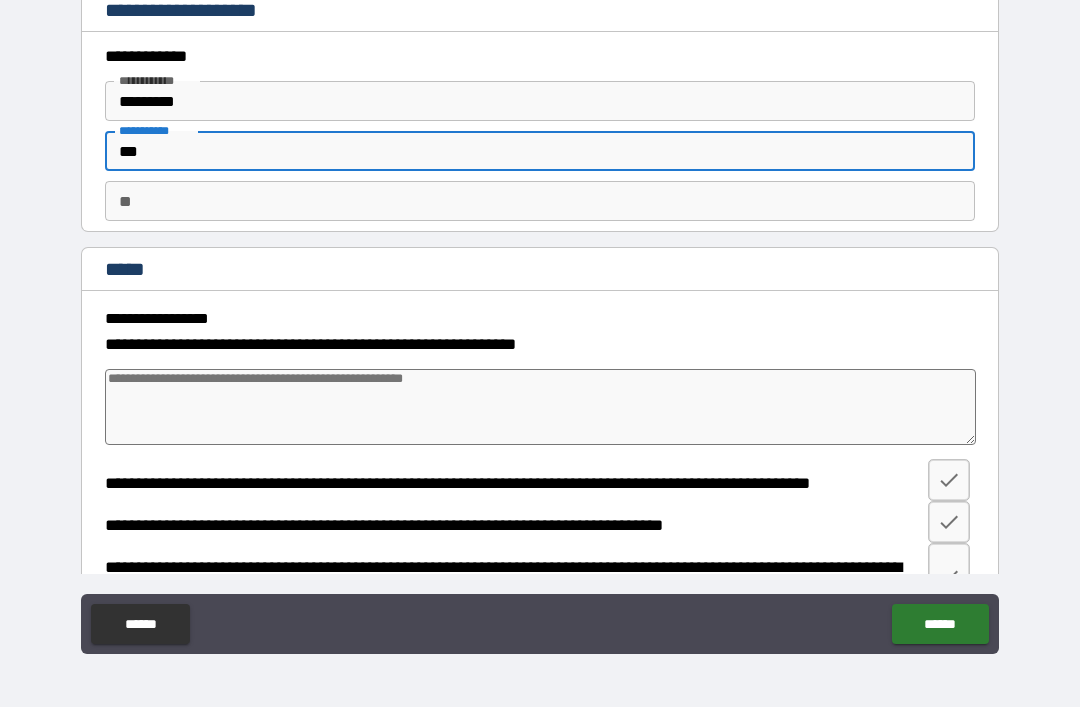 type on "*" 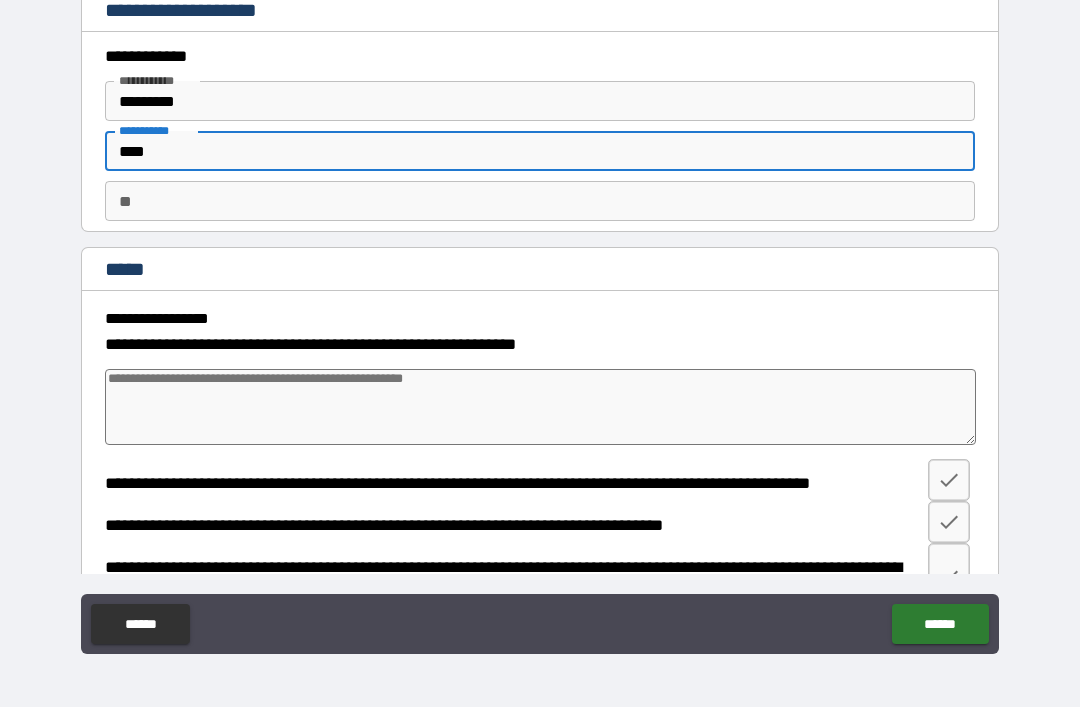 type on "*" 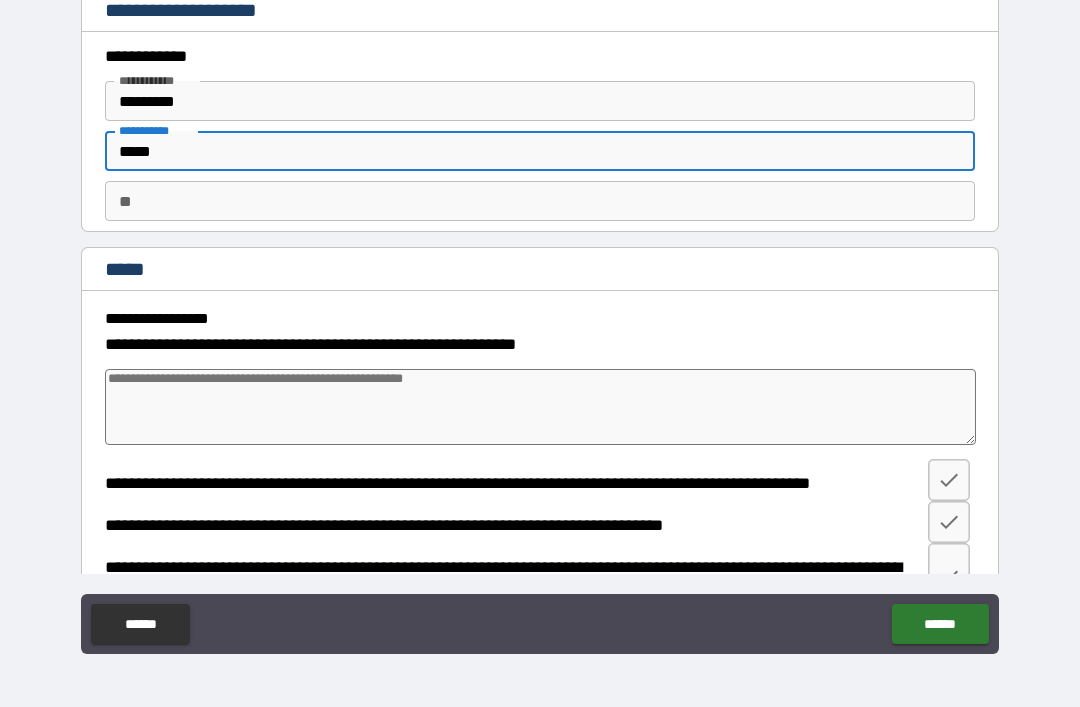 type on "*" 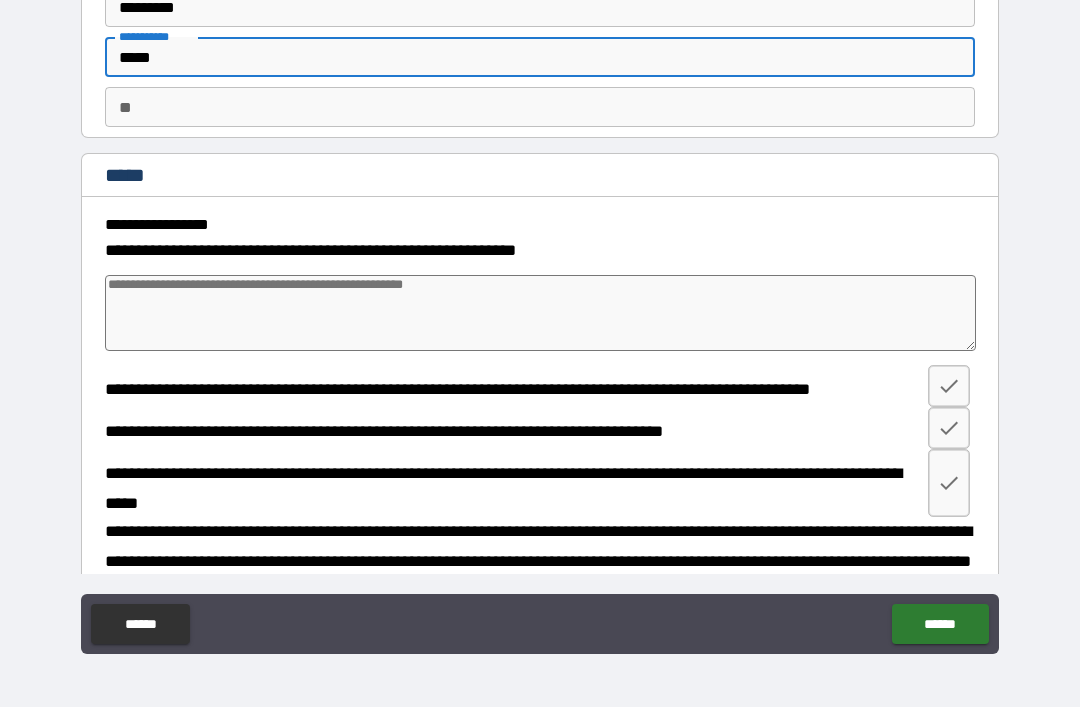 scroll, scrollTop: 99, scrollLeft: 0, axis: vertical 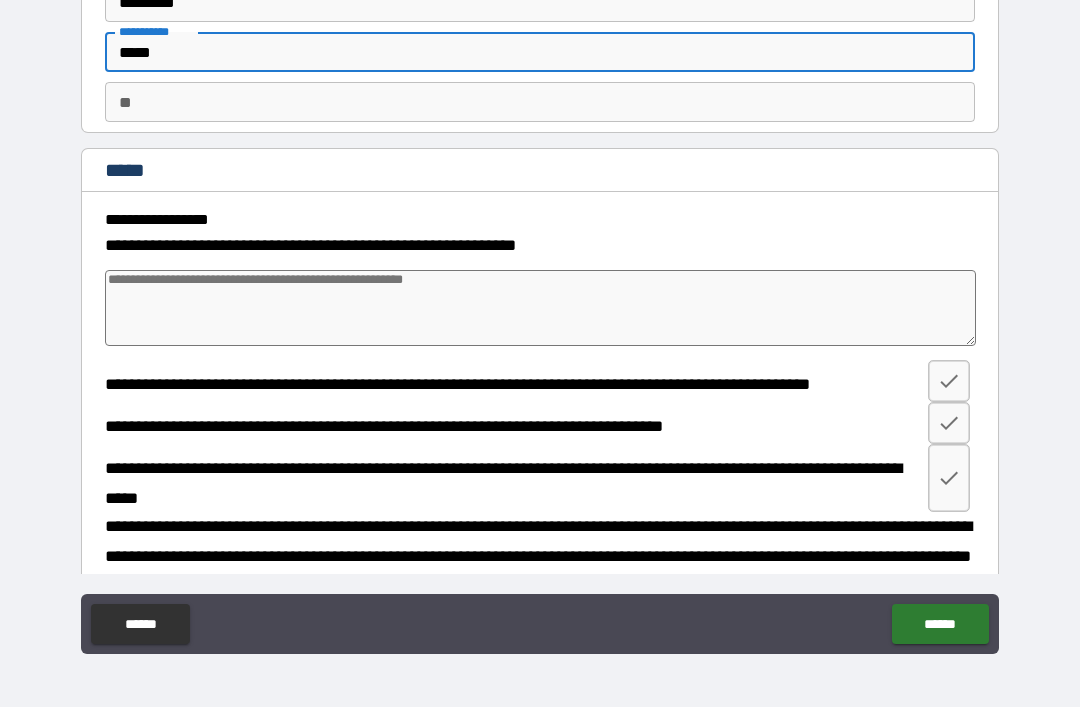 type on "*****" 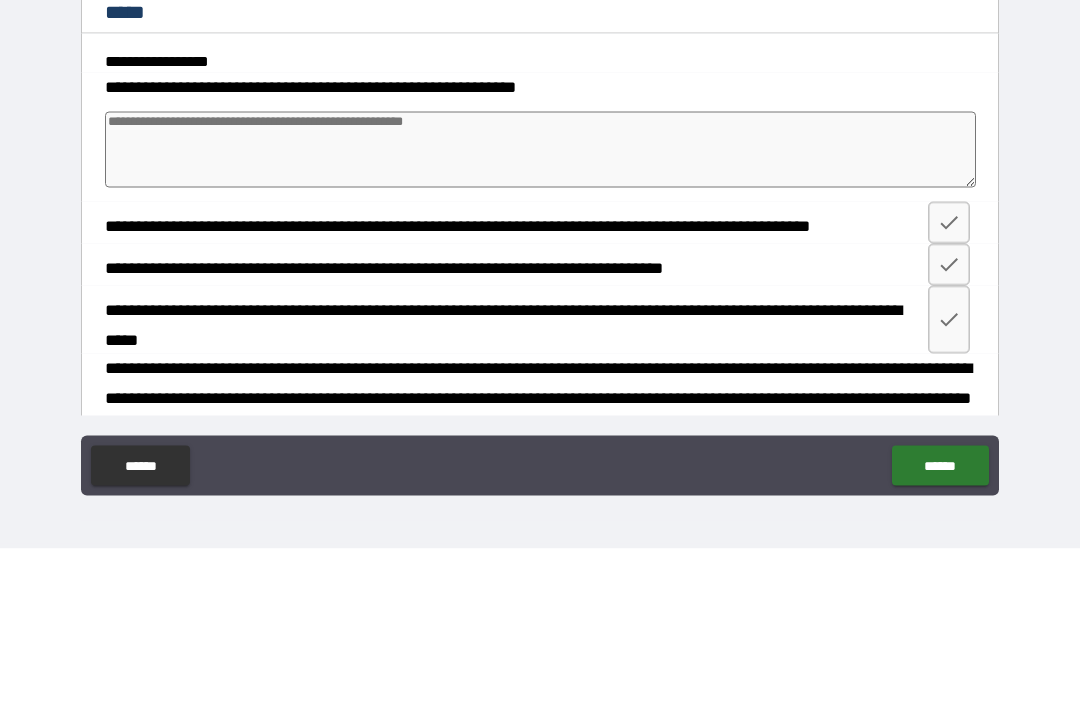 type on "*" 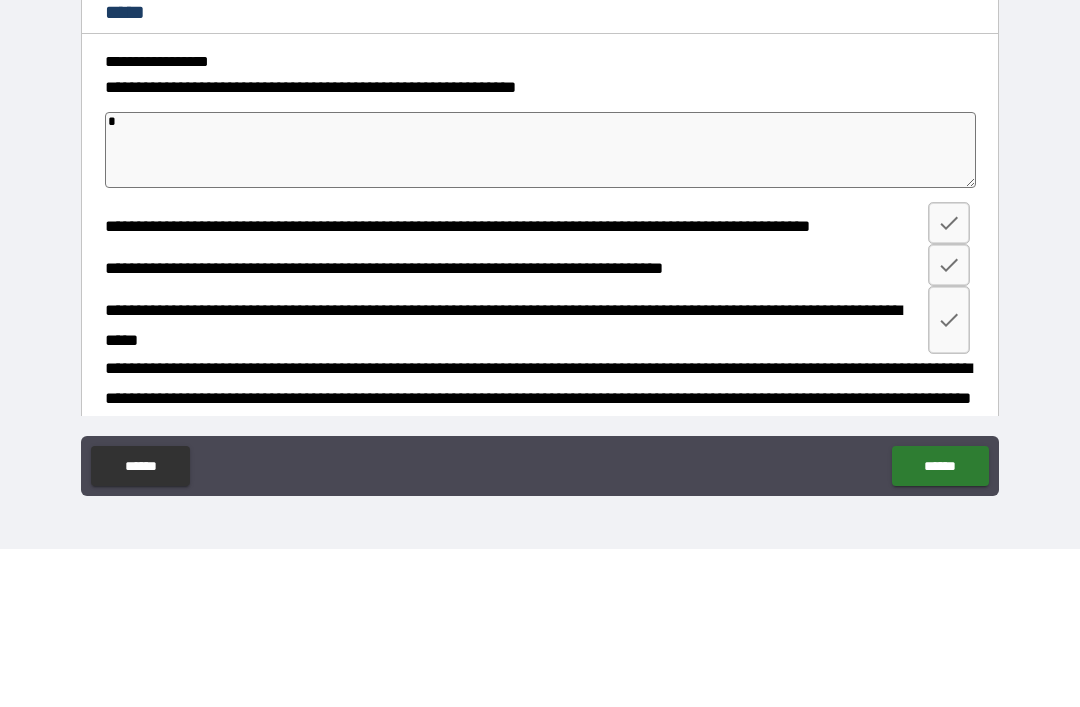 type on "**" 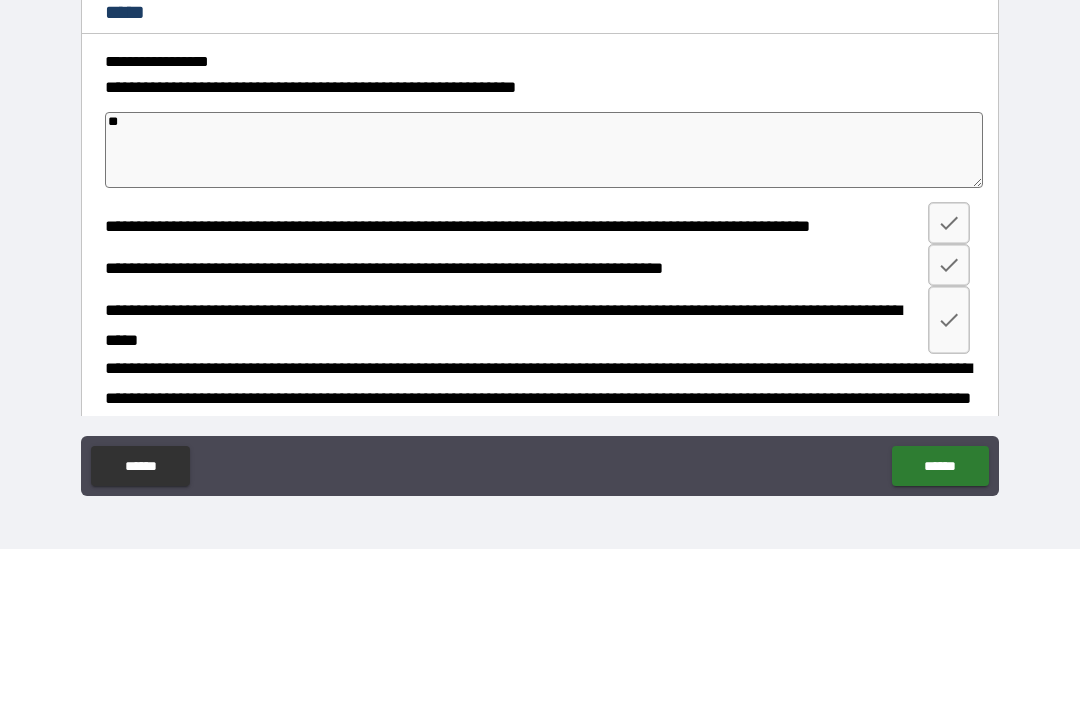 type on "*" 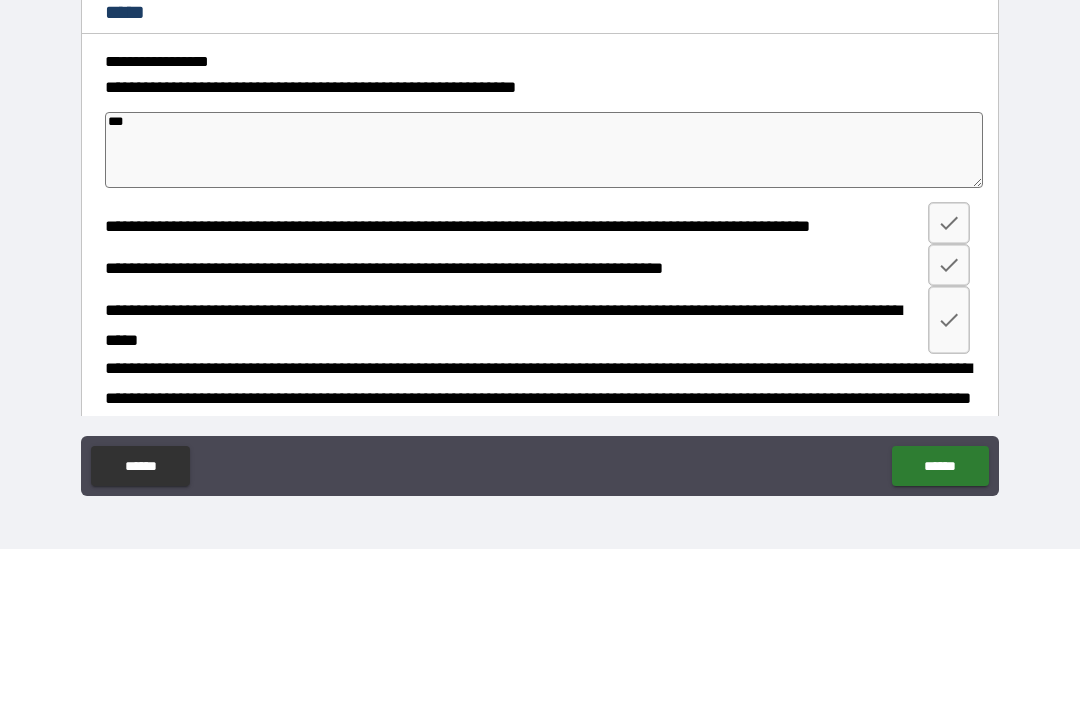 type on "****" 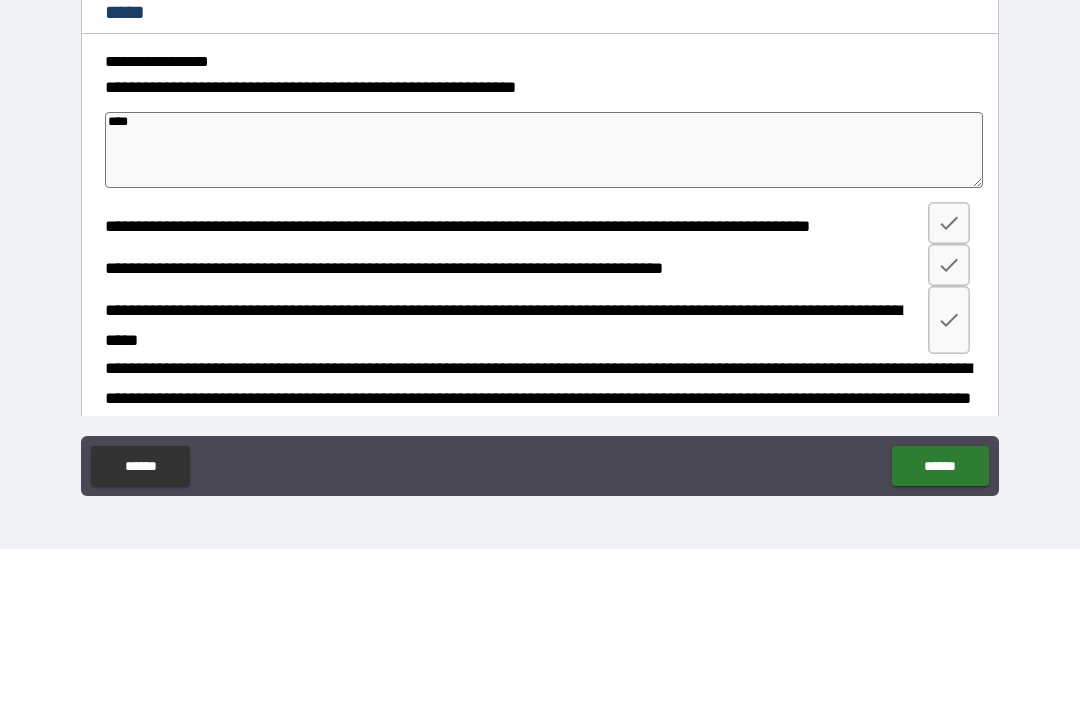 type on "*" 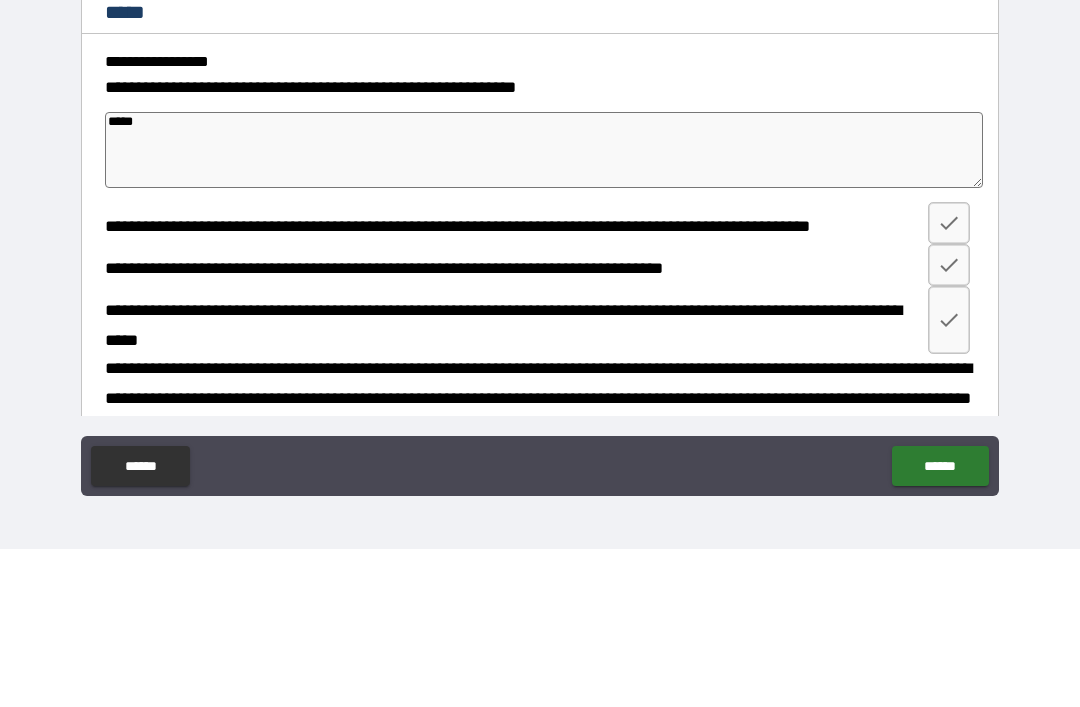 type on "*" 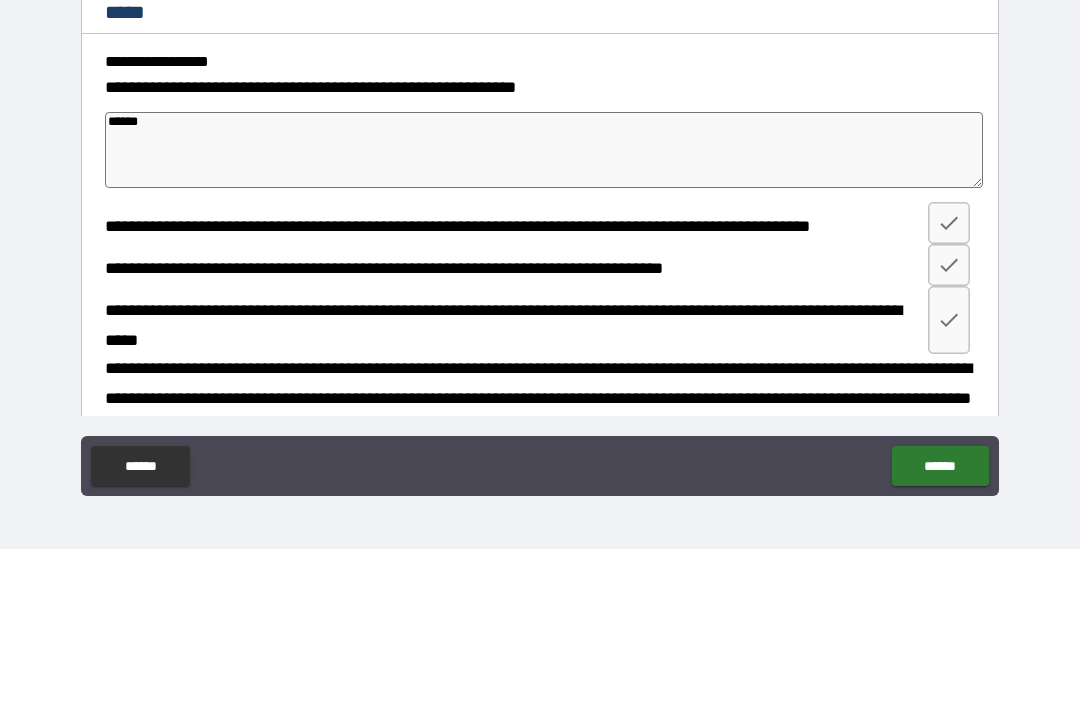 type on "*******" 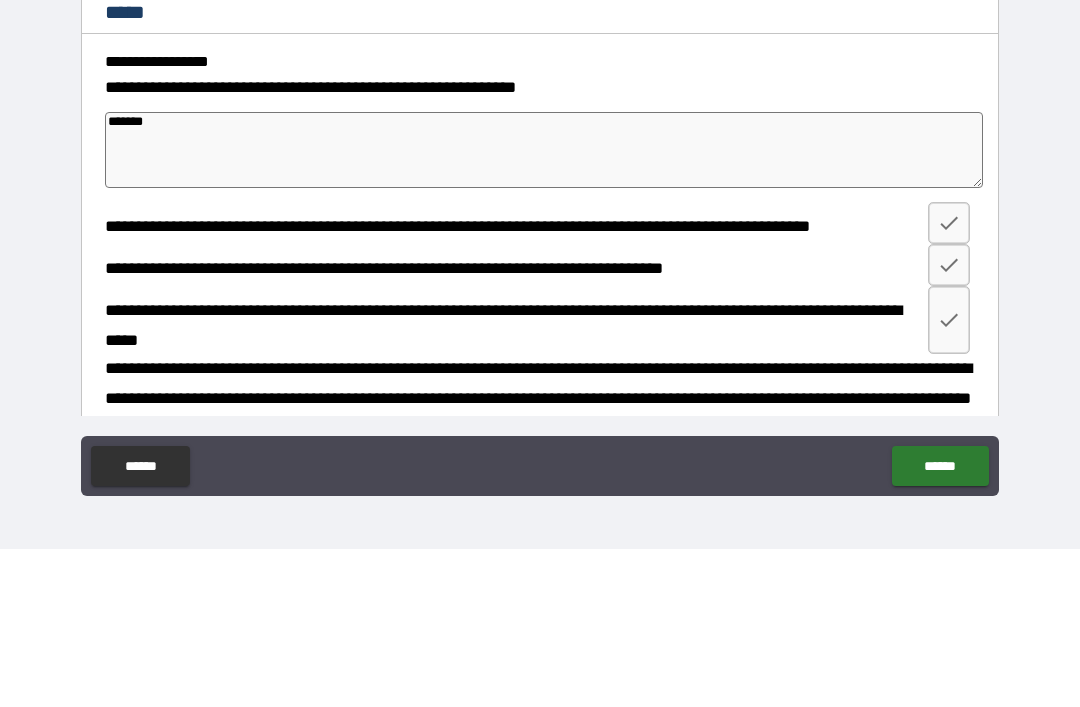 type on "*" 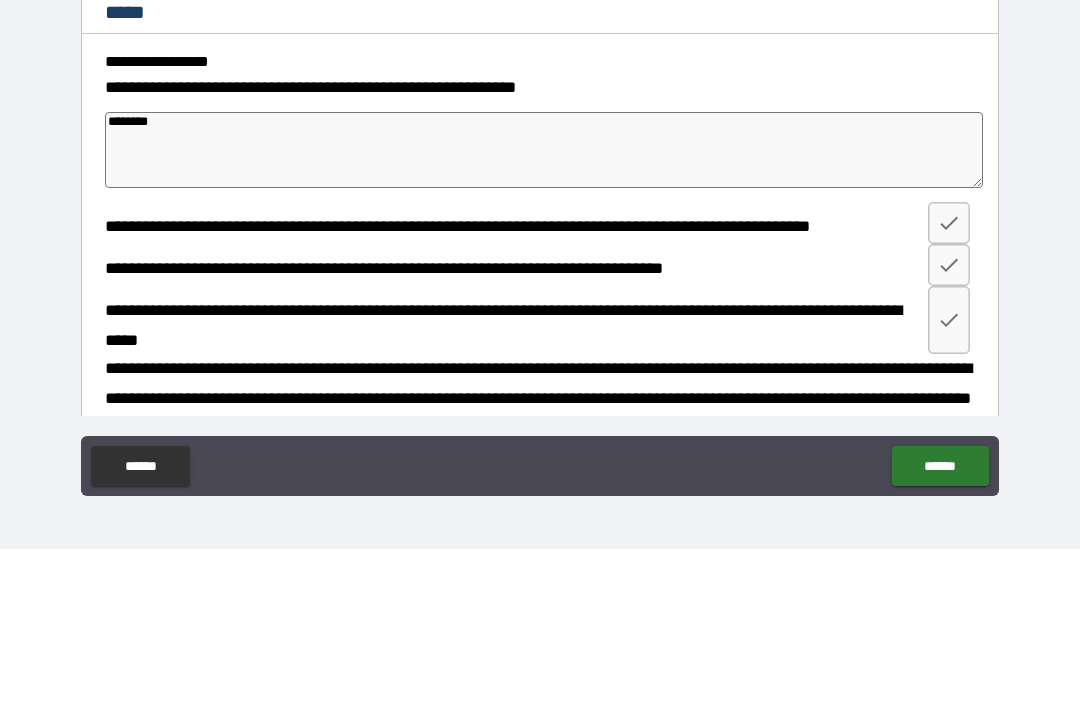type on "*" 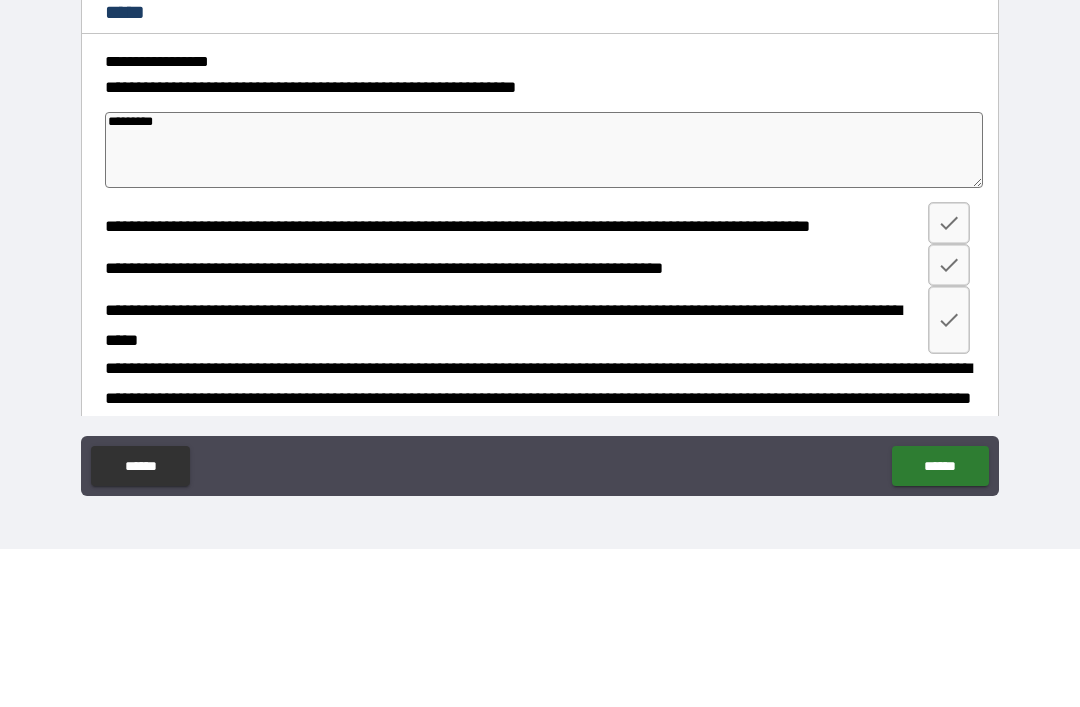 type on "*" 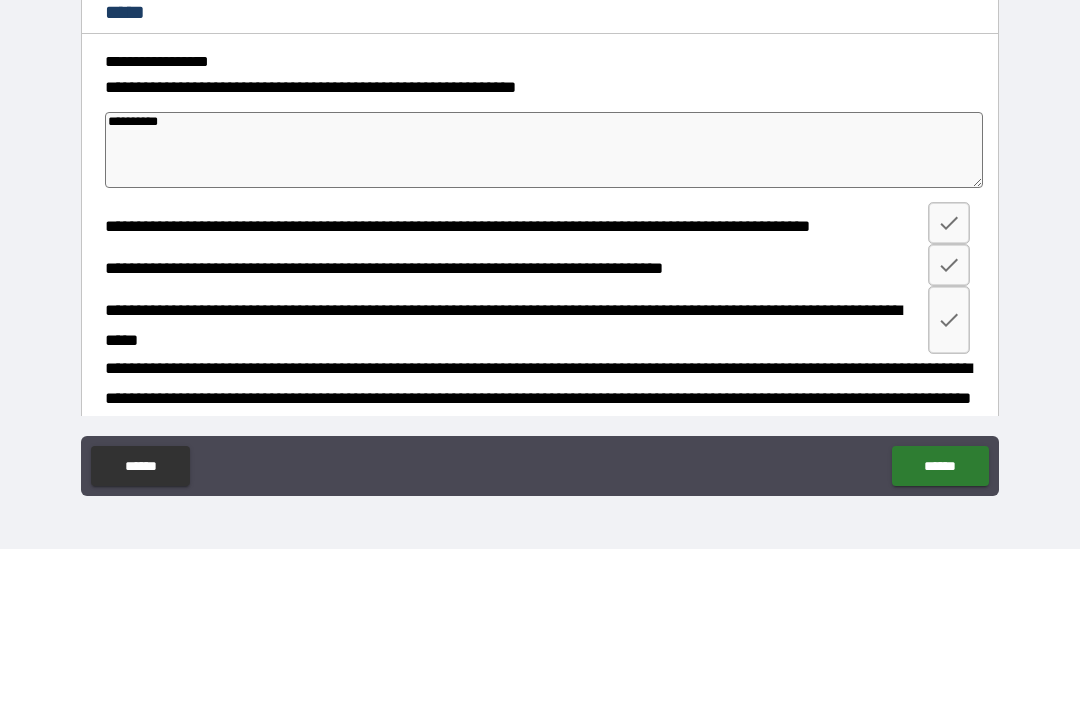 type on "*" 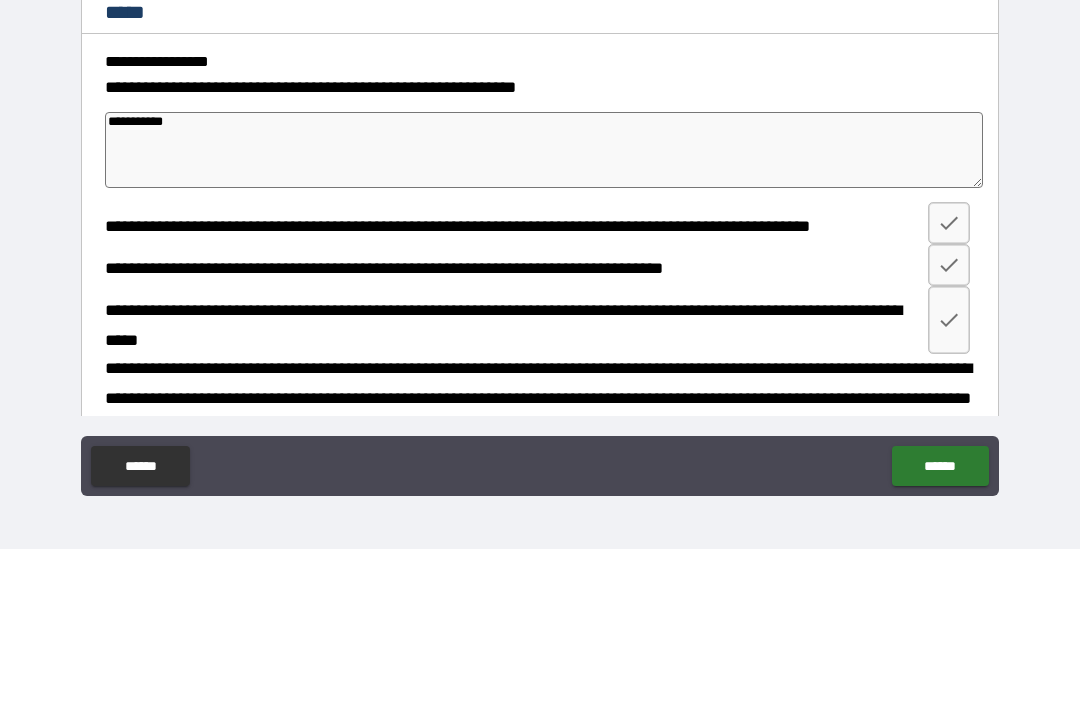 type on "*" 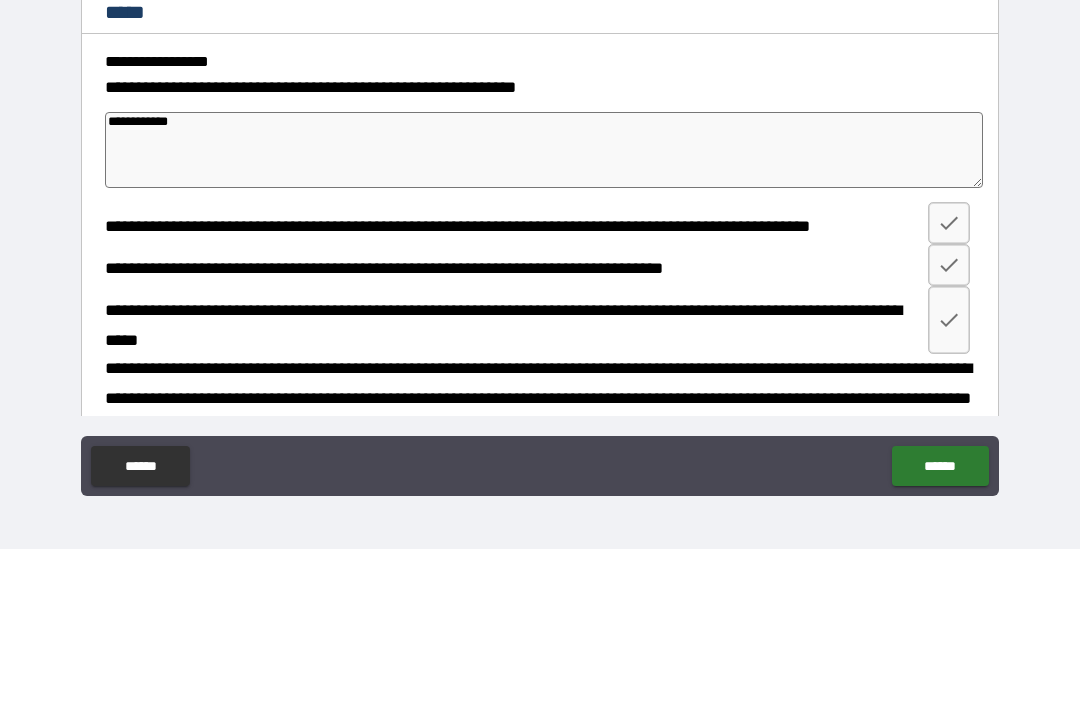 type on "**********" 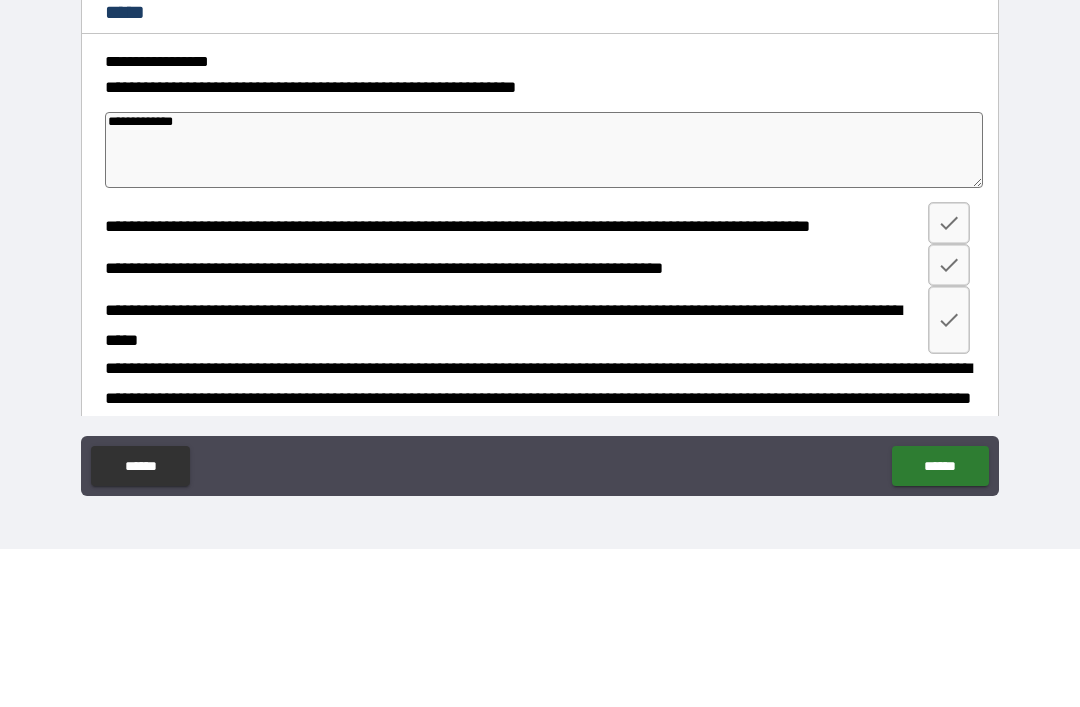 type on "*" 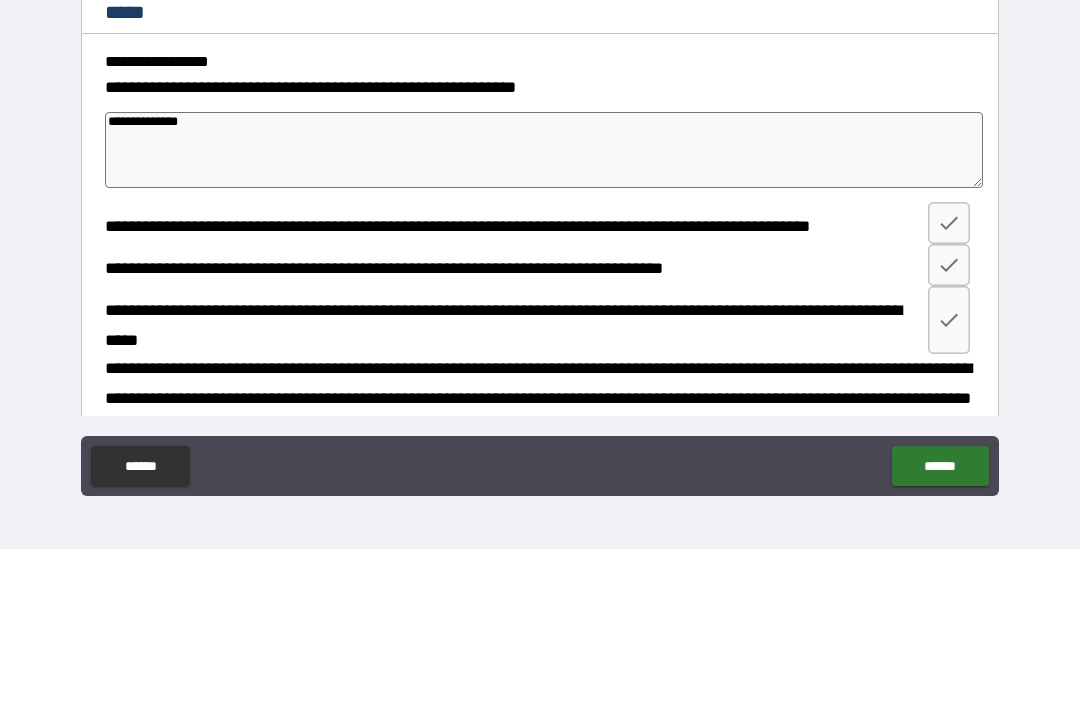 type on "*" 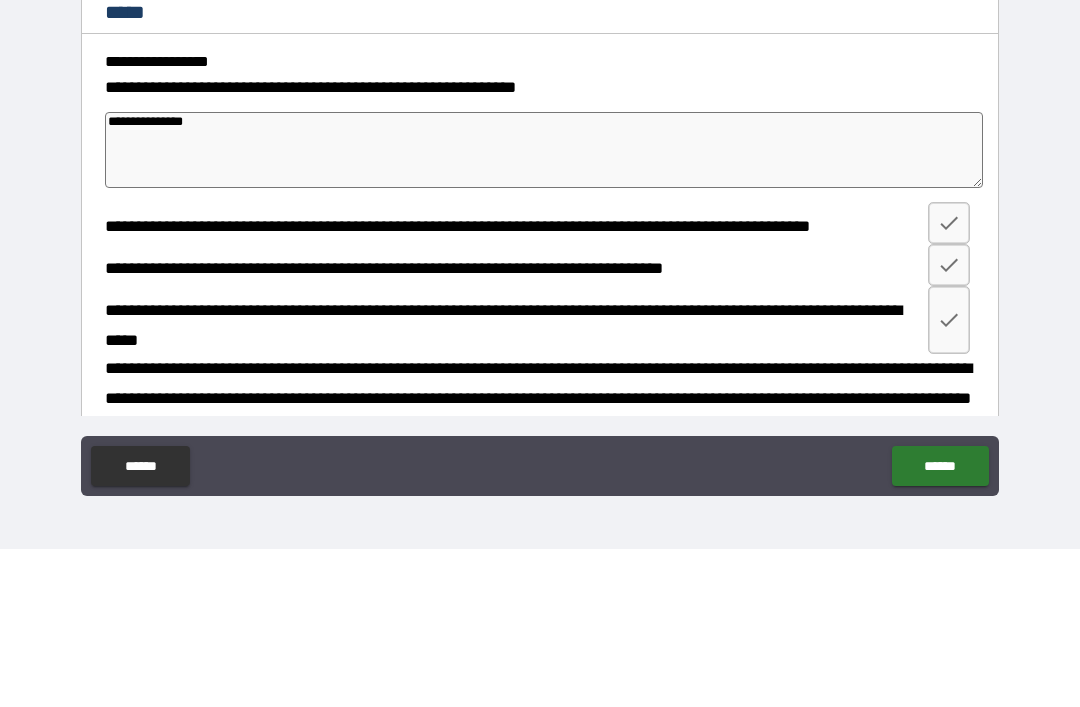 type on "*" 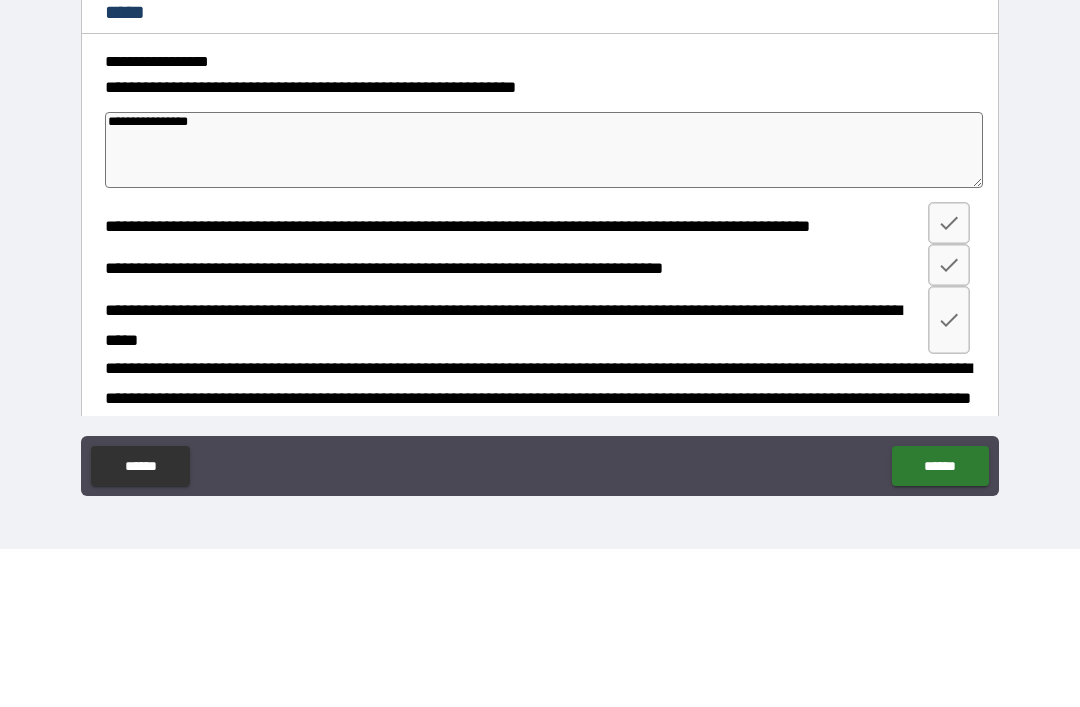 type on "*" 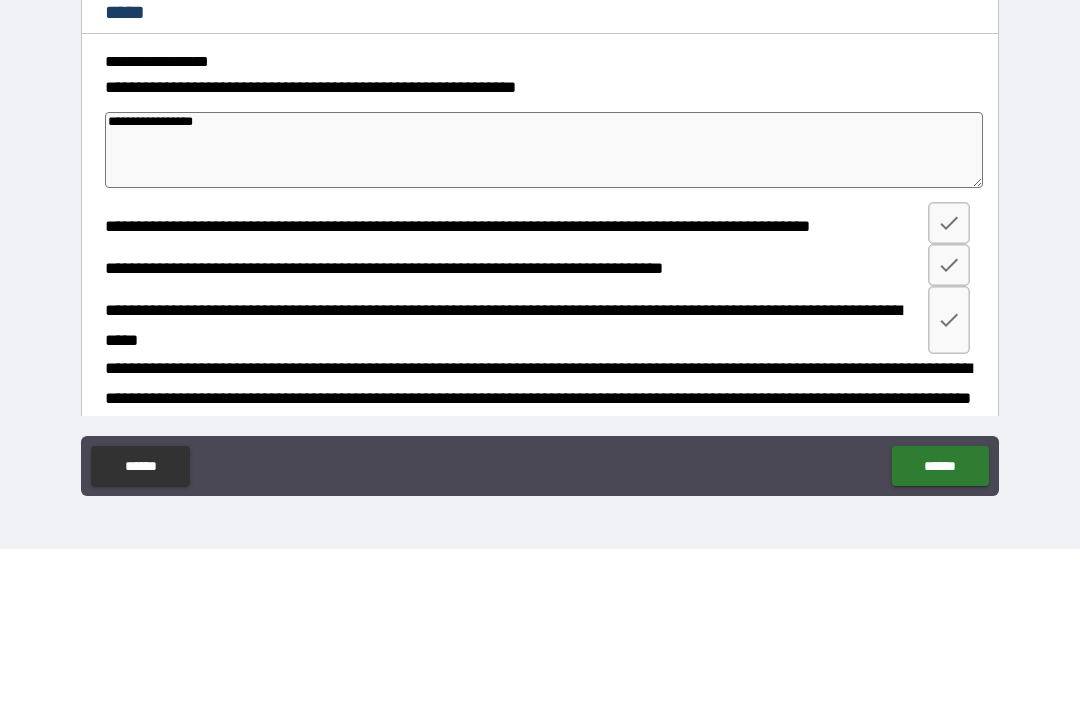 type on "*" 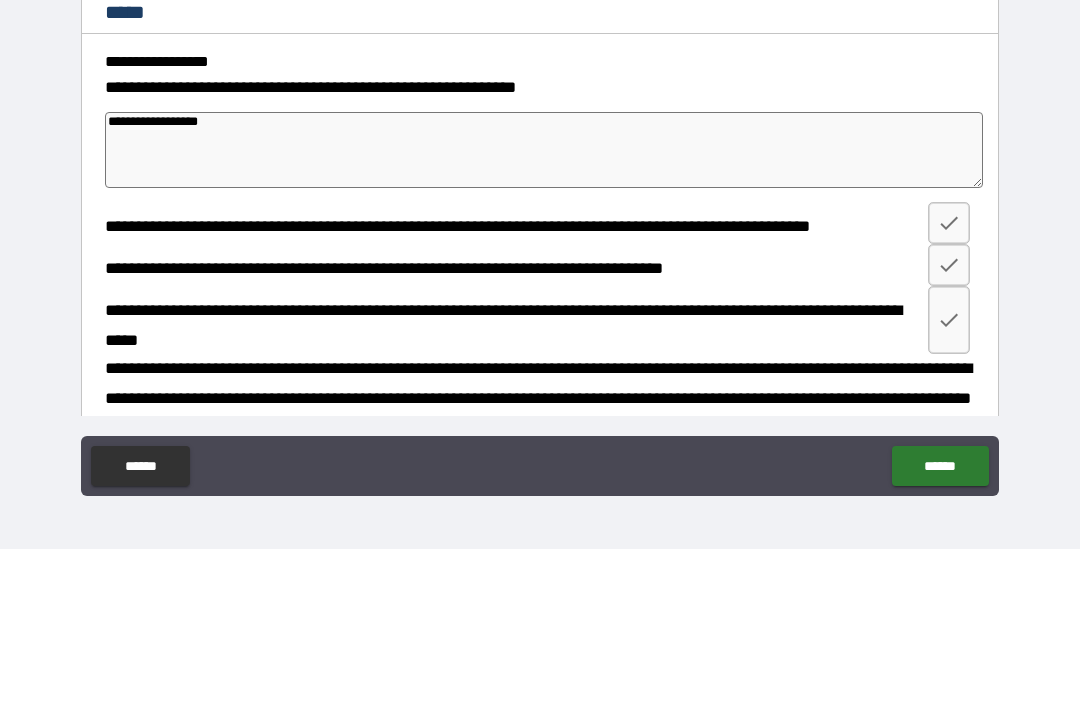 type on "**********" 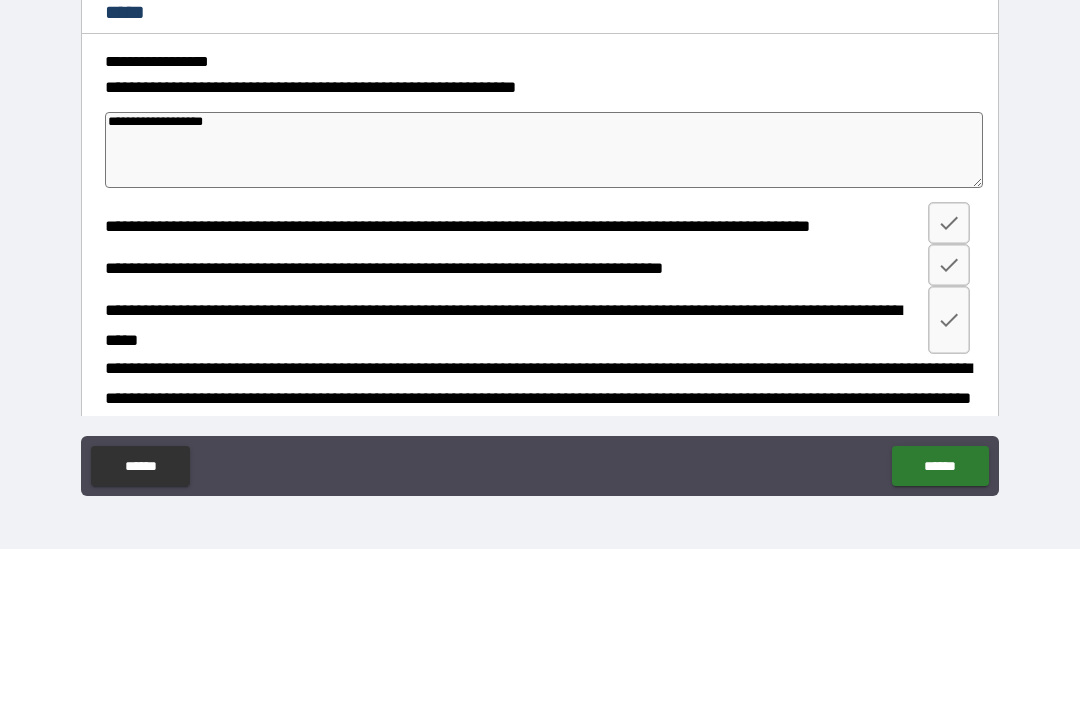 type on "*" 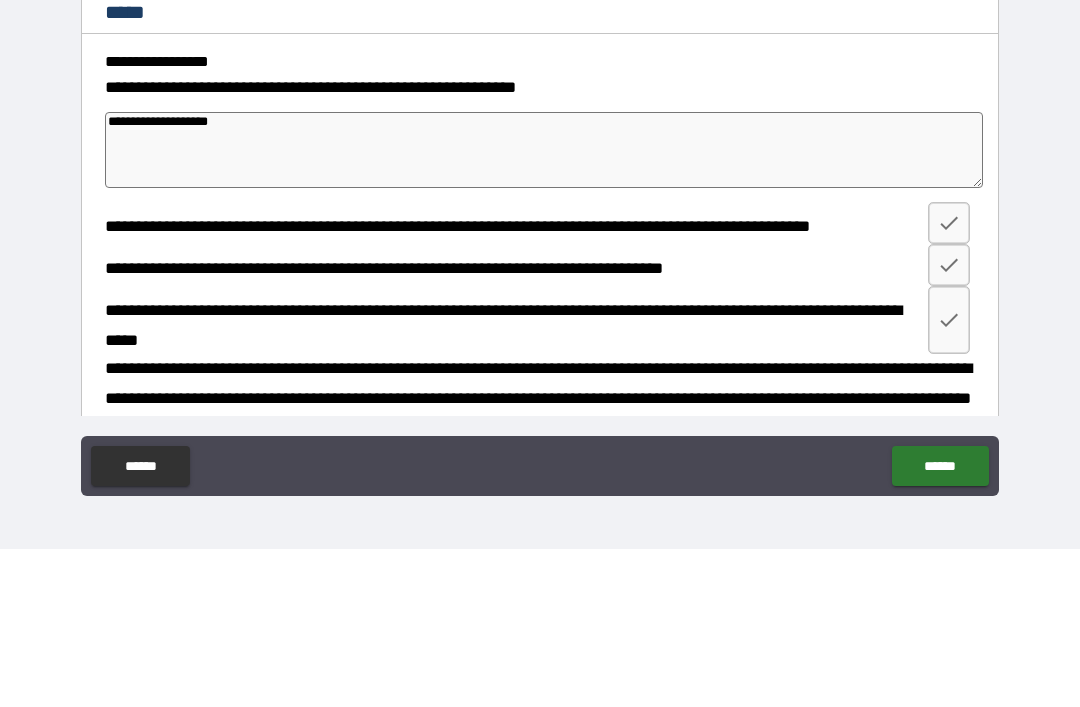 type on "**********" 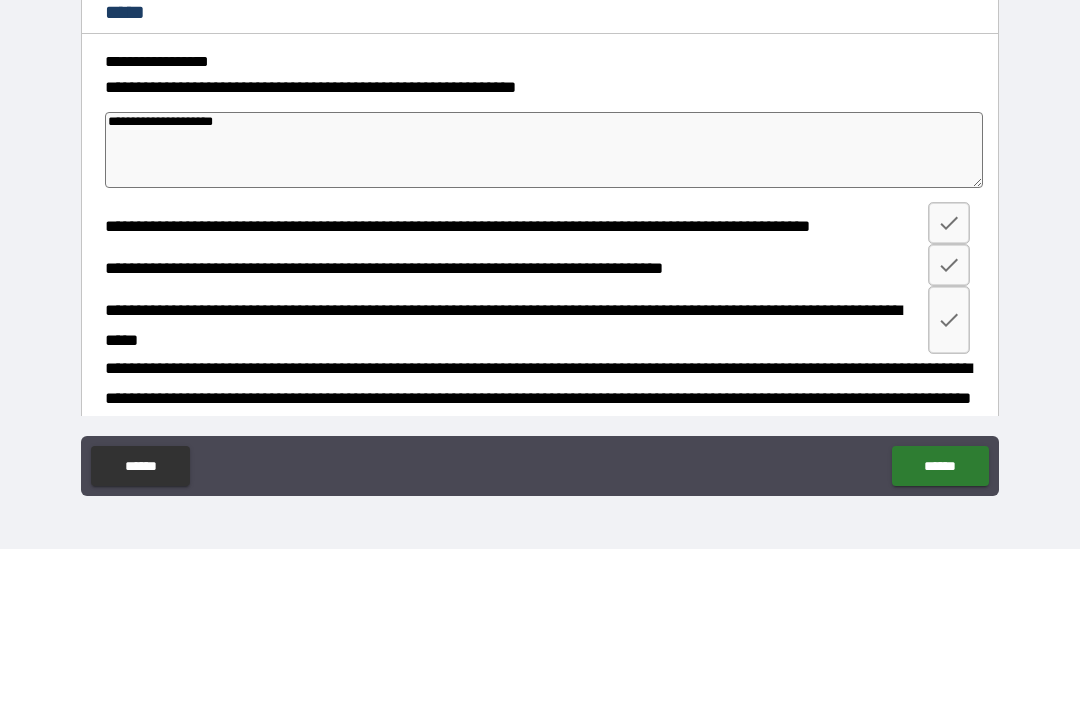 type on "*" 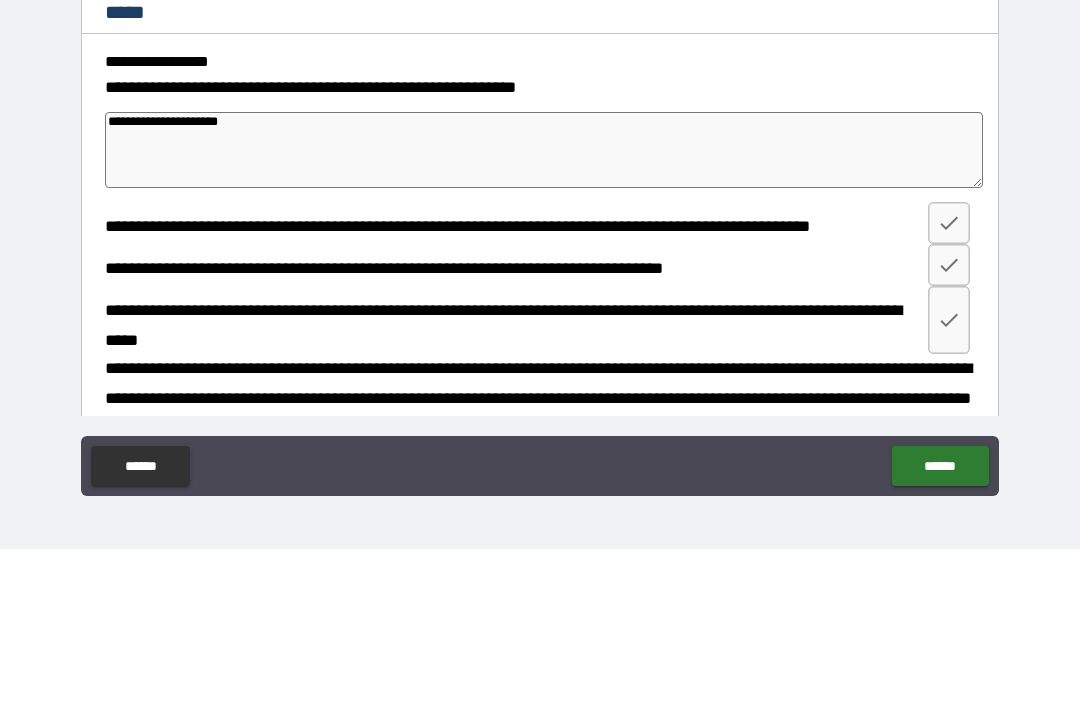 type on "*" 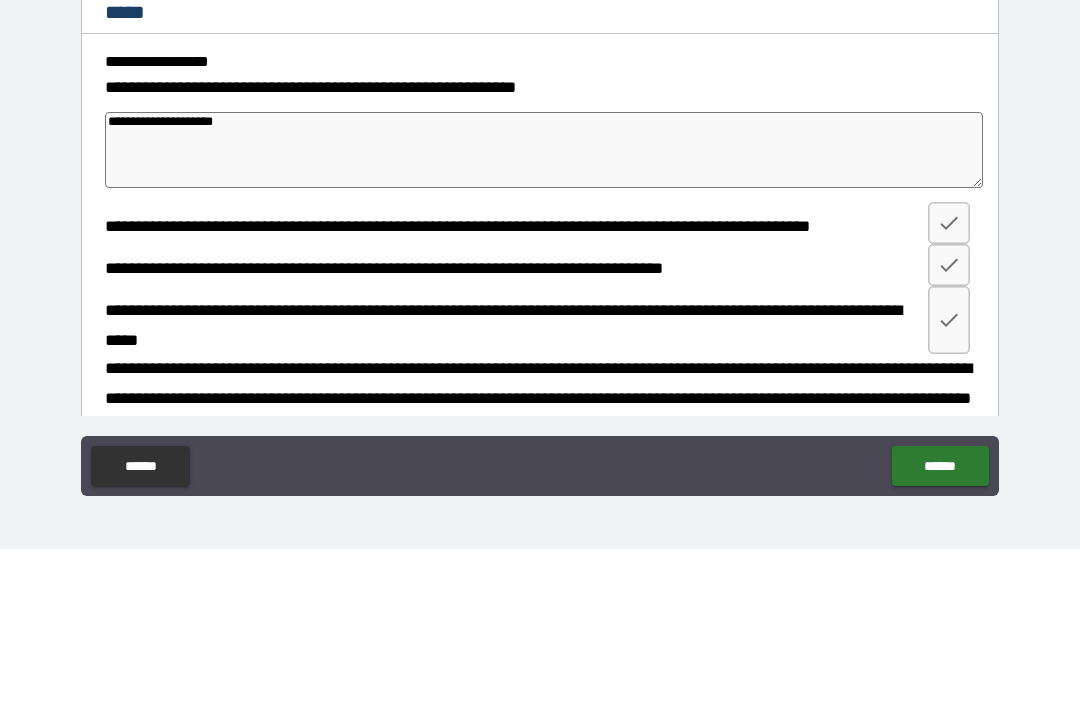 type on "*" 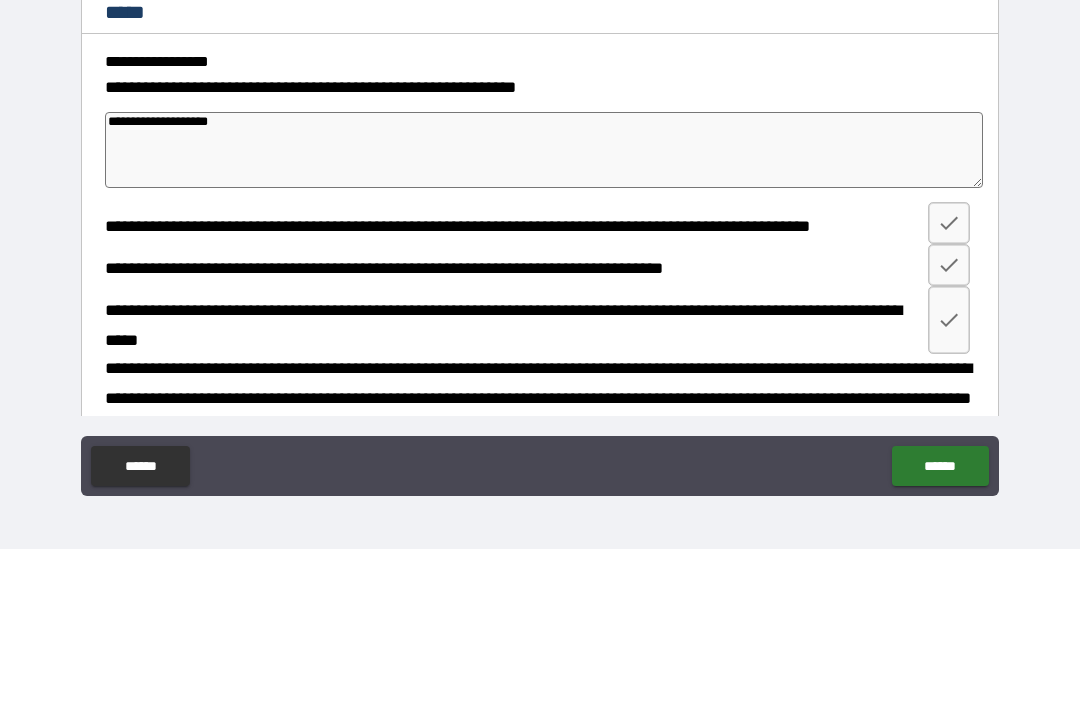 type on "**********" 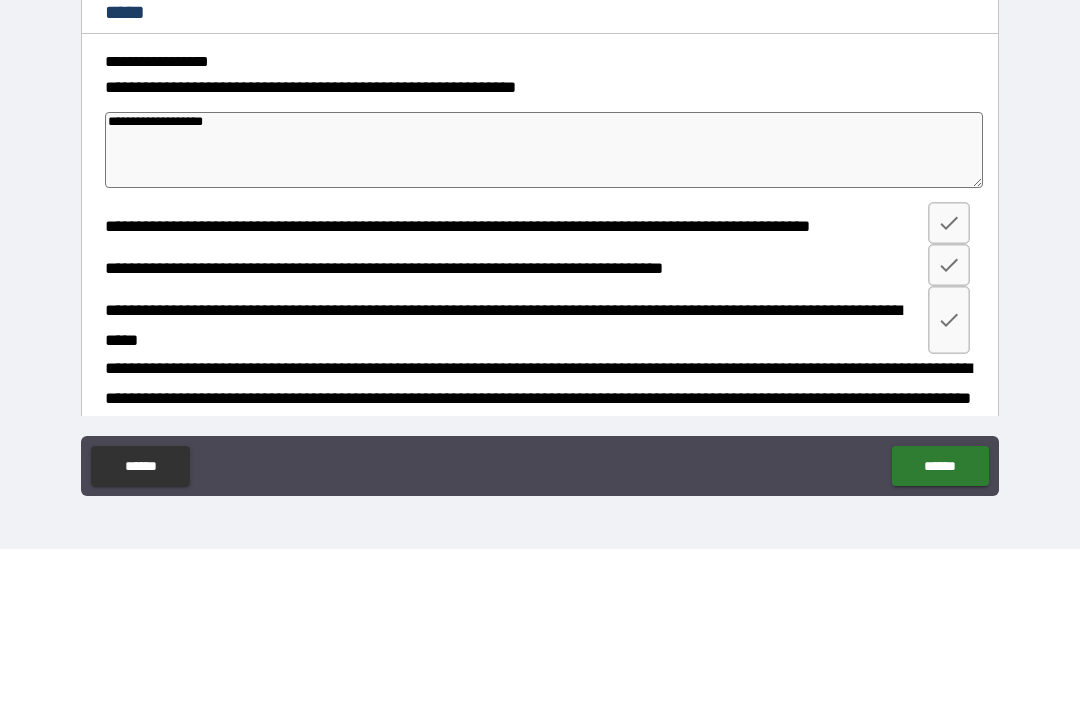 type on "**********" 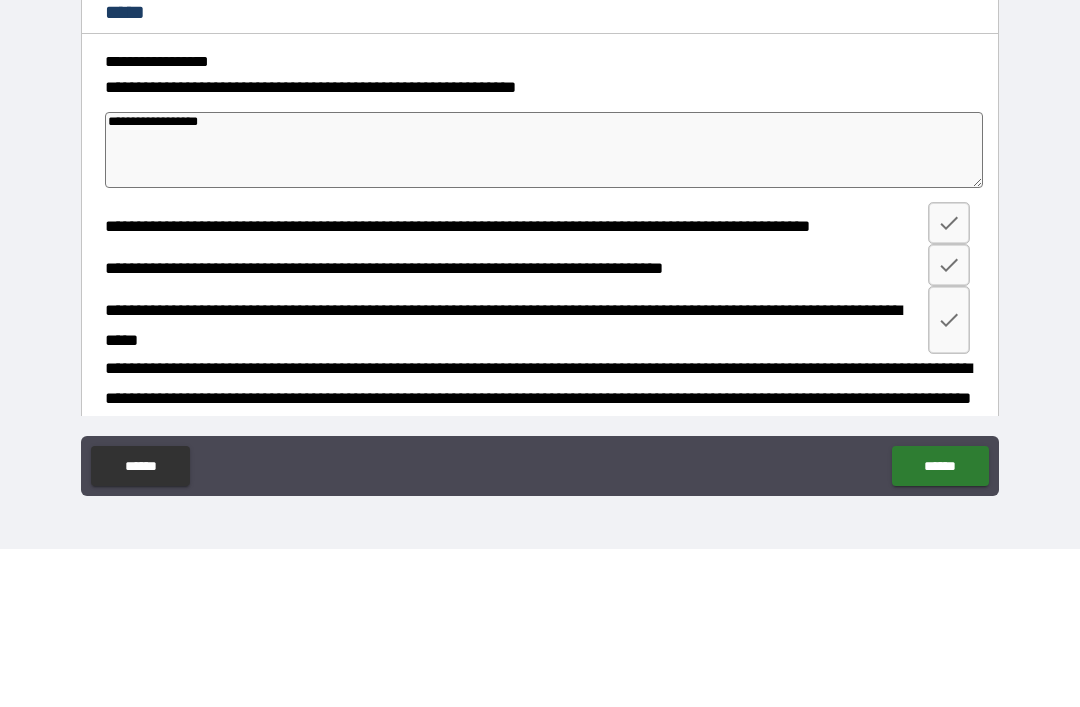 type on "*" 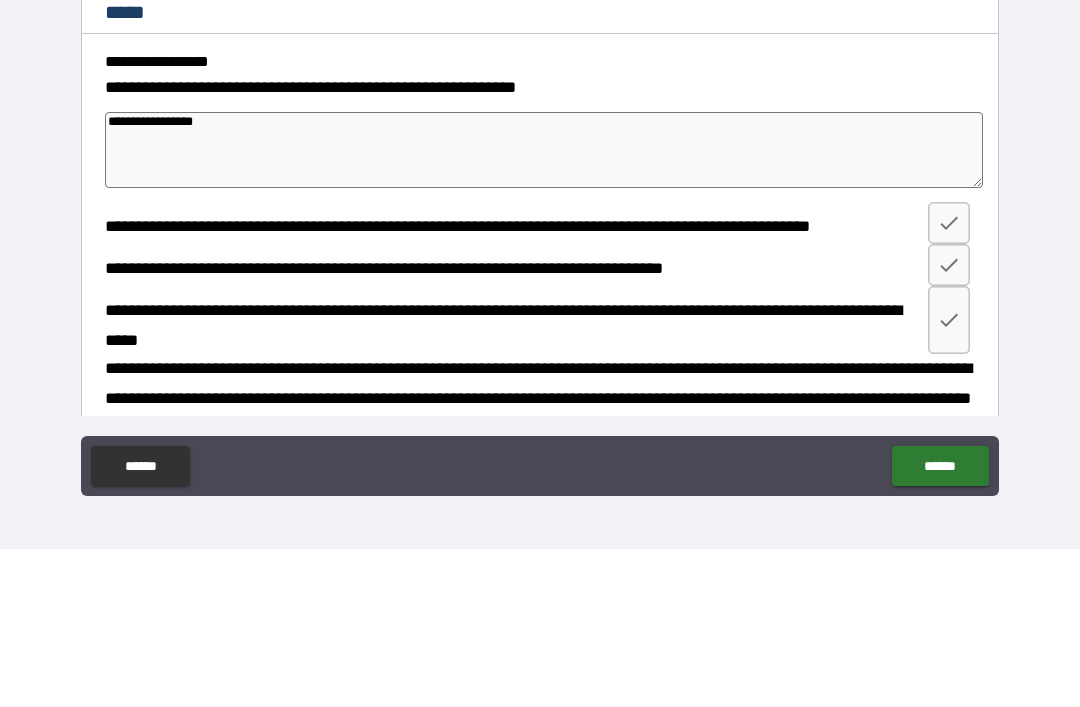 type on "**********" 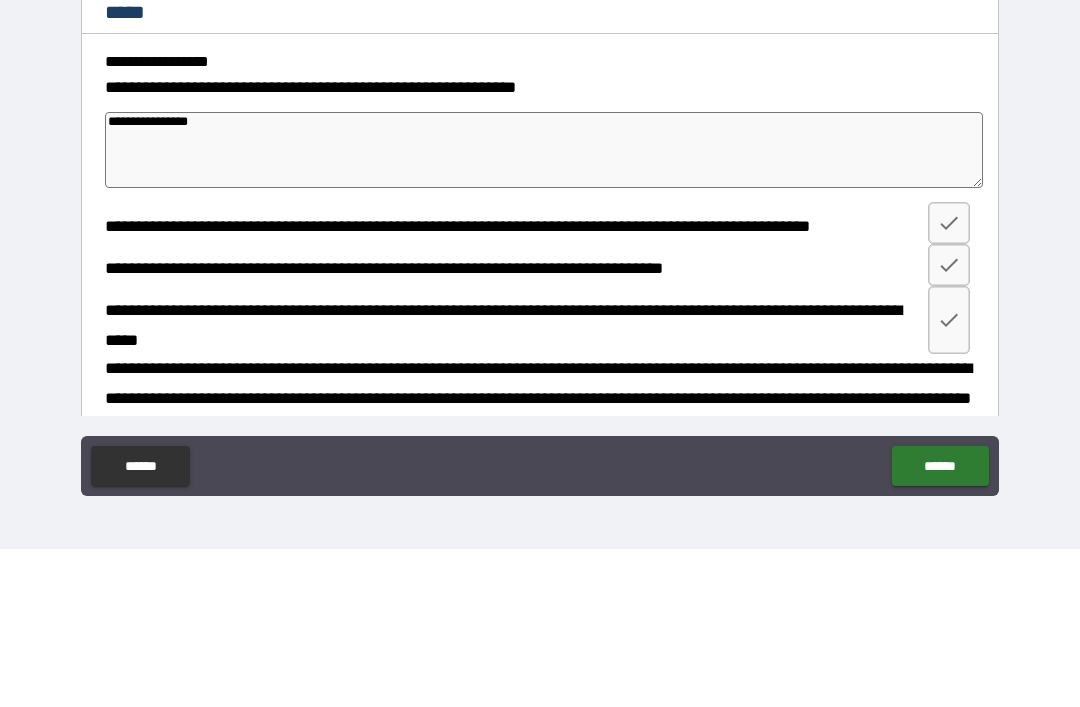 type on "*" 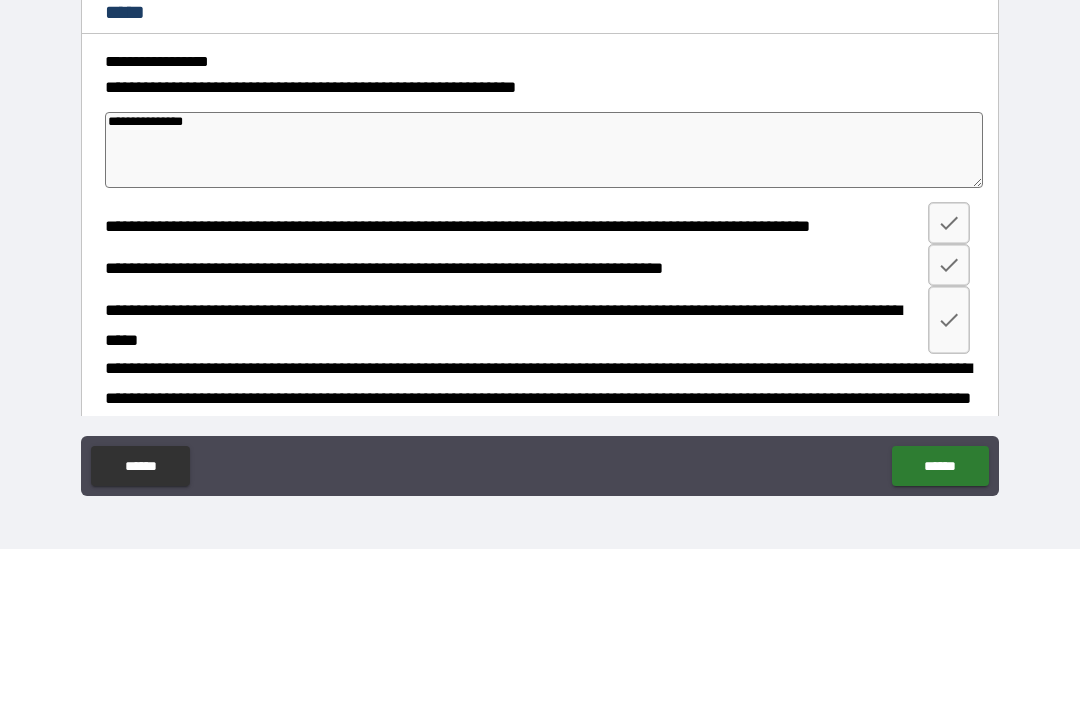 type on "*" 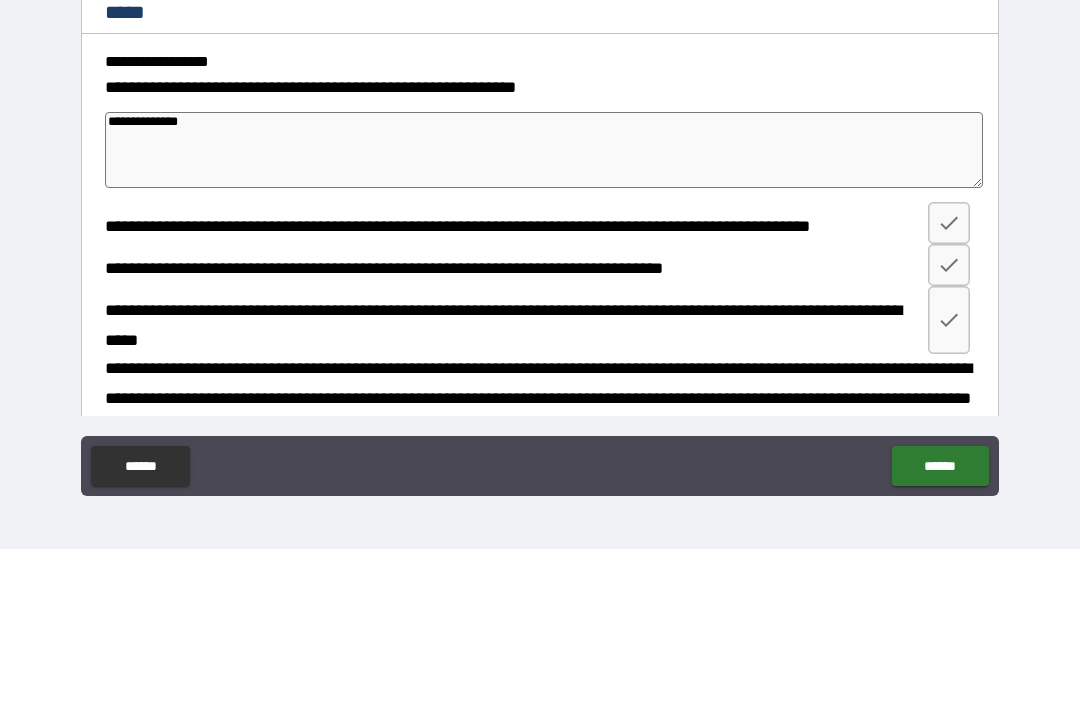 type on "**********" 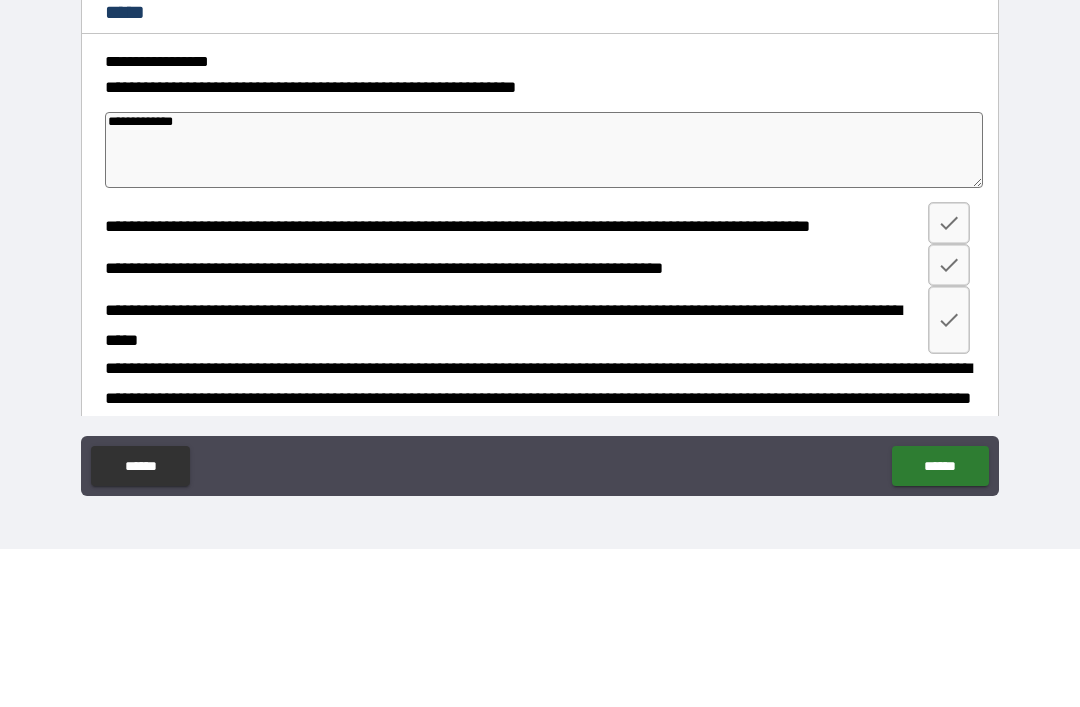 type on "*" 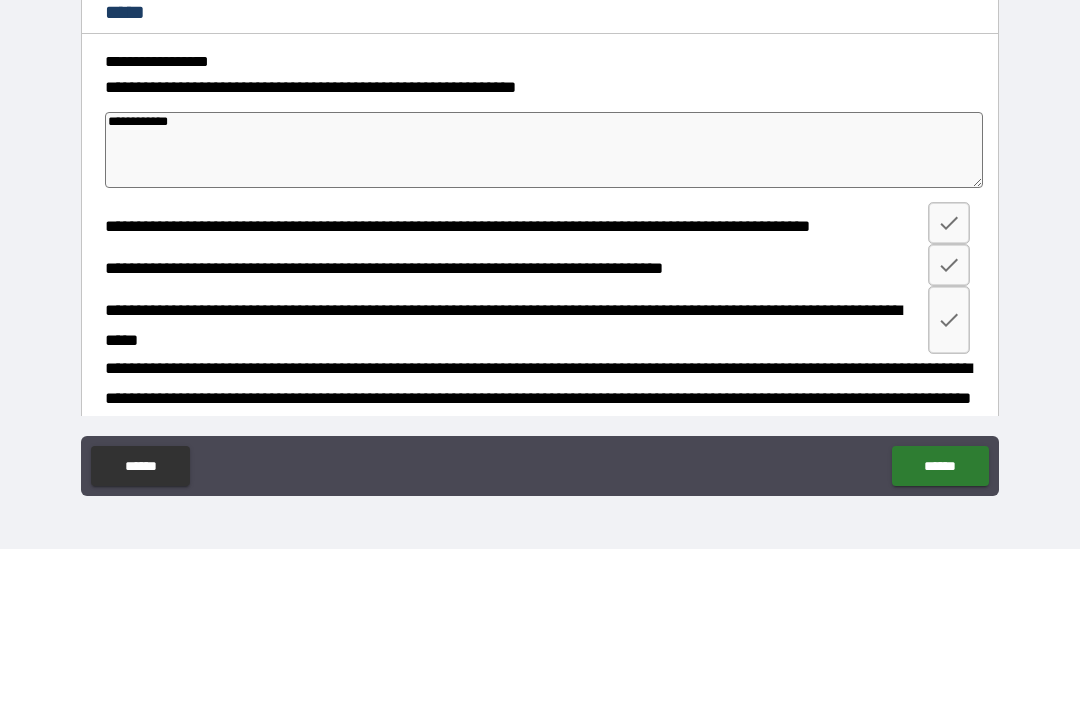 type on "**********" 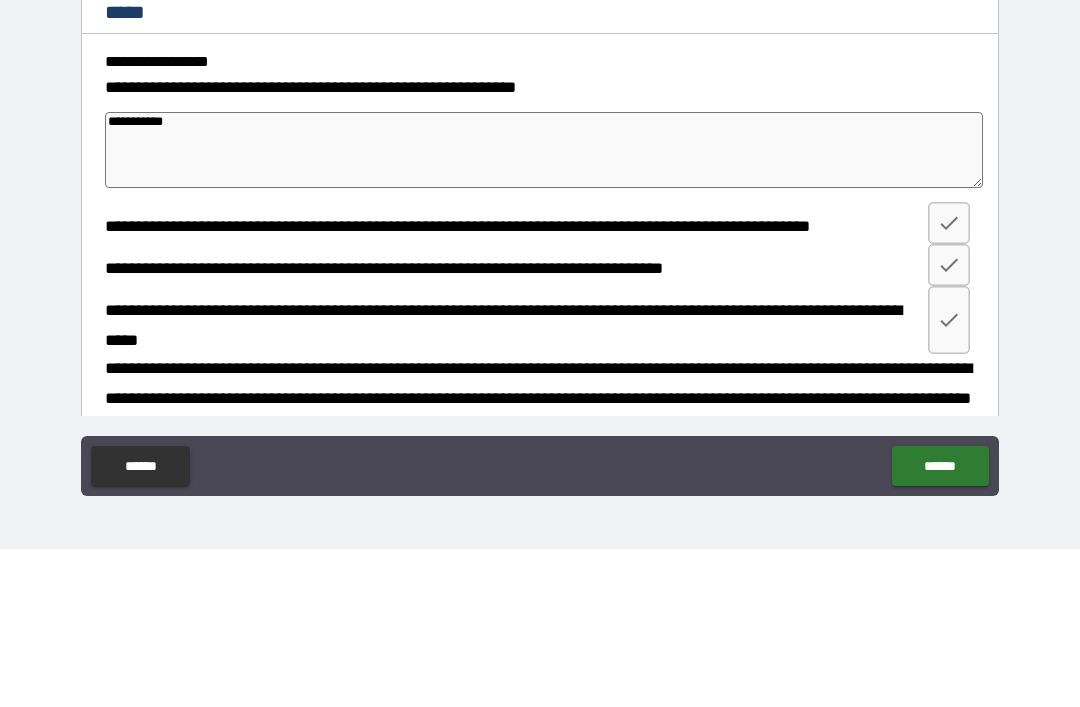 type on "*" 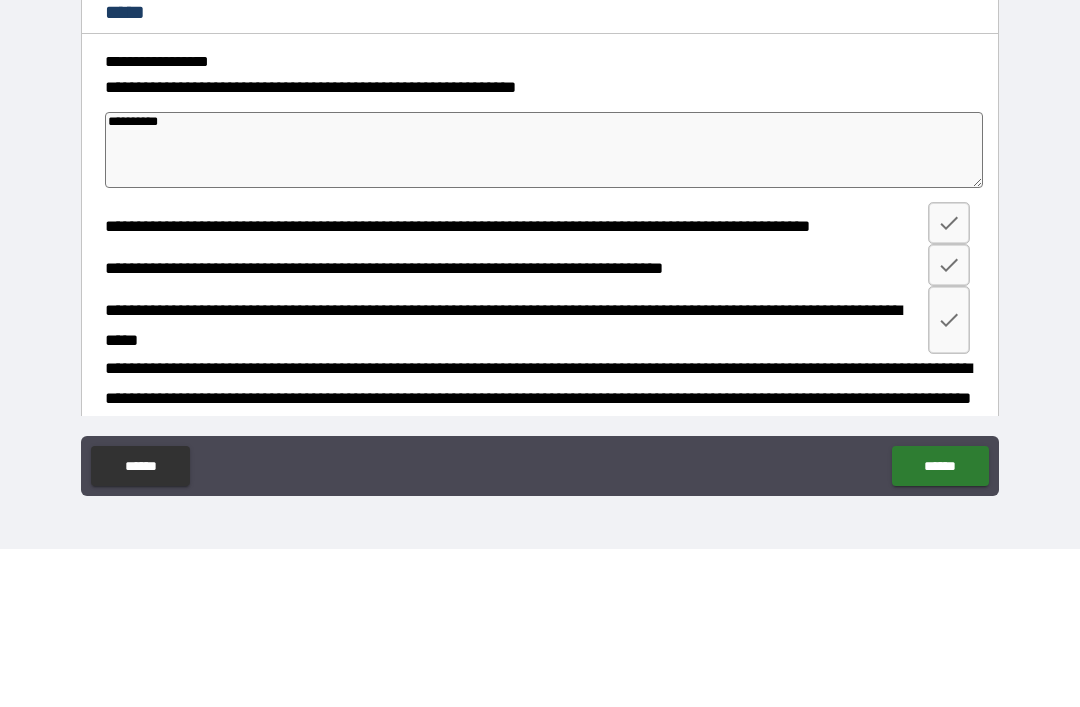 type on "*" 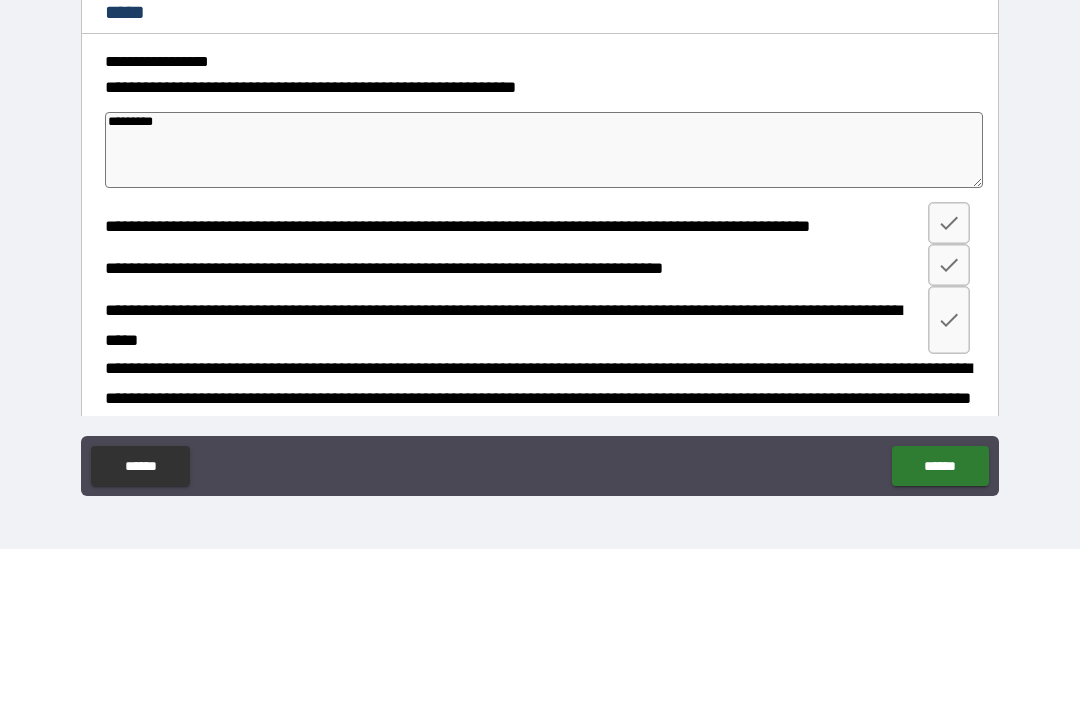 type on "*******" 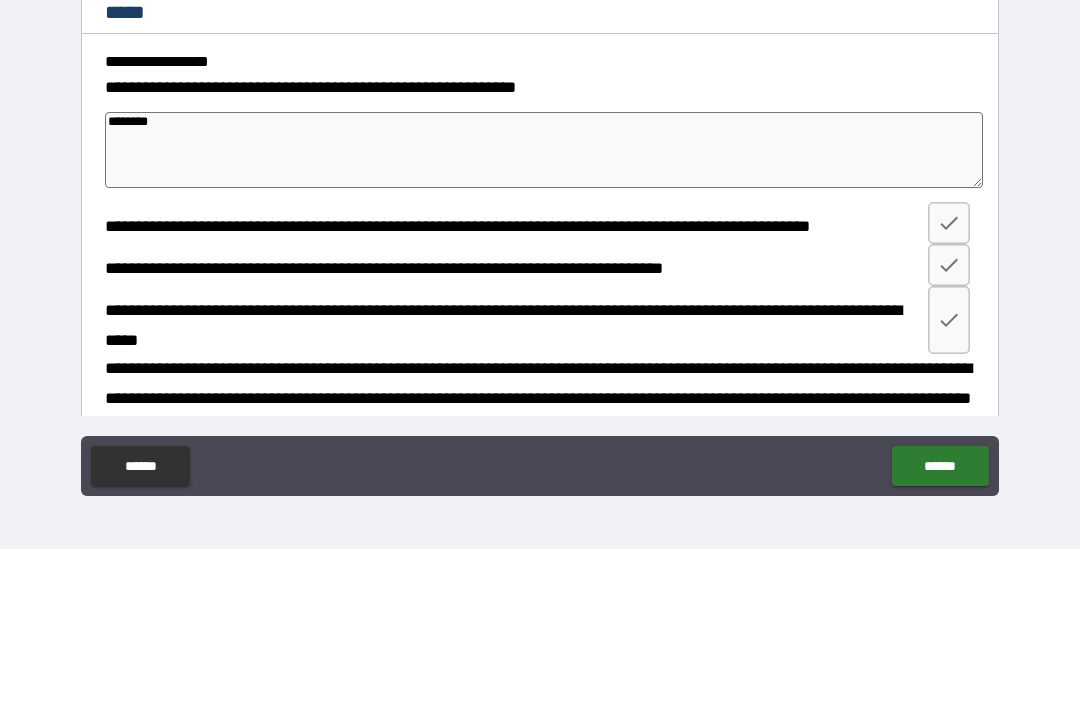 type on "*" 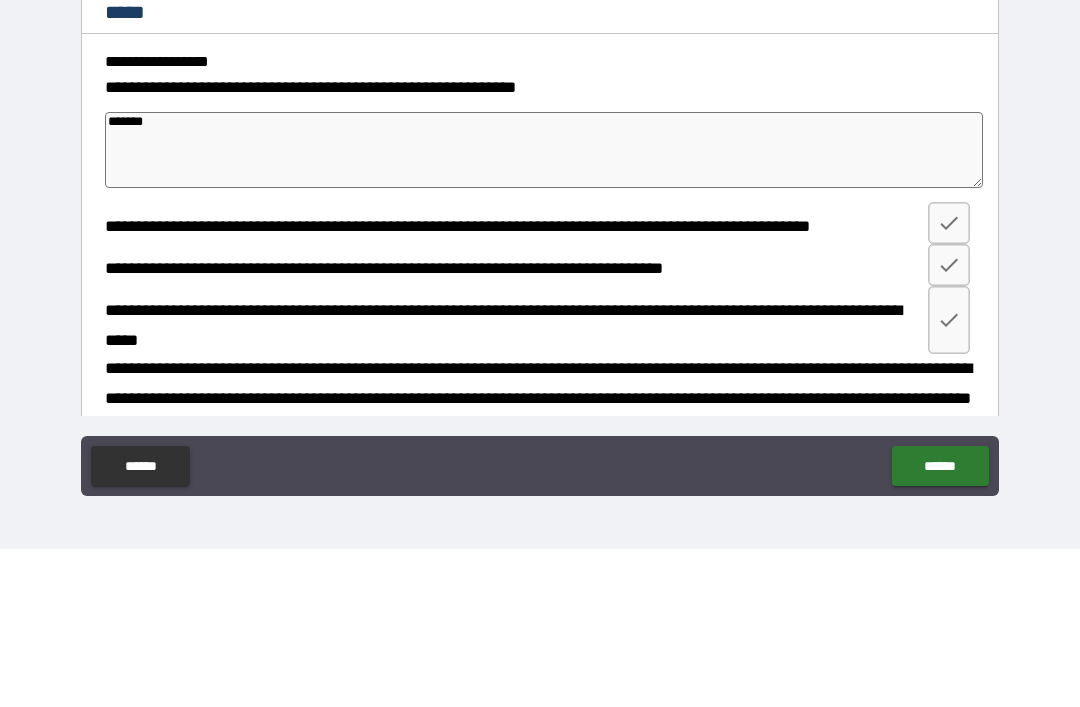 type on "******" 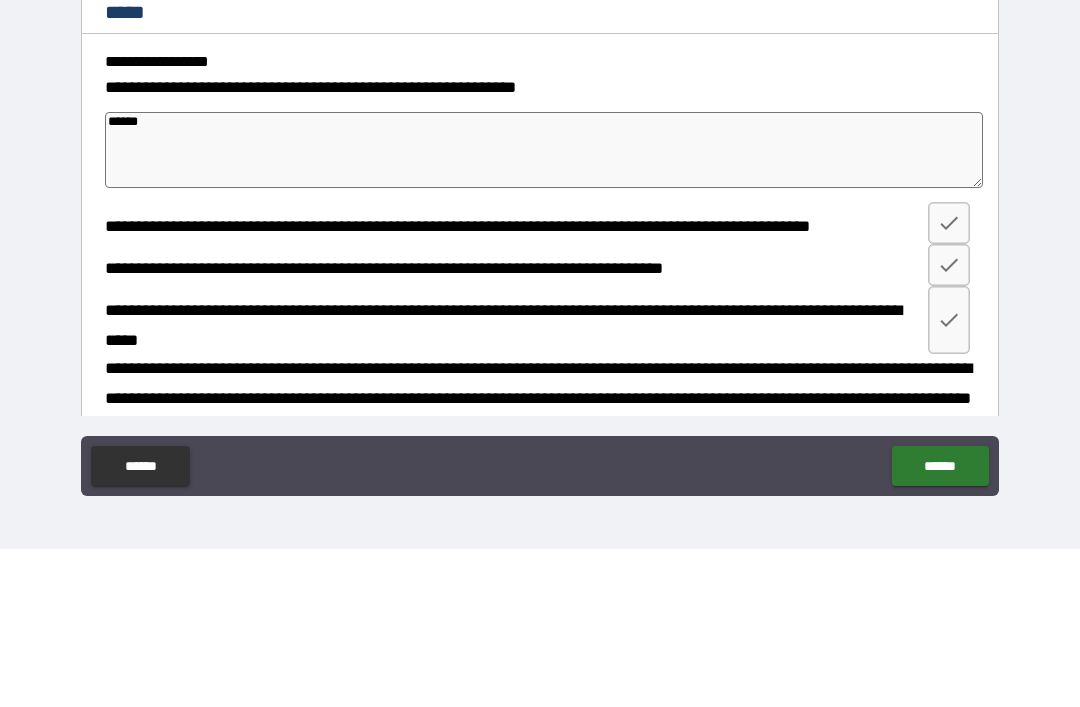 type on "*" 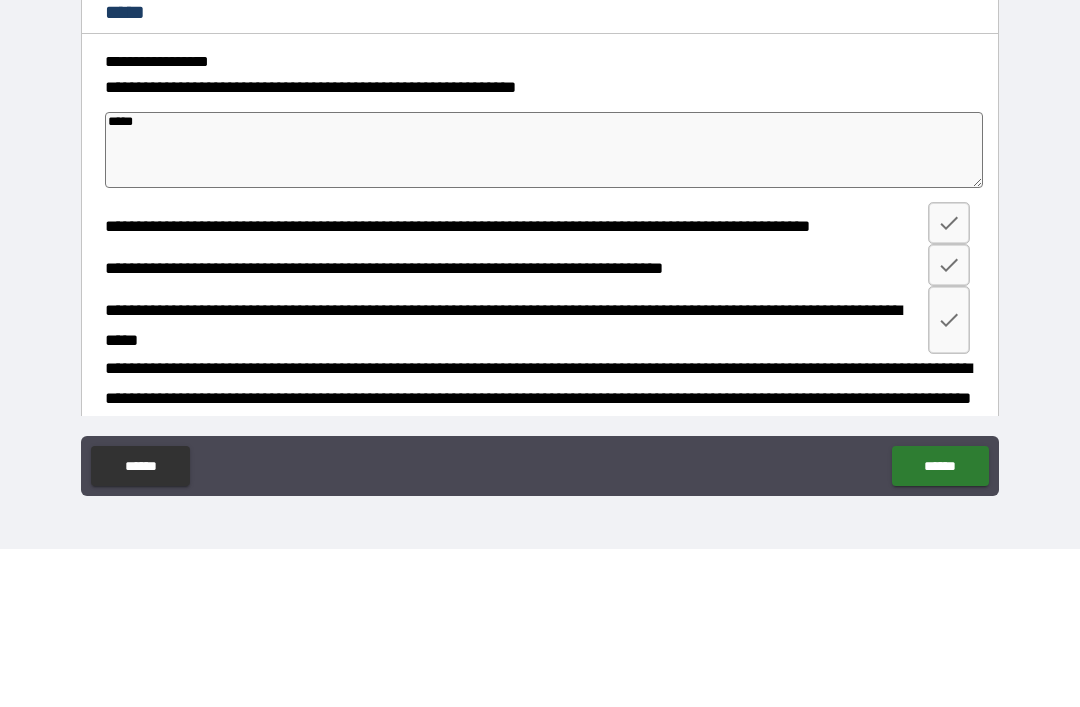 type on "*" 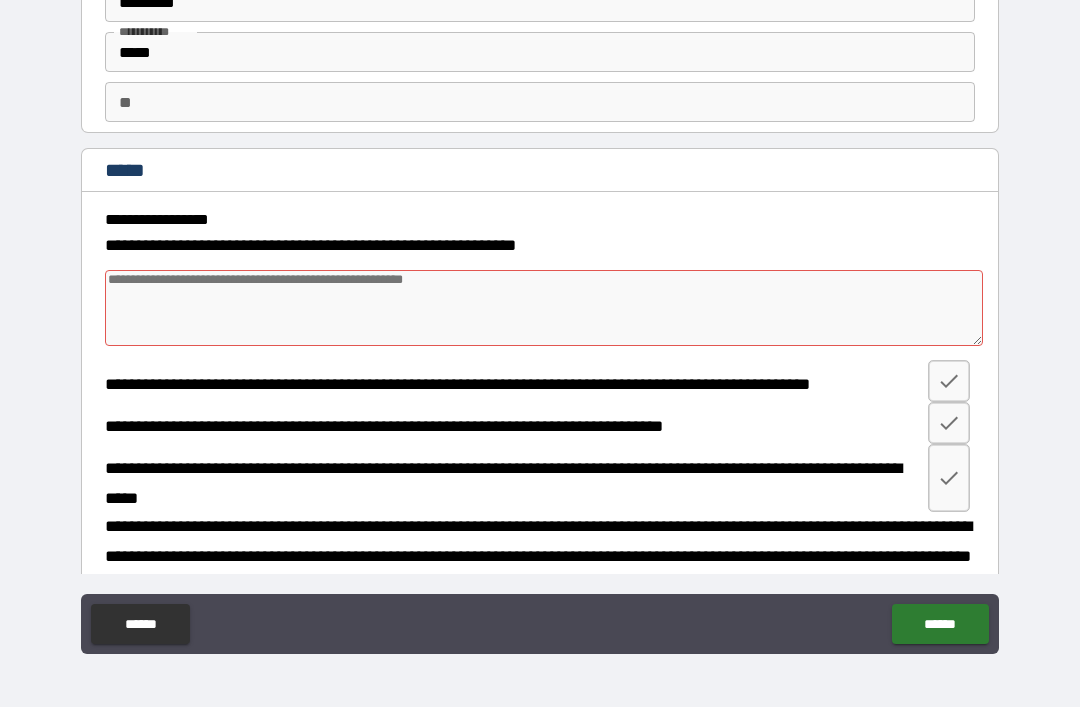 click at bounding box center [544, 308] 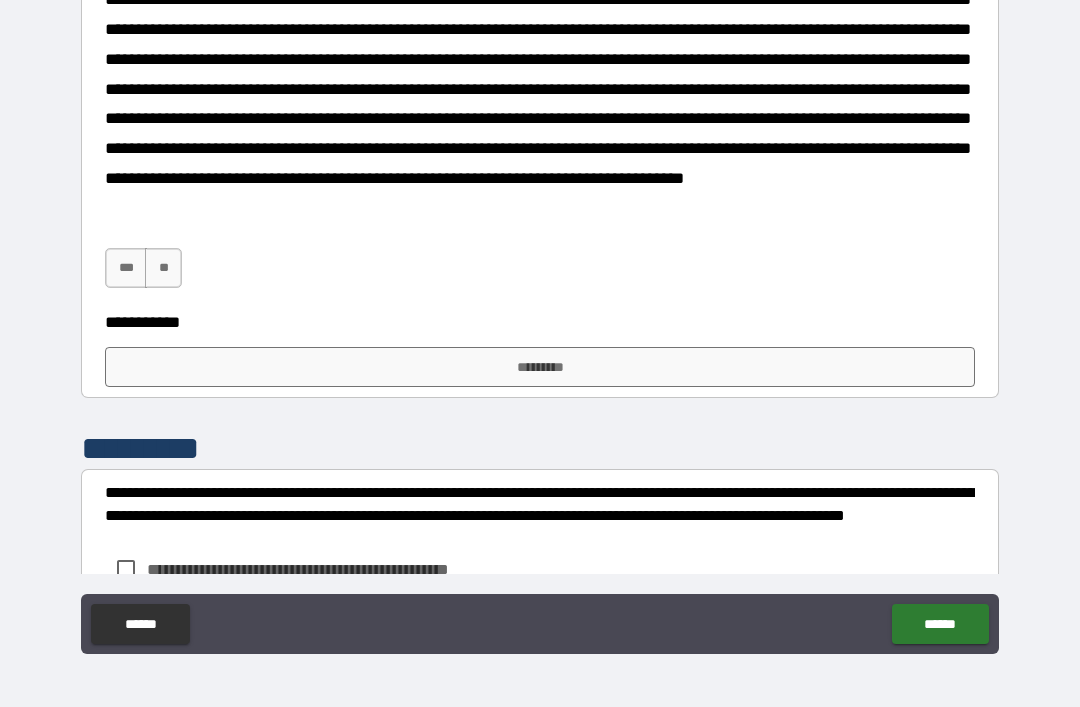 scroll, scrollTop: 961, scrollLeft: 0, axis: vertical 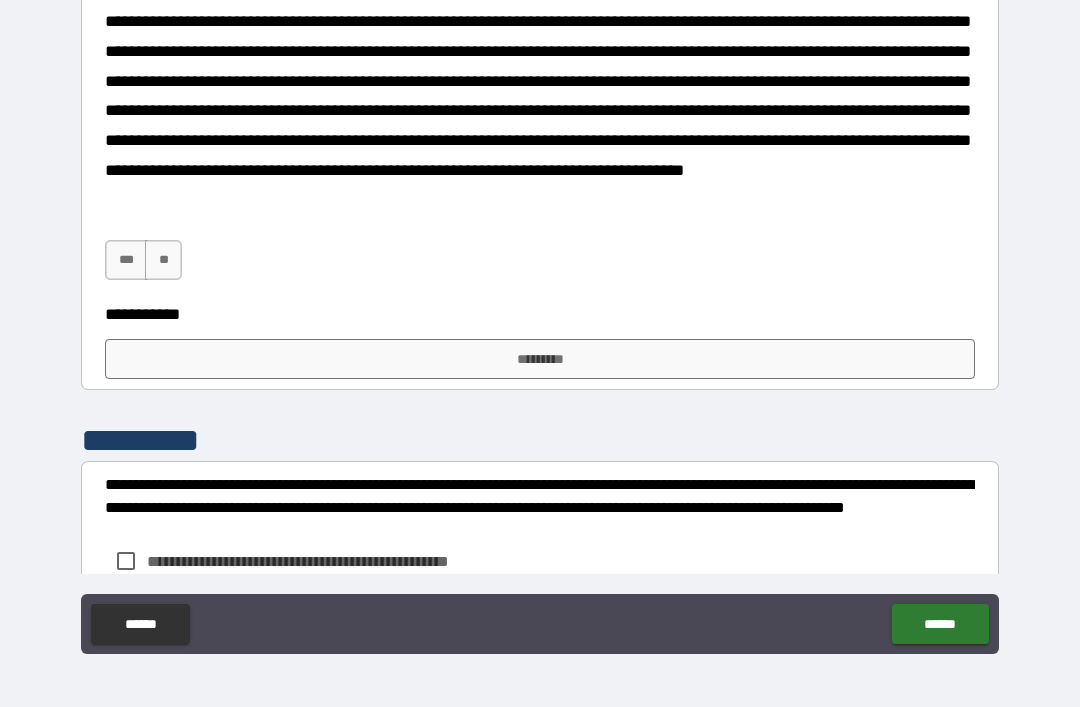 click on "***" at bounding box center (126, 260) 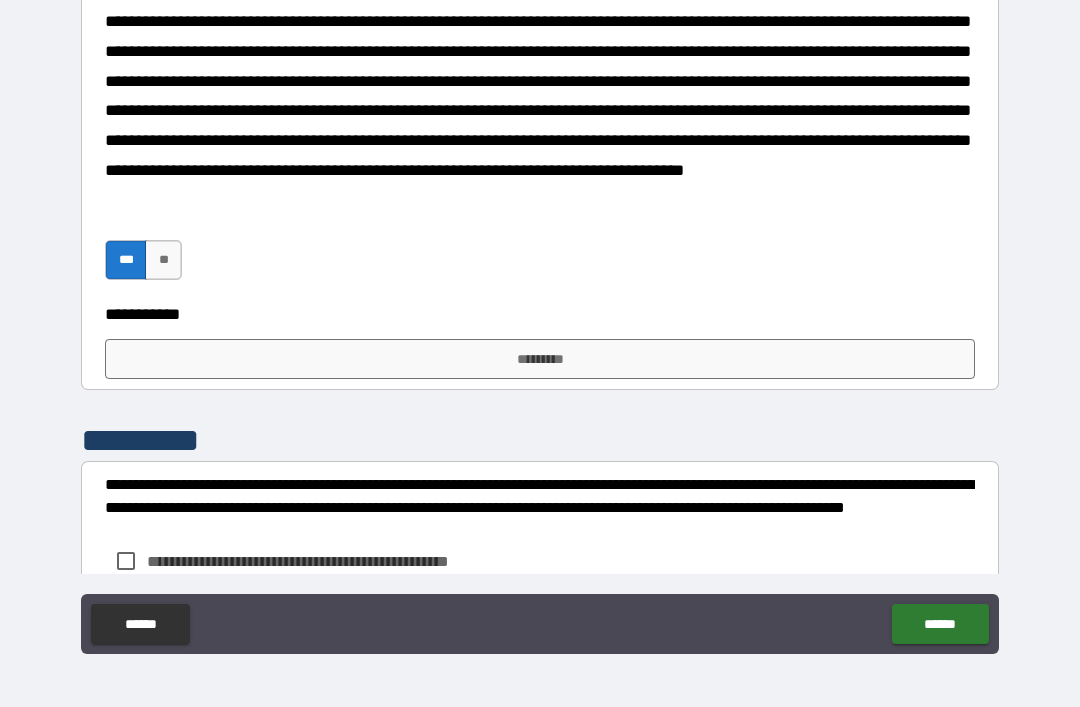 click on "*********" at bounding box center [540, 359] 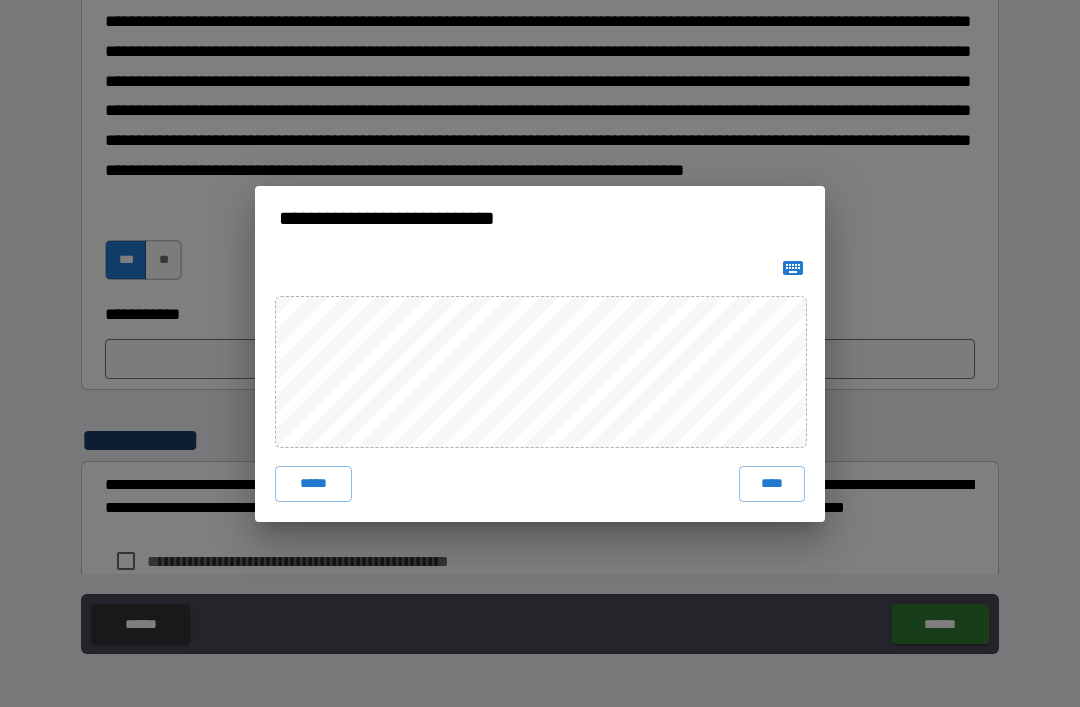 click on "****" at bounding box center (772, 484) 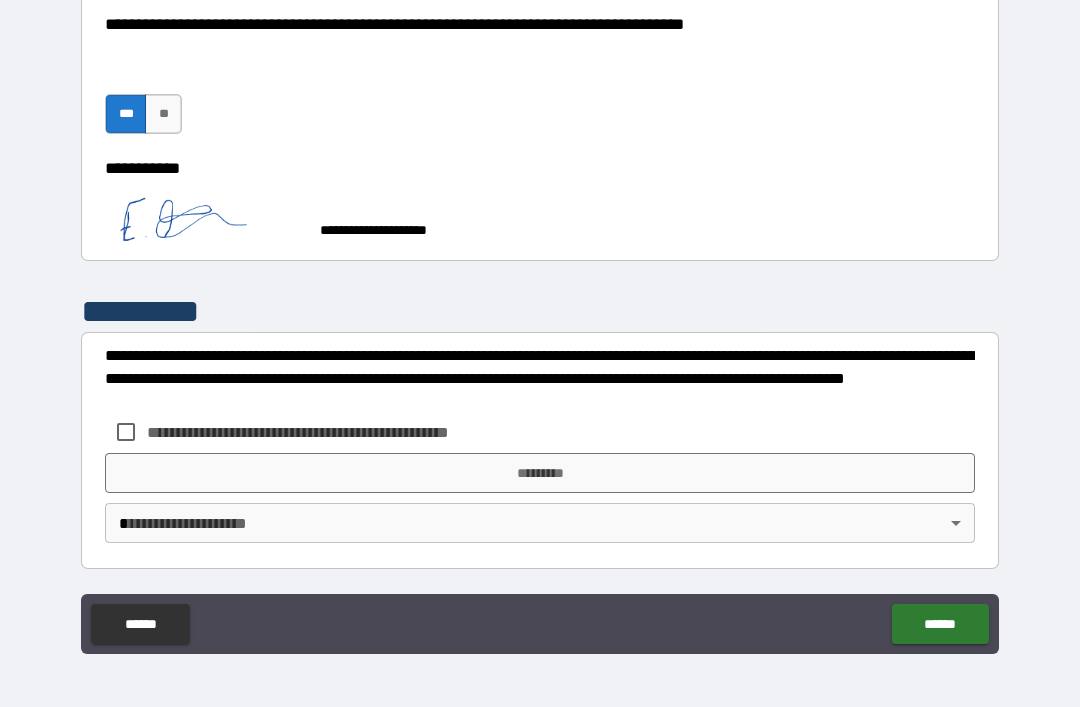 scroll, scrollTop: 1107, scrollLeft: 0, axis: vertical 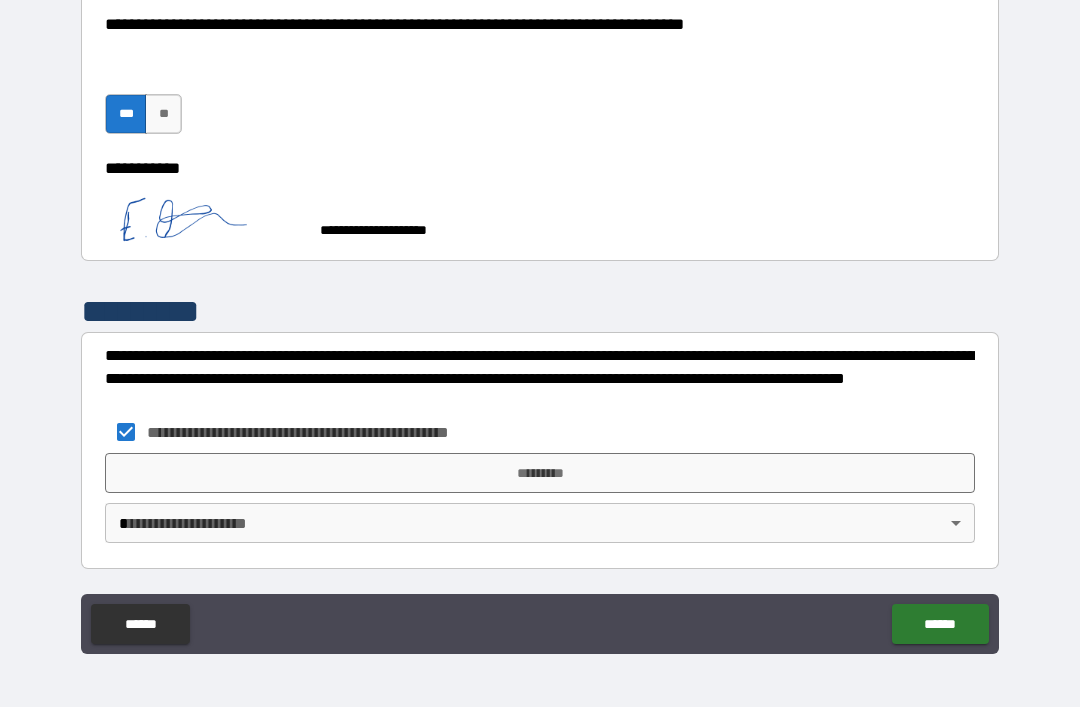 click on "*********" at bounding box center [540, 473] 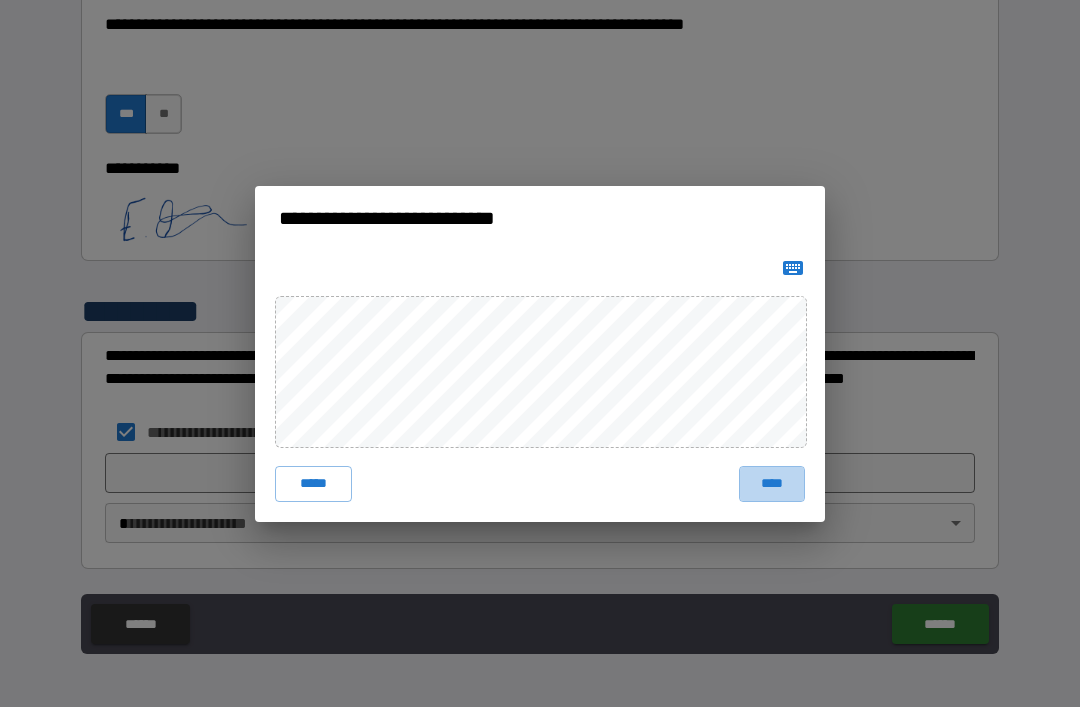 click on "****" at bounding box center [772, 484] 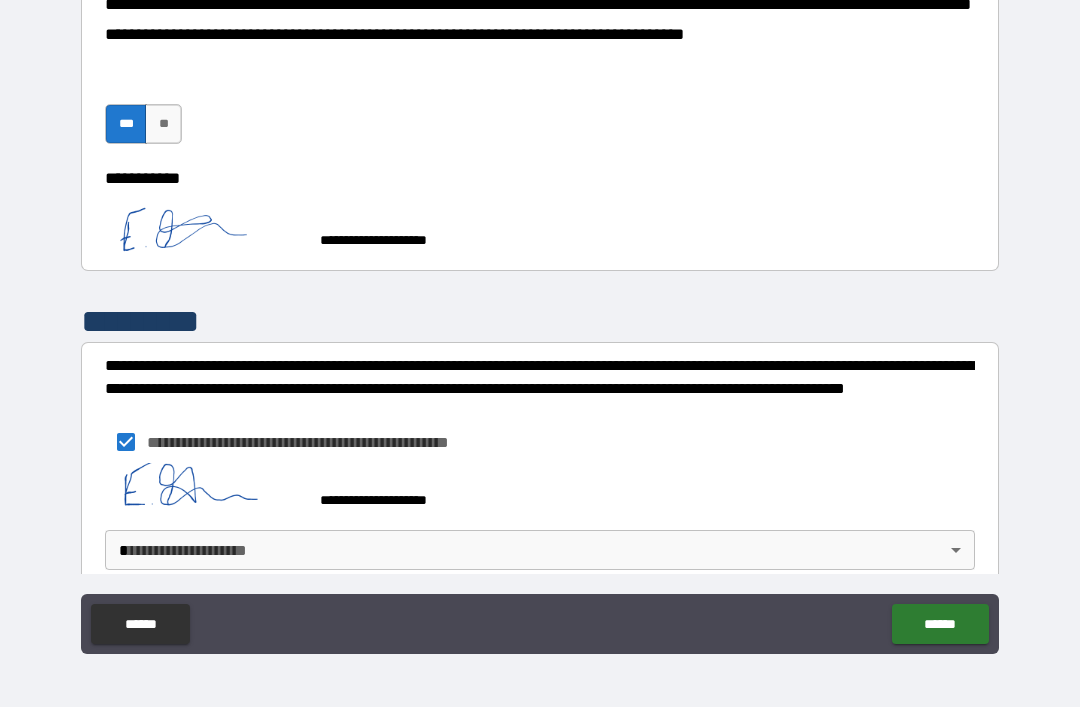 click on "**********" at bounding box center [540, 321] 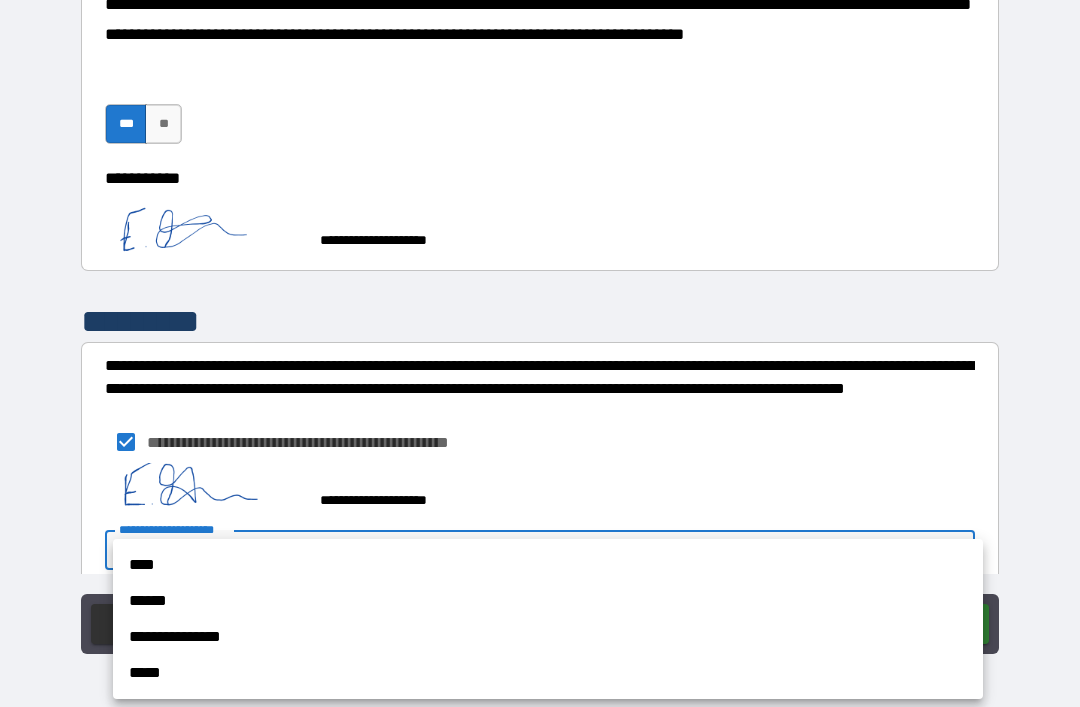 click on "****" at bounding box center [548, 565] 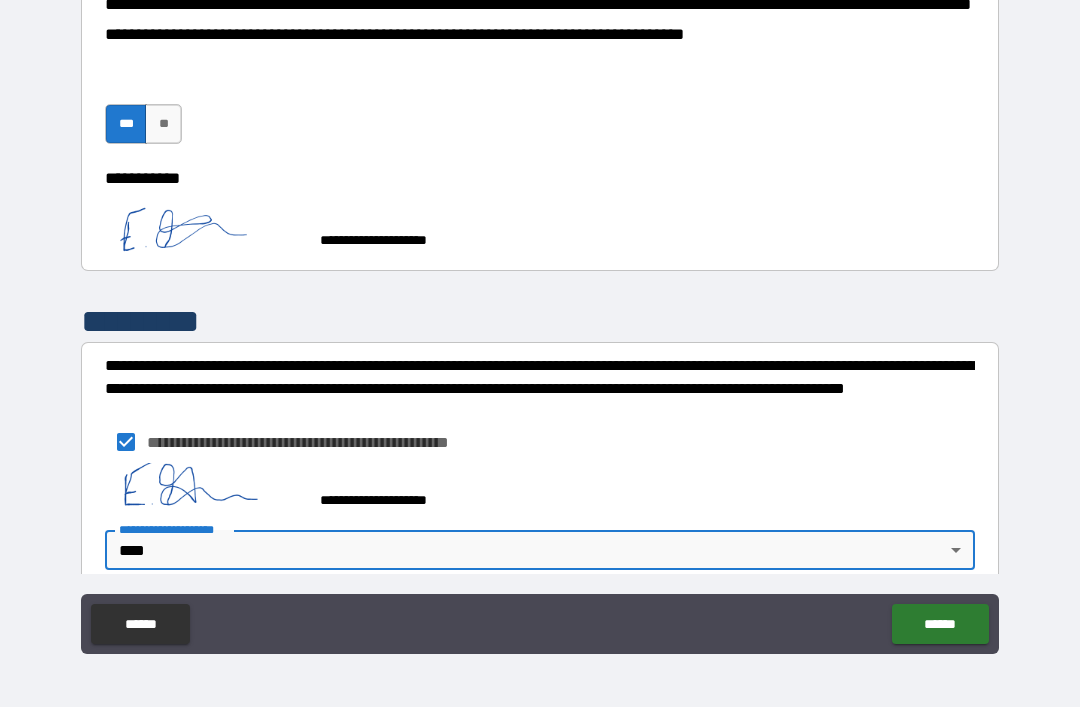 click on "******" at bounding box center (940, 624) 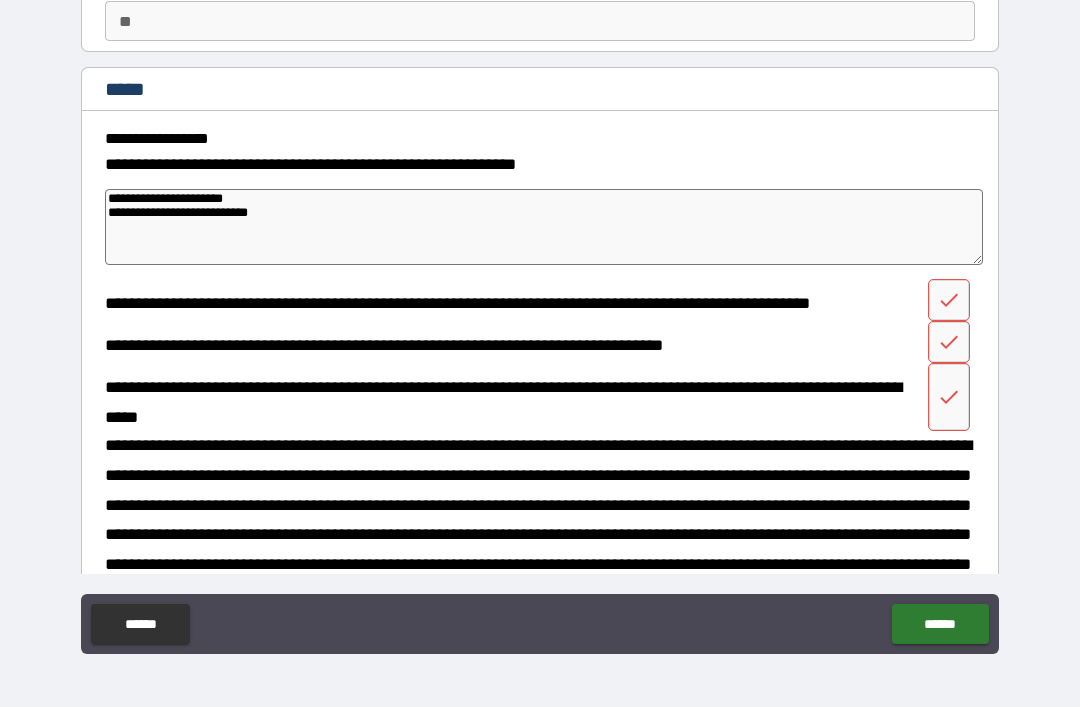 scroll, scrollTop: 181, scrollLeft: 0, axis: vertical 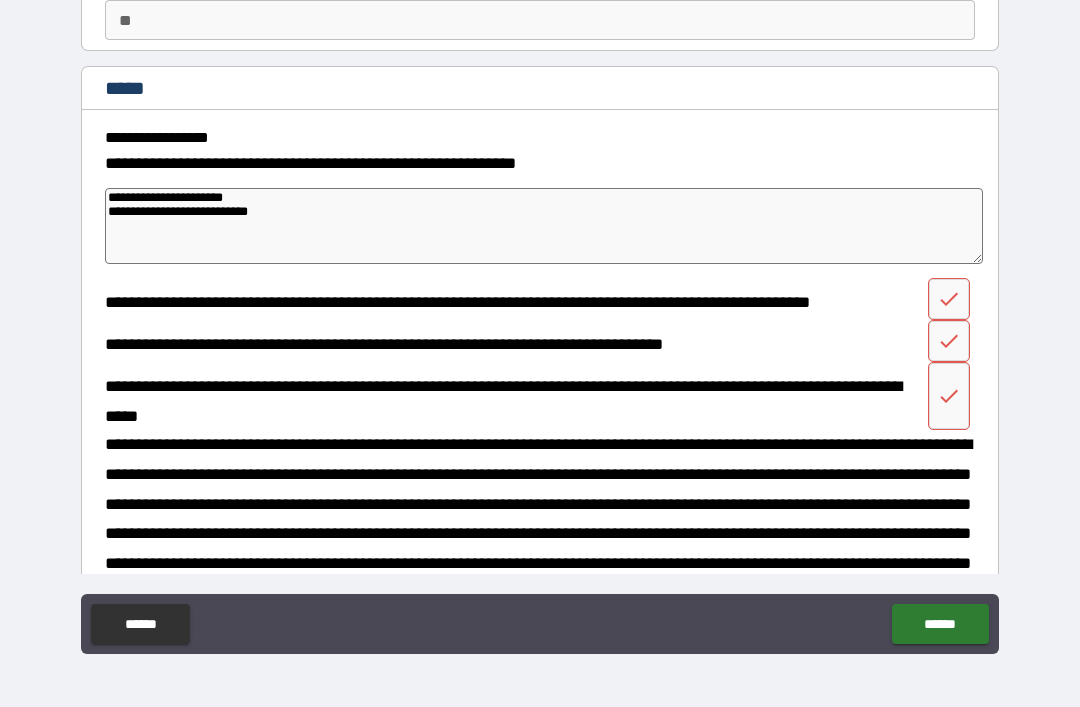 click 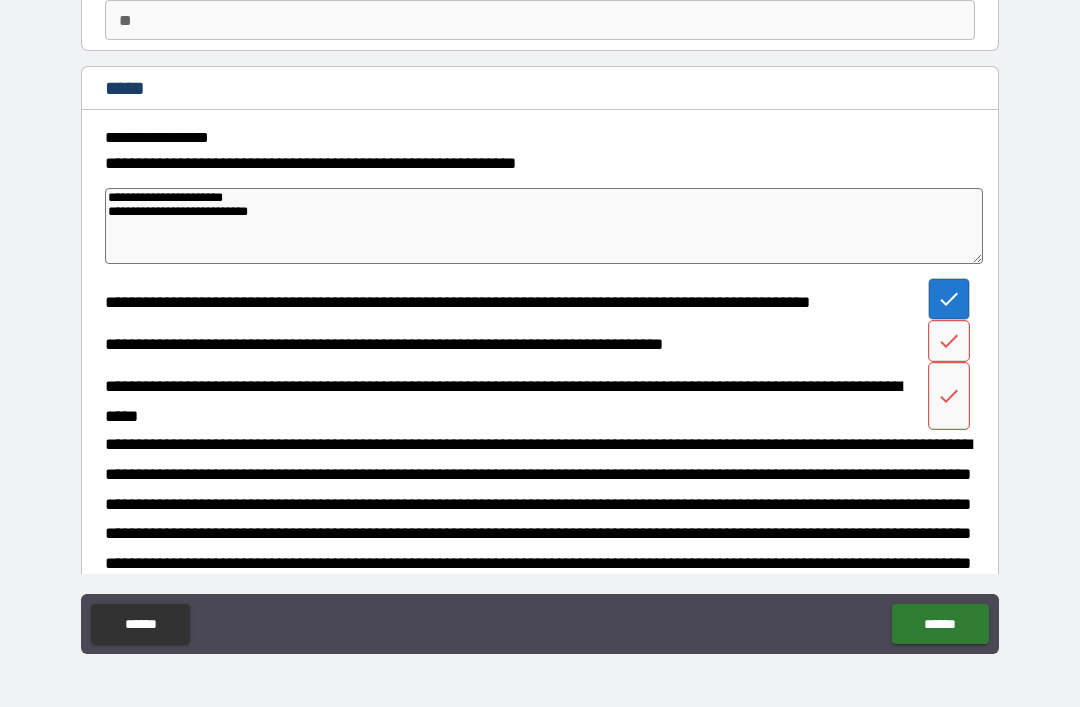 click 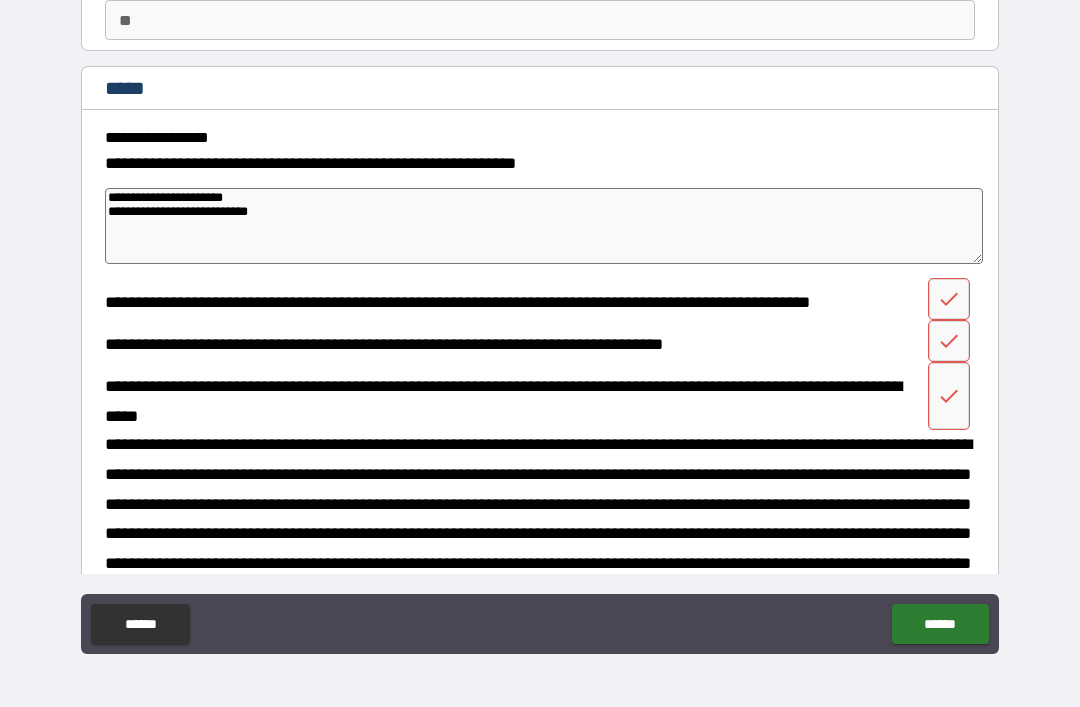 click 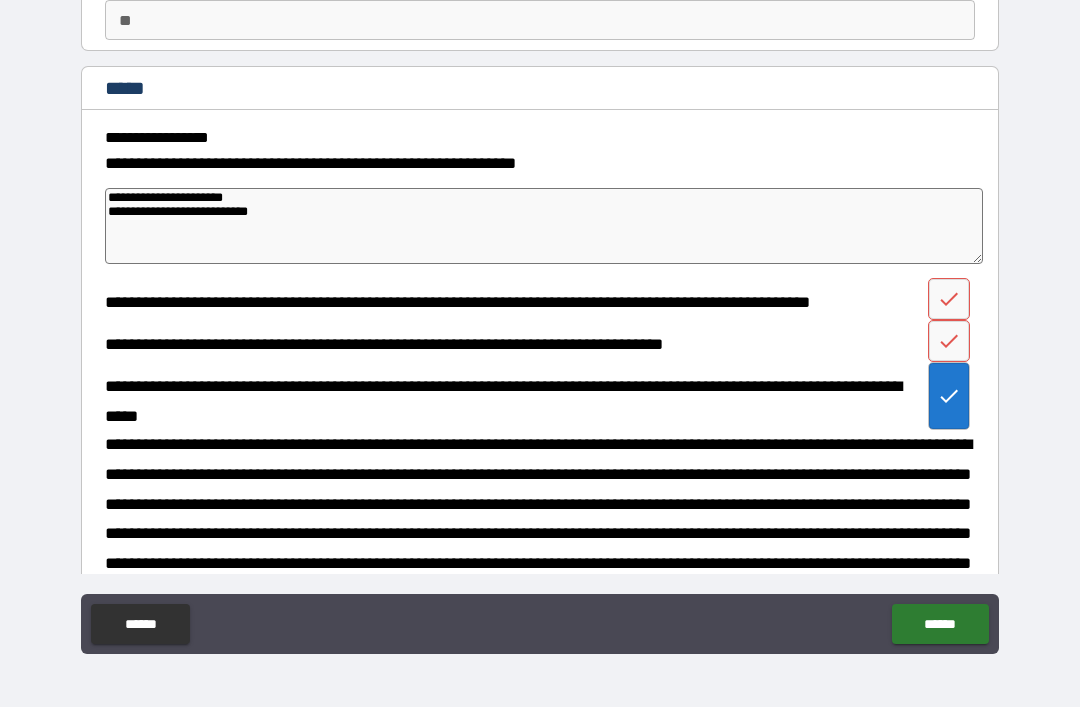 click 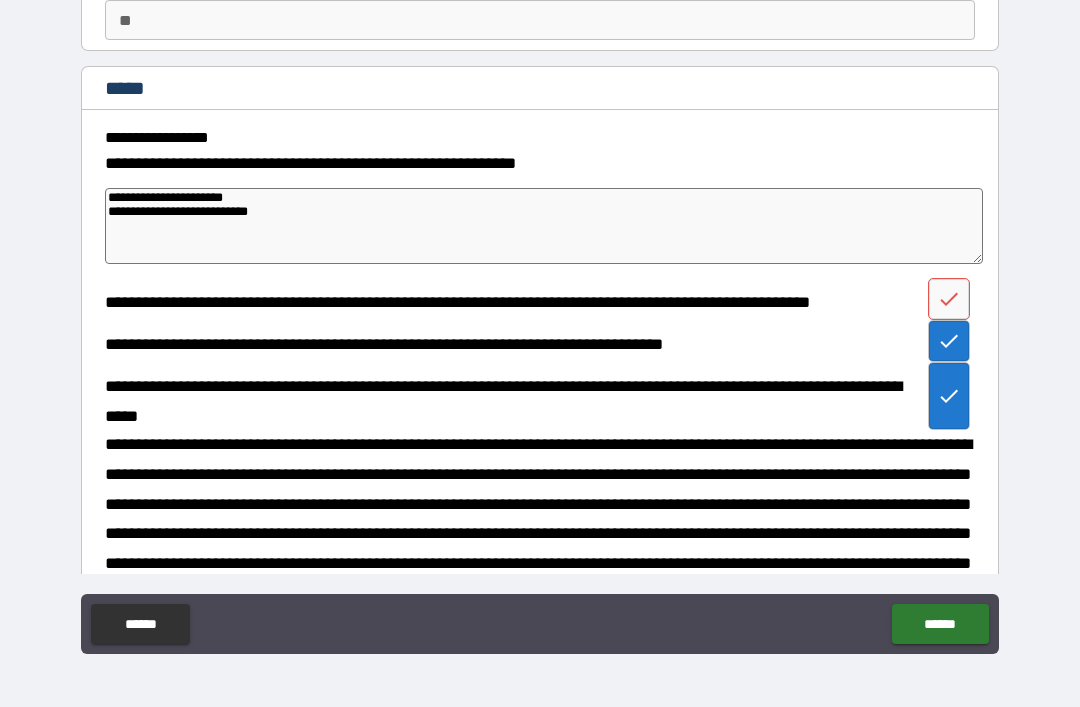 click 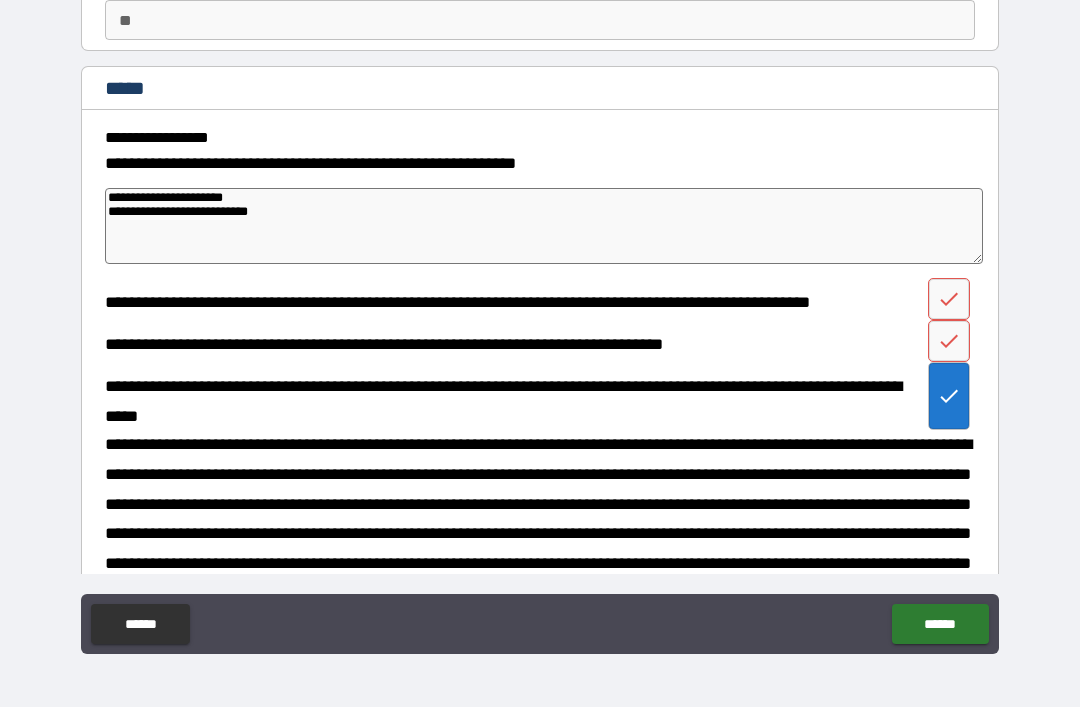 click at bounding box center [949, 299] 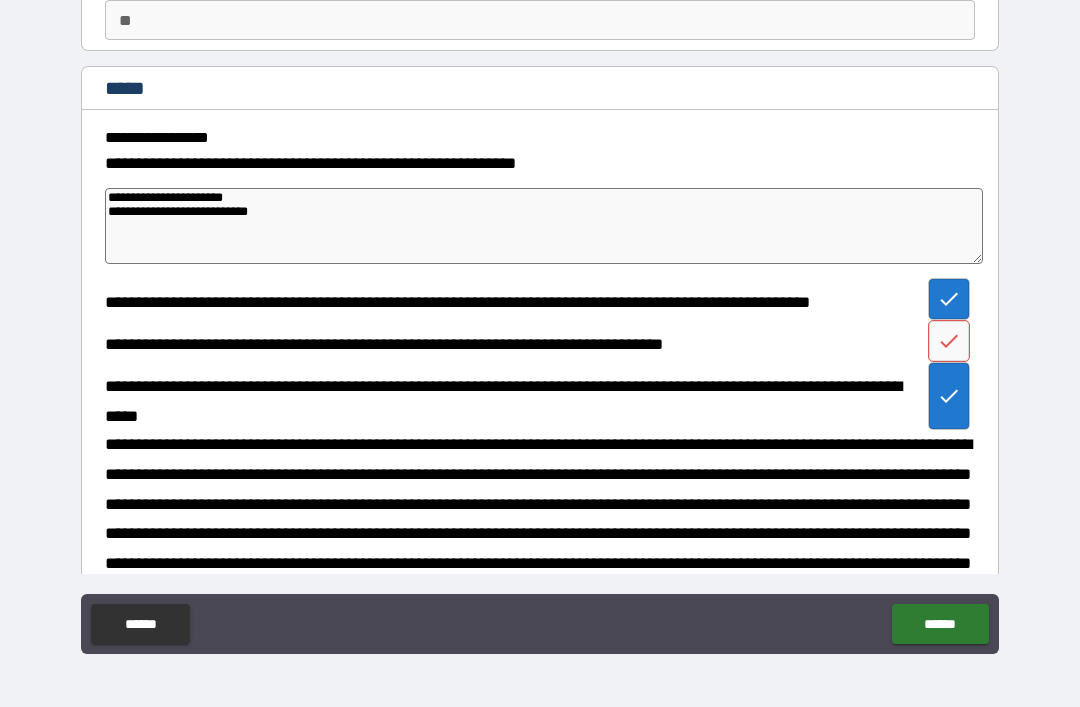 click 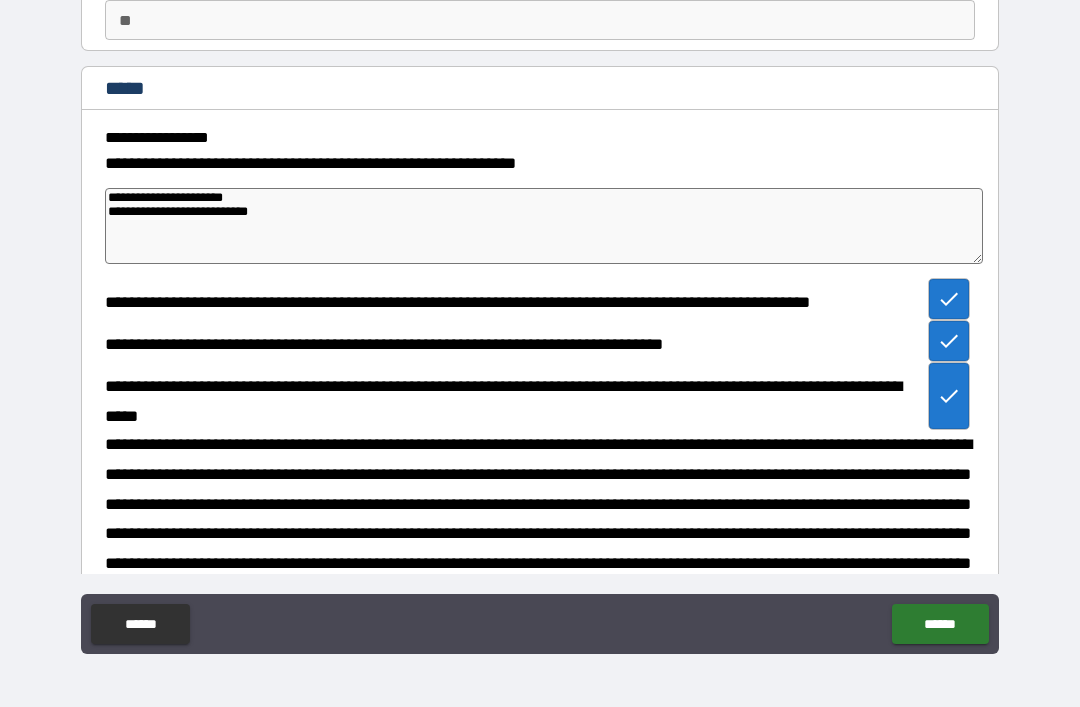click on "******" at bounding box center (940, 624) 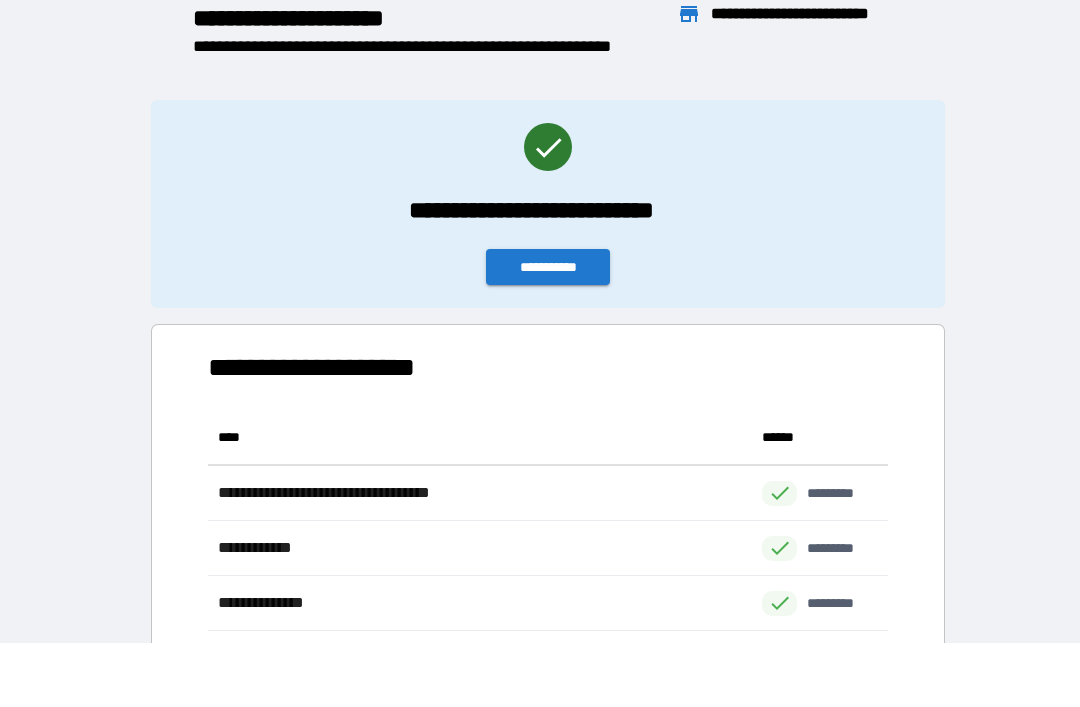scroll, scrollTop: 276, scrollLeft: 680, axis: both 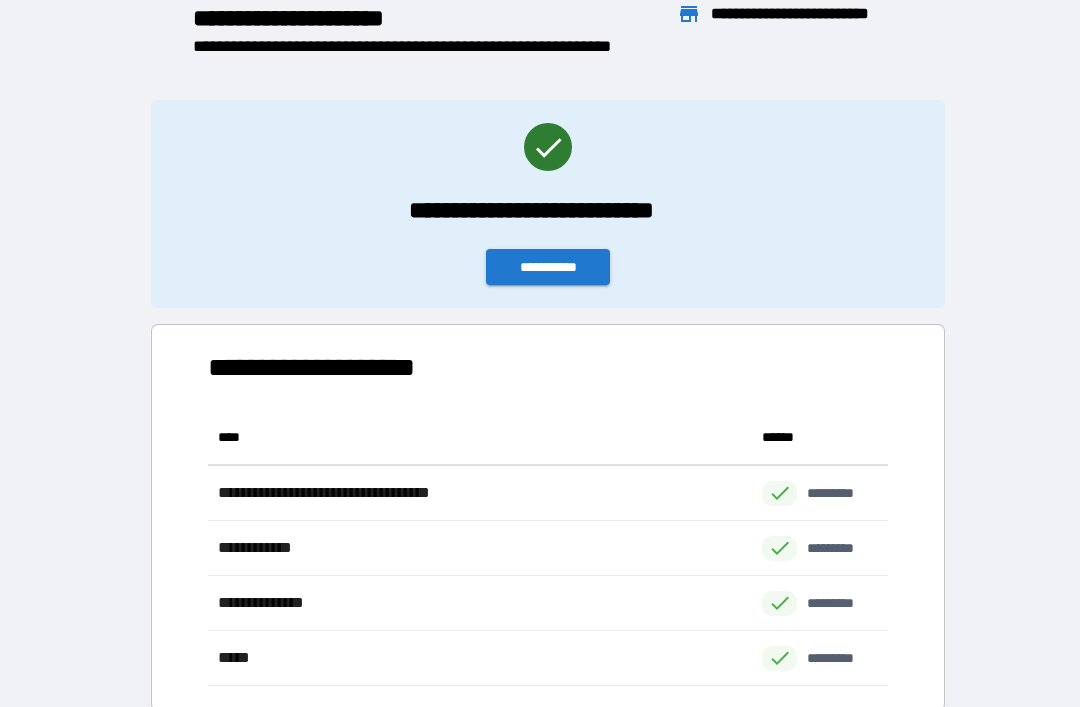 click on "**********" at bounding box center (548, 267) 